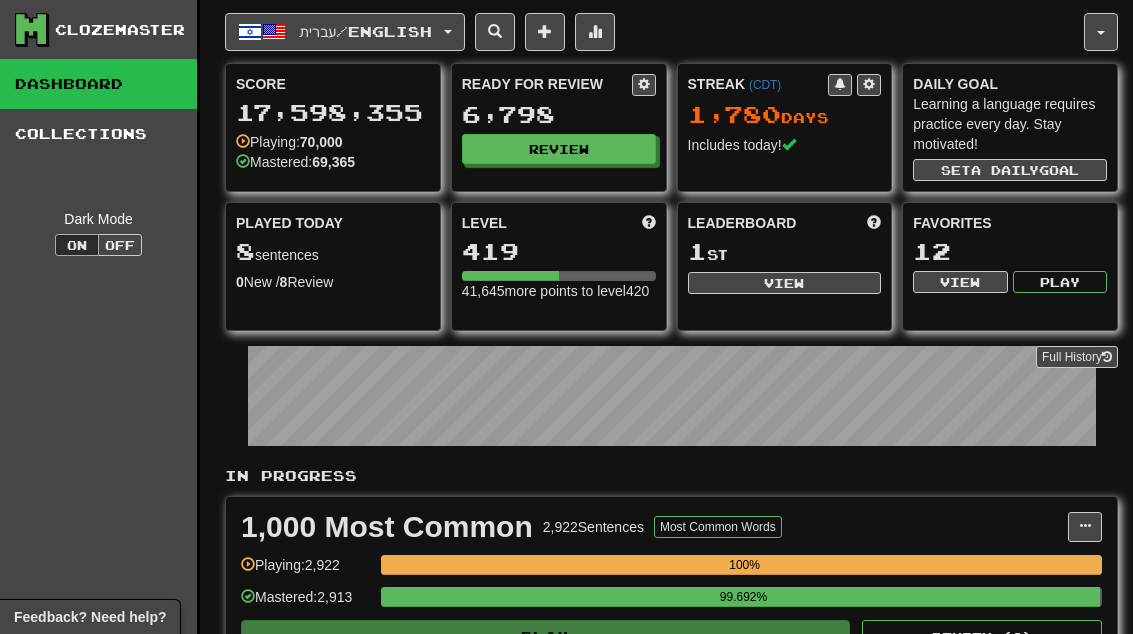 scroll, scrollTop: 0, scrollLeft: 0, axis: both 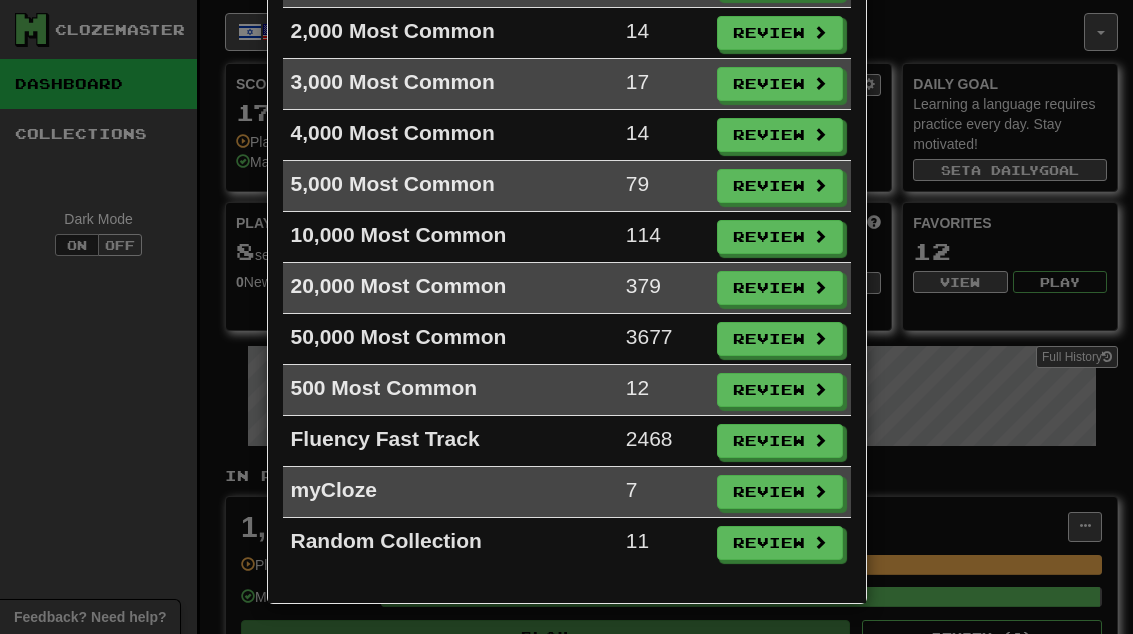 click on "Review" at bounding box center (780, 492) 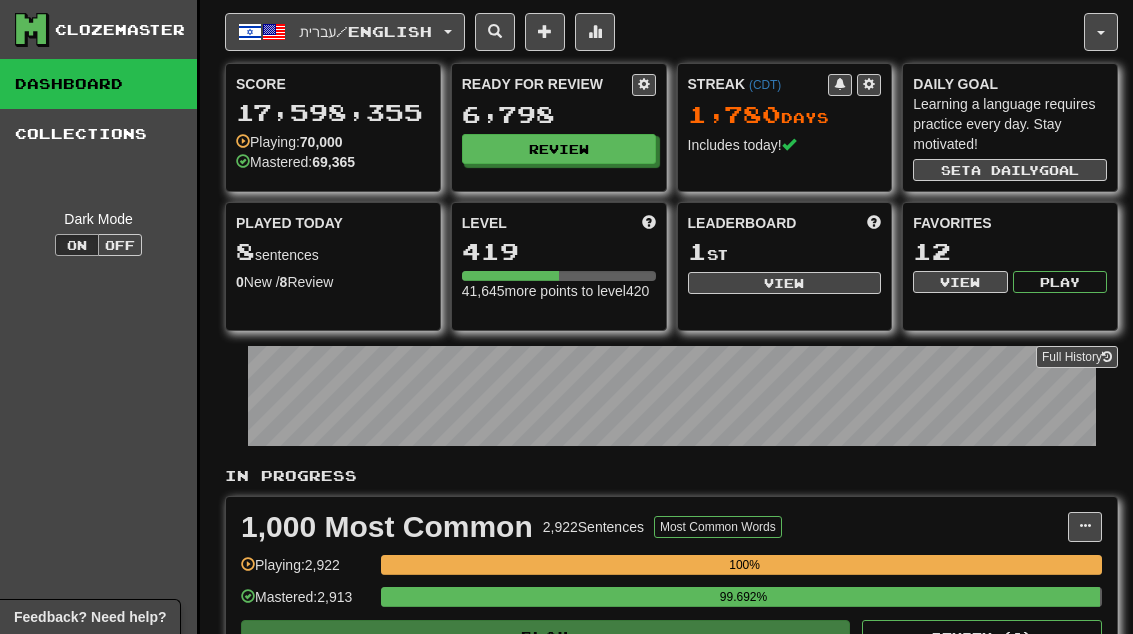 select on "**" 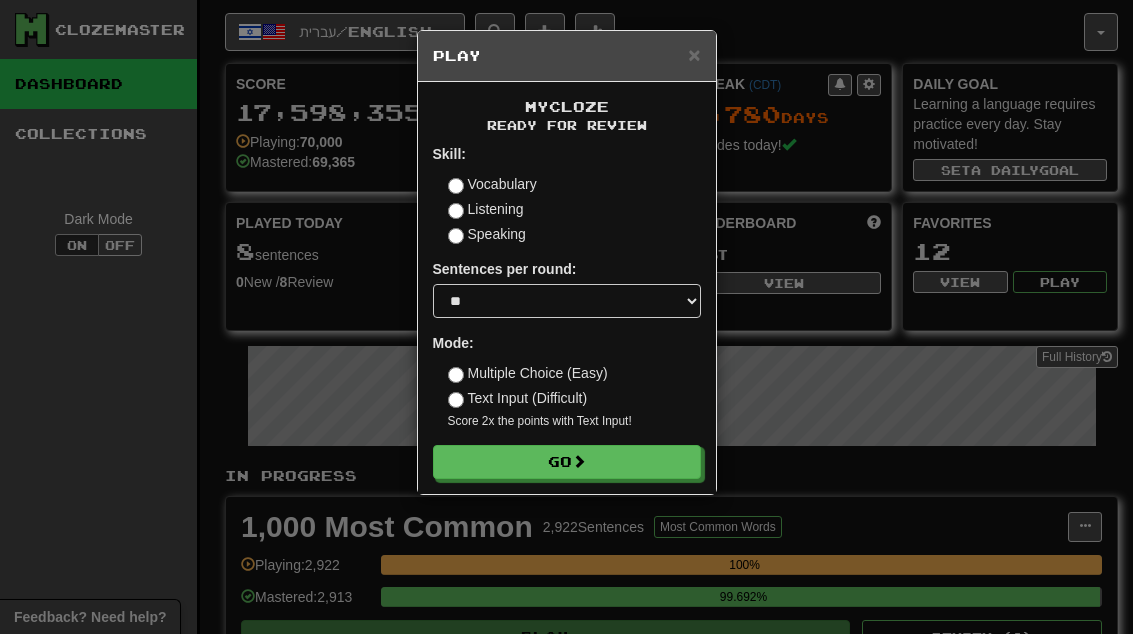 click on "Go" at bounding box center (567, 462) 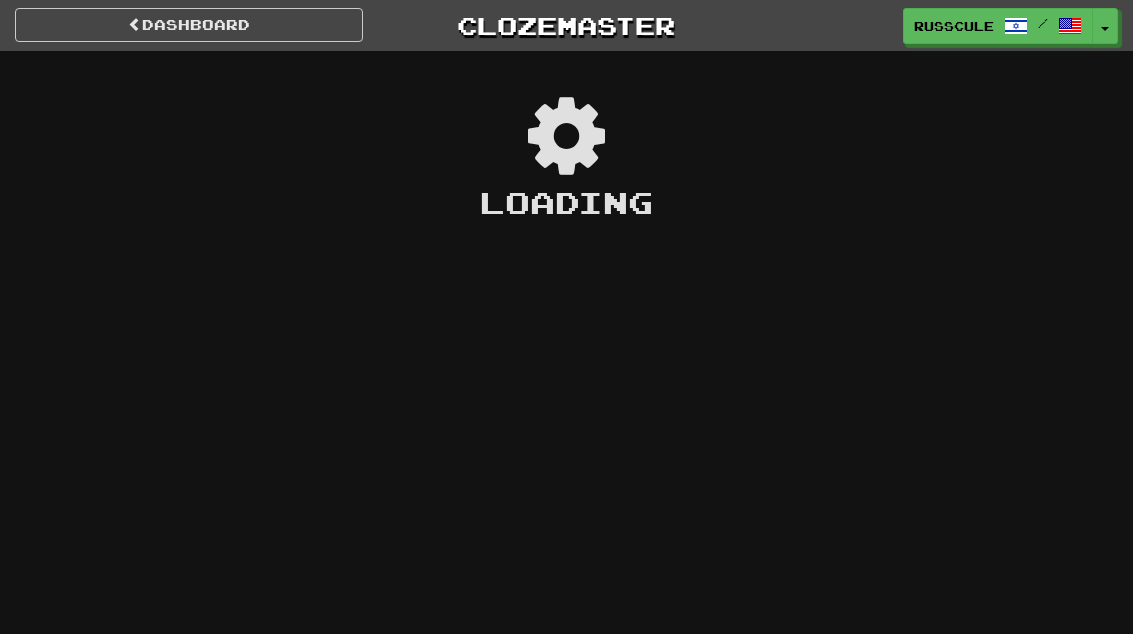 scroll, scrollTop: 0, scrollLeft: 0, axis: both 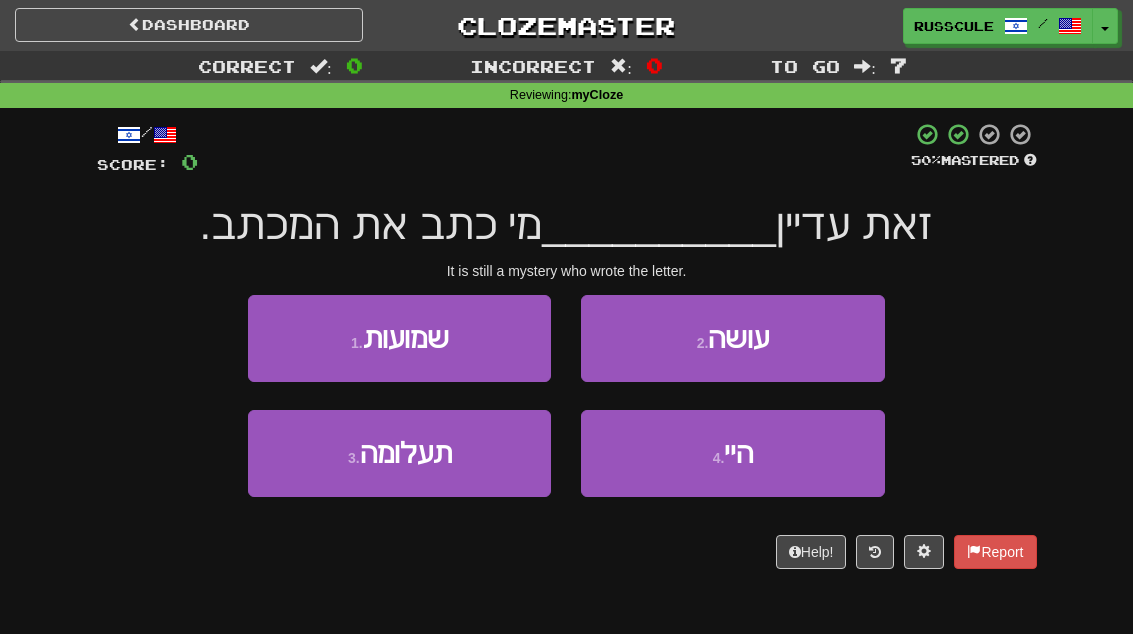 click on "3 .  תעלומה" at bounding box center [399, 453] 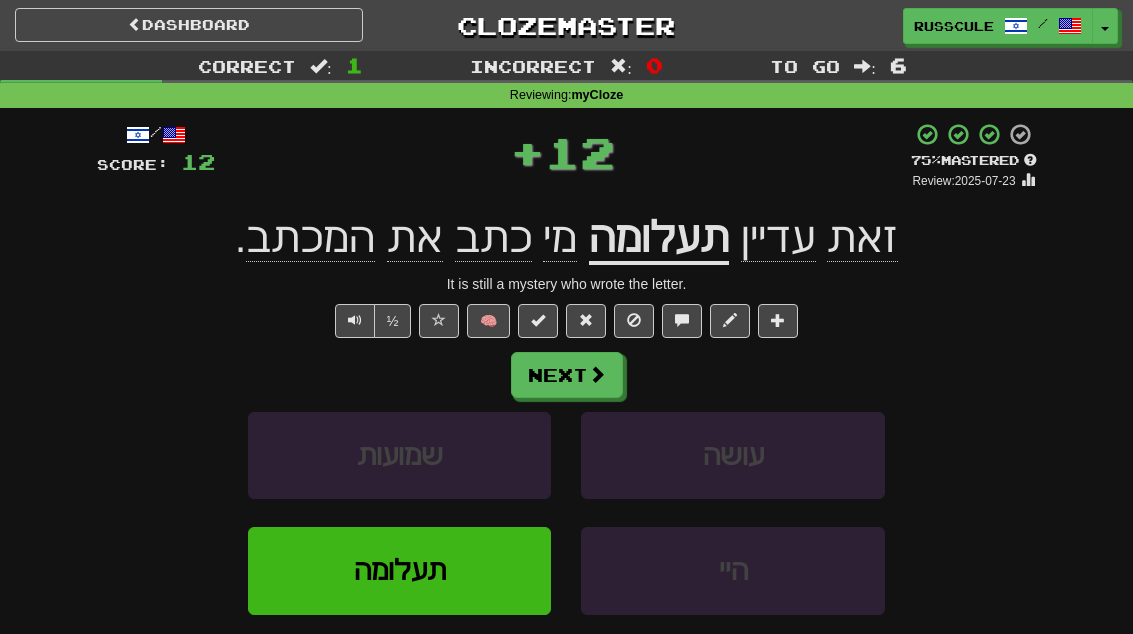 click on "Next" at bounding box center [567, 375] 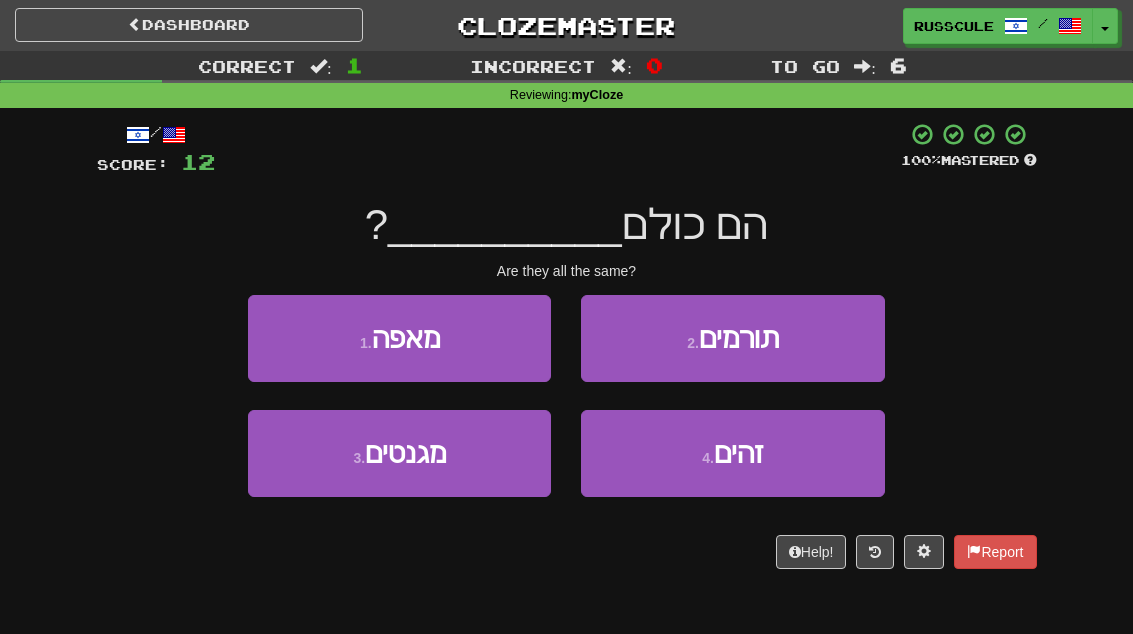 click on "4 .  זהים" at bounding box center [732, 453] 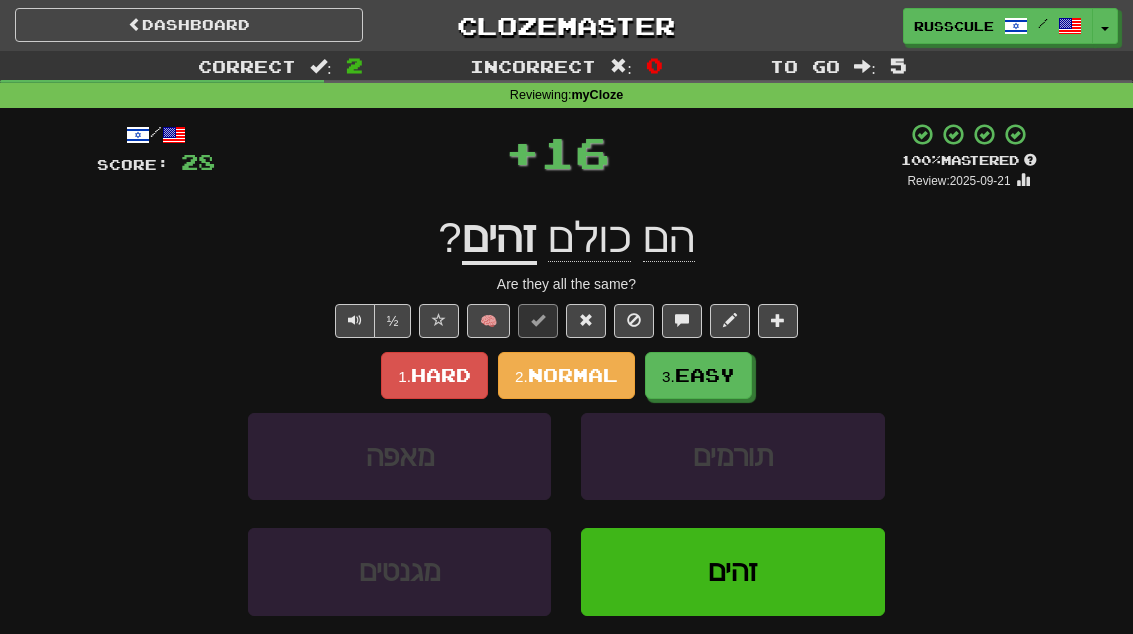 click on "Easy" at bounding box center [705, 375] 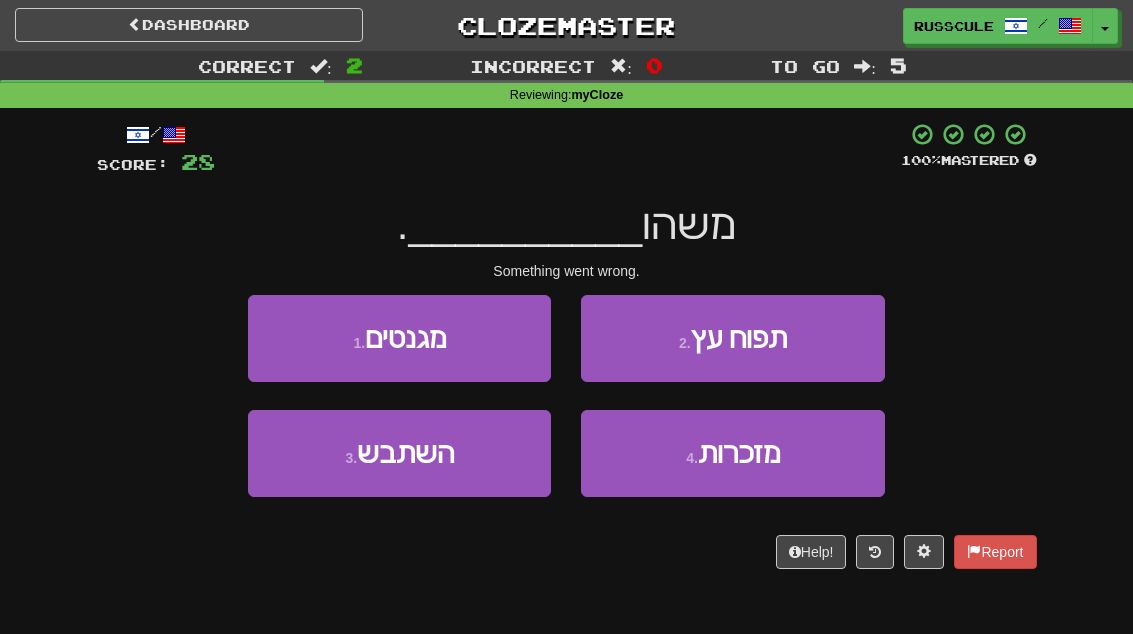click on "3 .  השתבש" at bounding box center [399, 453] 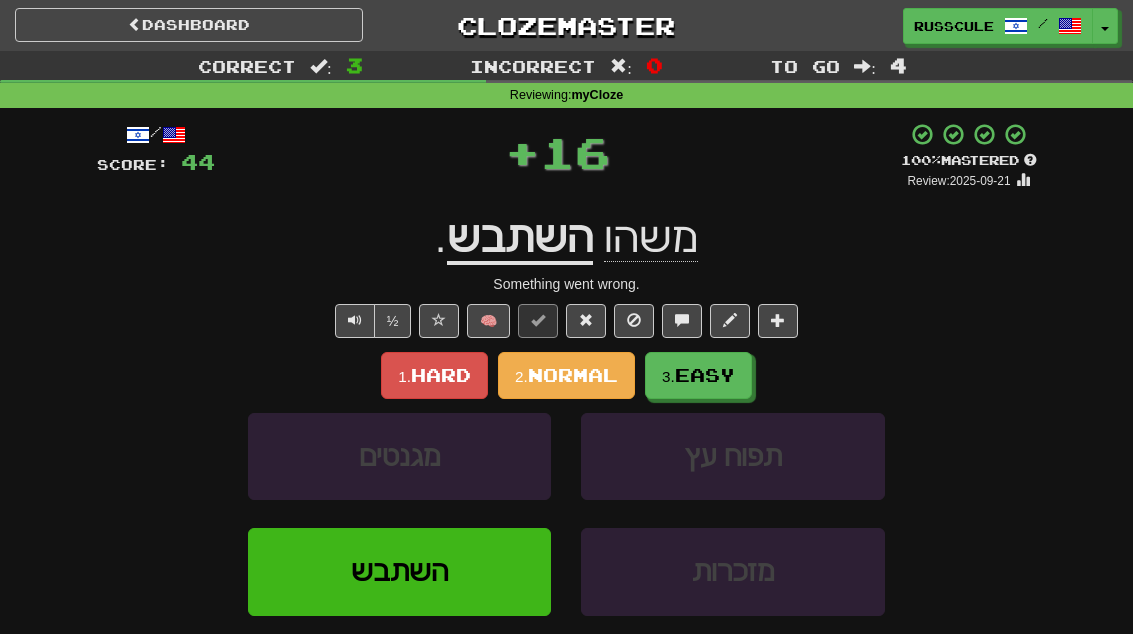 click on "Easy" at bounding box center [705, 375] 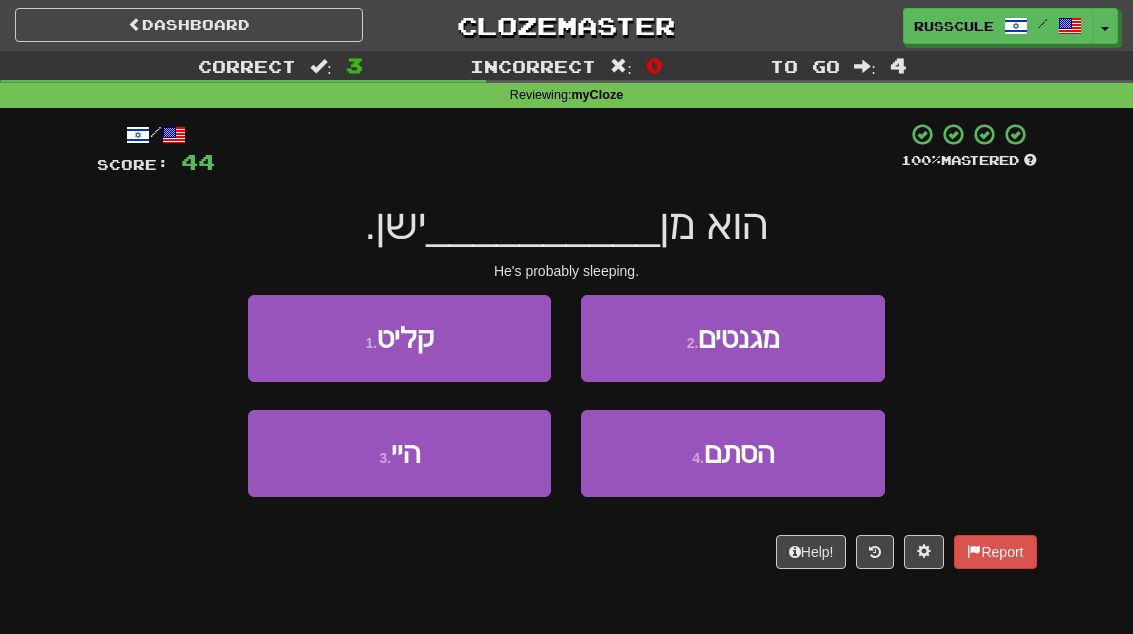 click on "4 .  הסתם" at bounding box center (732, 453) 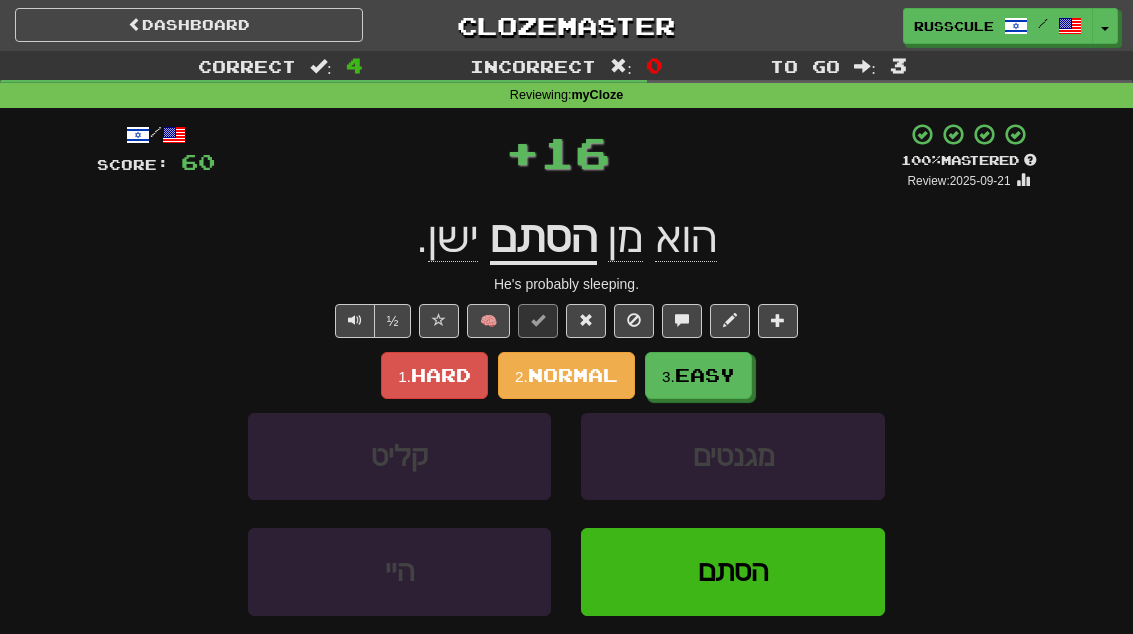 click on "Easy" at bounding box center (705, 375) 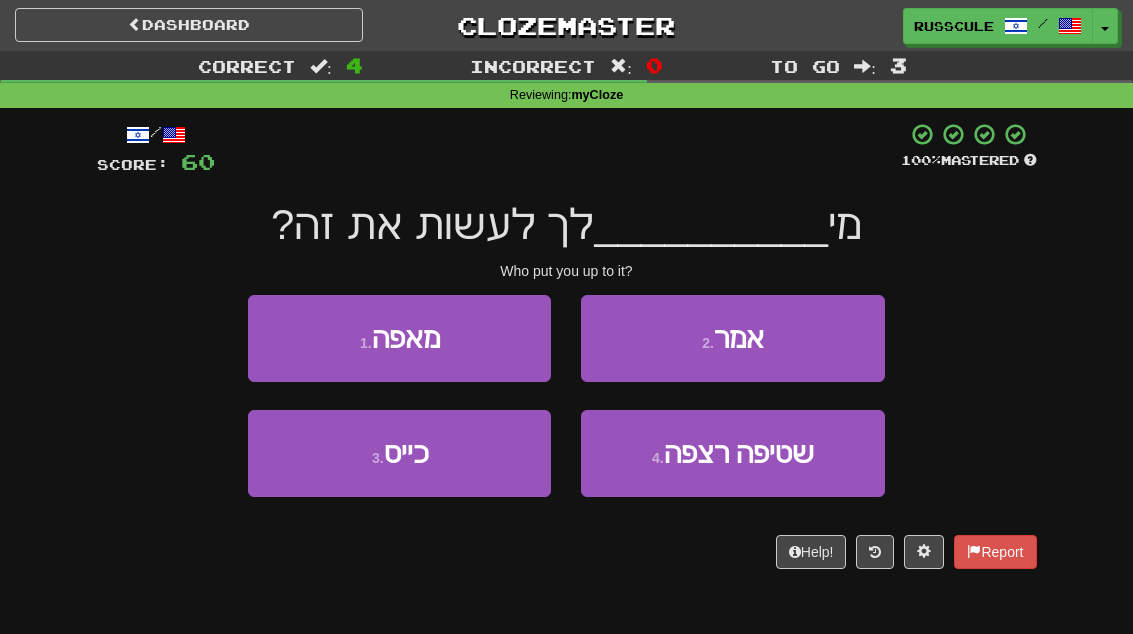 click on "2 .  אמר" at bounding box center [732, 338] 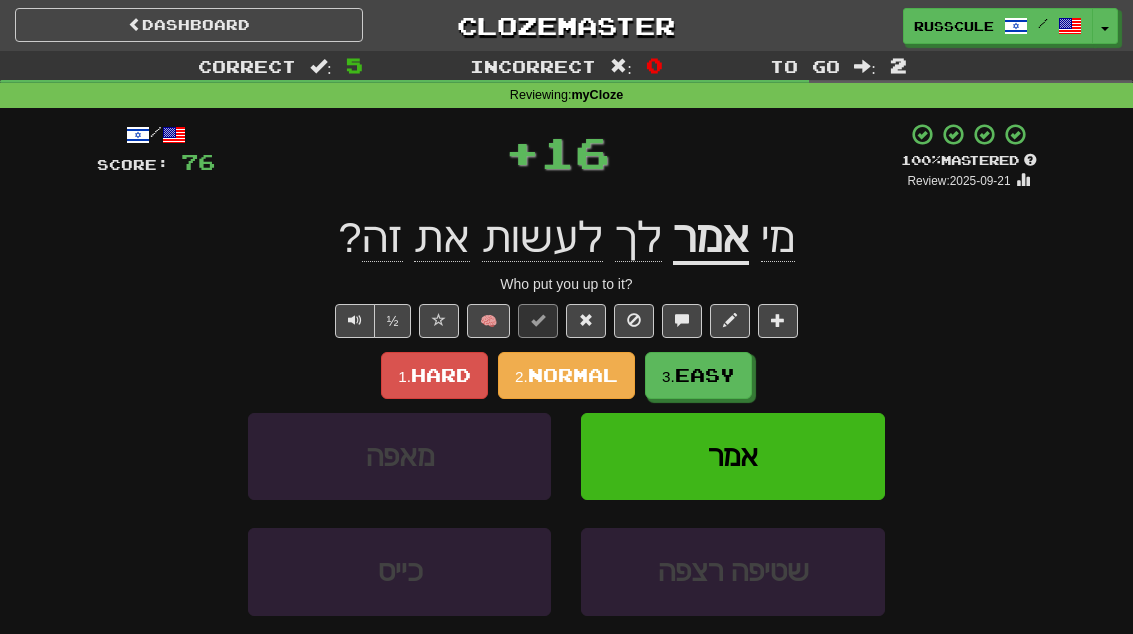 click on "3.  Easy" at bounding box center (698, 375) 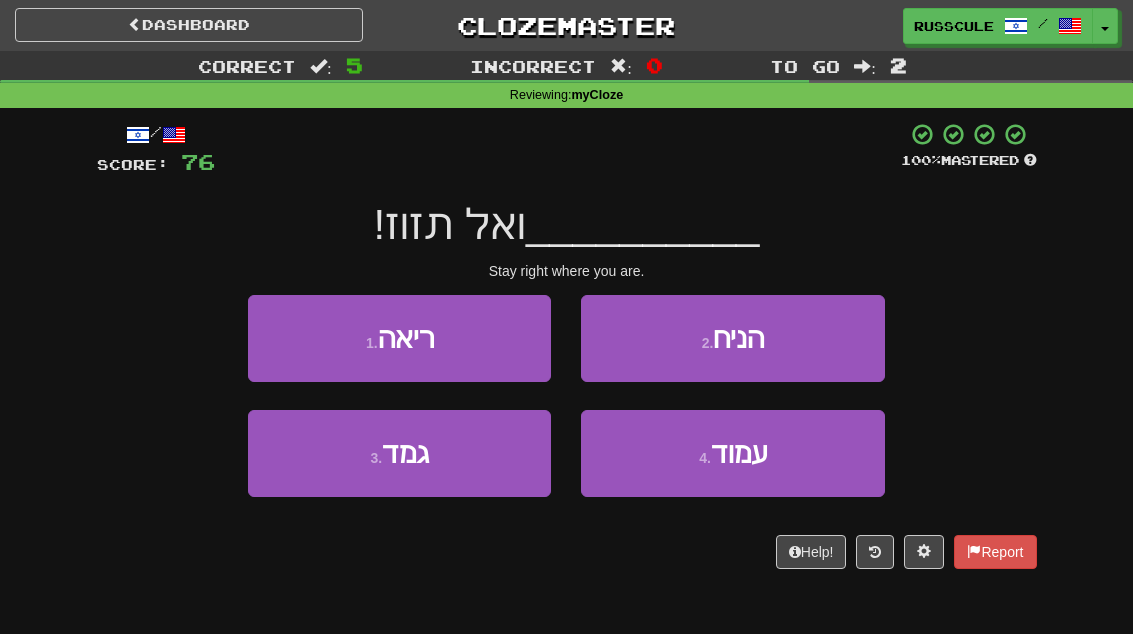 click on "4 .  עמוד" at bounding box center (732, 453) 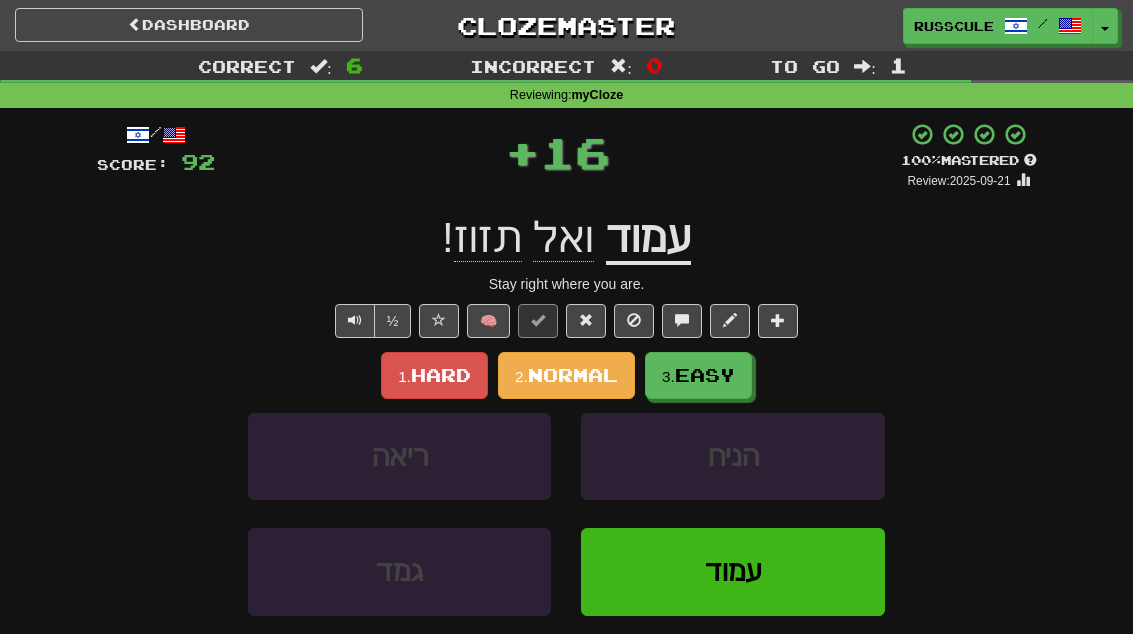 click on "Easy" at bounding box center [705, 375] 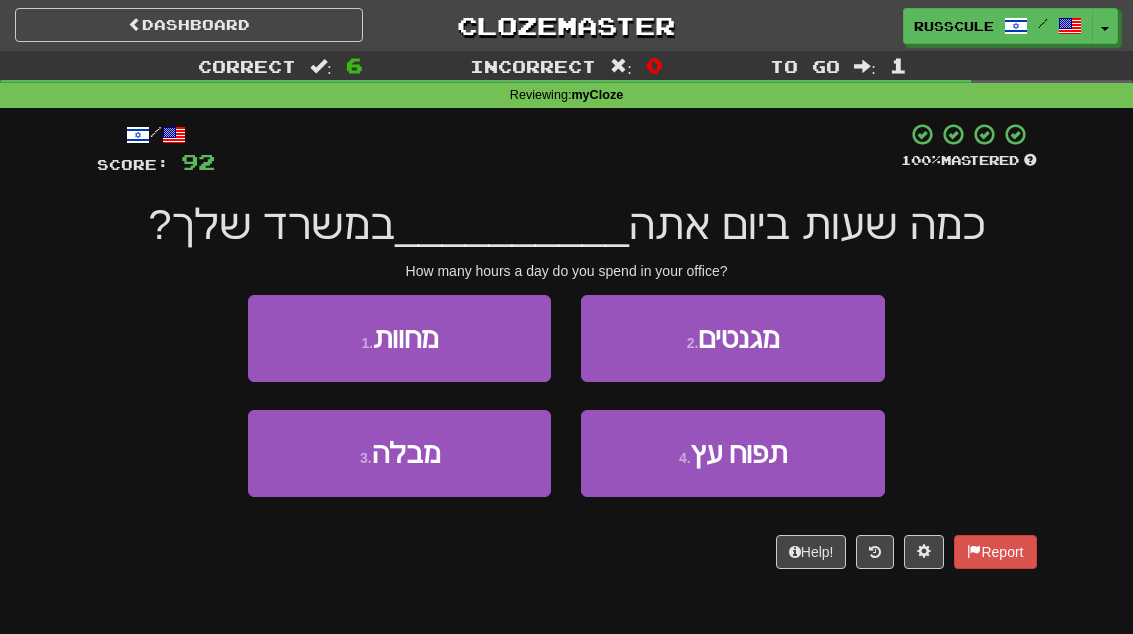 click on "3 .  מבלה" at bounding box center [399, 453] 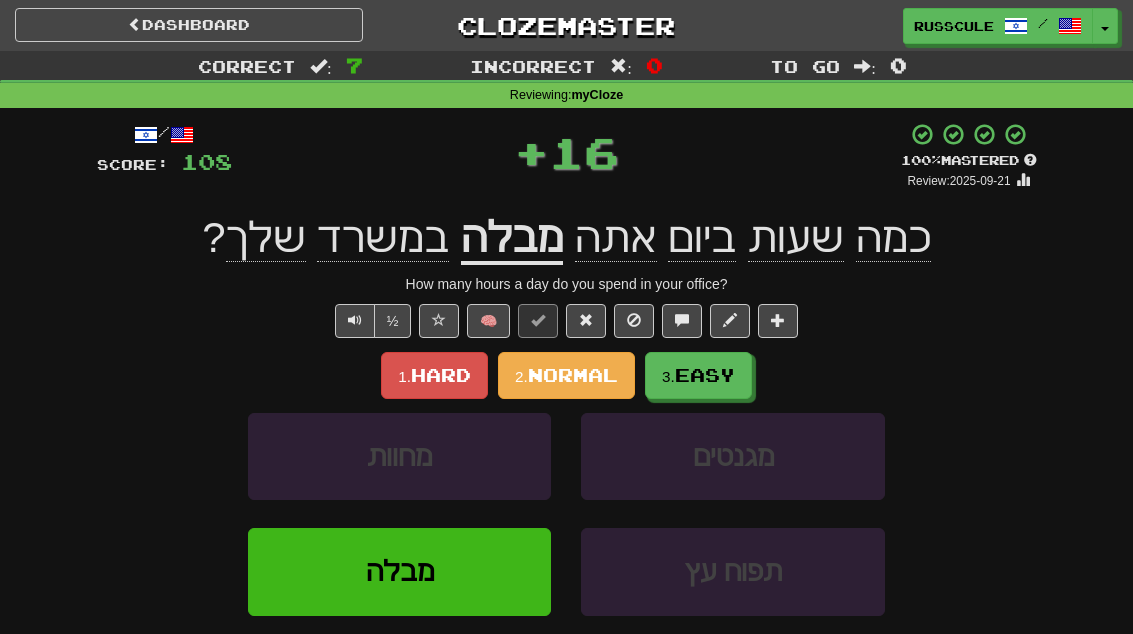 click on "3.  Easy" at bounding box center [698, 375] 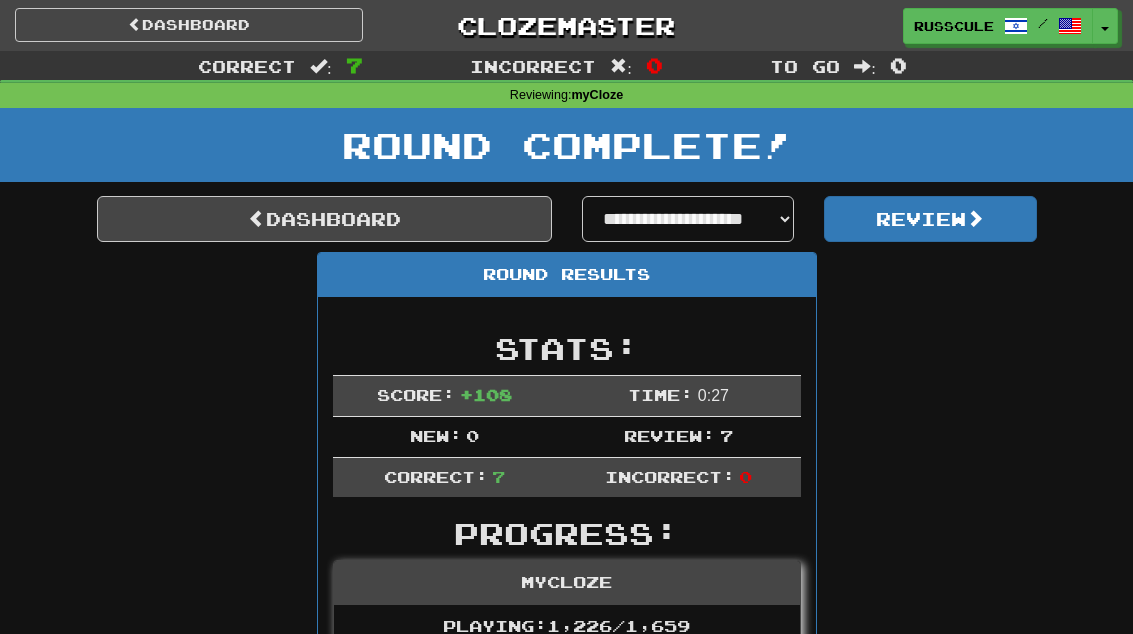 click on "Dashboard" at bounding box center [324, 219] 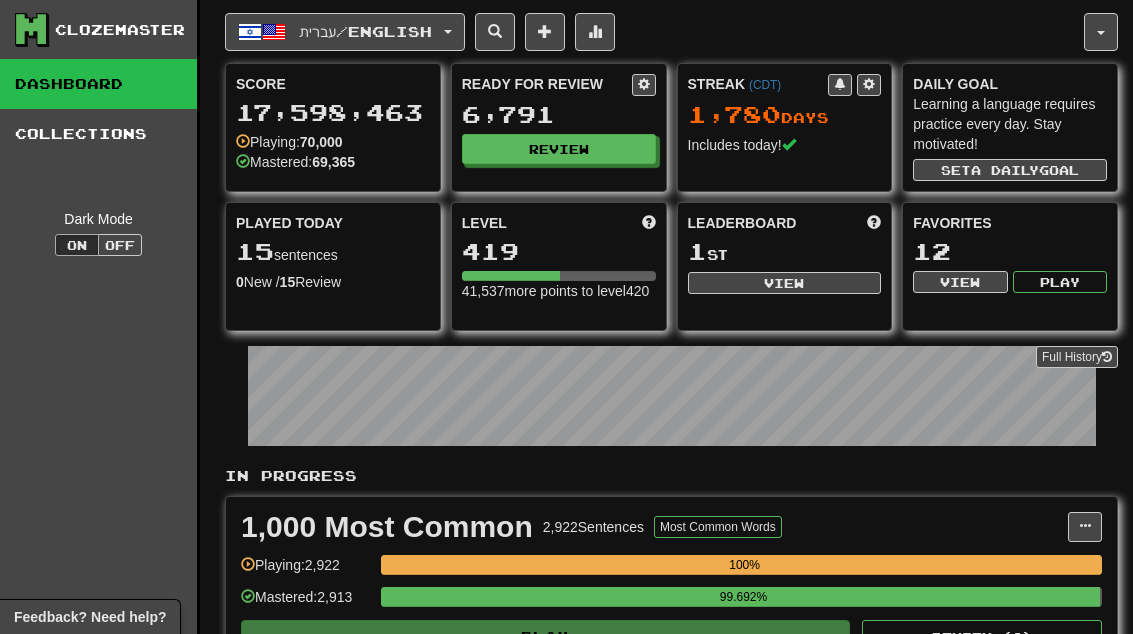 scroll, scrollTop: 0, scrollLeft: 0, axis: both 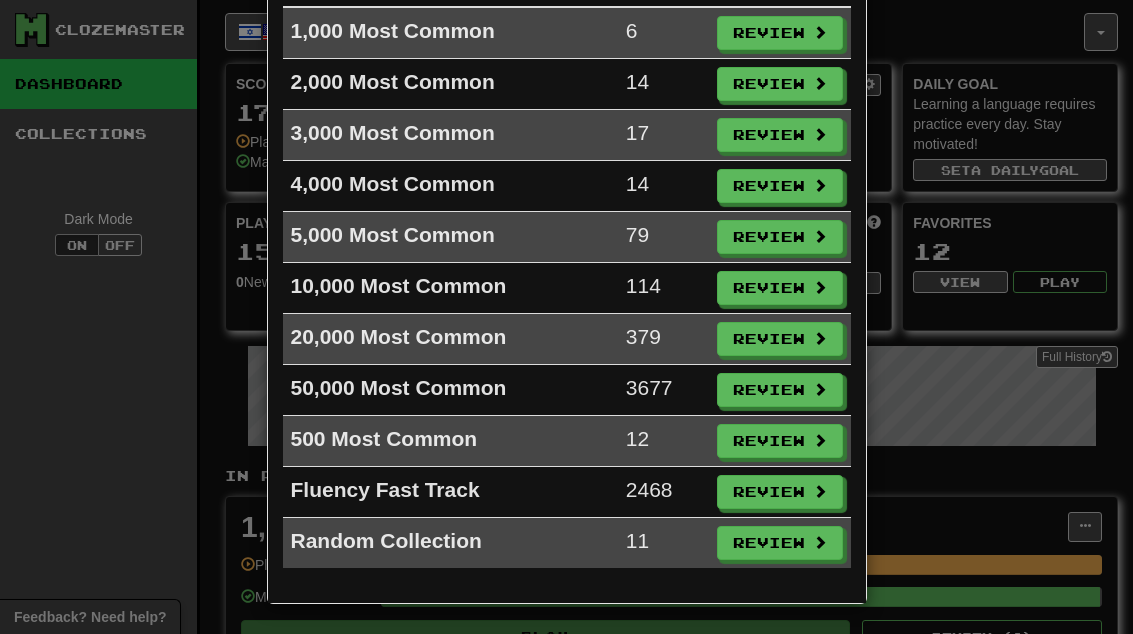 click on "Review" at bounding box center [780, 543] 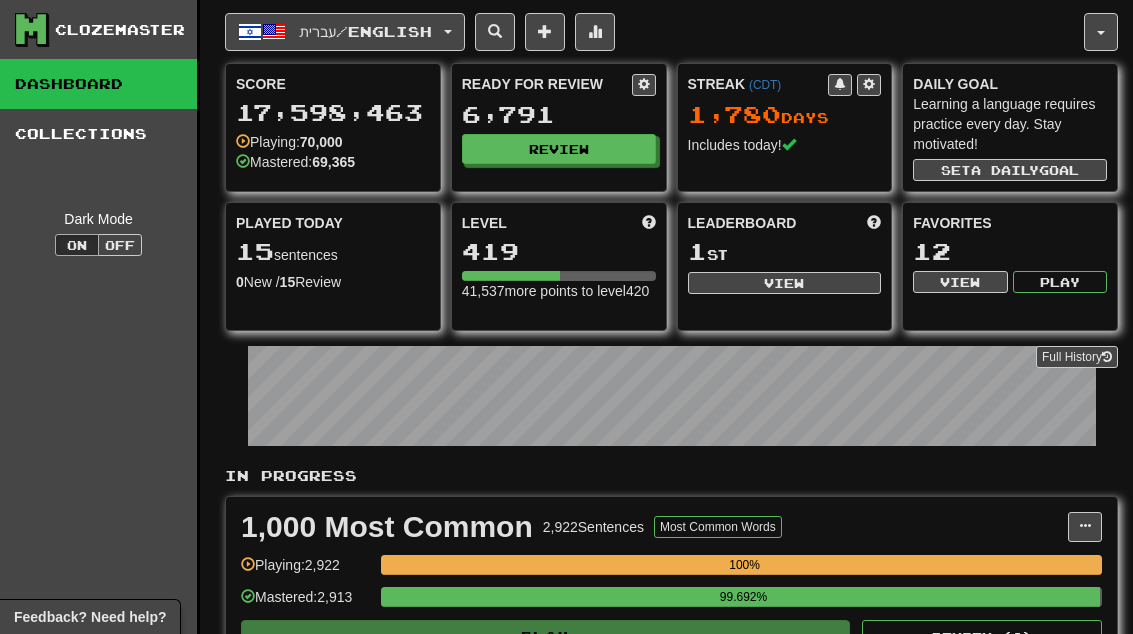 select on "**" 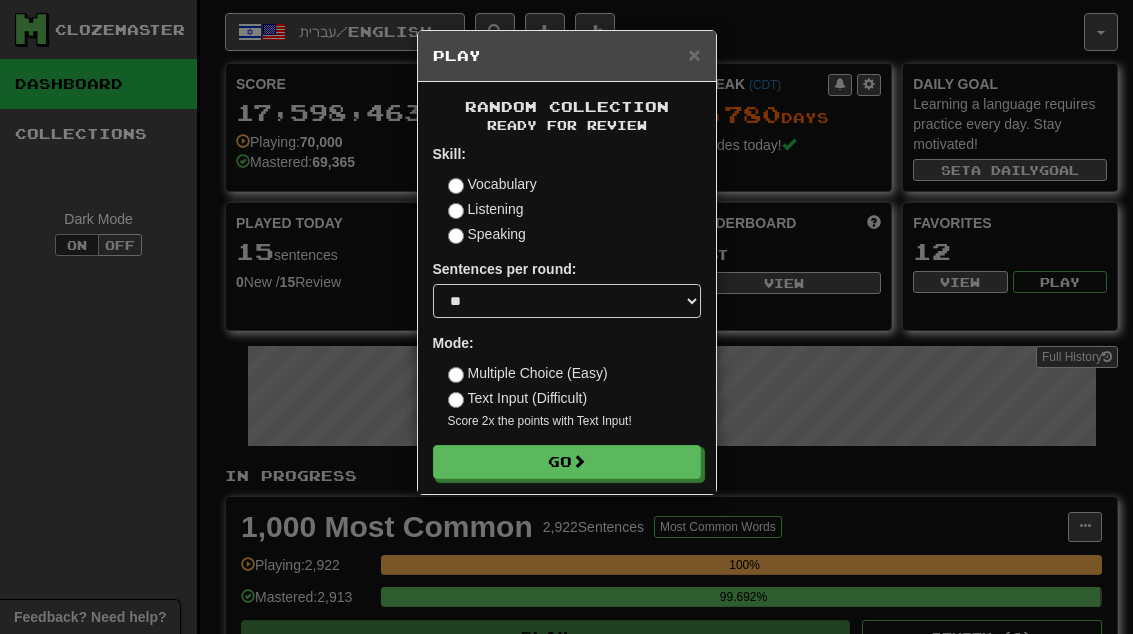 click on "Go" at bounding box center [567, 462] 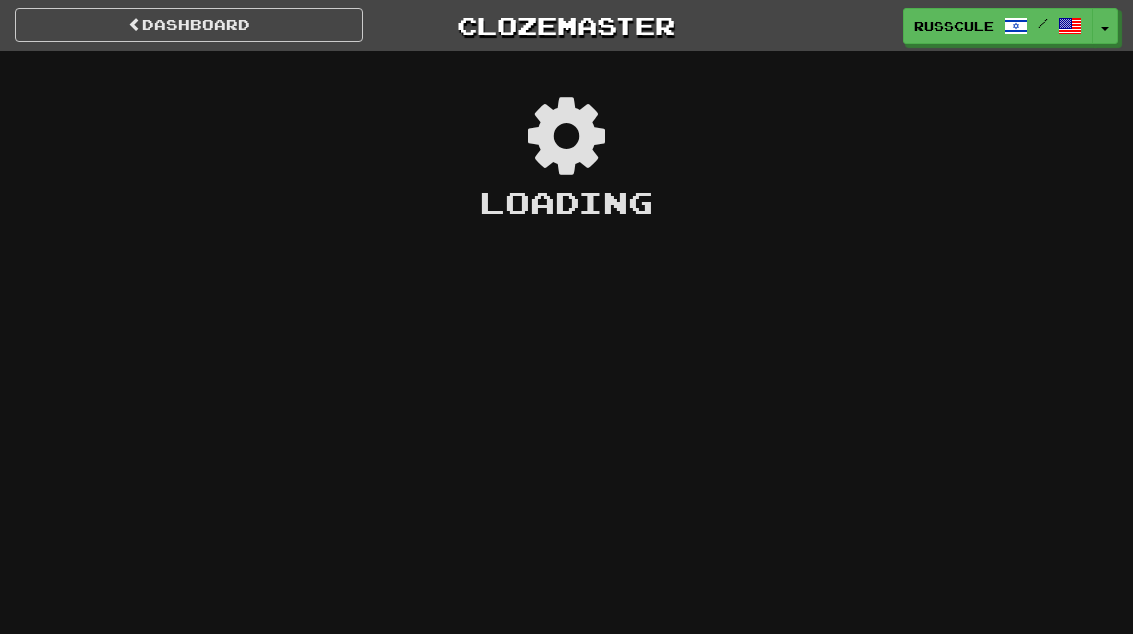 scroll, scrollTop: 0, scrollLeft: 0, axis: both 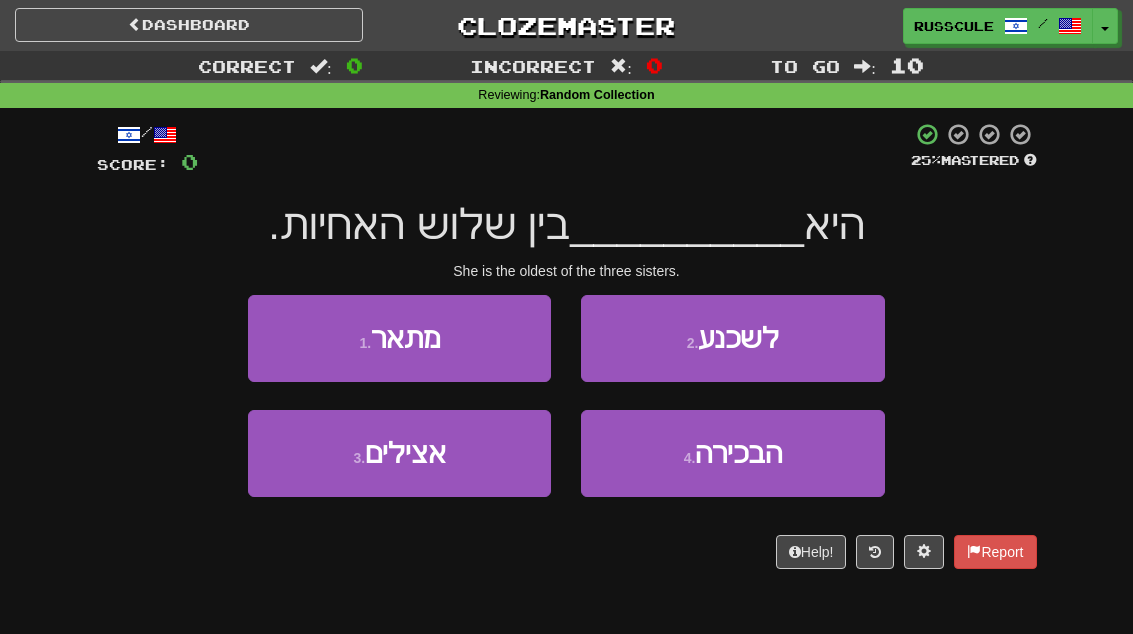 click on "4 .  הבכירה" at bounding box center (732, 453) 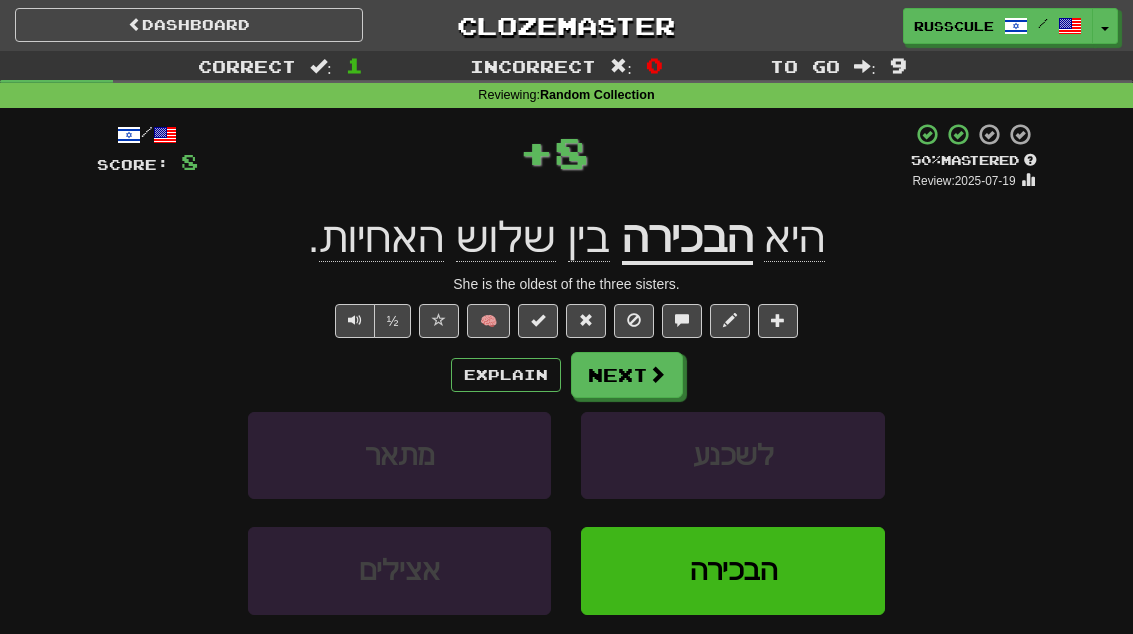 click on "Next" at bounding box center [627, 375] 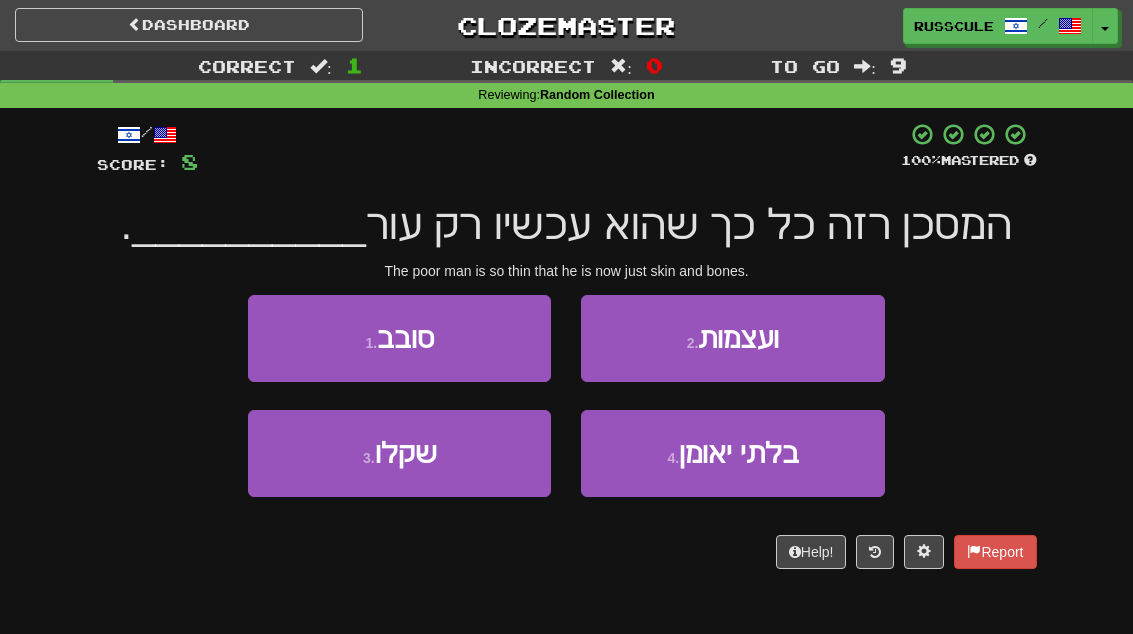click on "2 .  ועצמות" at bounding box center [732, 338] 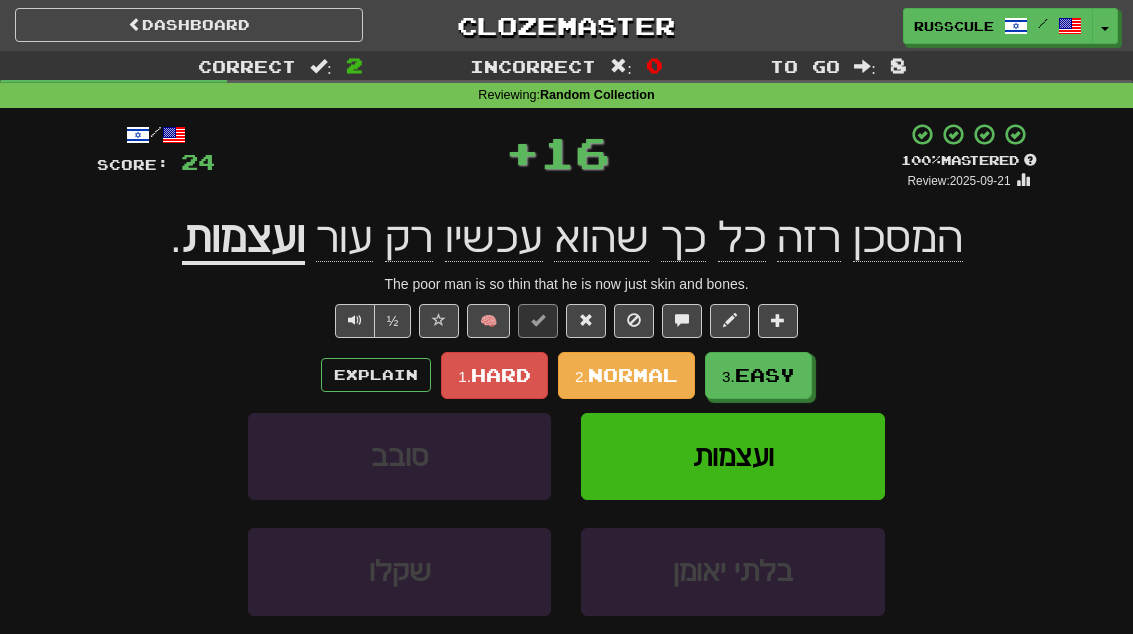 click on "Easy" at bounding box center (765, 375) 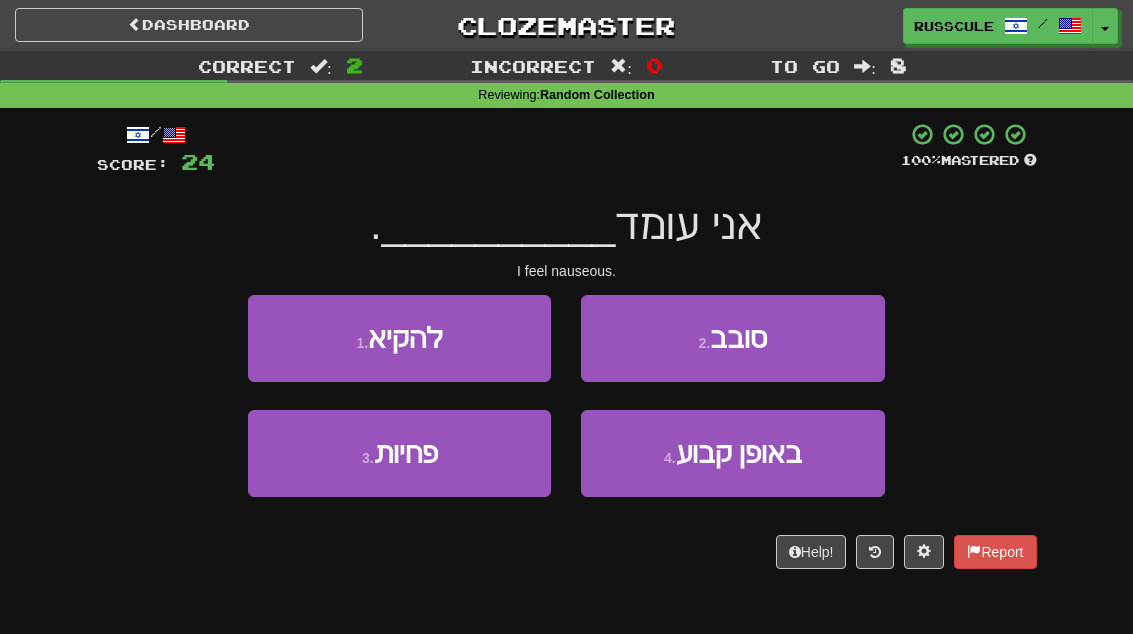 click on "1 .  להקיא" at bounding box center (399, 338) 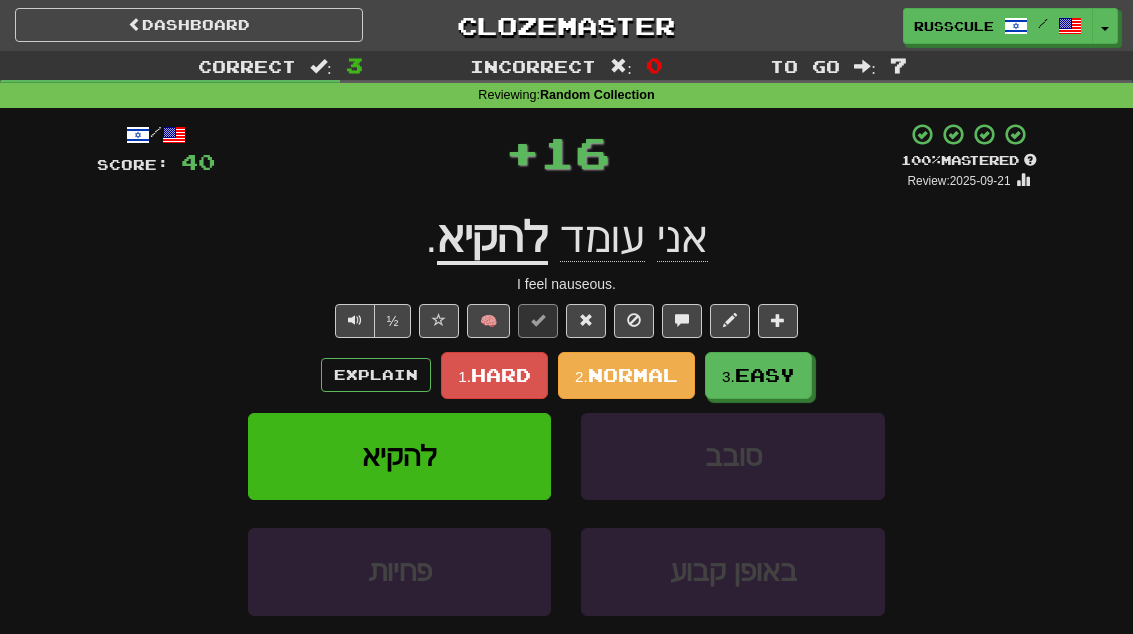 click on "Easy" at bounding box center (765, 375) 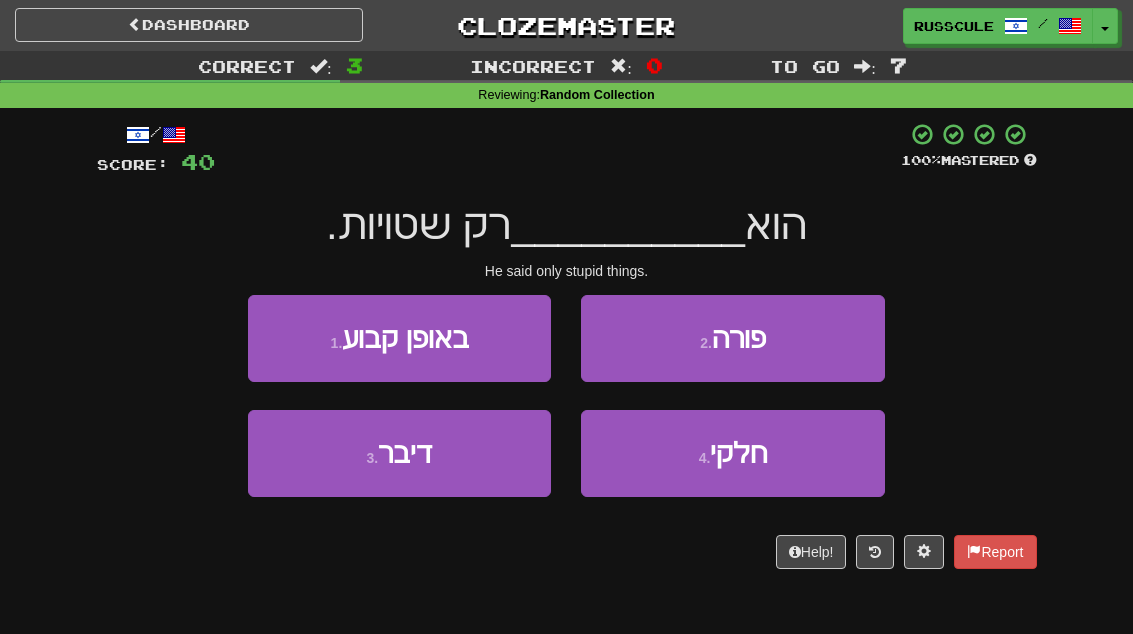 click on "3 .  דיבר" at bounding box center [399, 453] 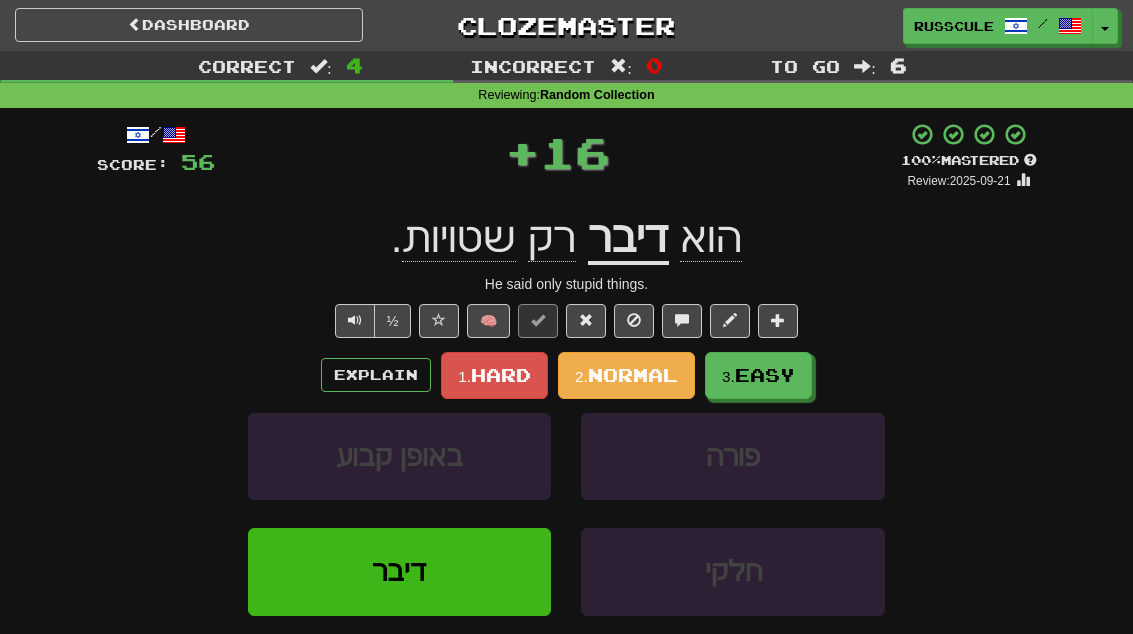 click on "Easy" at bounding box center (765, 375) 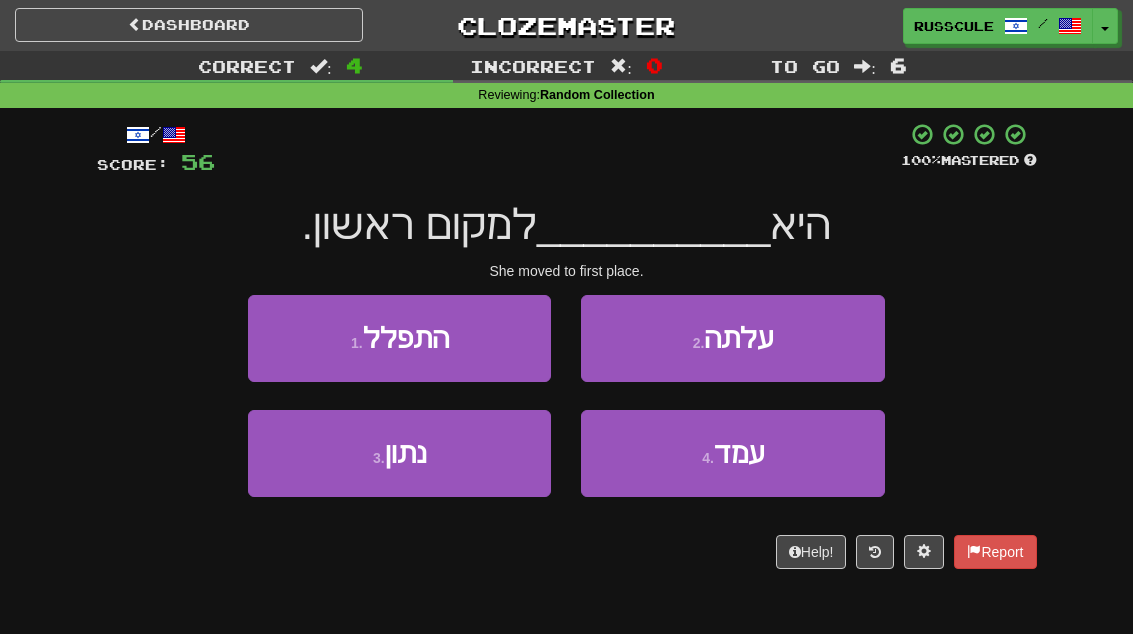 click on "2 .  עלתה" at bounding box center (732, 338) 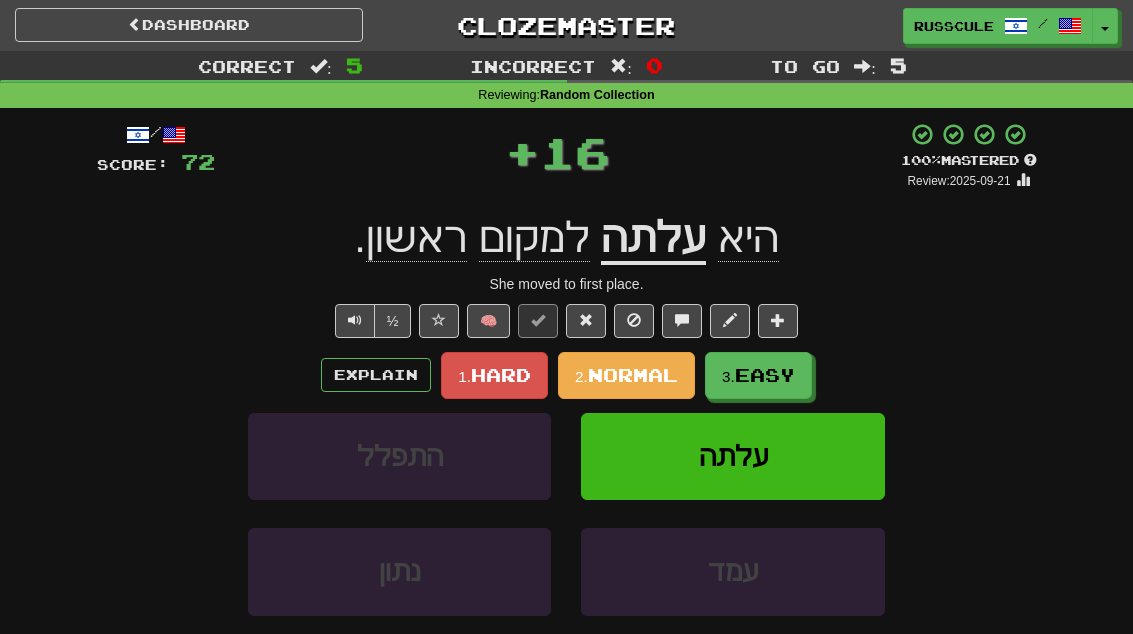 click on "3.  Easy" at bounding box center [758, 375] 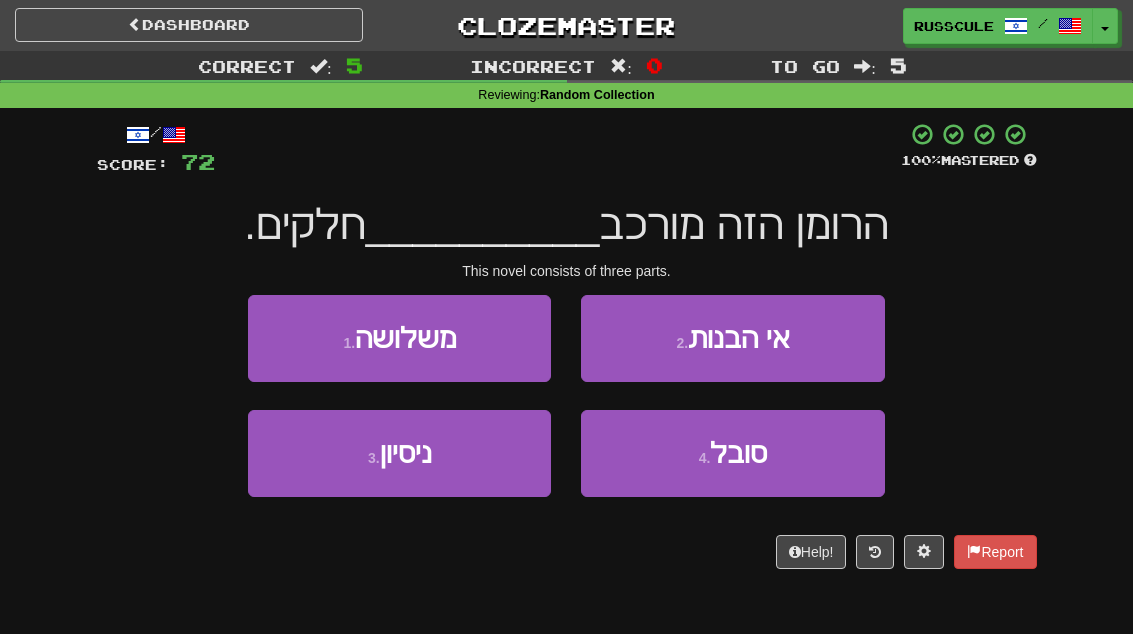 click on "1 .  משלושה" at bounding box center [399, 338] 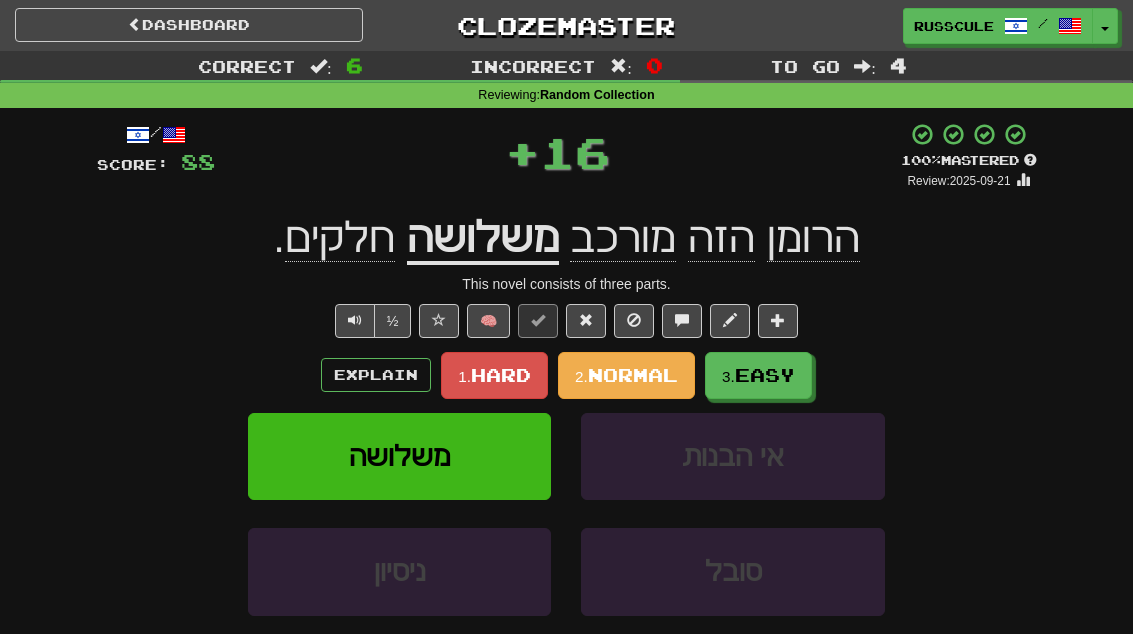 click on "3.  Easy" at bounding box center (758, 375) 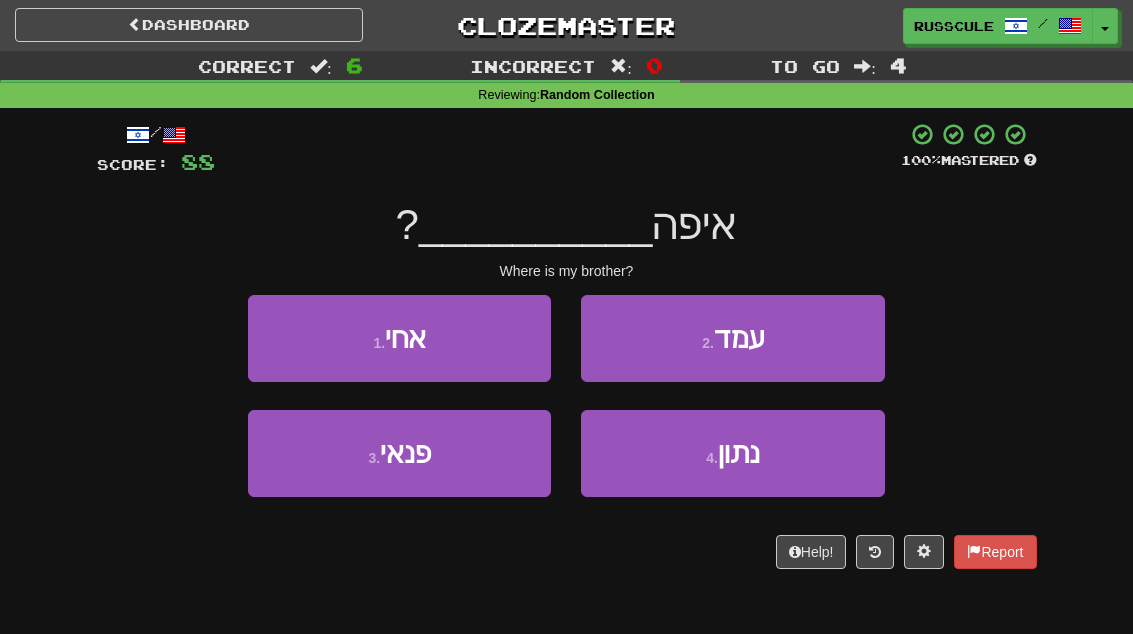 click on "1 .  אחי" at bounding box center [399, 338] 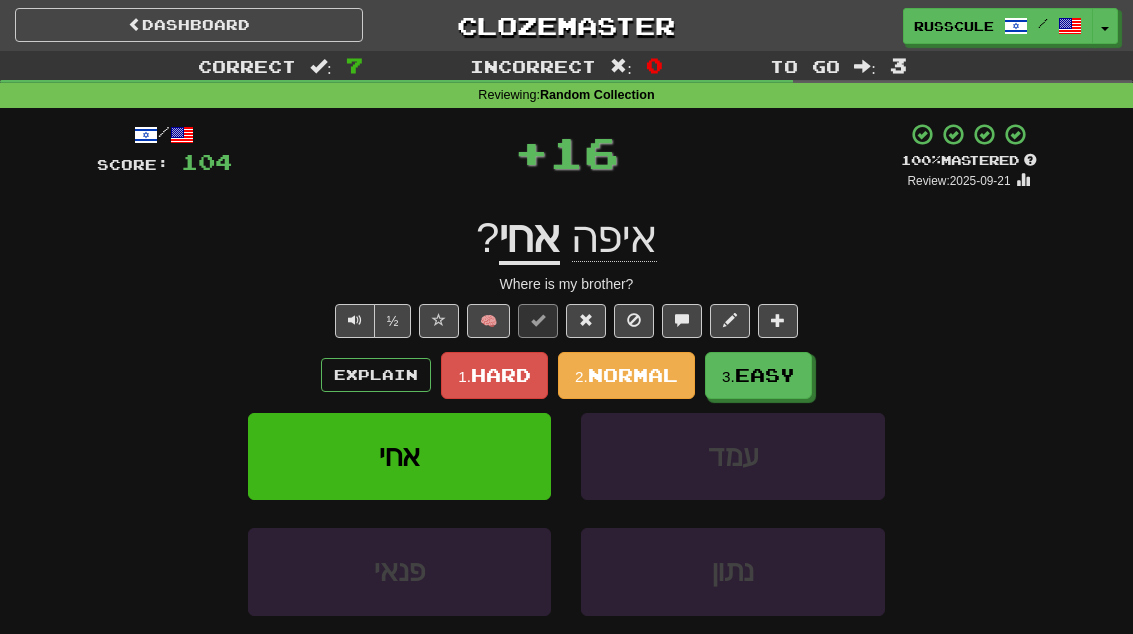 click on "Easy" at bounding box center [765, 375] 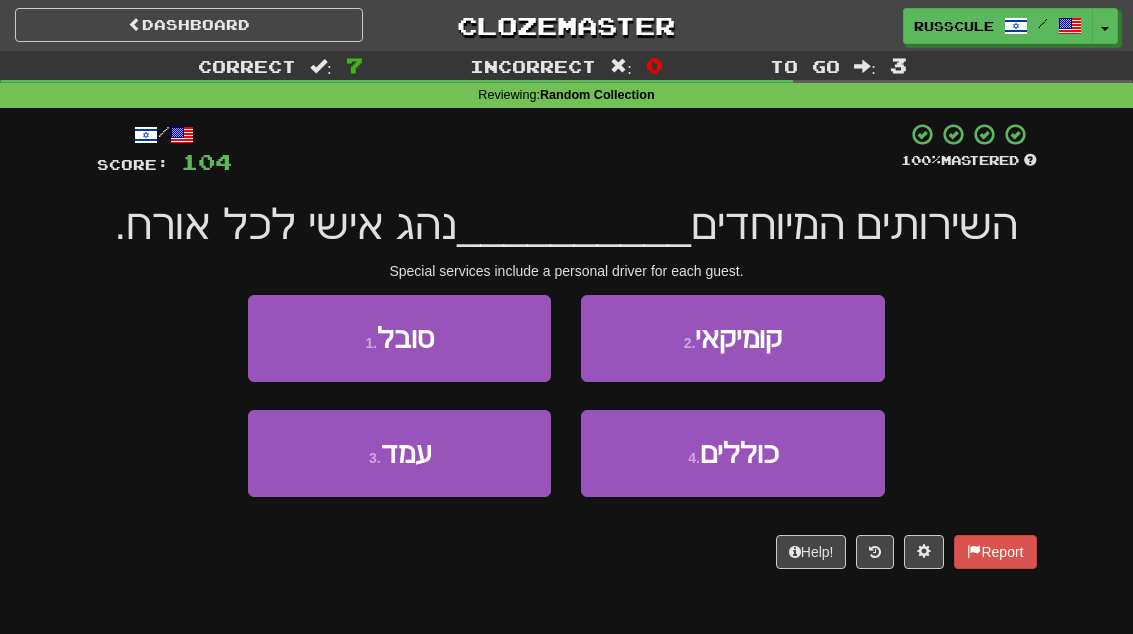 click on "כוללים" at bounding box center (739, 453) 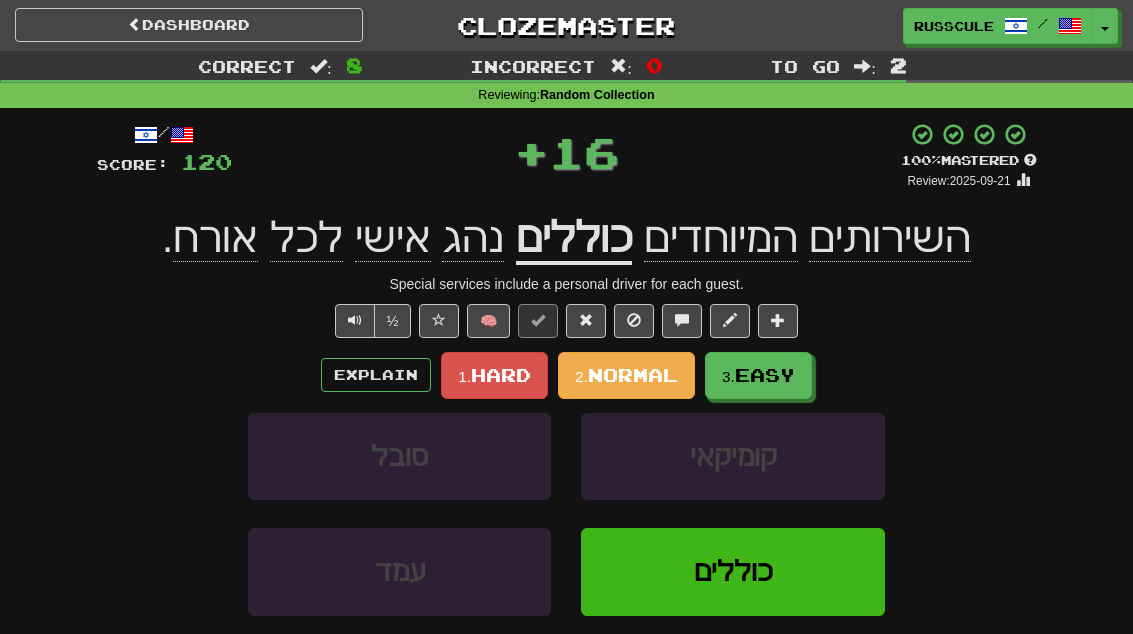 click on "Easy" at bounding box center (765, 375) 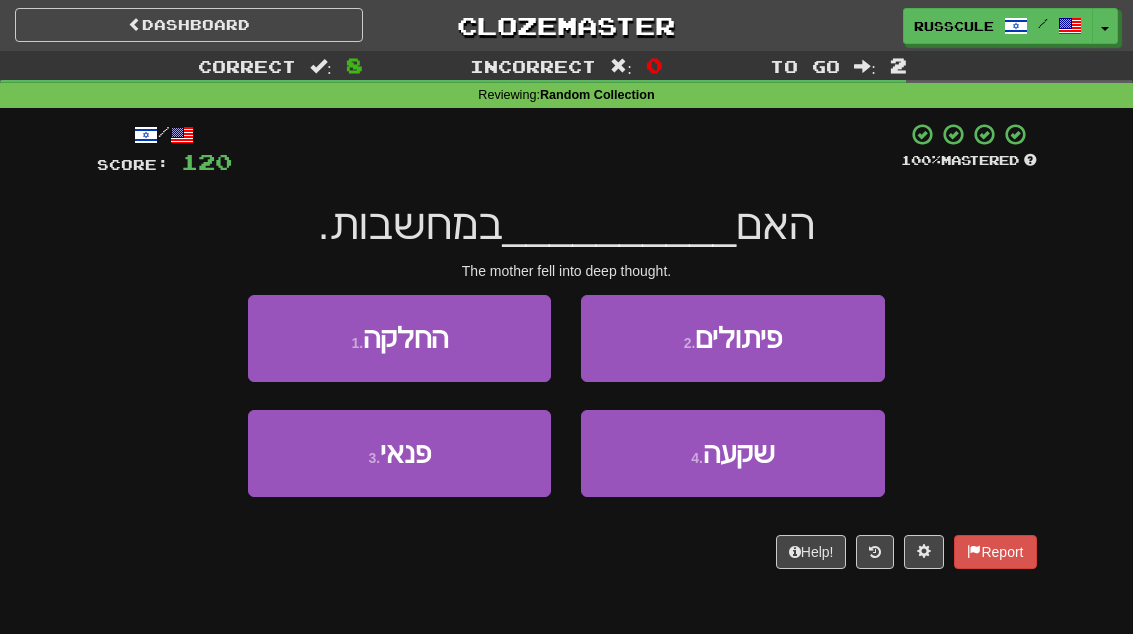click on "1 .  החלקה" at bounding box center [399, 338] 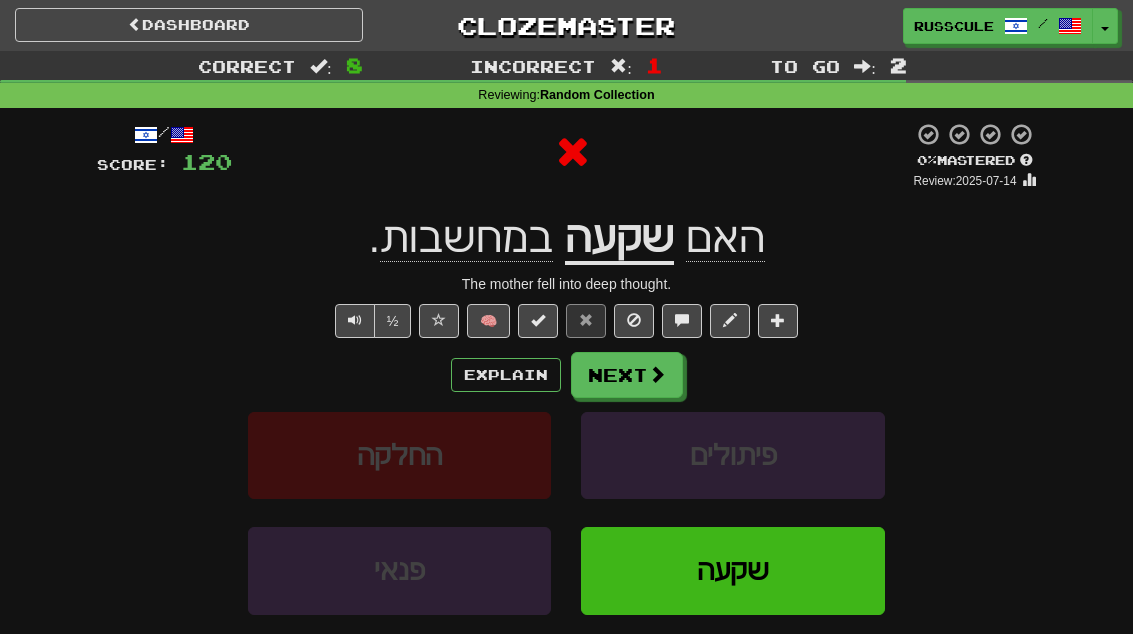 click on "Next" at bounding box center [627, 375] 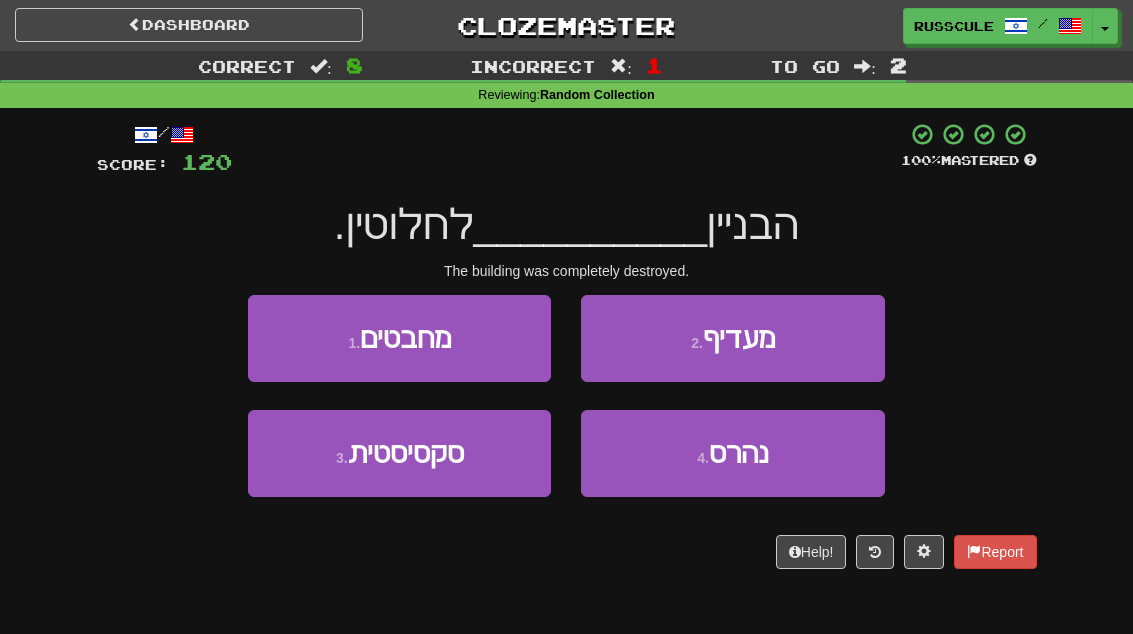 click on "נהרס" at bounding box center [739, 453] 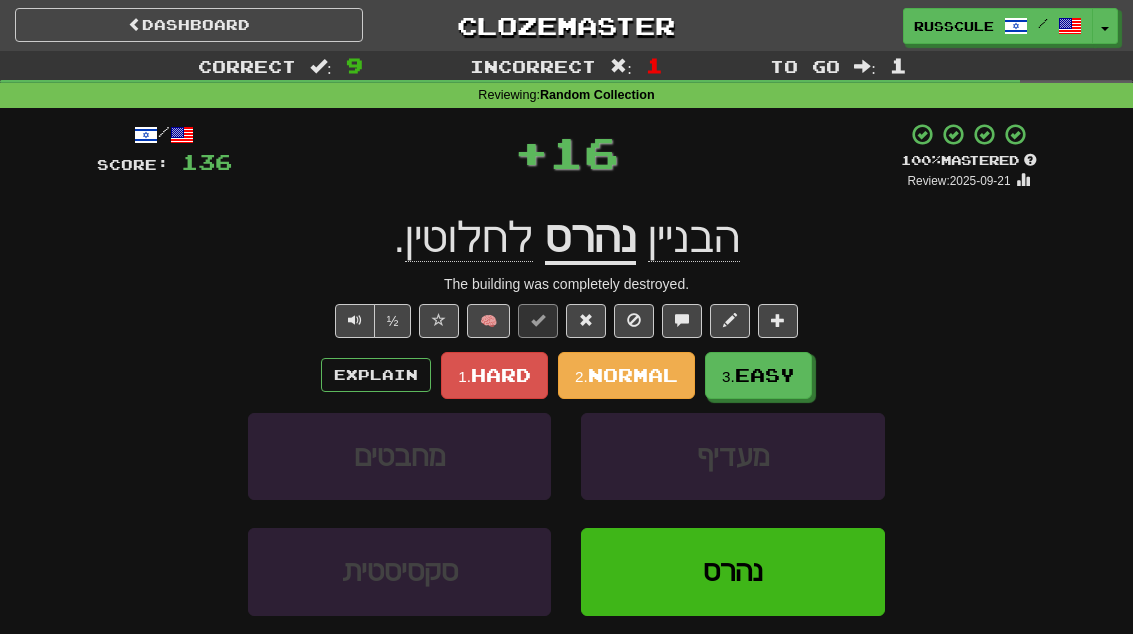 click on "3.  Easy" at bounding box center (758, 375) 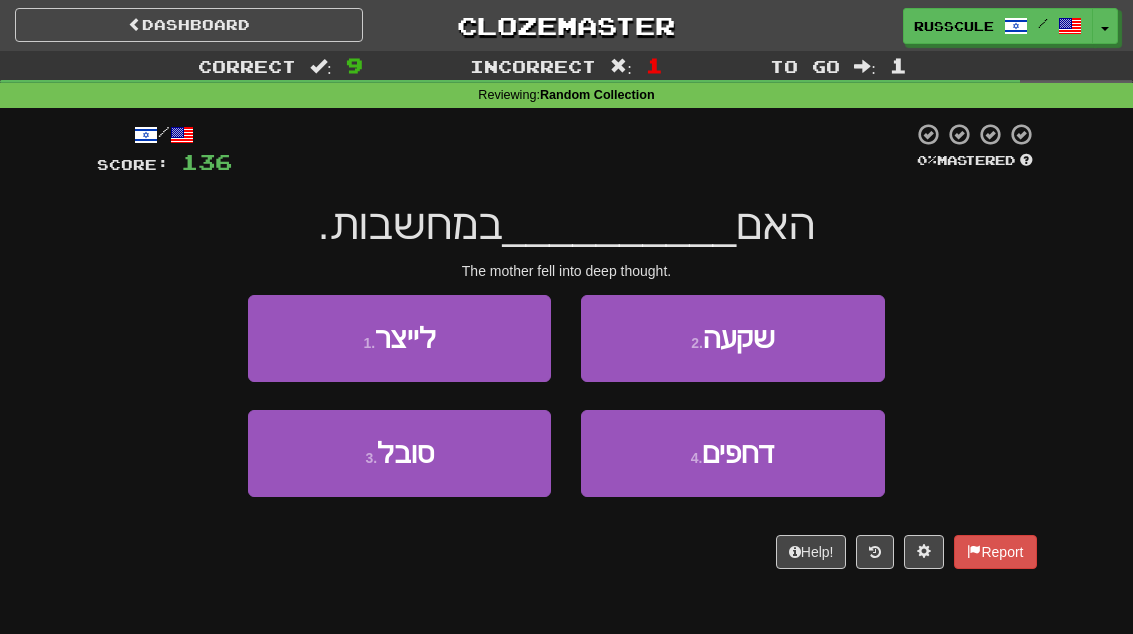 click on "2 .  שקעה" at bounding box center [732, 338] 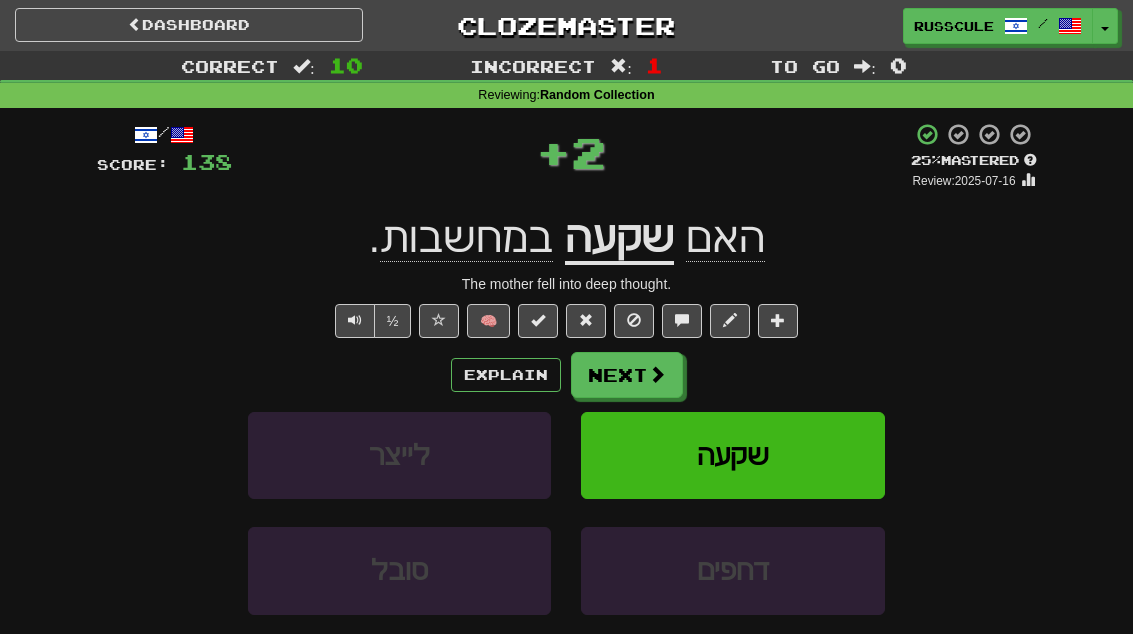 click on "שקעה" at bounding box center (619, 239) 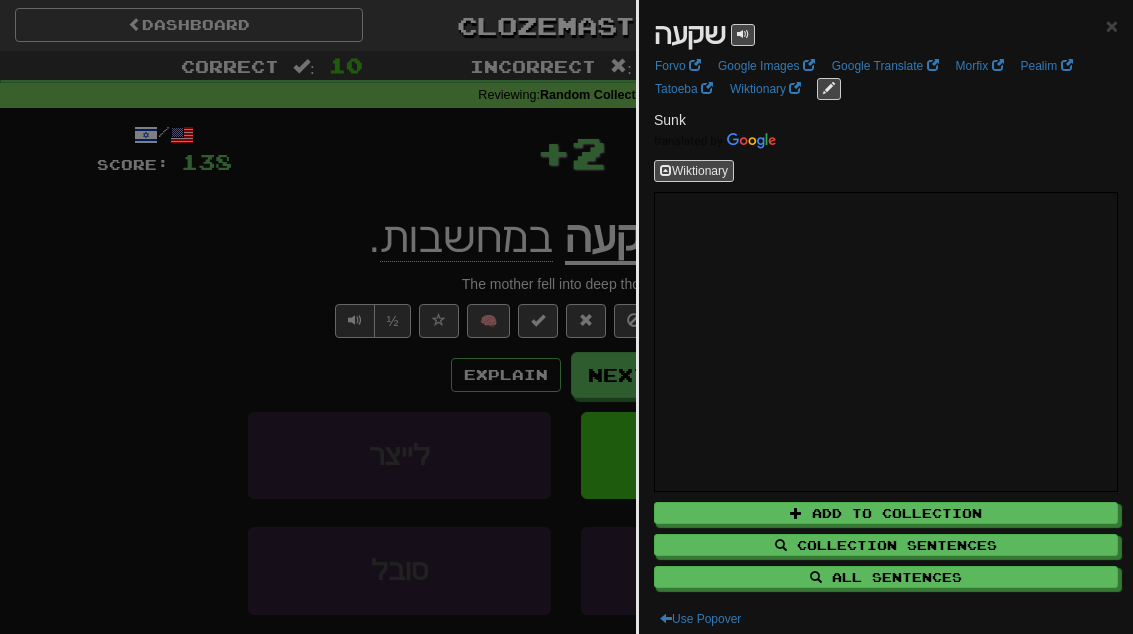 click at bounding box center (566, 317) 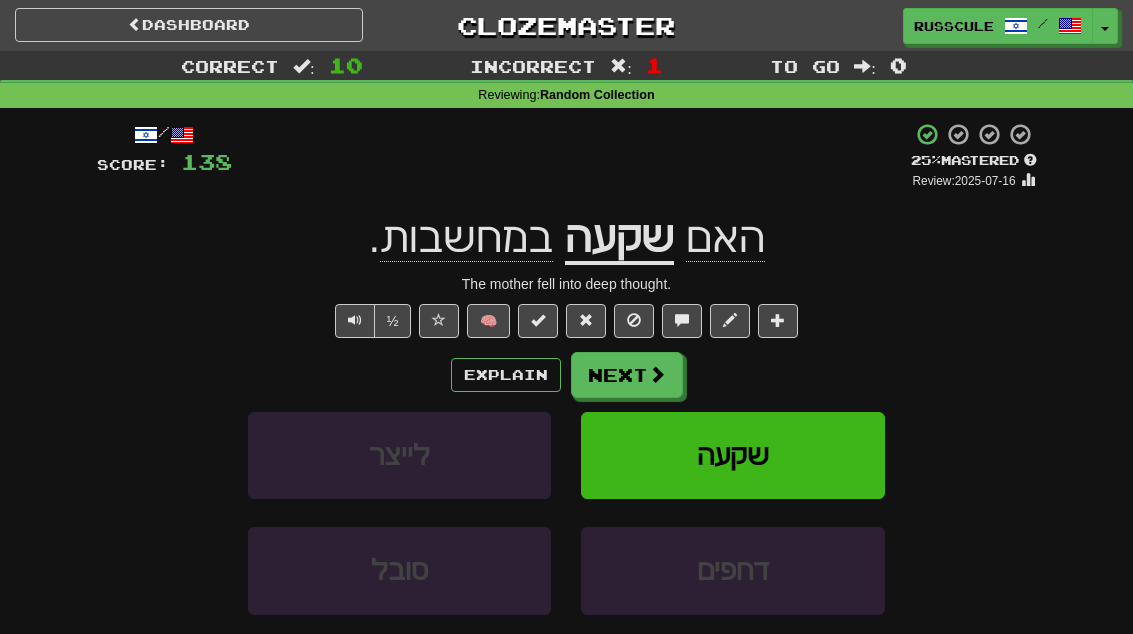 click at bounding box center [778, 321] 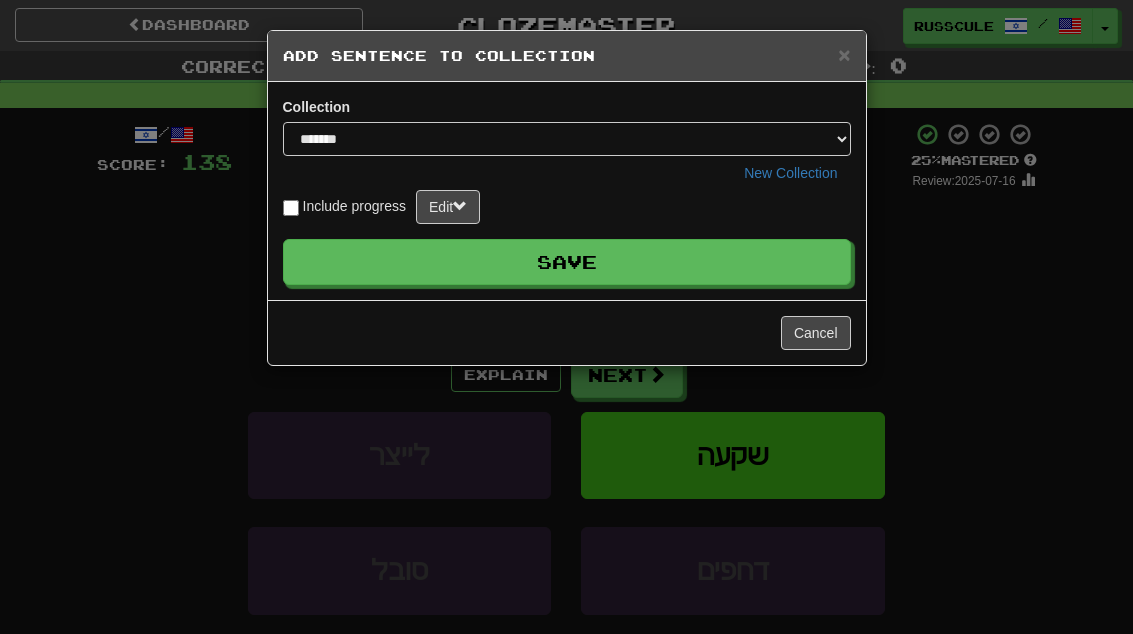 click on "Save" at bounding box center [567, 262] 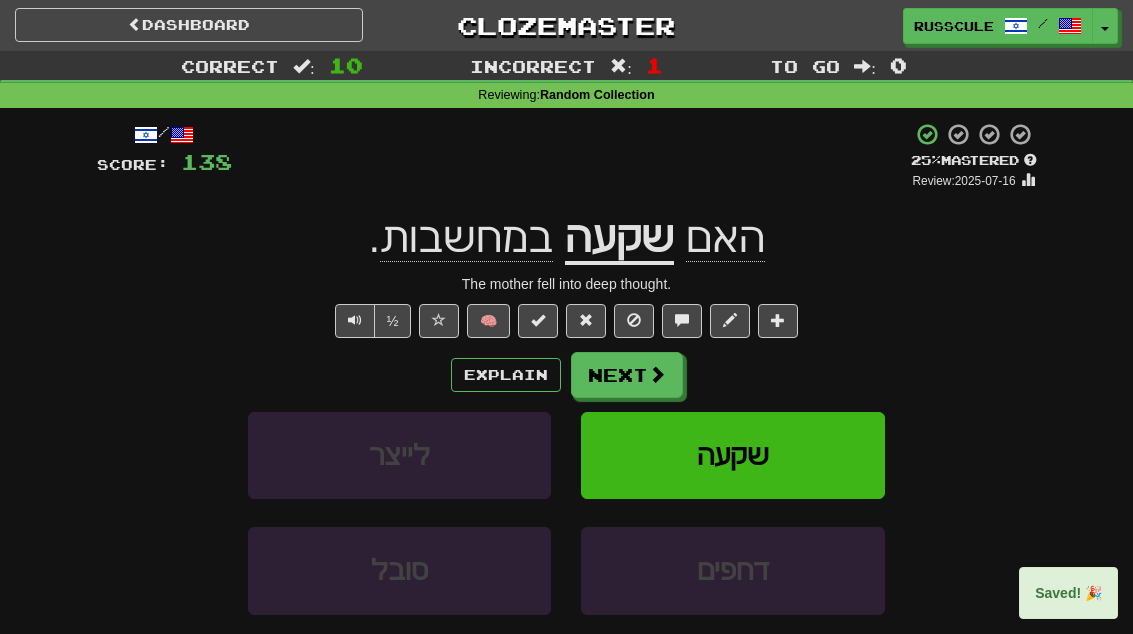 click on "Next" at bounding box center (627, 375) 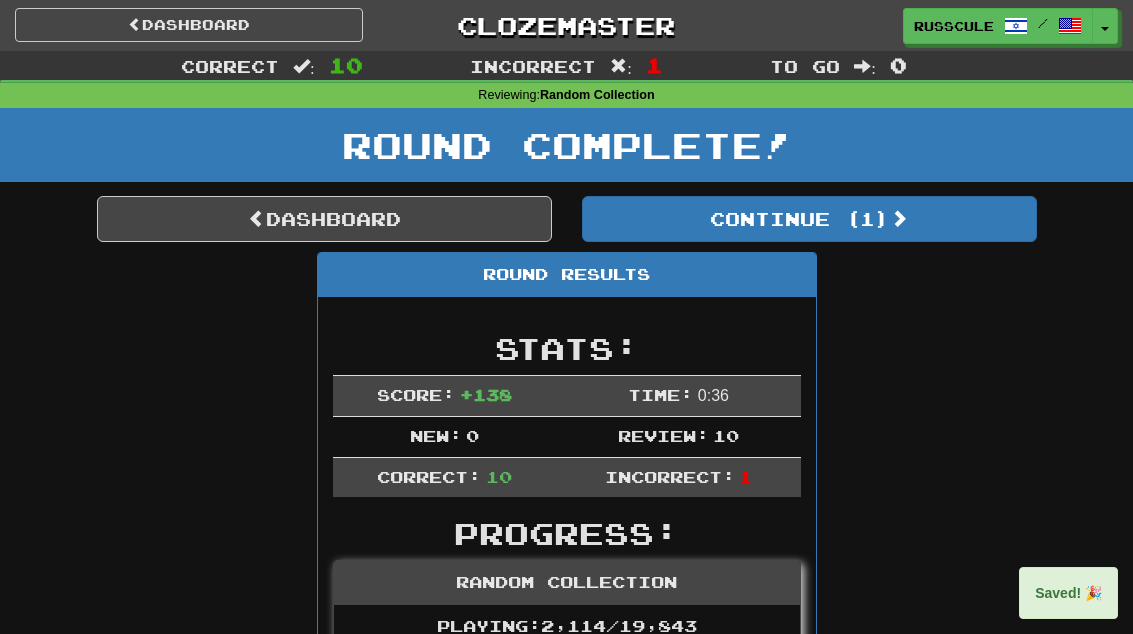 click on "Continue ( 1 )" at bounding box center (809, 219) 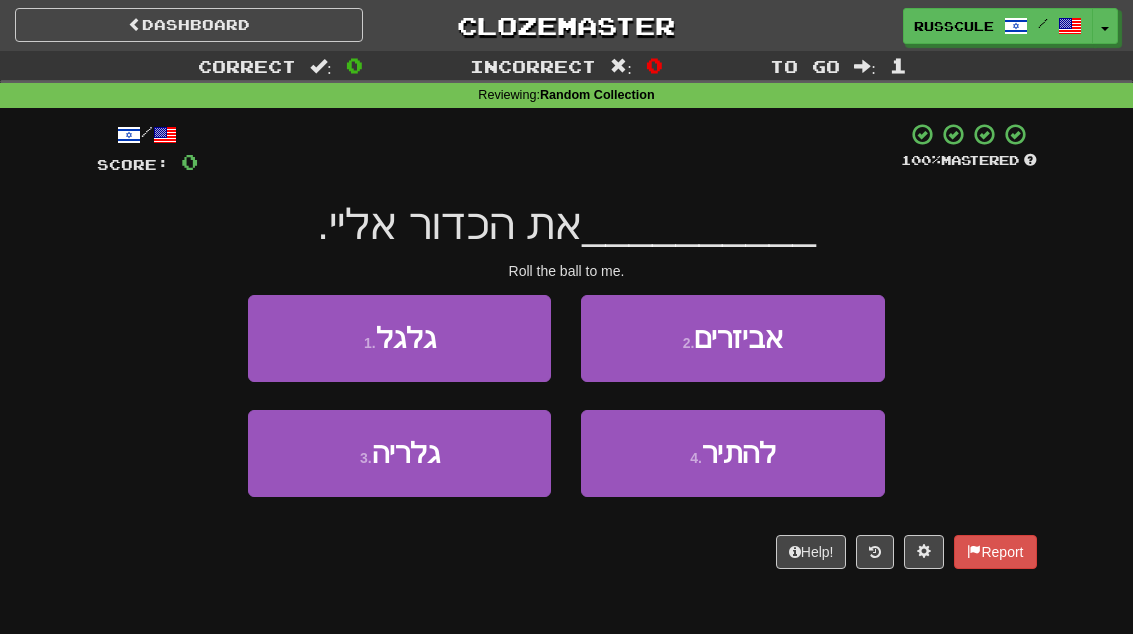 click on "1 .  גלגל" at bounding box center (399, 338) 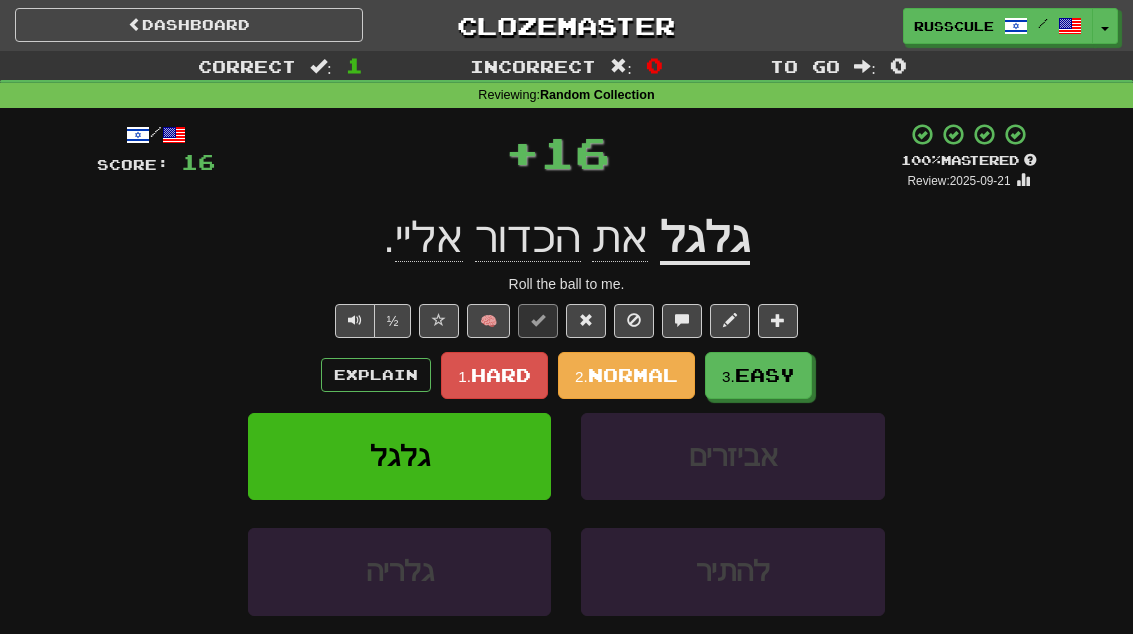 click on "Easy" at bounding box center [765, 375] 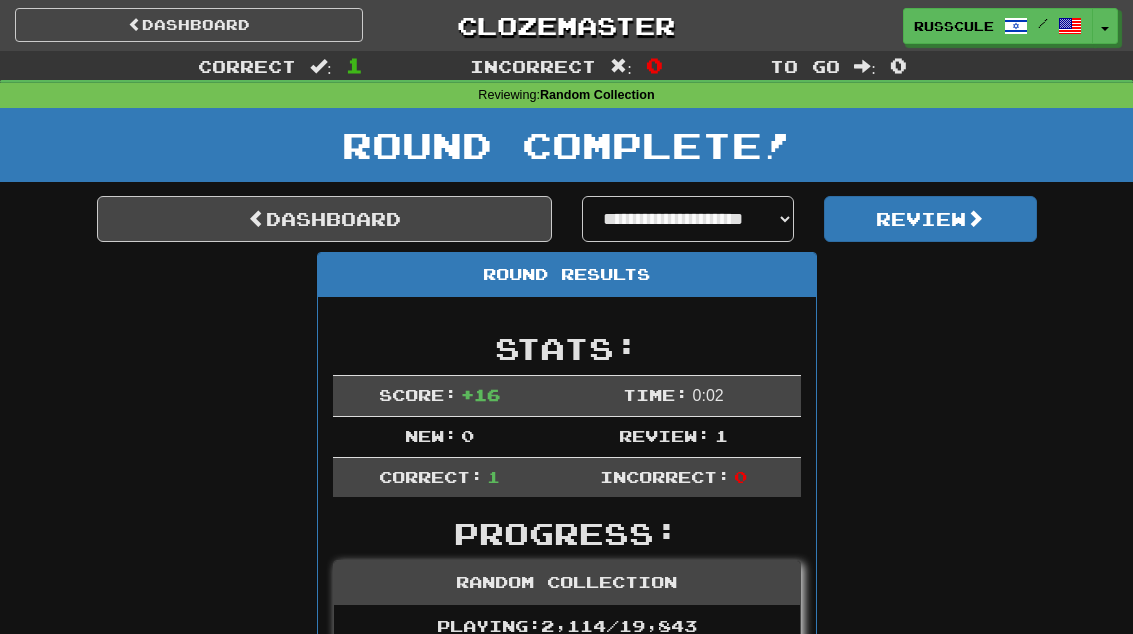 click on "Dashboard" at bounding box center [324, 219] 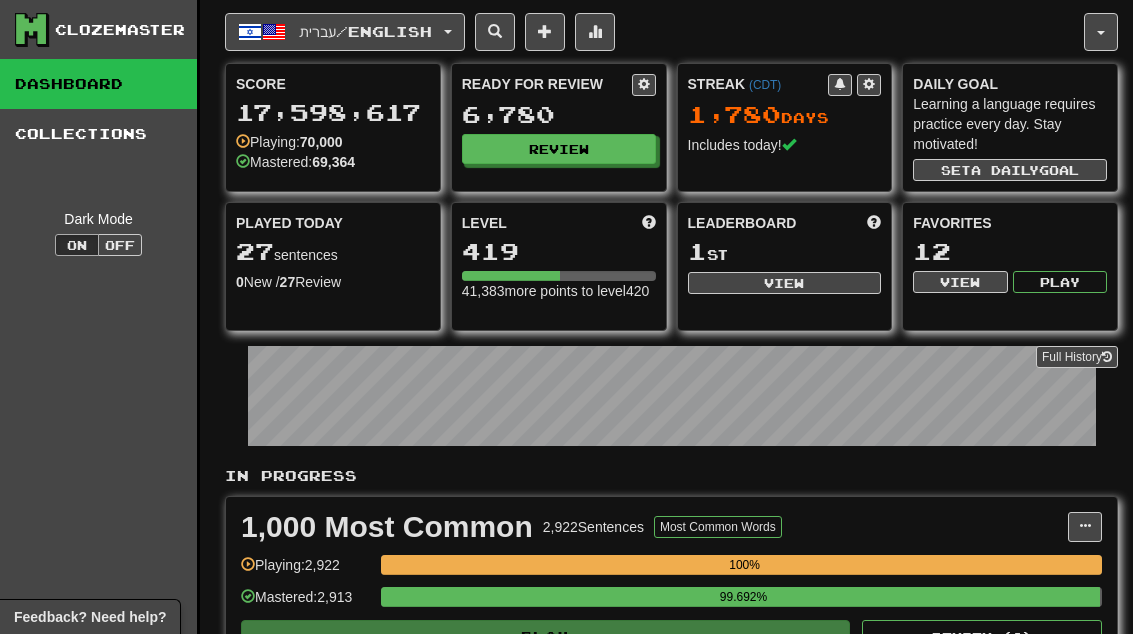 scroll, scrollTop: 0, scrollLeft: 0, axis: both 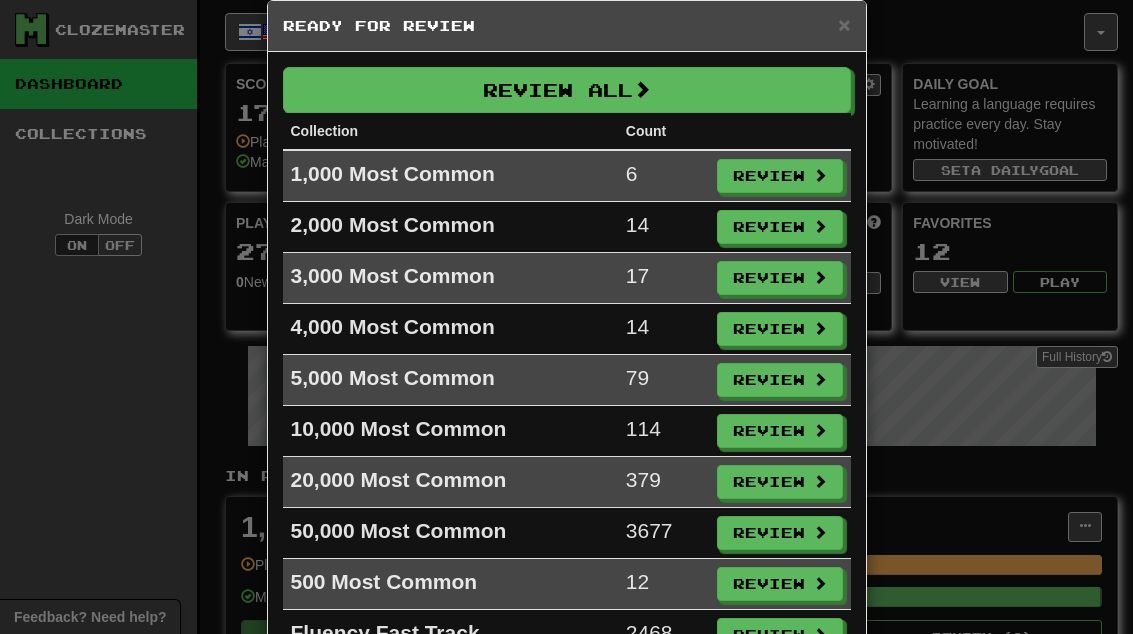click at bounding box center (820, 175) 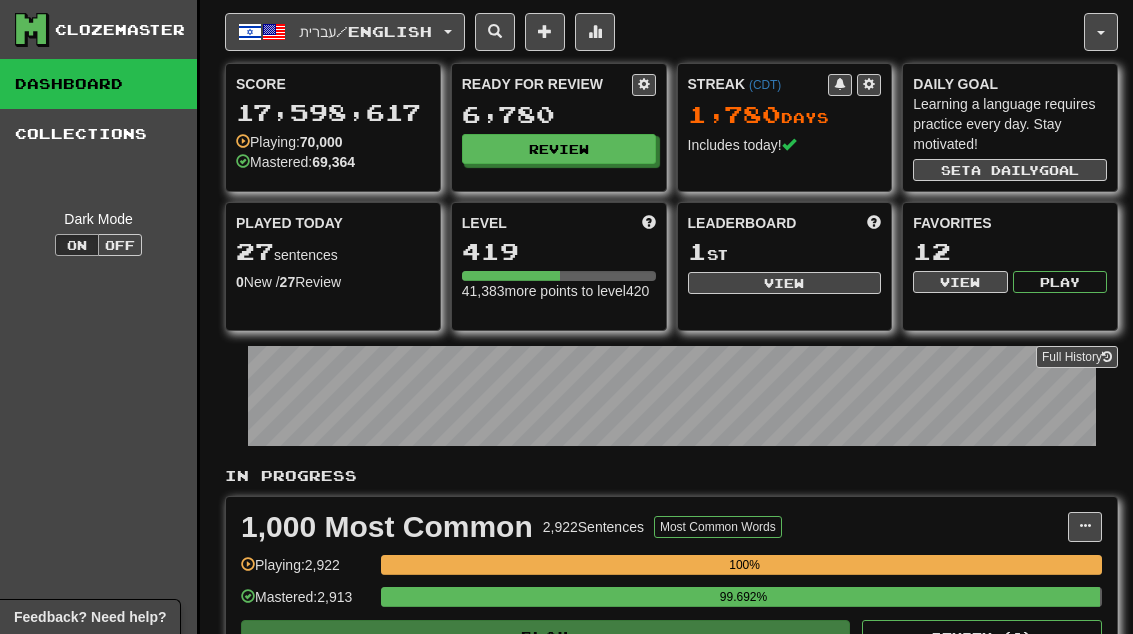 select on "**" 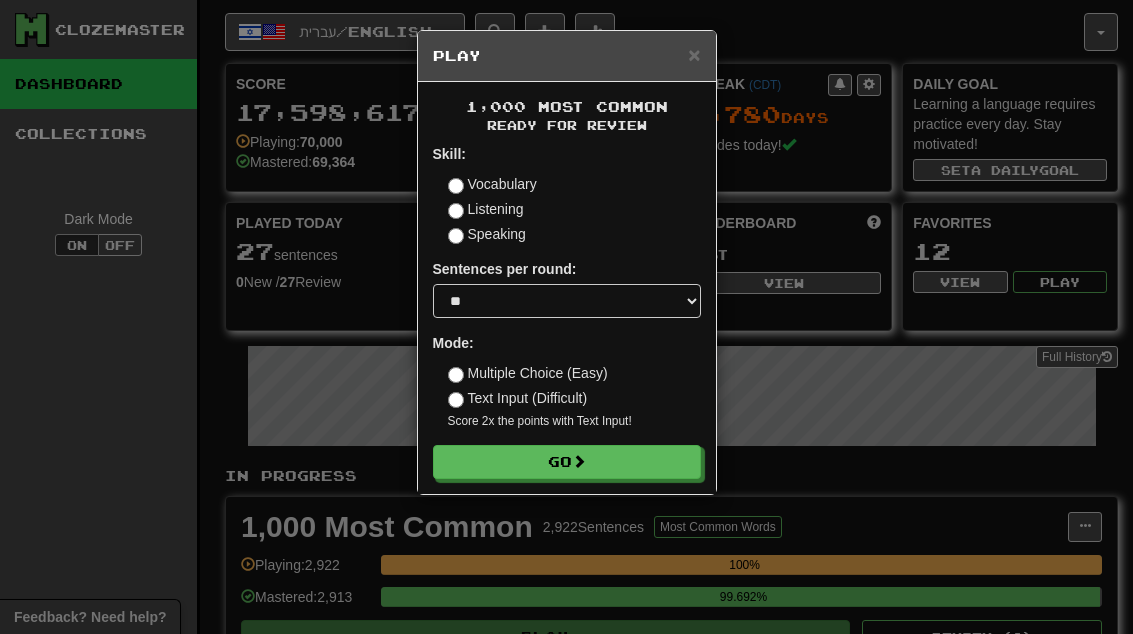 click on "Go" at bounding box center [567, 462] 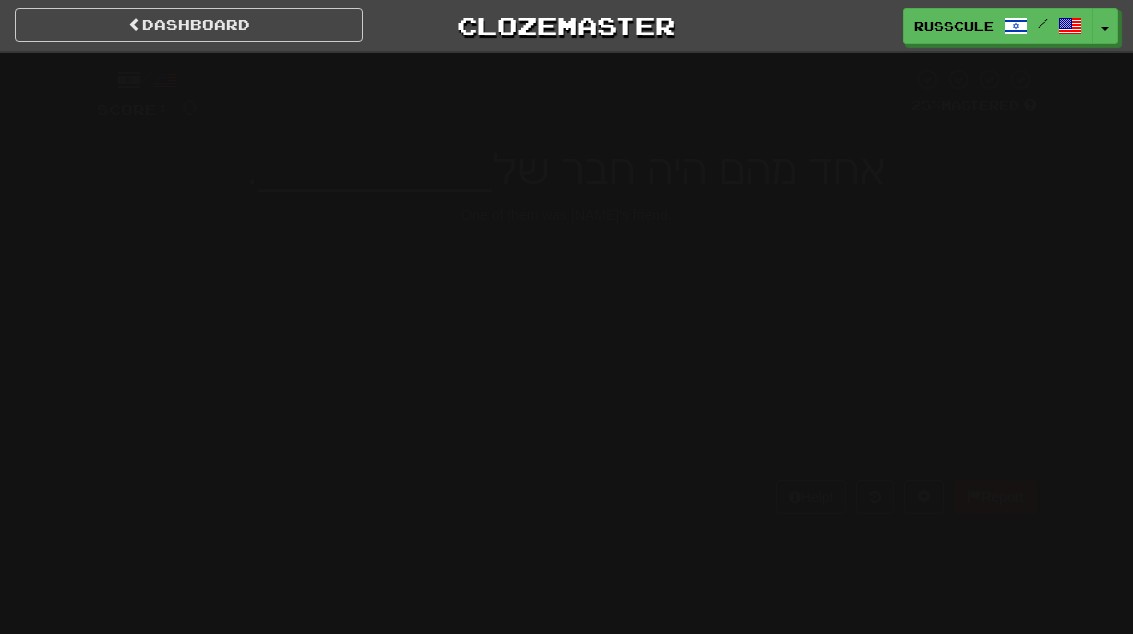 scroll, scrollTop: 0, scrollLeft: 0, axis: both 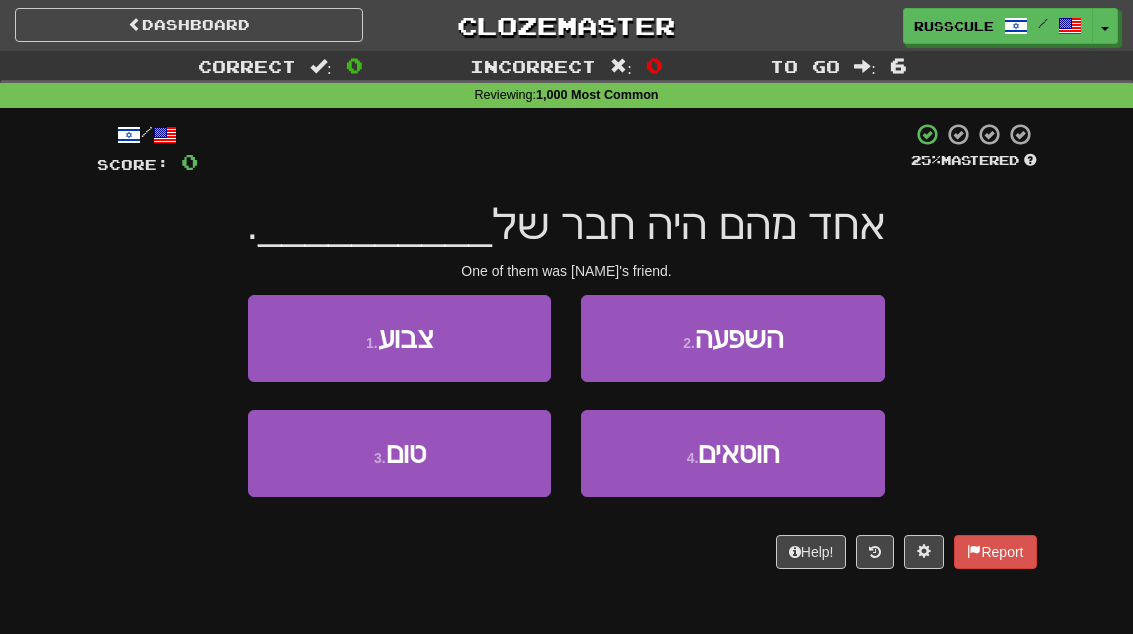 click on "3 .  טום" at bounding box center [399, 453] 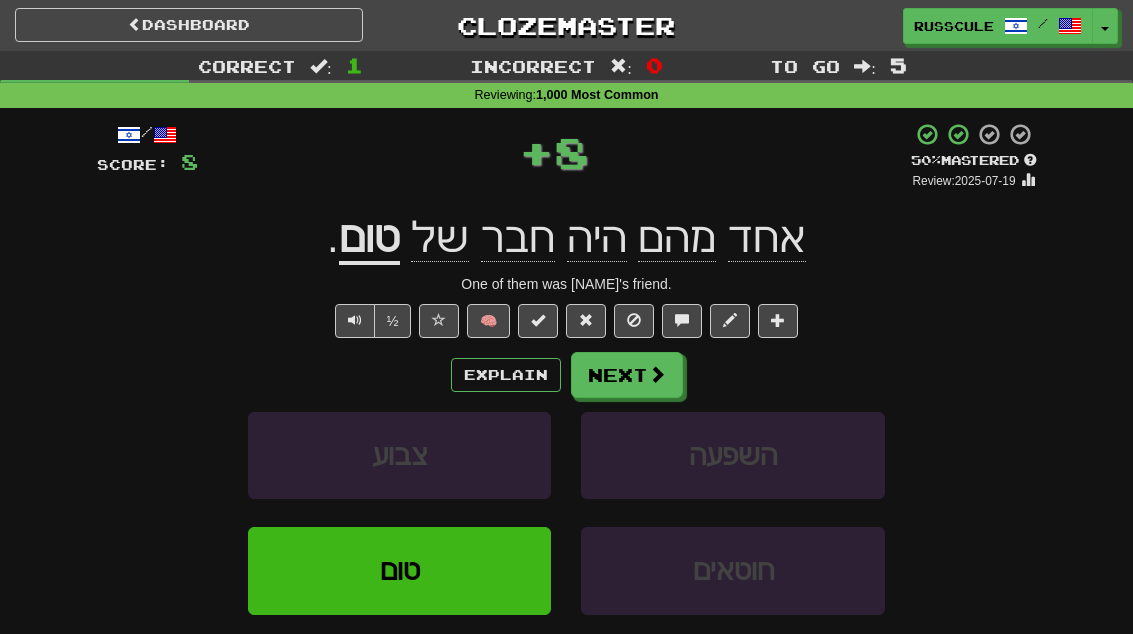 click on "Next" at bounding box center [627, 375] 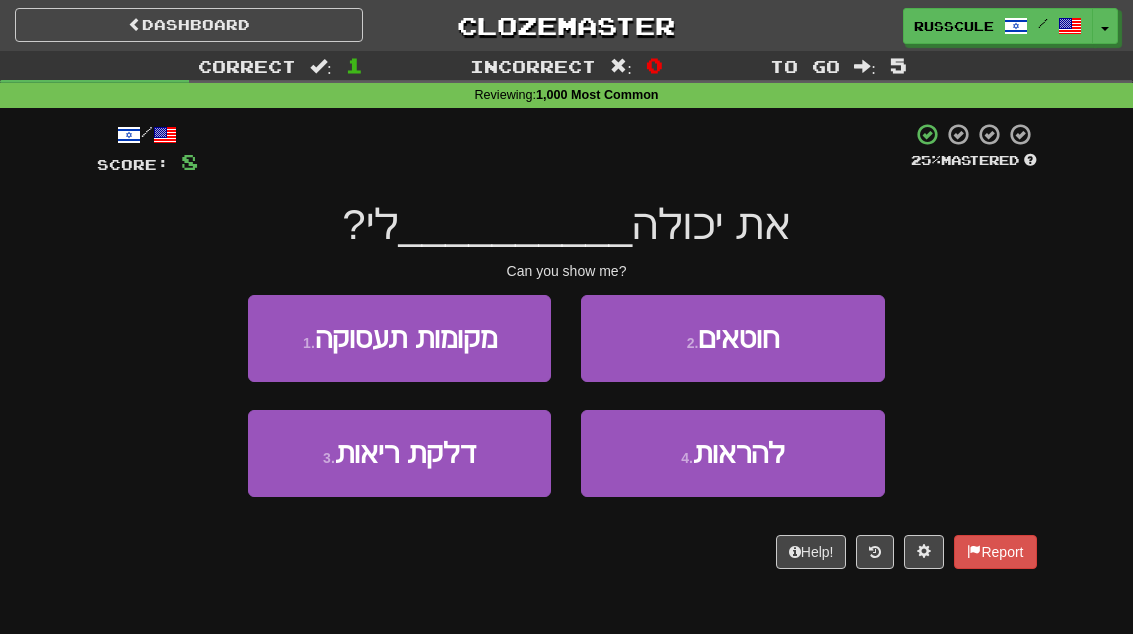 click on "להראות" at bounding box center [739, 453] 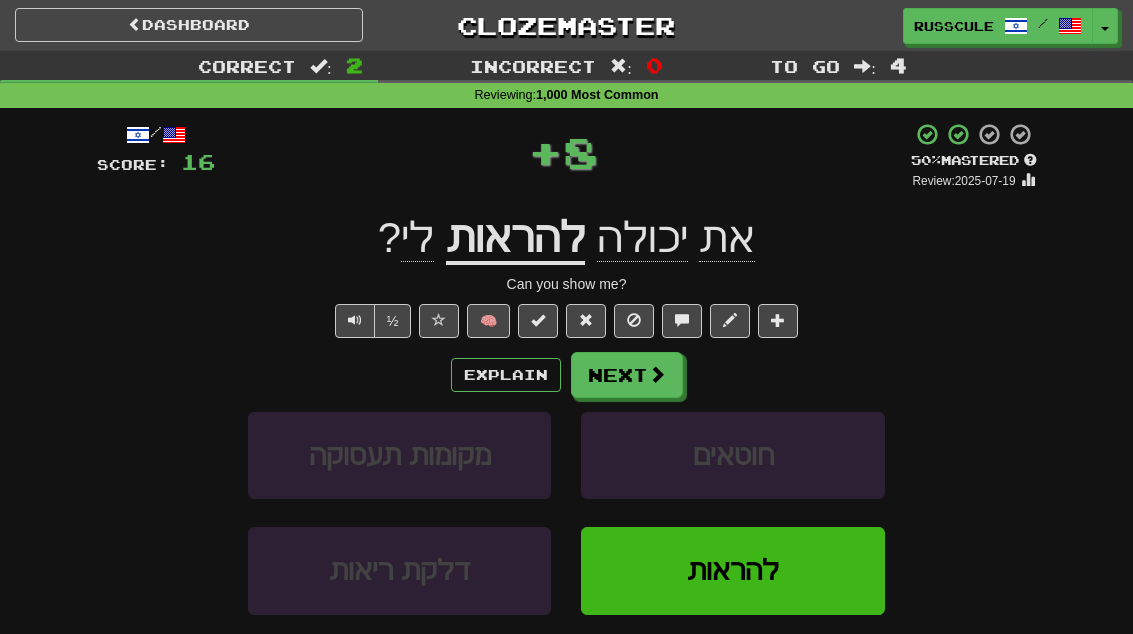 click on "Next" at bounding box center [627, 375] 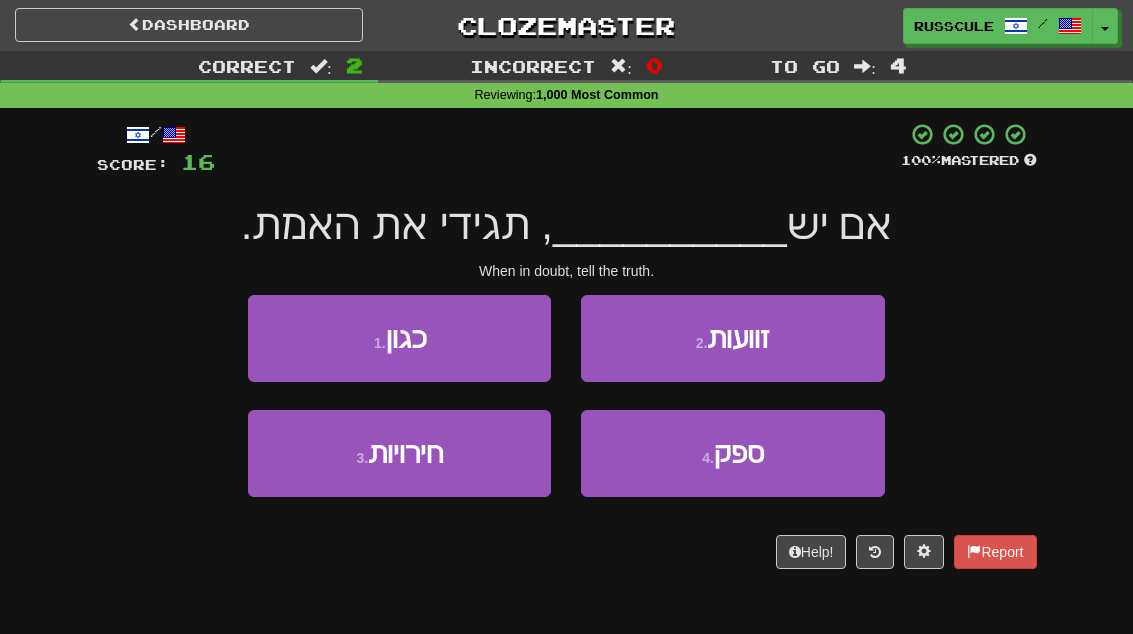 click on "4 .  ספק" at bounding box center [732, 453] 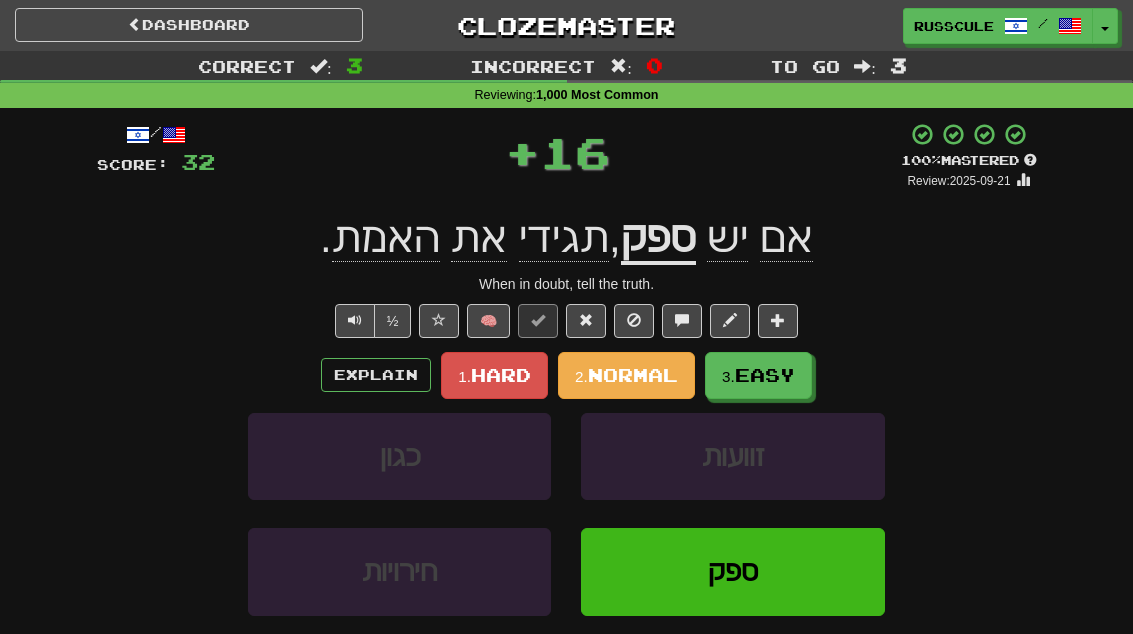 click on "Easy" at bounding box center [765, 375] 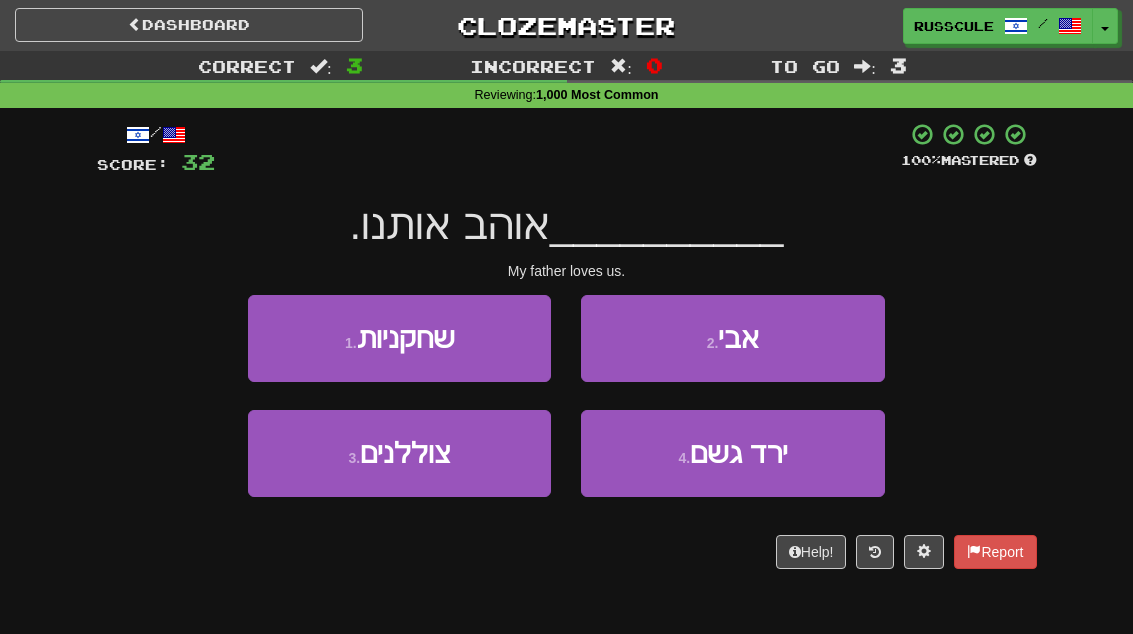 click on "2 .  אבי" at bounding box center (732, 338) 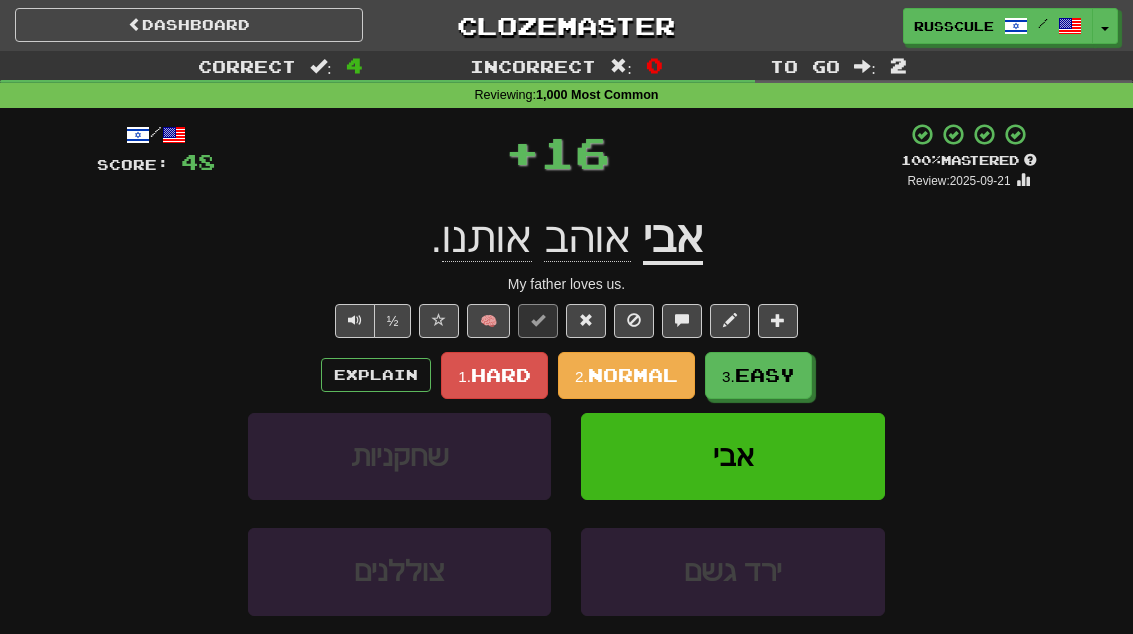 click on "Easy" at bounding box center (765, 375) 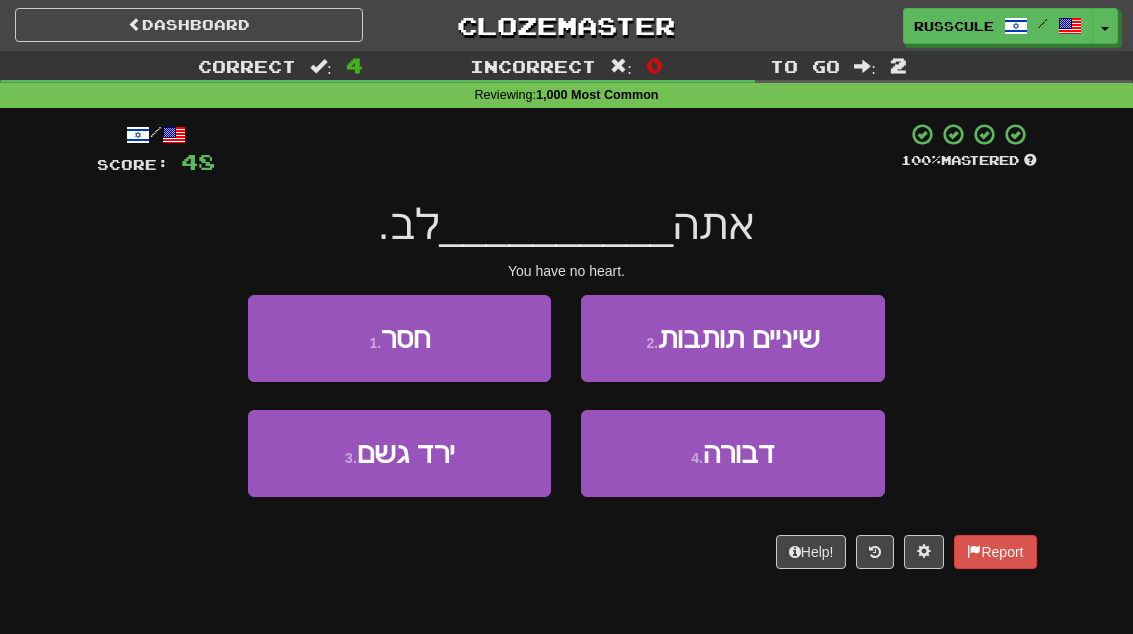 click on "1 .  חסר" at bounding box center [399, 338] 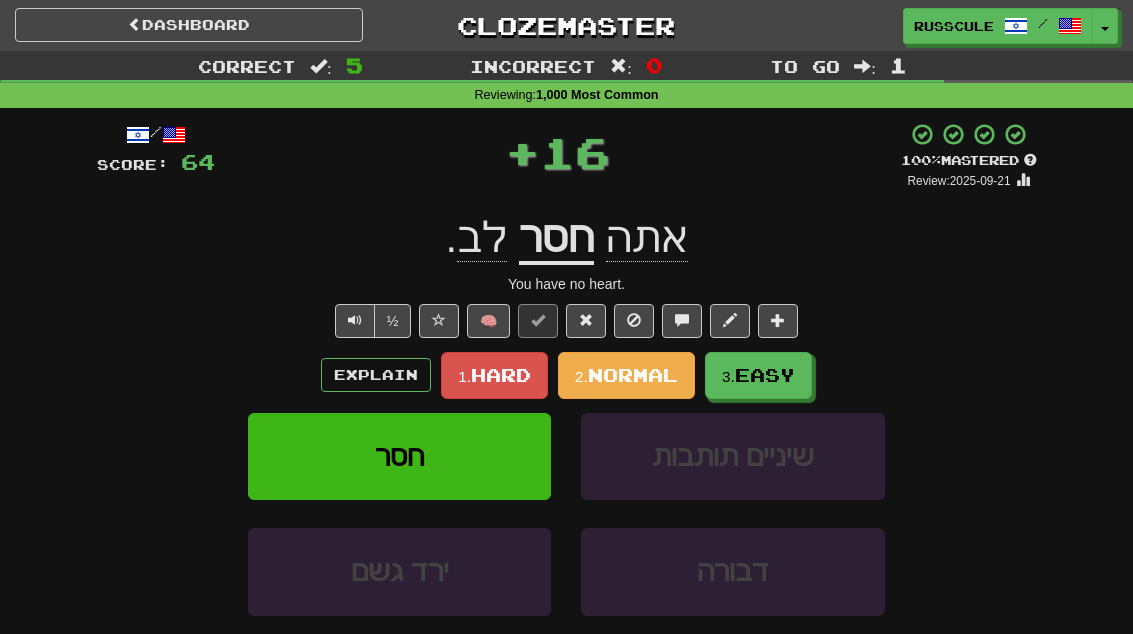 click on "Easy" at bounding box center (765, 375) 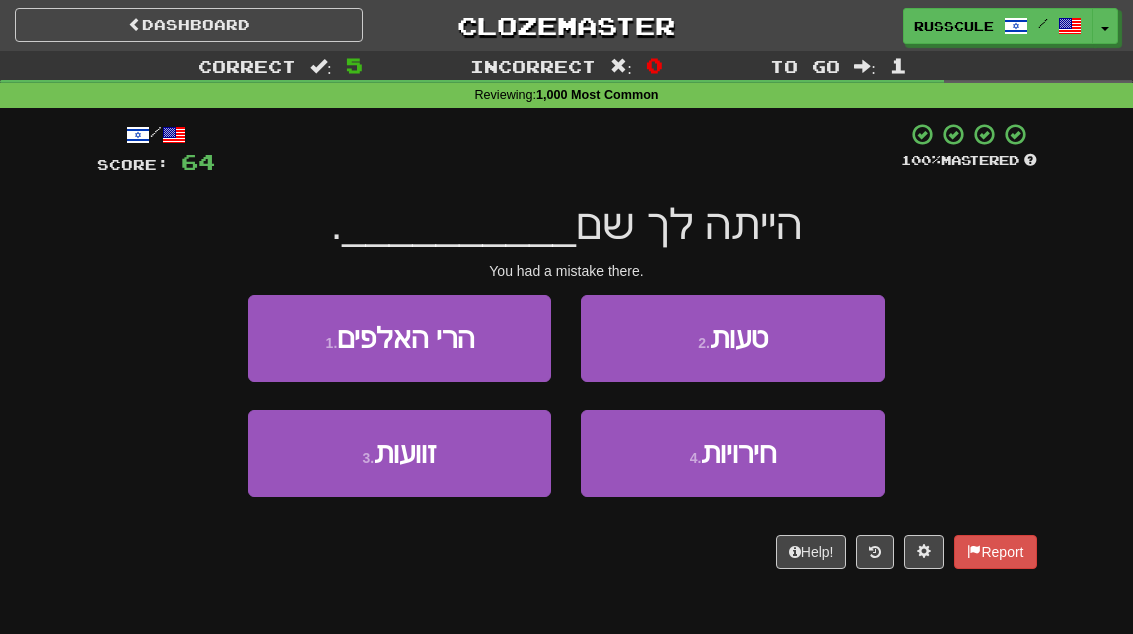 click on "2 .  טעות" at bounding box center (732, 338) 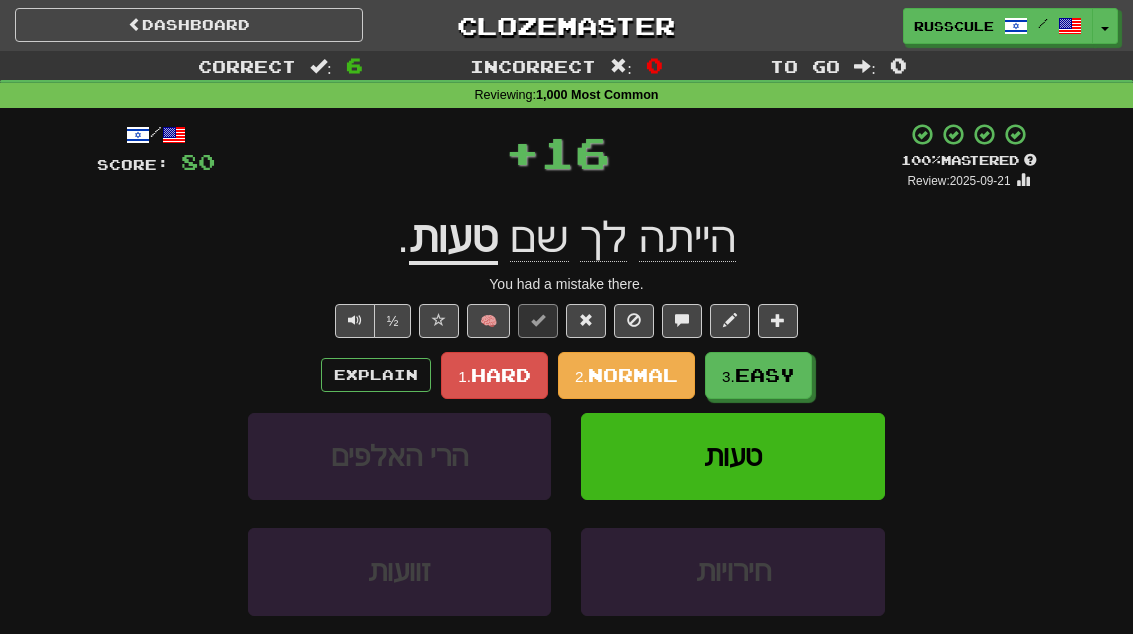 click on "Easy" at bounding box center [765, 375] 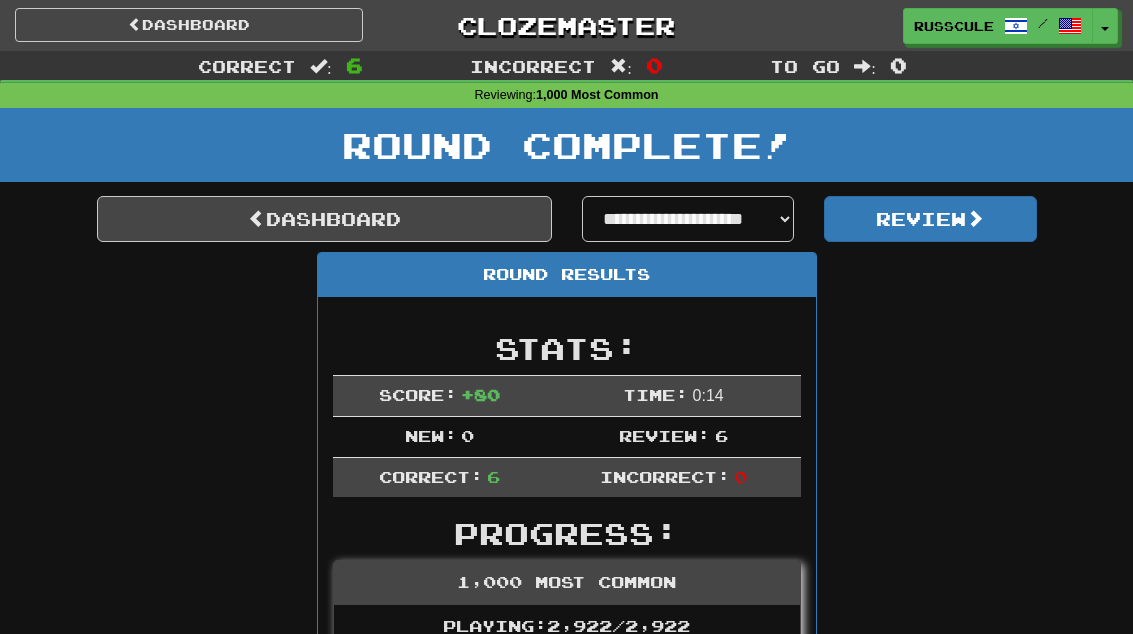 click on "Dashboard" at bounding box center (324, 219) 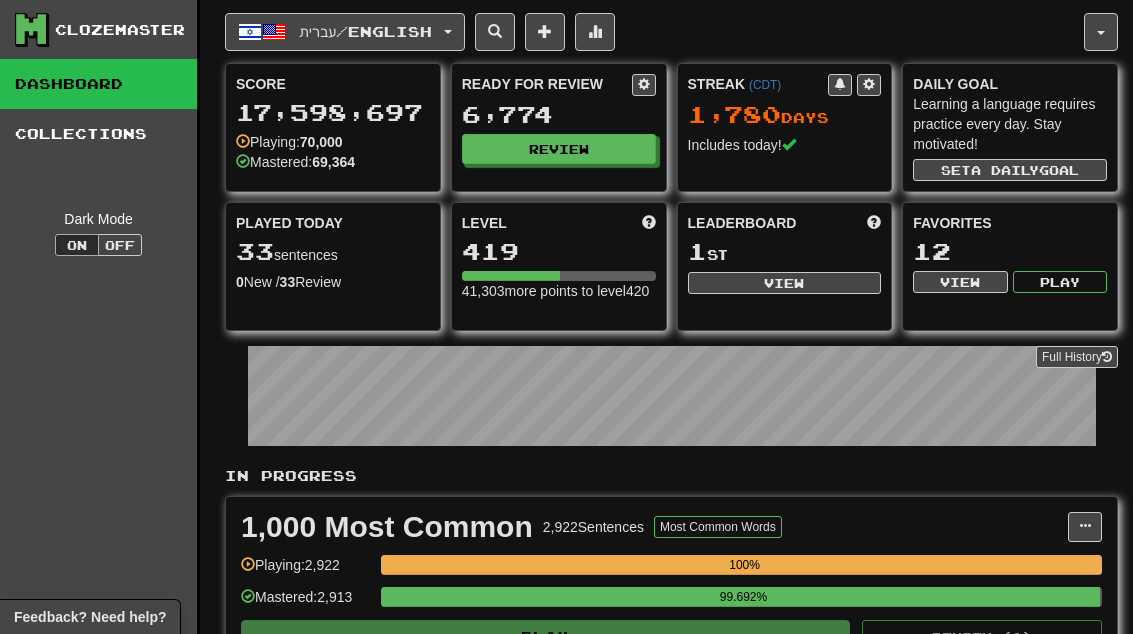 scroll, scrollTop: 0, scrollLeft: 0, axis: both 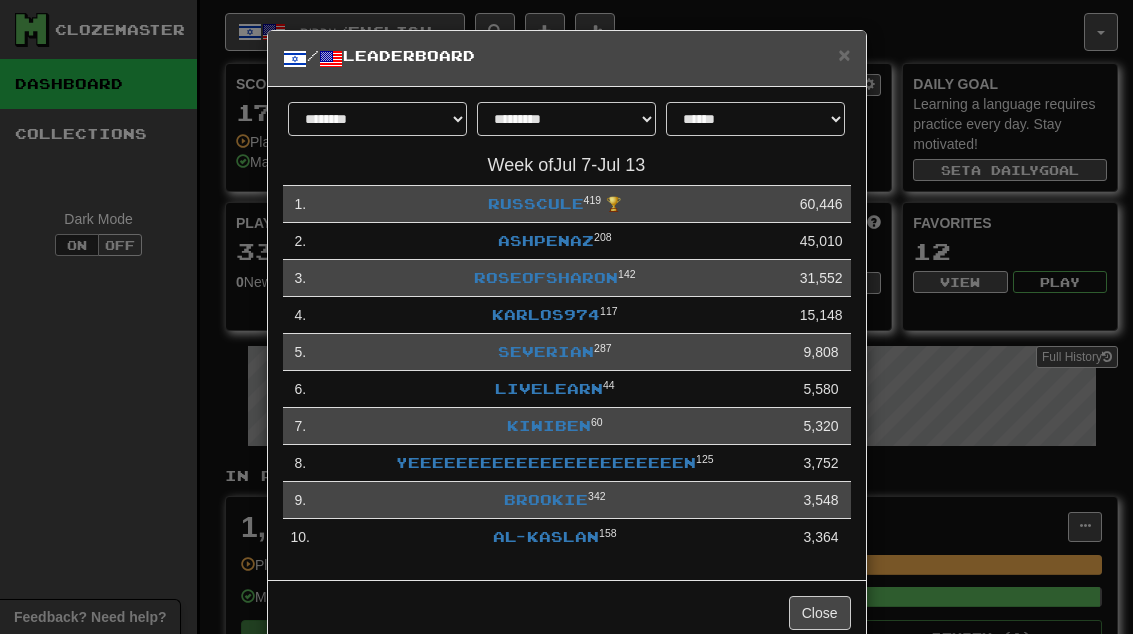 click on "Close" at bounding box center (820, 613) 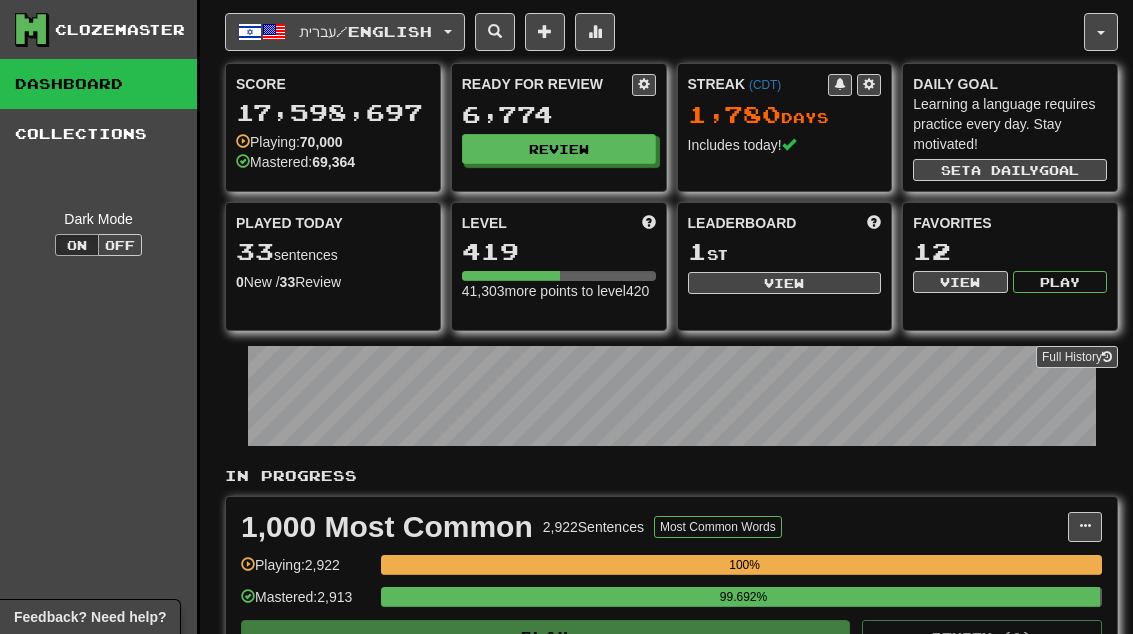 click on "Review" at bounding box center (559, 149) 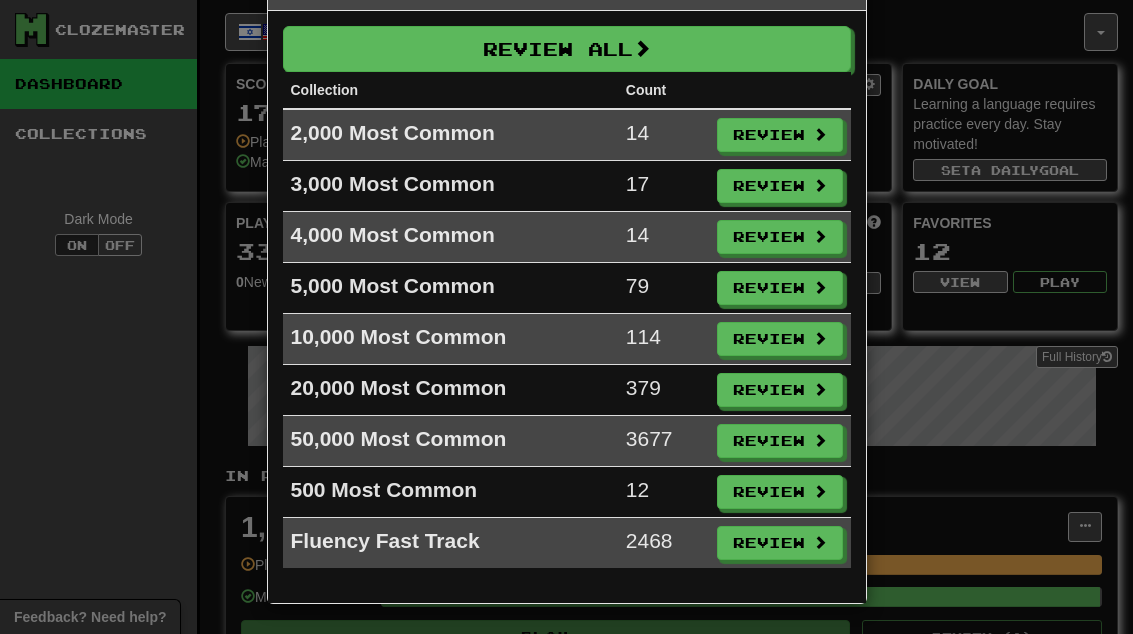 scroll, scrollTop: 71, scrollLeft: 0, axis: vertical 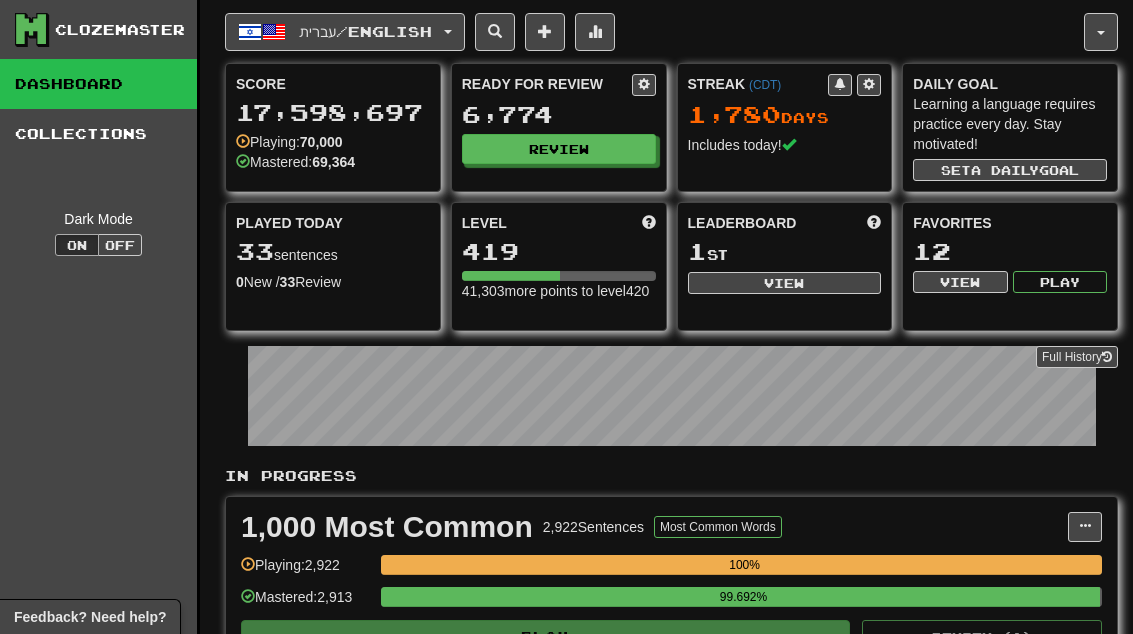 select on "**" 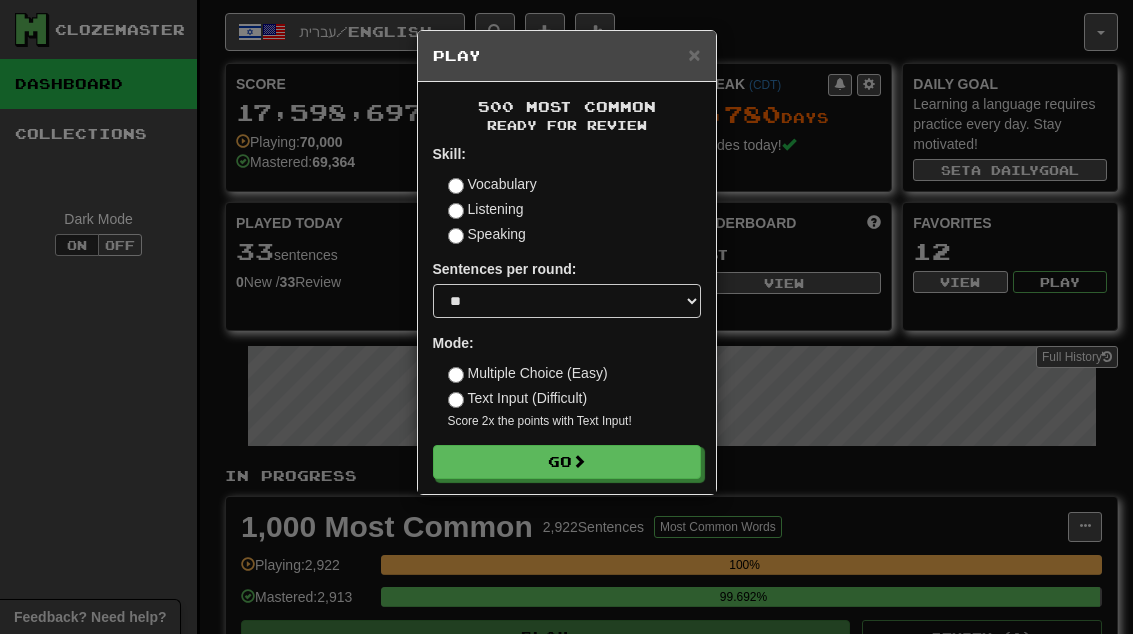 click on "Go" at bounding box center (567, 462) 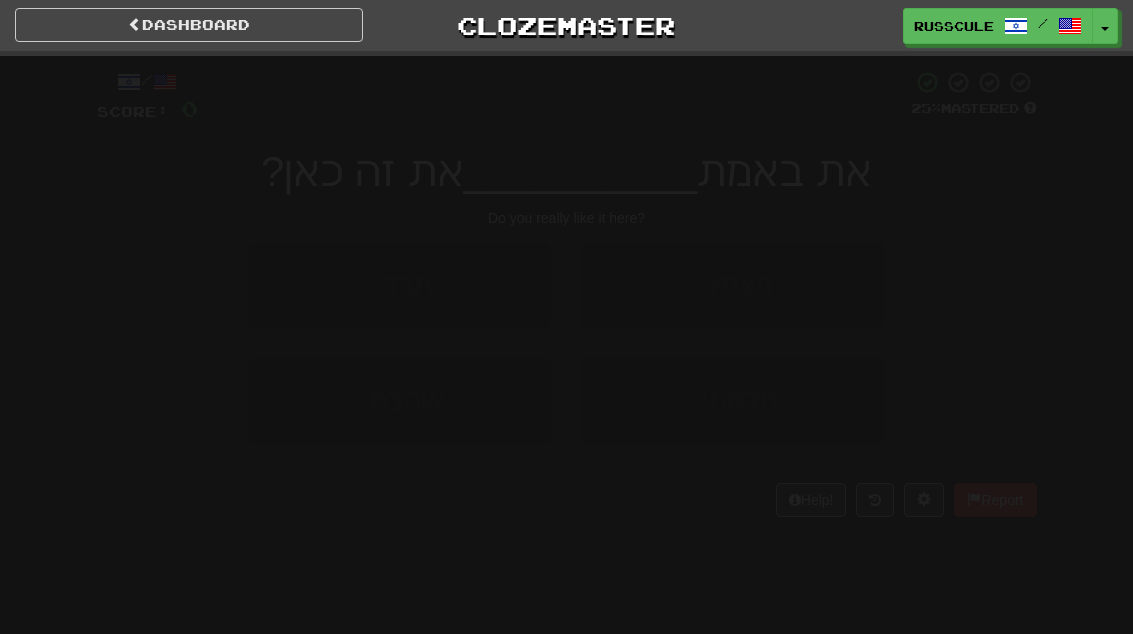 scroll, scrollTop: 0, scrollLeft: 0, axis: both 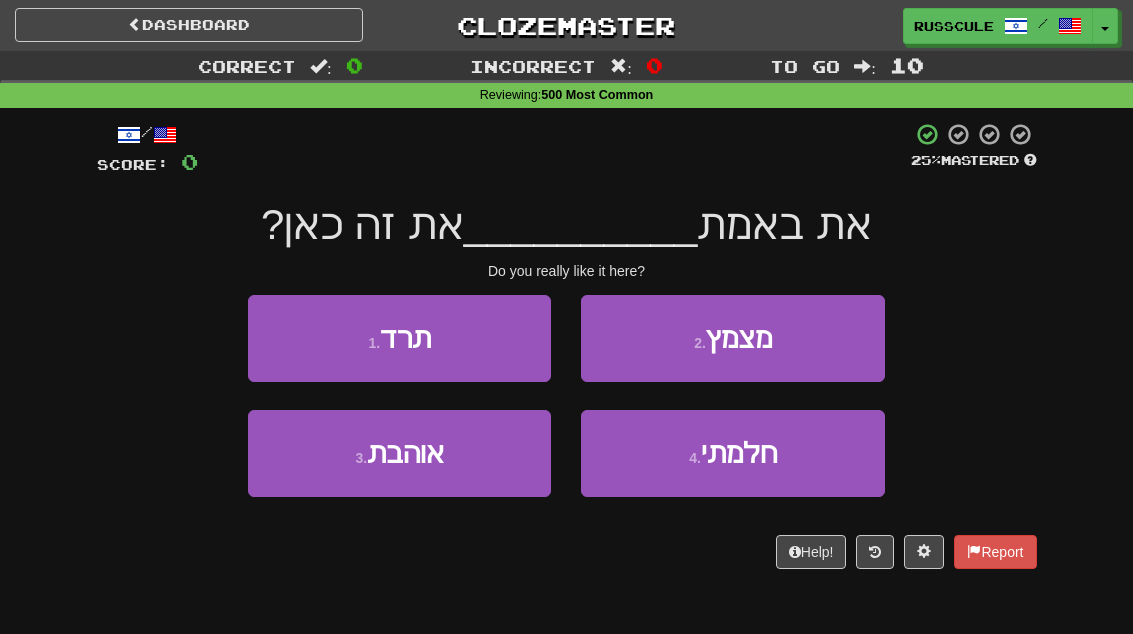 click on "3 .  אוהבת" at bounding box center (399, 453) 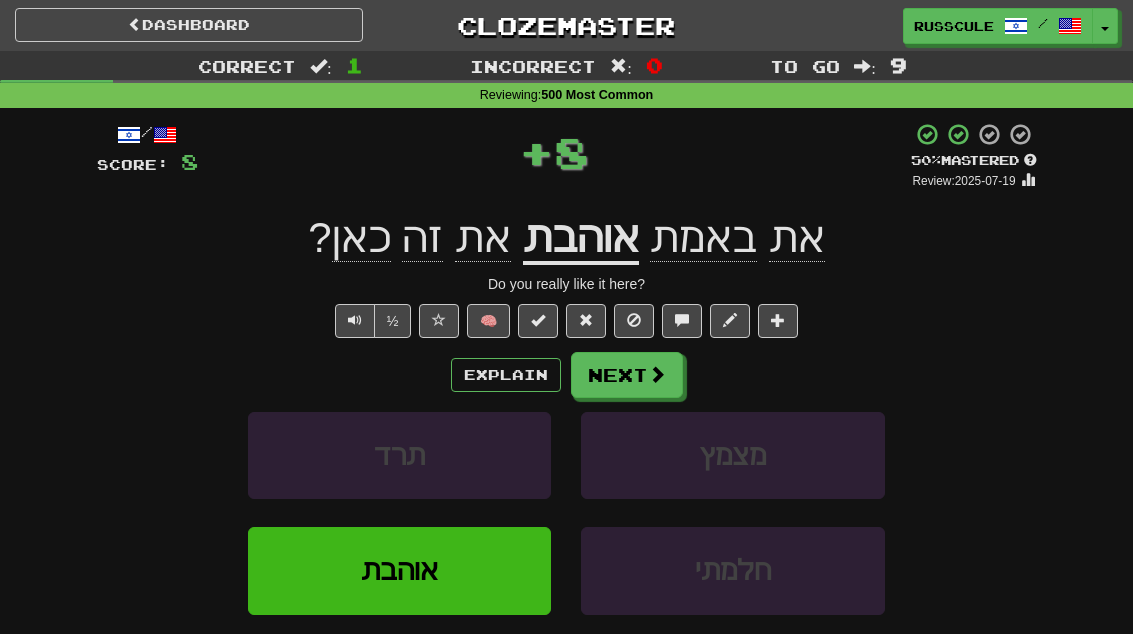 click on "Next" at bounding box center (627, 375) 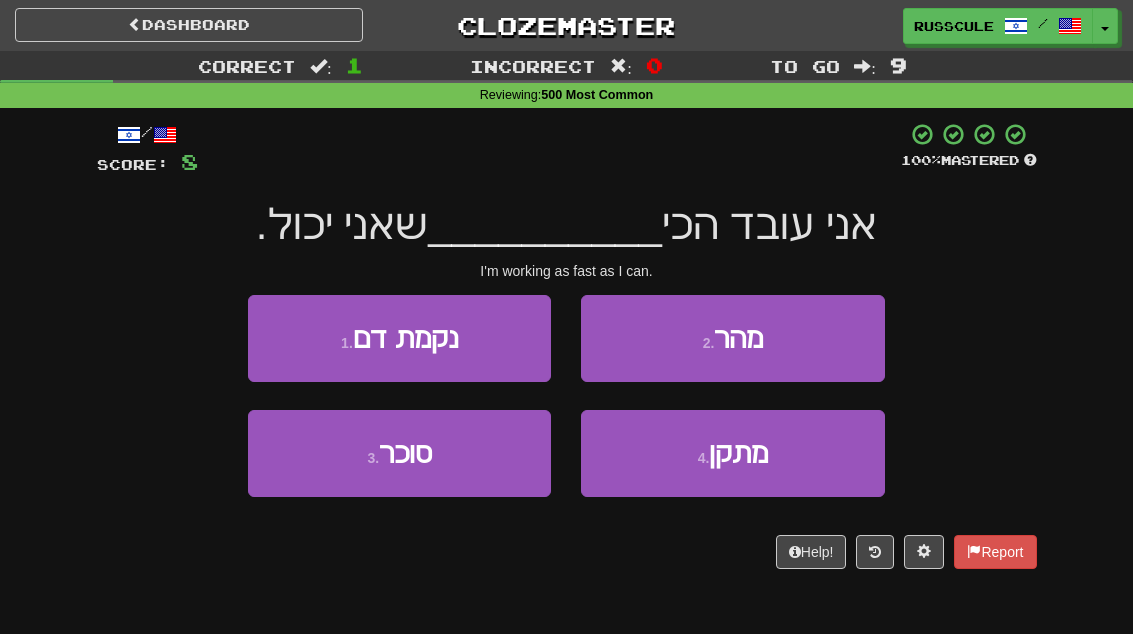 click on "2 .  מהר" at bounding box center [732, 338] 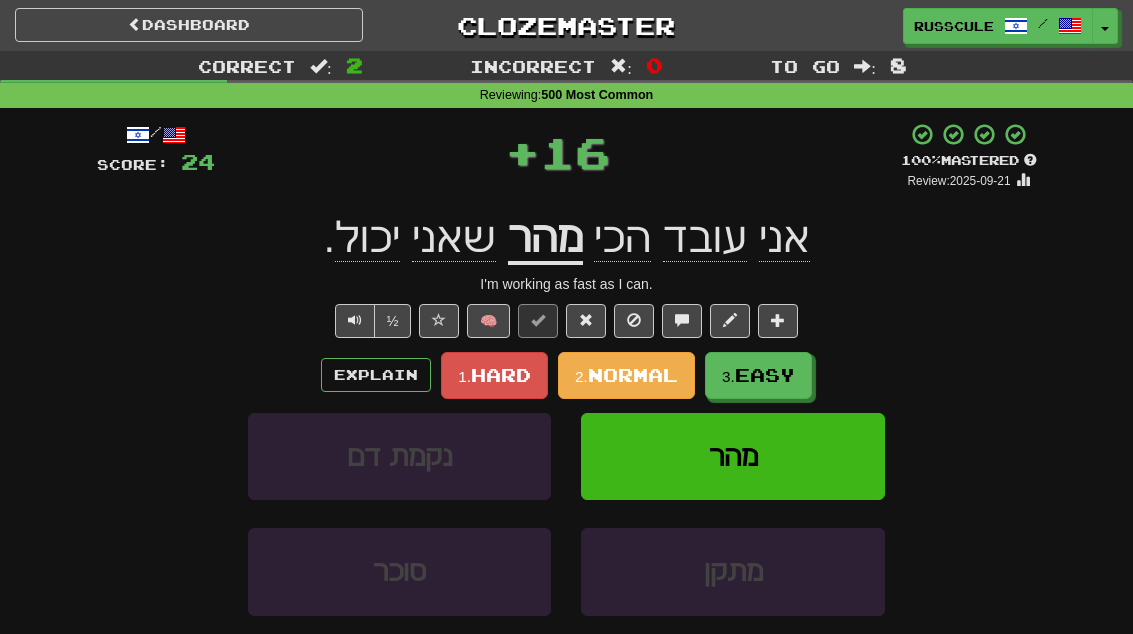 click on "Easy" at bounding box center [765, 375] 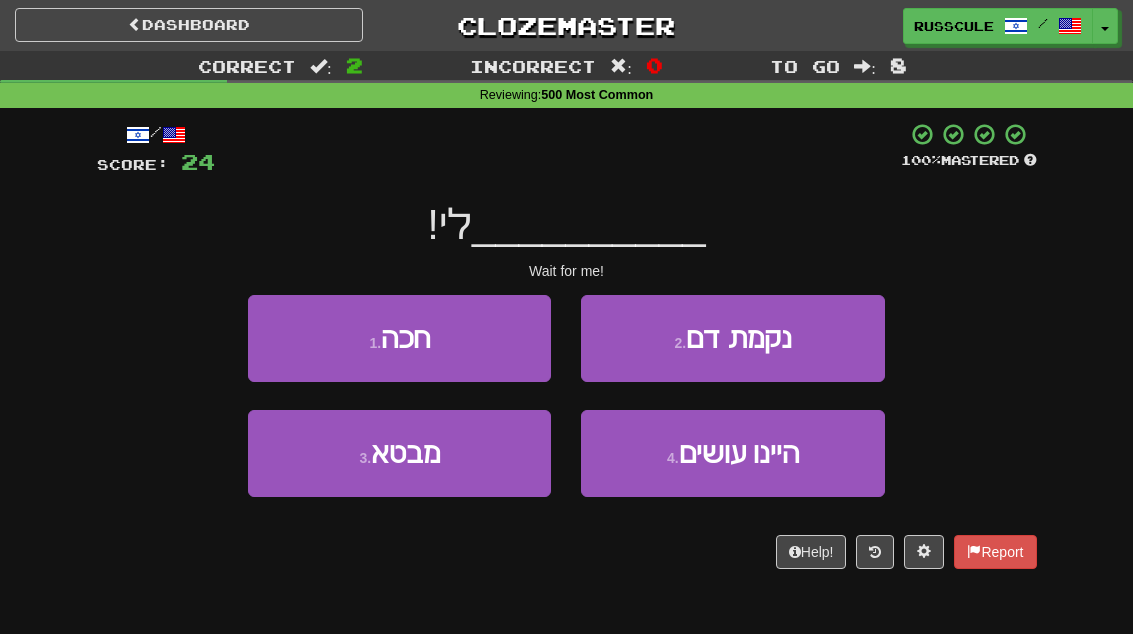 click on "1 .  חכה" at bounding box center [399, 338] 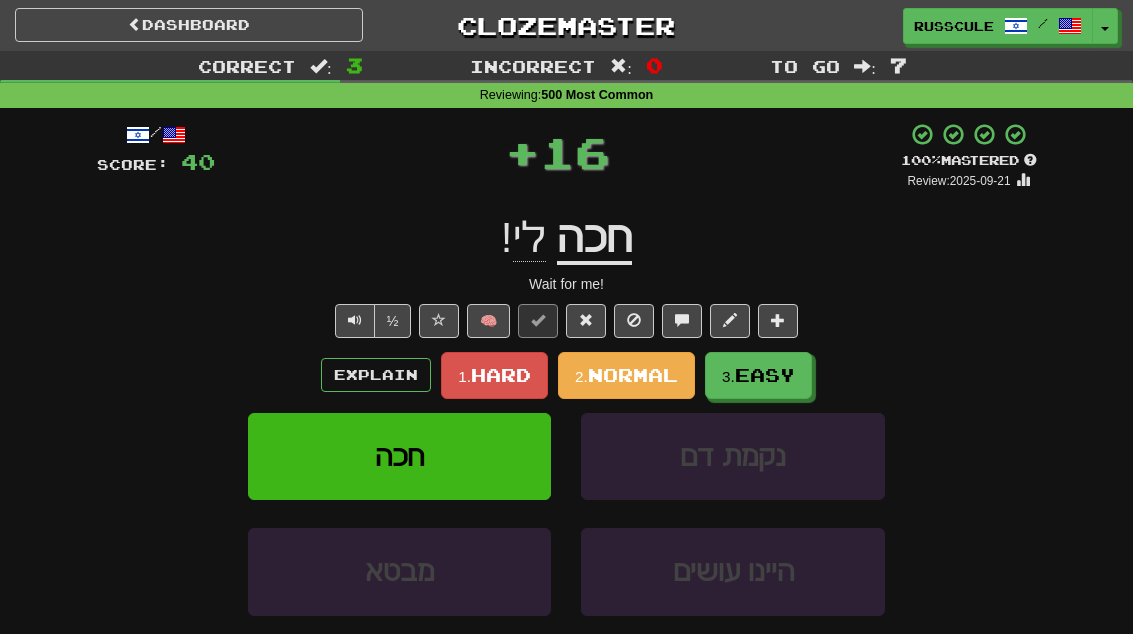 click on "3.  Easy" at bounding box center [758, 375] 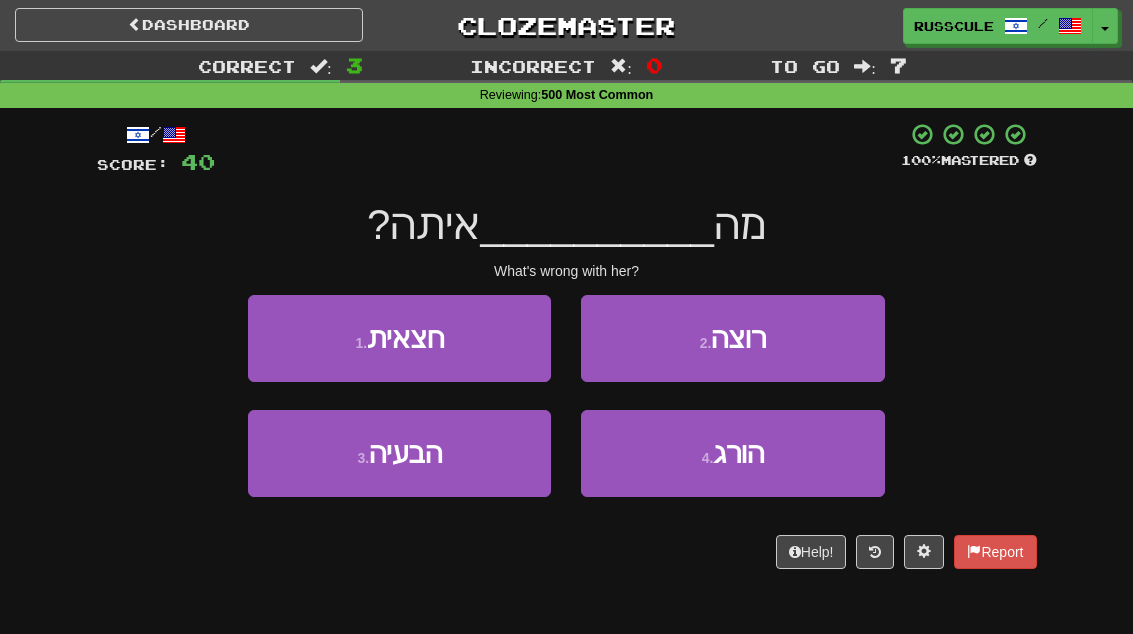 click on "3 .  הבעיה" at bounding box center [399, 453] 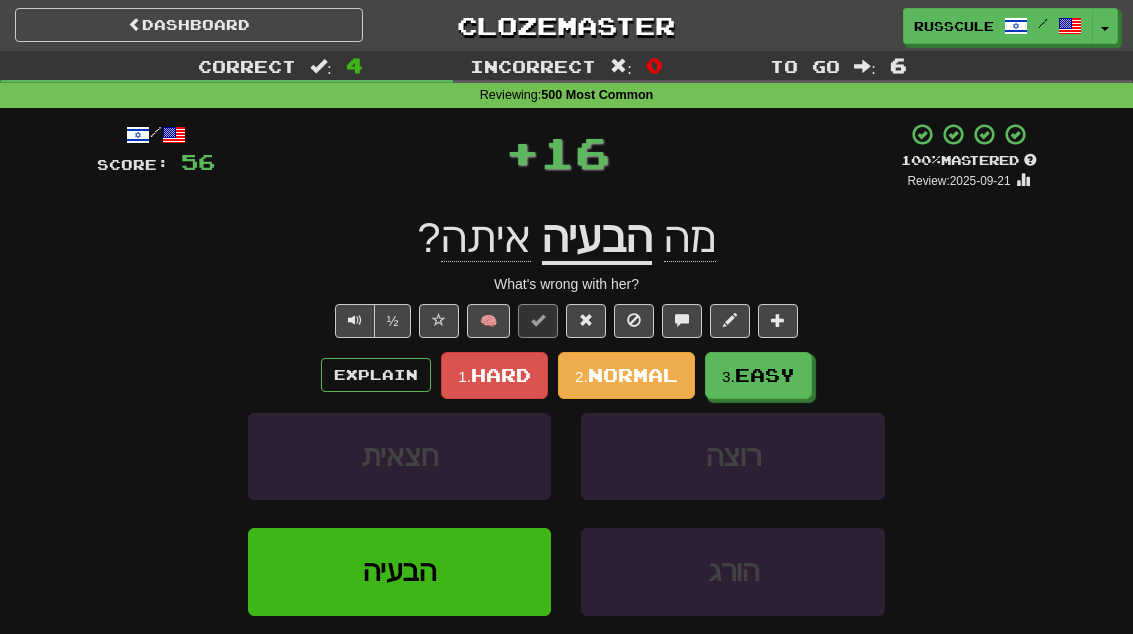 click on "Easy" at bounding box center [765, 375] 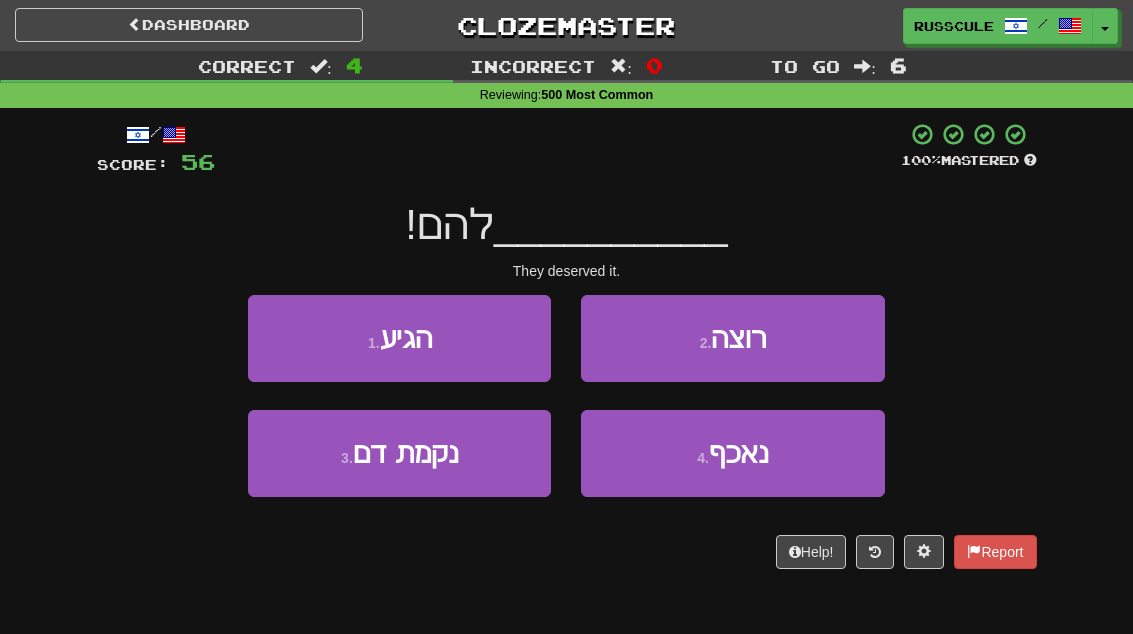 click on "1 .  הגיע" at bounding box center (399, 338) 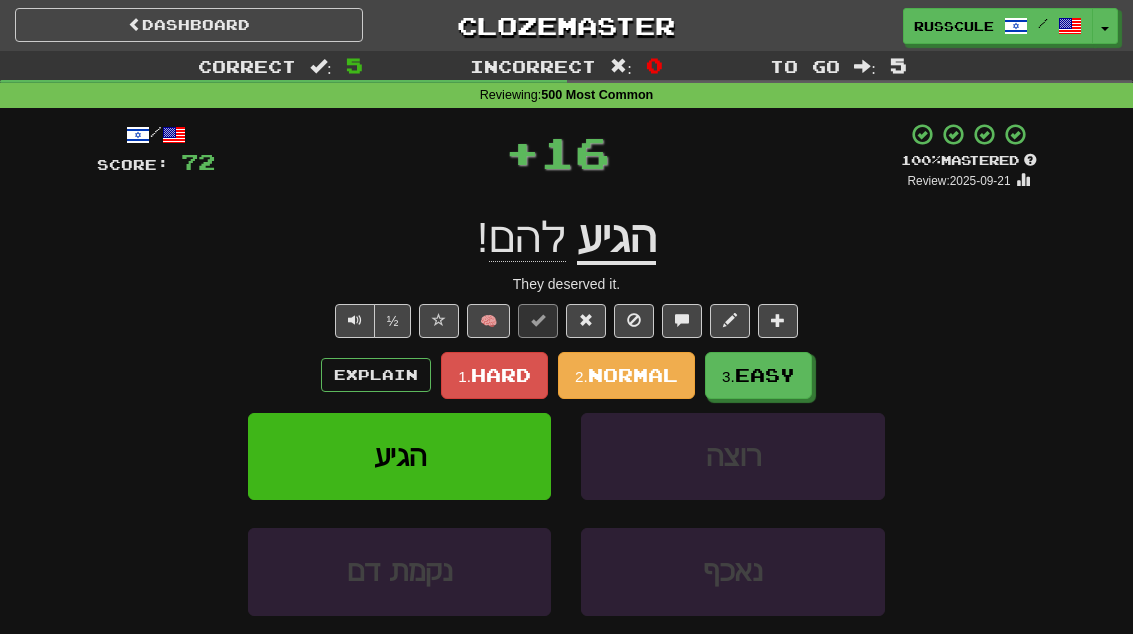 click on "Easy" at bounding box center [765, 375] 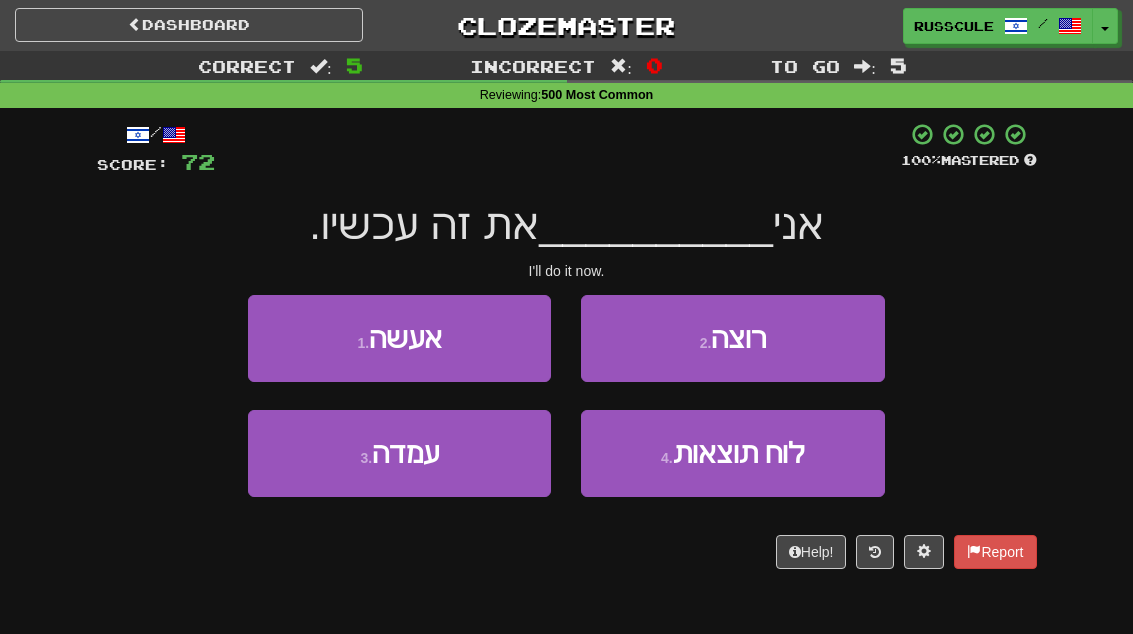 click on "1 .  אעשה" at bounding box center [399, 338] 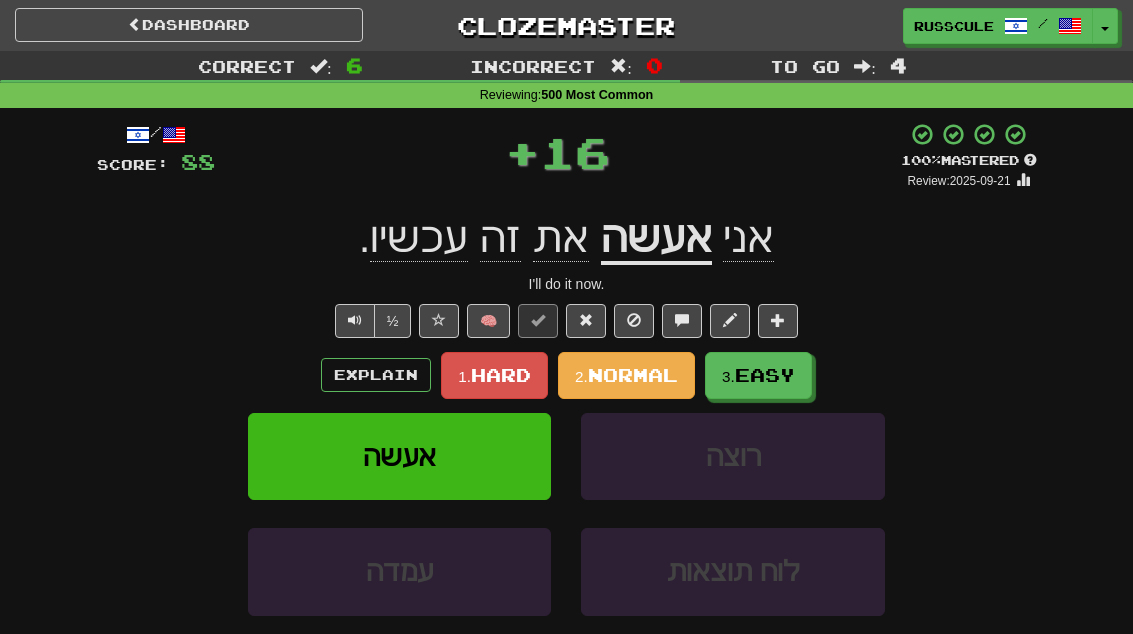 click on "Easy" at bounding box center [765, 375] 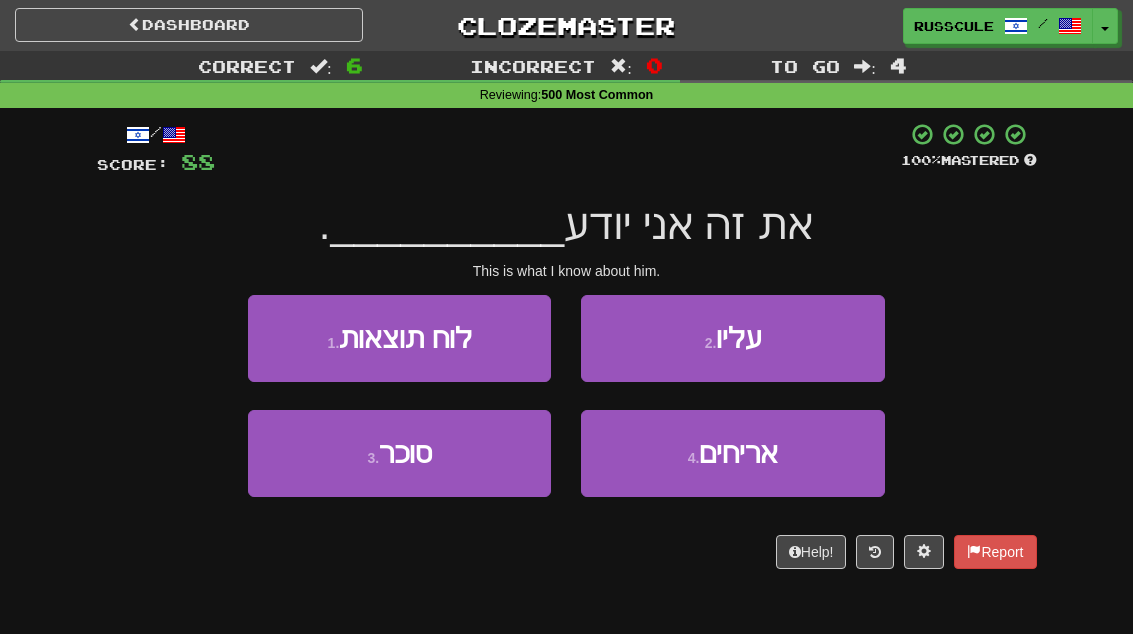 click on "2 .  עליו" at bounding box center [732, 338] 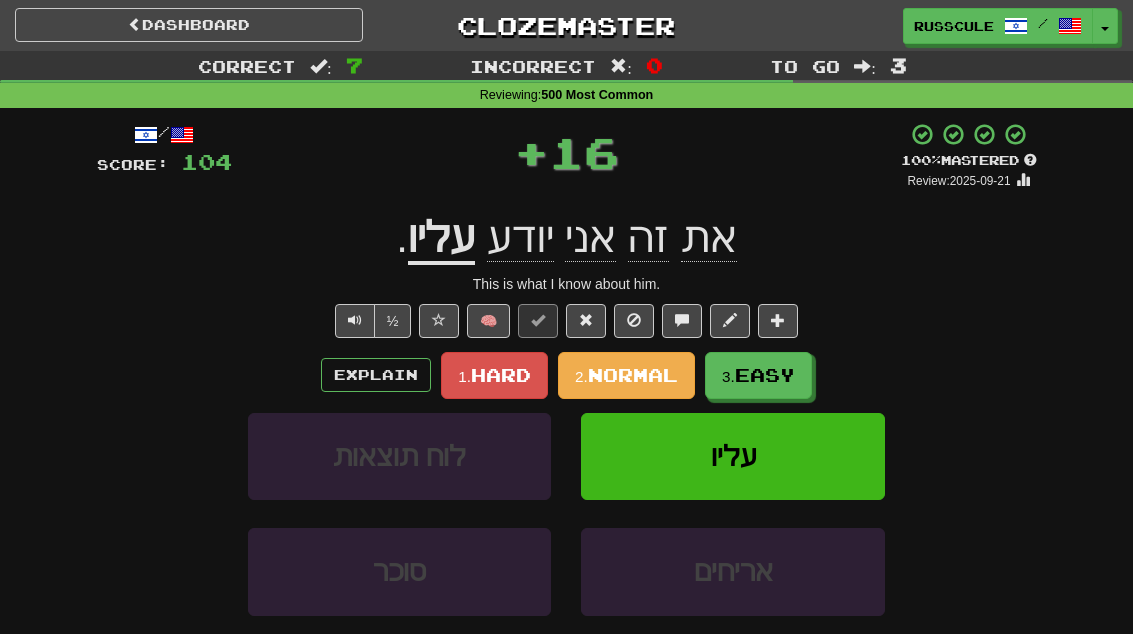 click on "Easy" at bounding box center (765, 375) 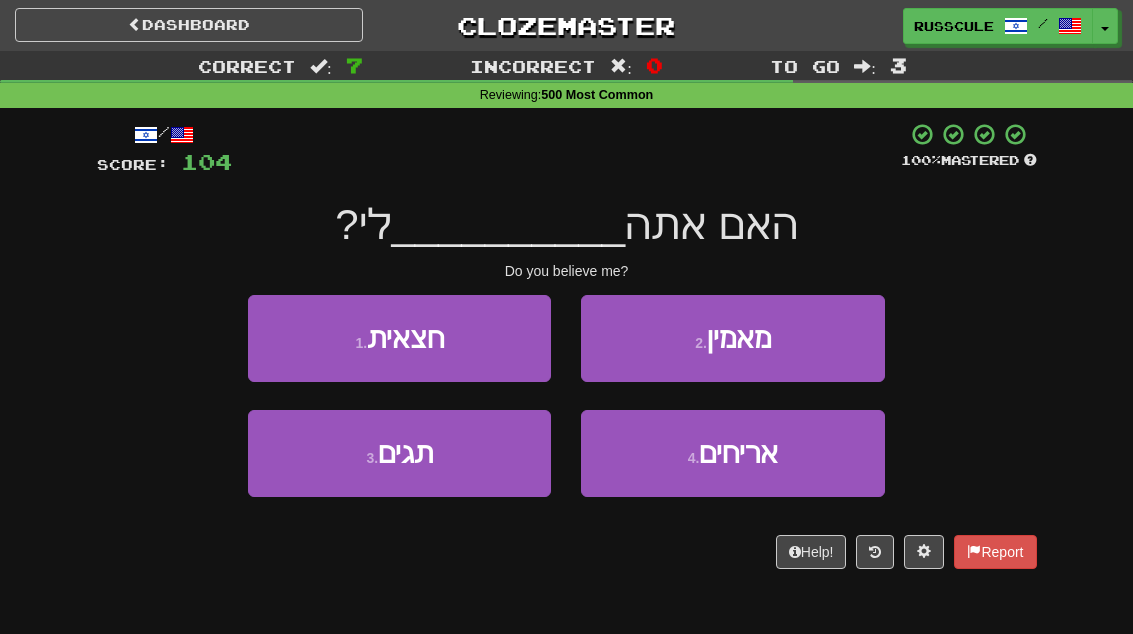 click on "2 .  מאמין" at bounding box center [732, 338] 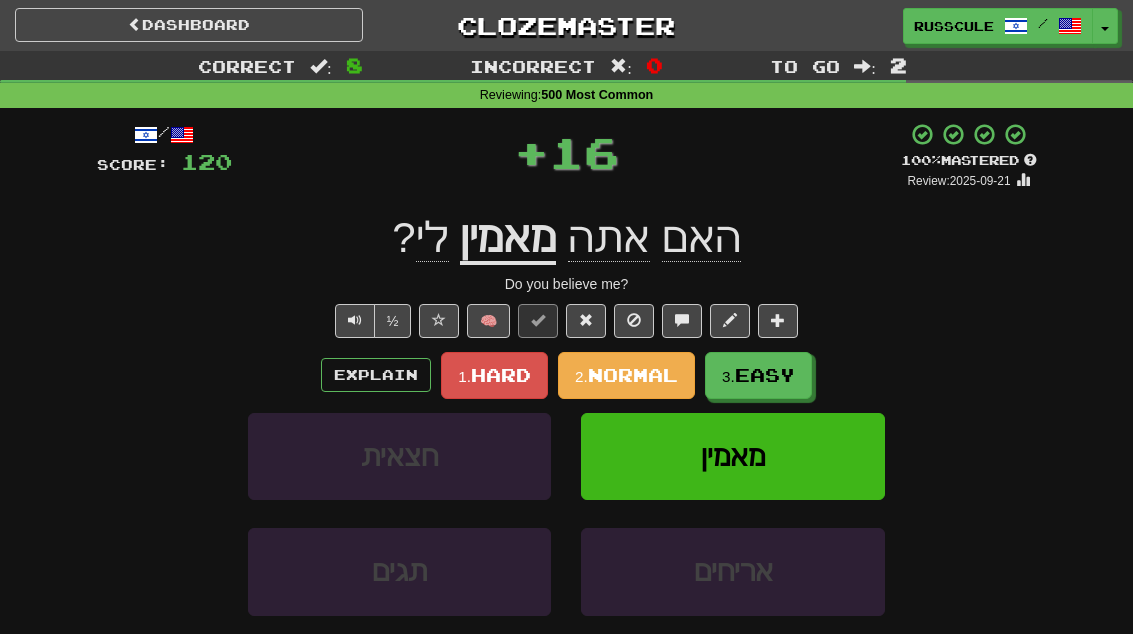 click on "Easy" at bounding box center (765, 375) 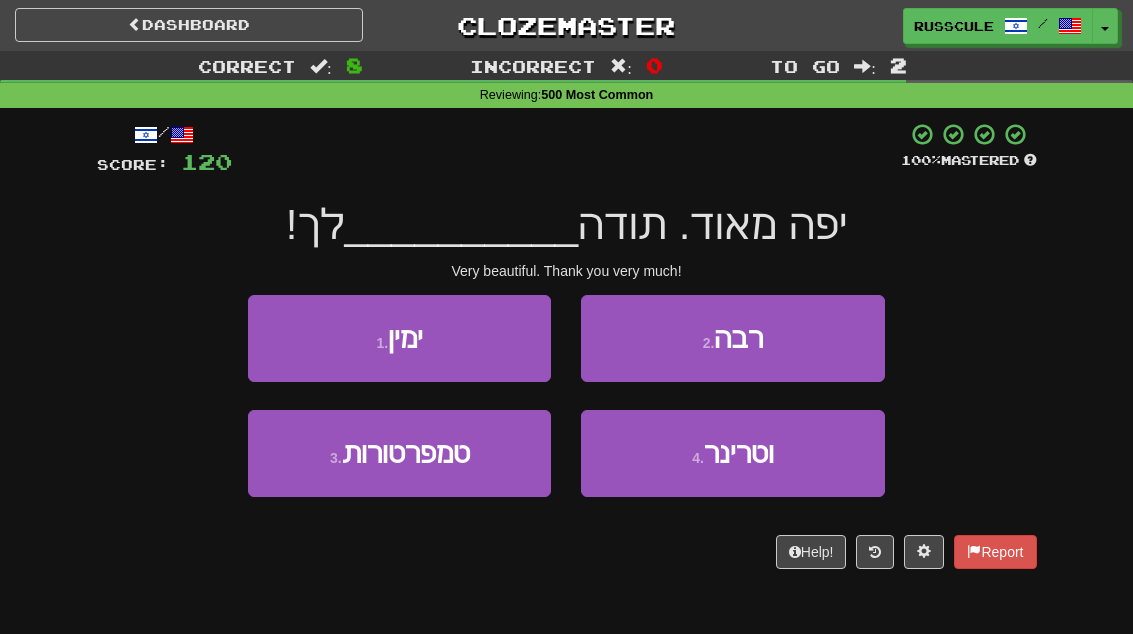 click on "2 .  רבה" at bounding box center (732, 338) 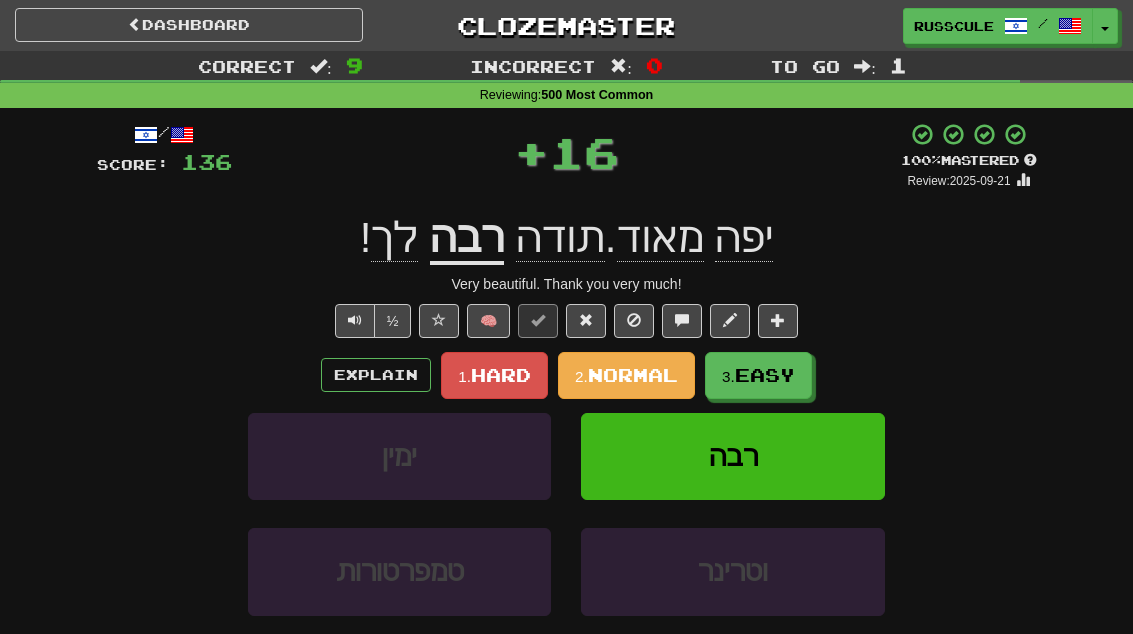 click on "Easy" at bounding box center (765, 375) 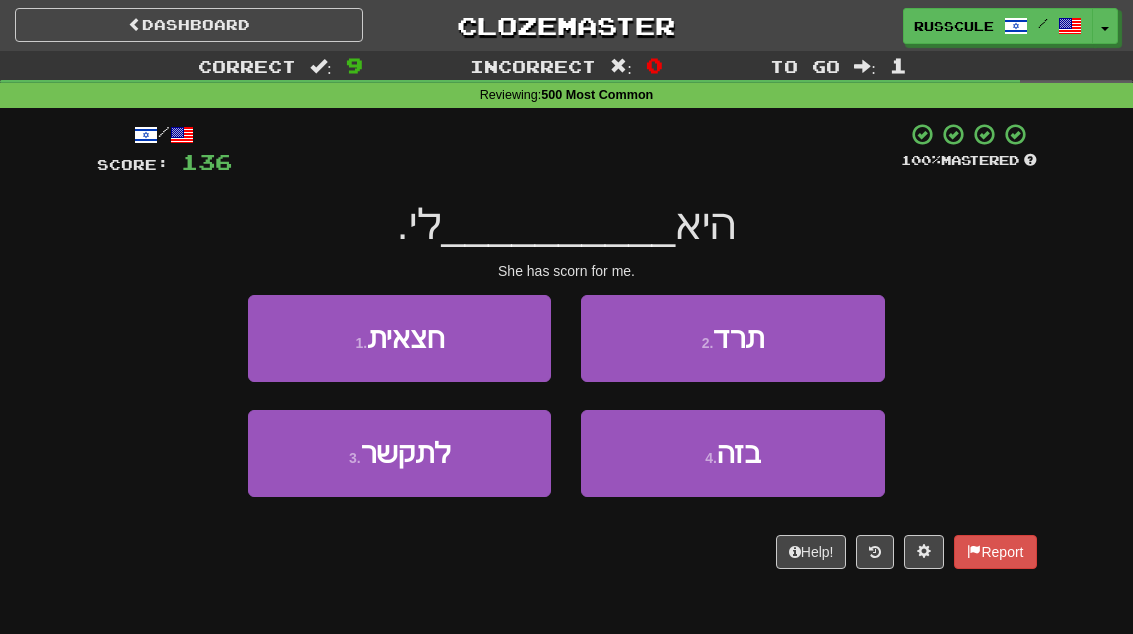 click on "4 .  בזה" at bounding box center [732, 453] 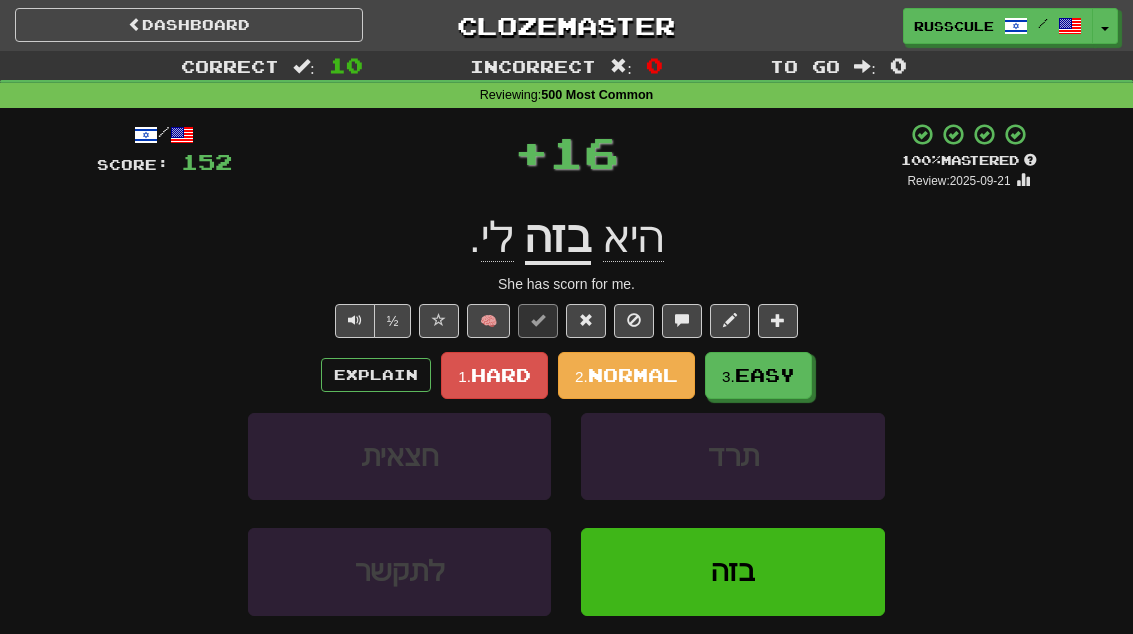 click on "Easy" at bounding box center [765, 375] 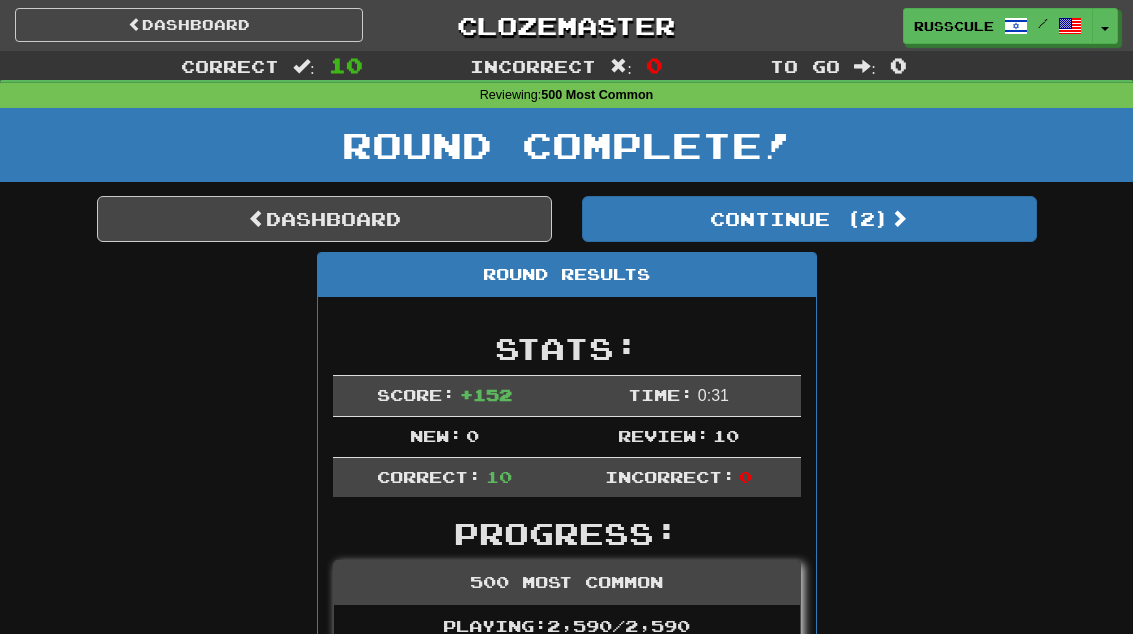 click on "Continue ( 2 )" at bounding box center [809, 219] 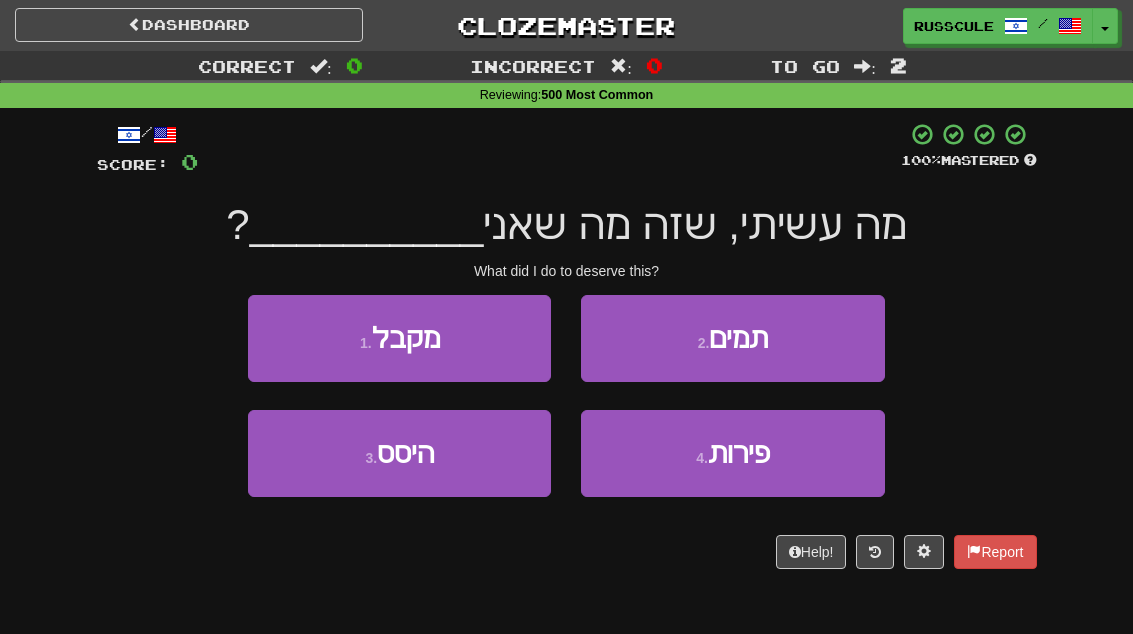 click on "1 .  מקבל" at bounding box center [399, 338] 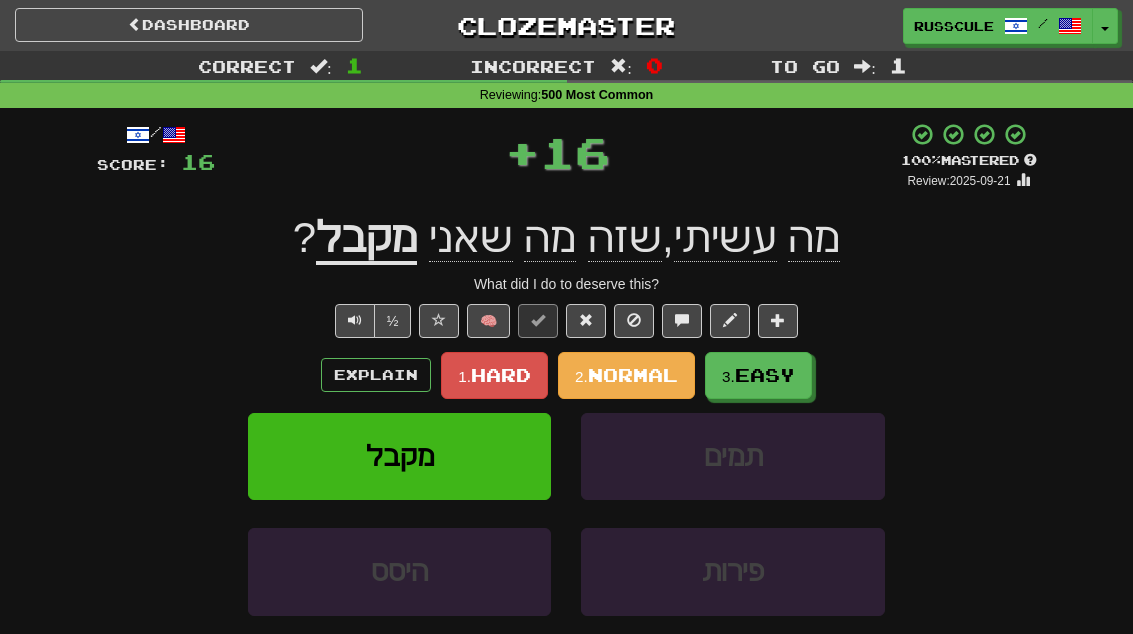 click on "Easy" at bounding box center [765, 375] 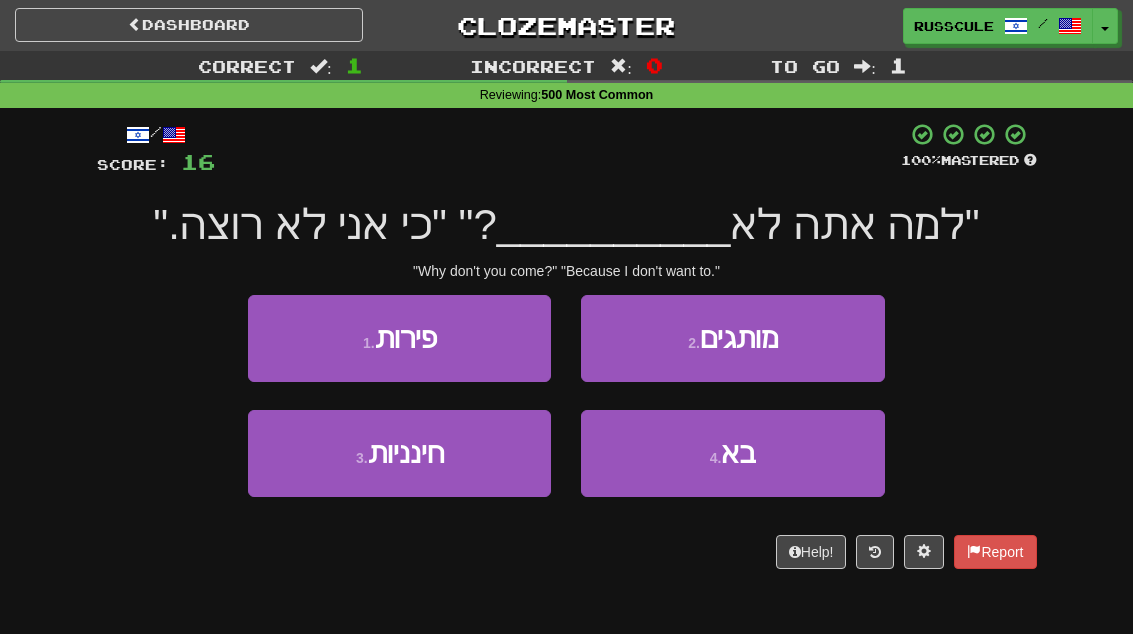 click on "בא" at bounding box center (738, 453) 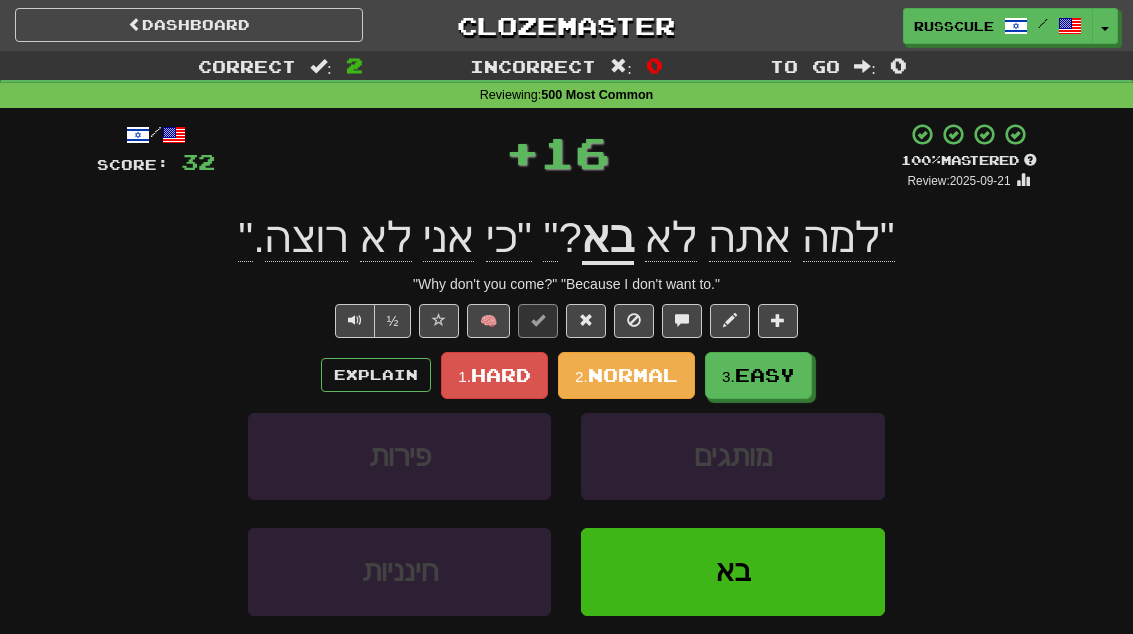 click on "Easy" at bounding box center (765, 375) 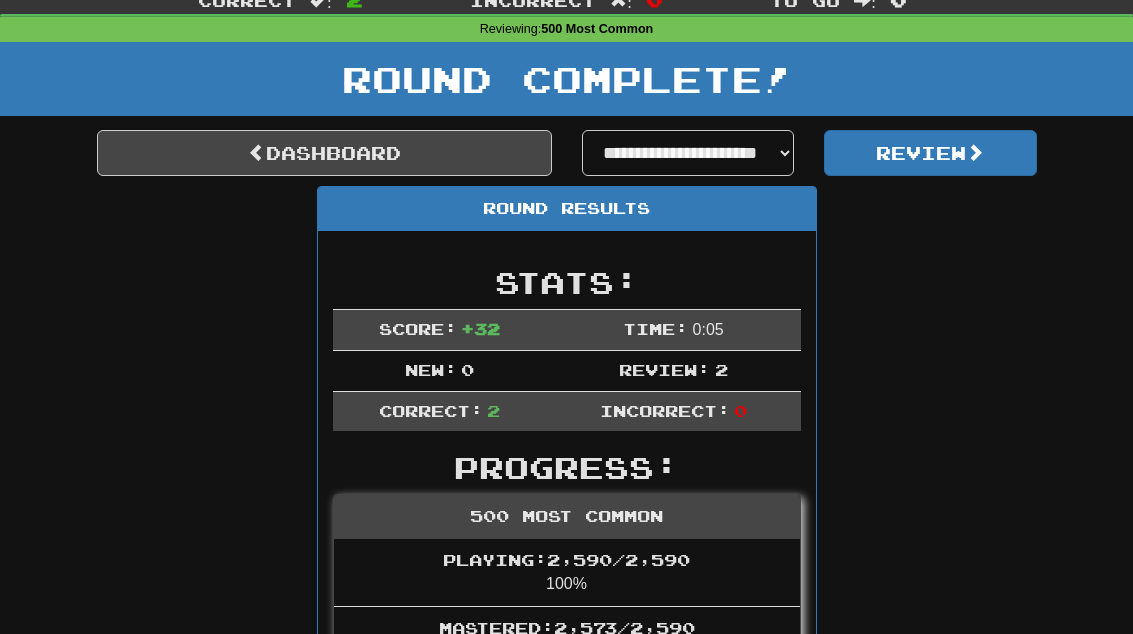 scroll, scrollTop: 0, scrollLeft: 0, axis: both 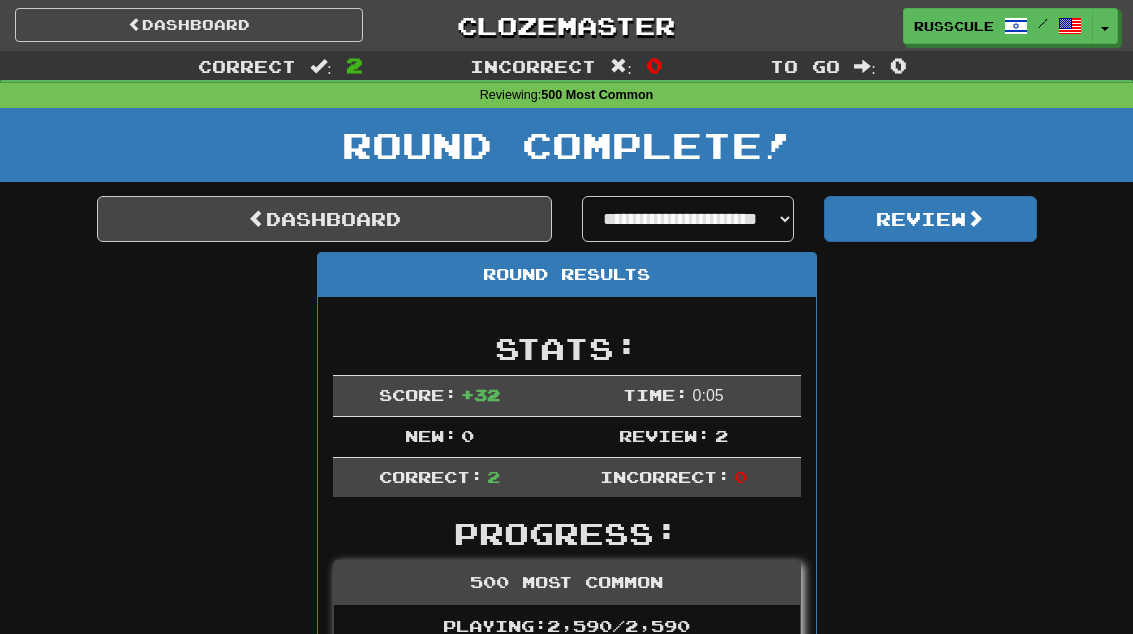 click at bounding box center (257, 218) 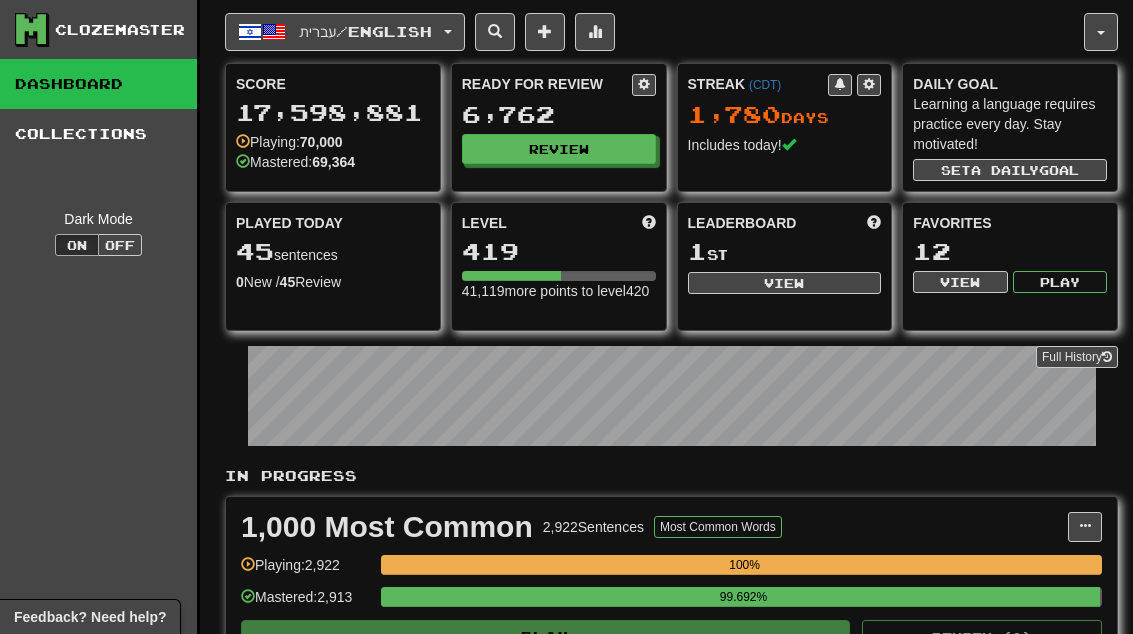 scroll, scrollTop: 0, scrollLeft: 0, axis: both 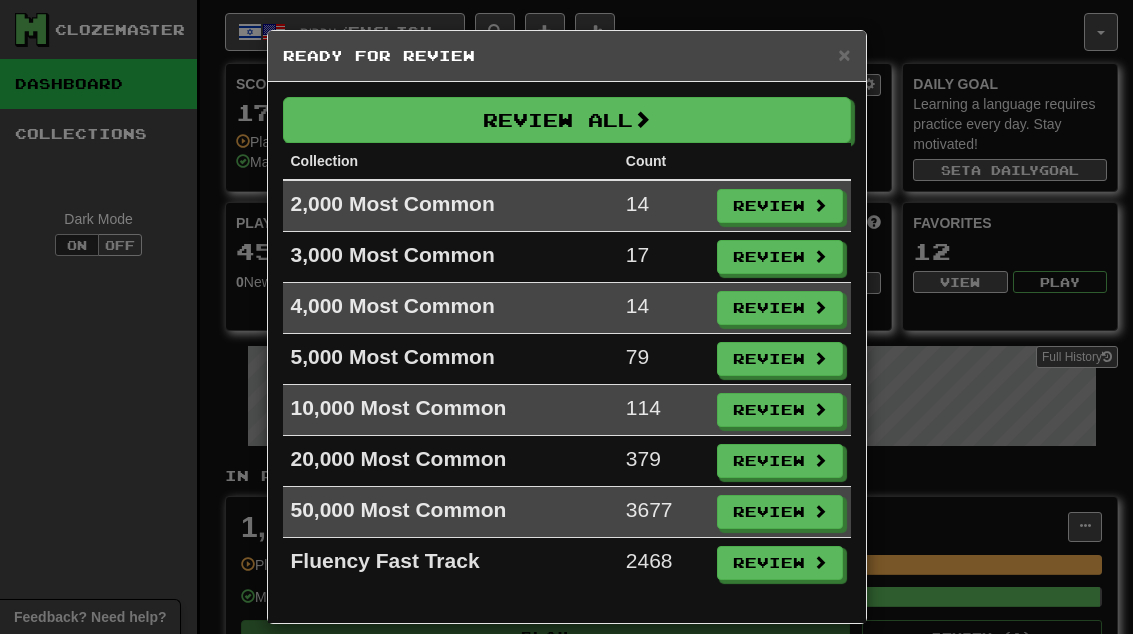 click on "Review" at bounding box center [780, 206] 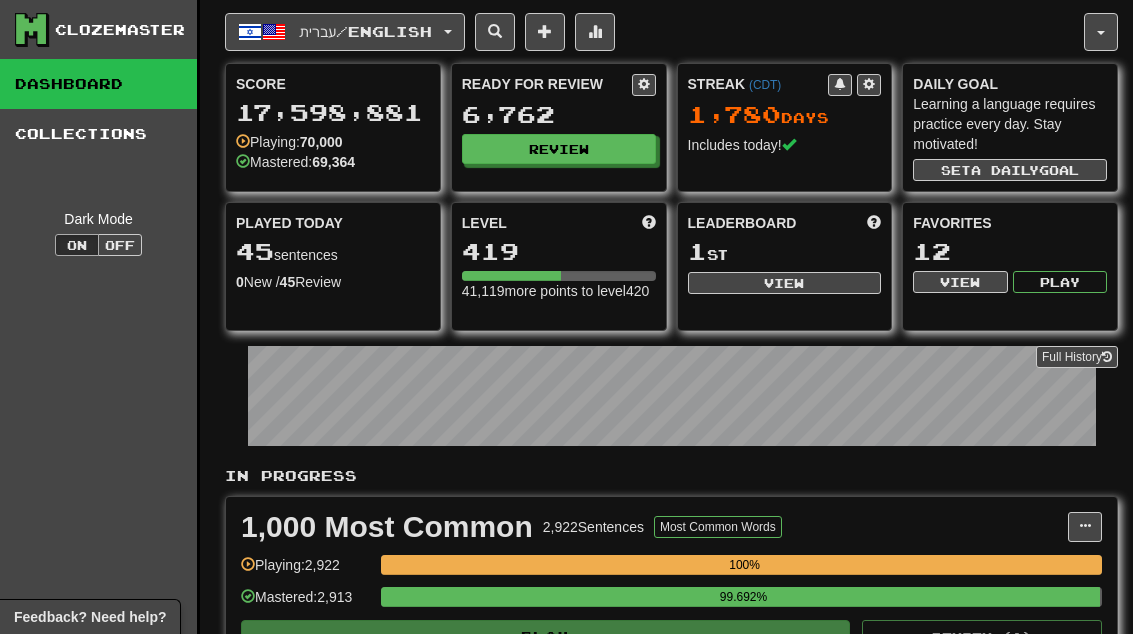 select on "**" 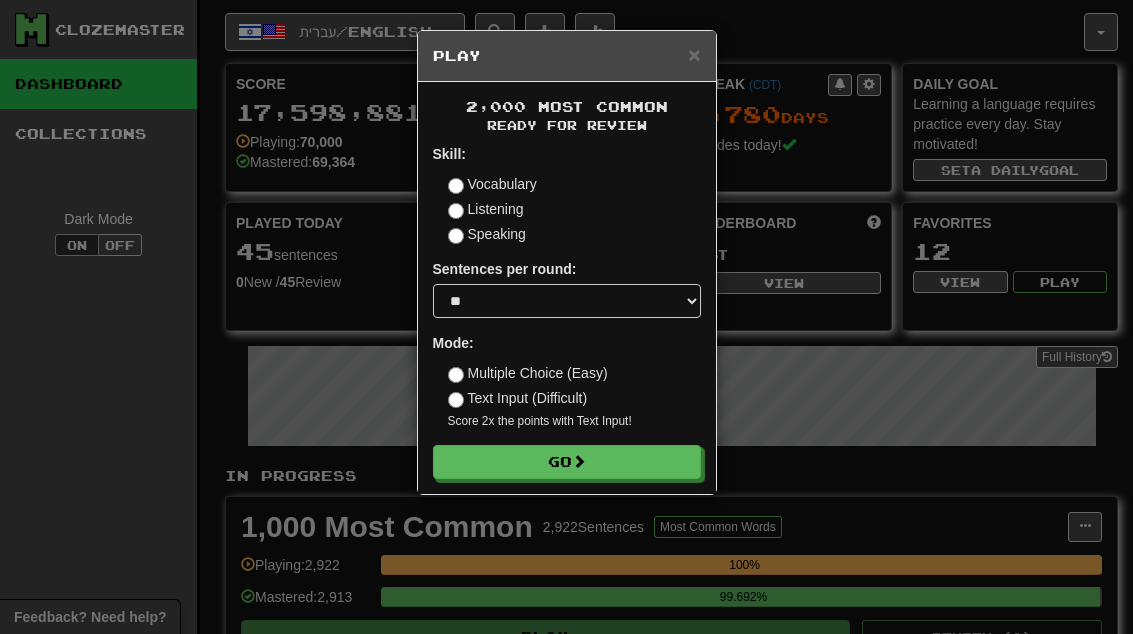 click on "Go" at bounding box center (567, 462) 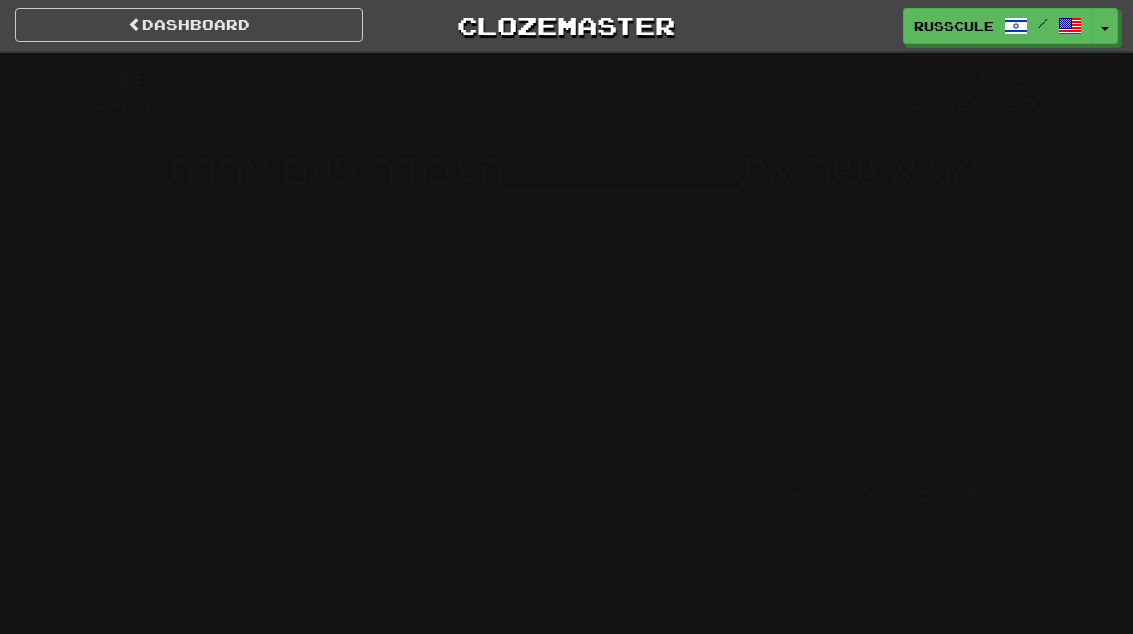 scroll, scrollTop: 0, scrollLeft: 0, axis: both 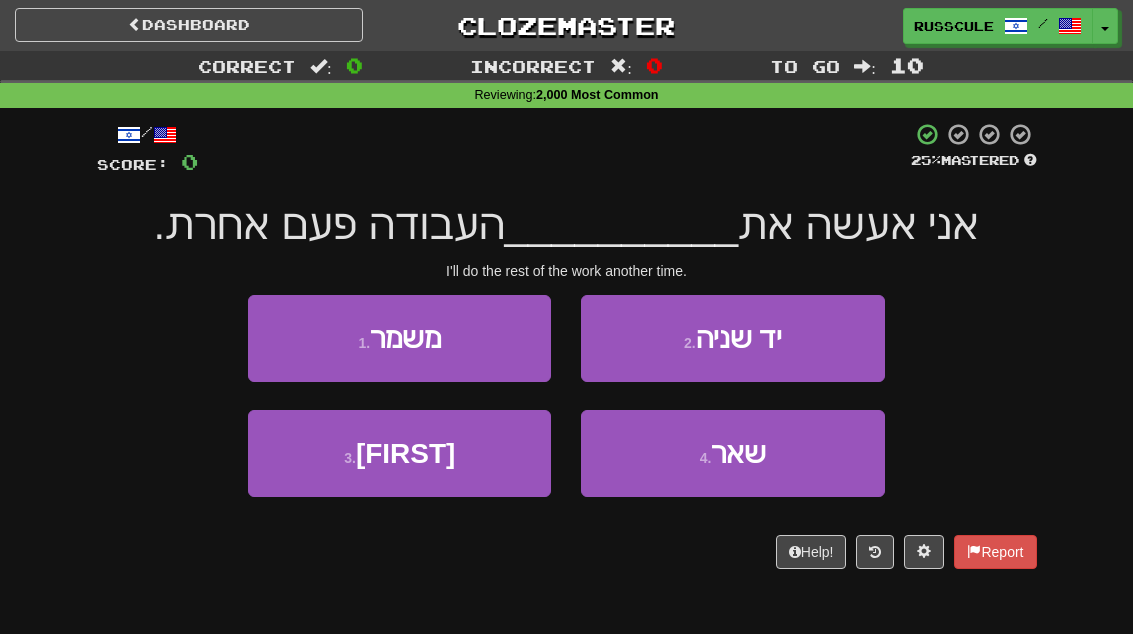 click on "שאר" at bounding box center [738, 453] 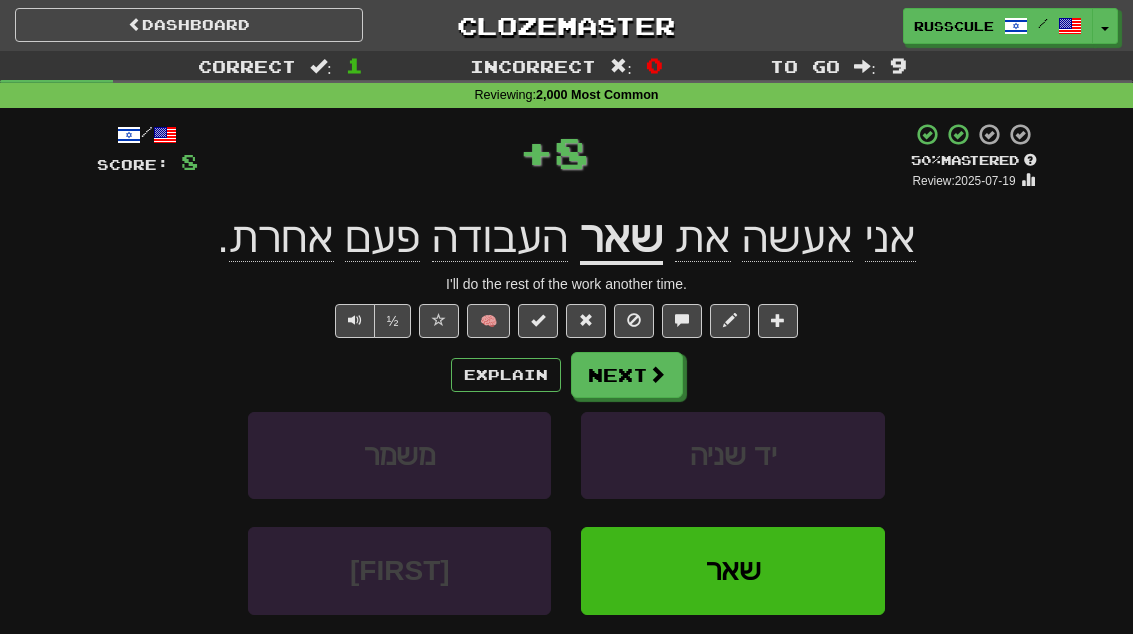 click on "Next" at bounding box center [627, 375] 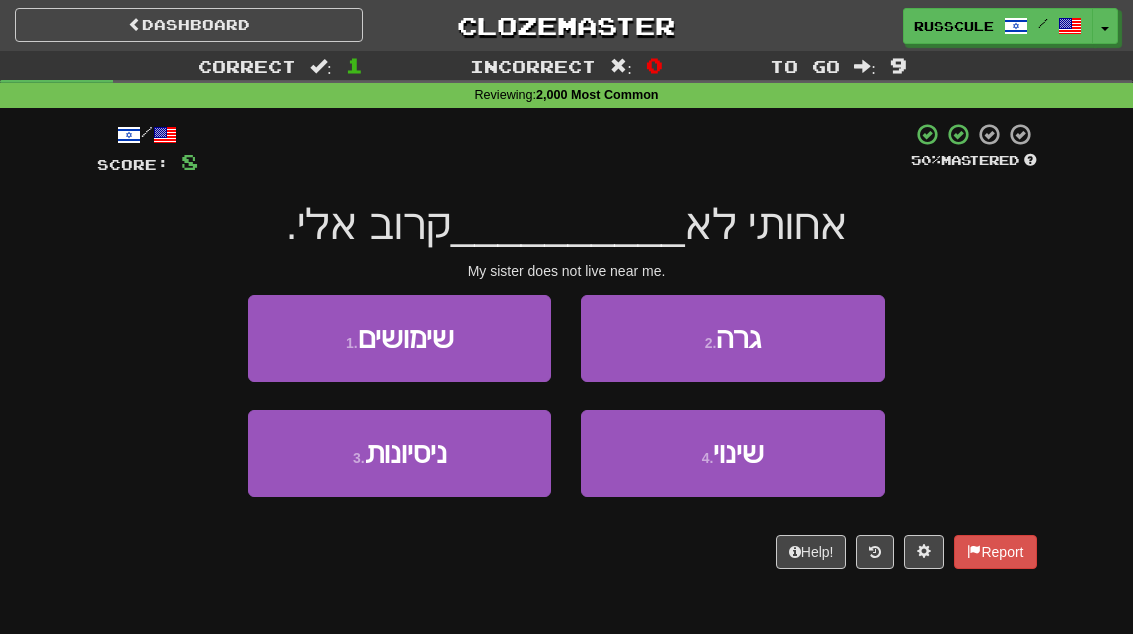 click on "2 .  גרה" at bounding box center (732, 338) 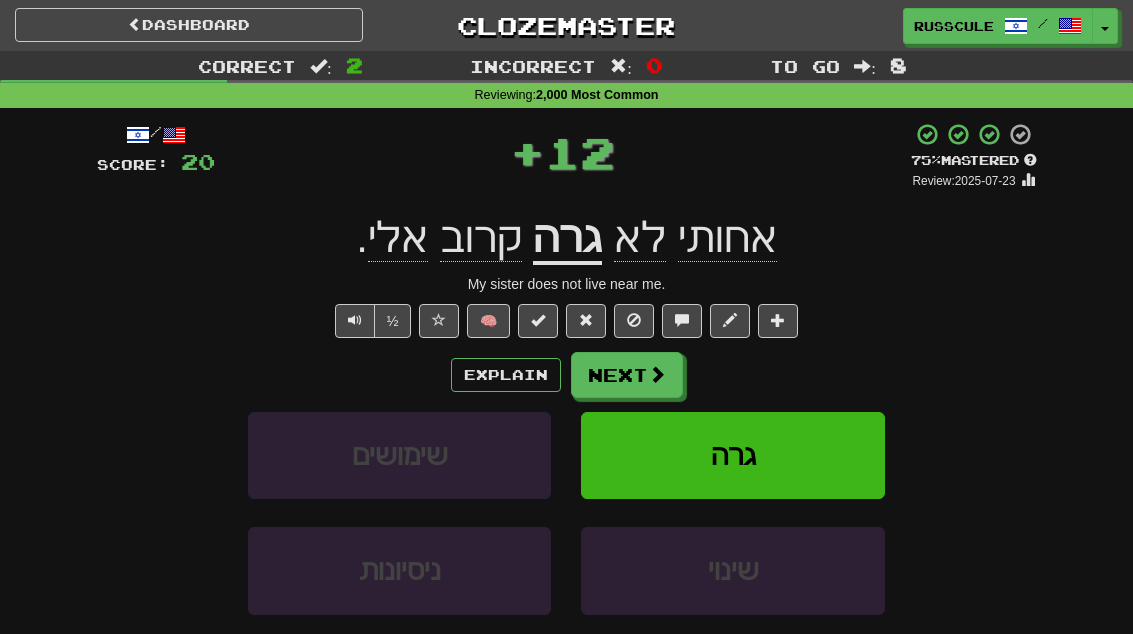 click on "Next" at bounding box center (627, 375) 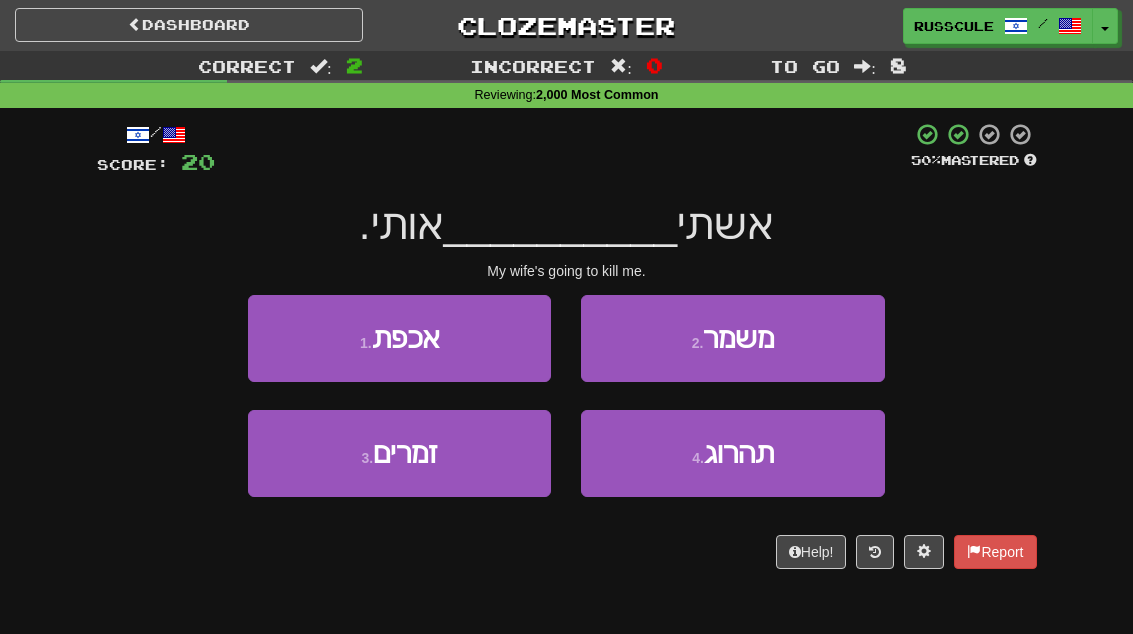 click on "תהרוג" at bounding box center (739, 453) 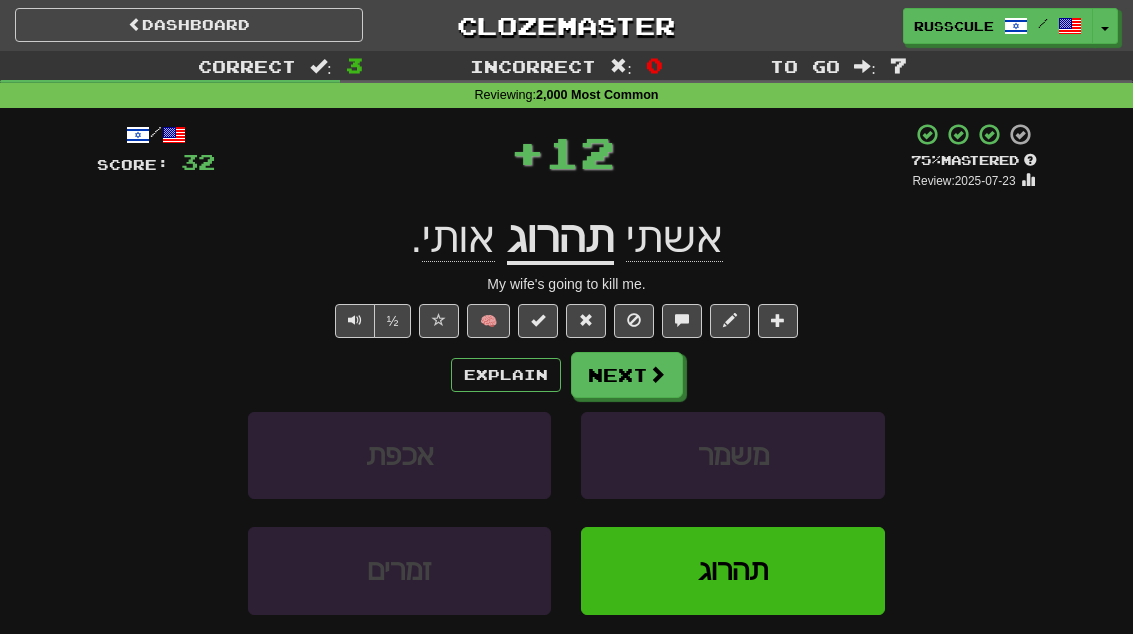 click on "Next" at bounding box center (627, 375) 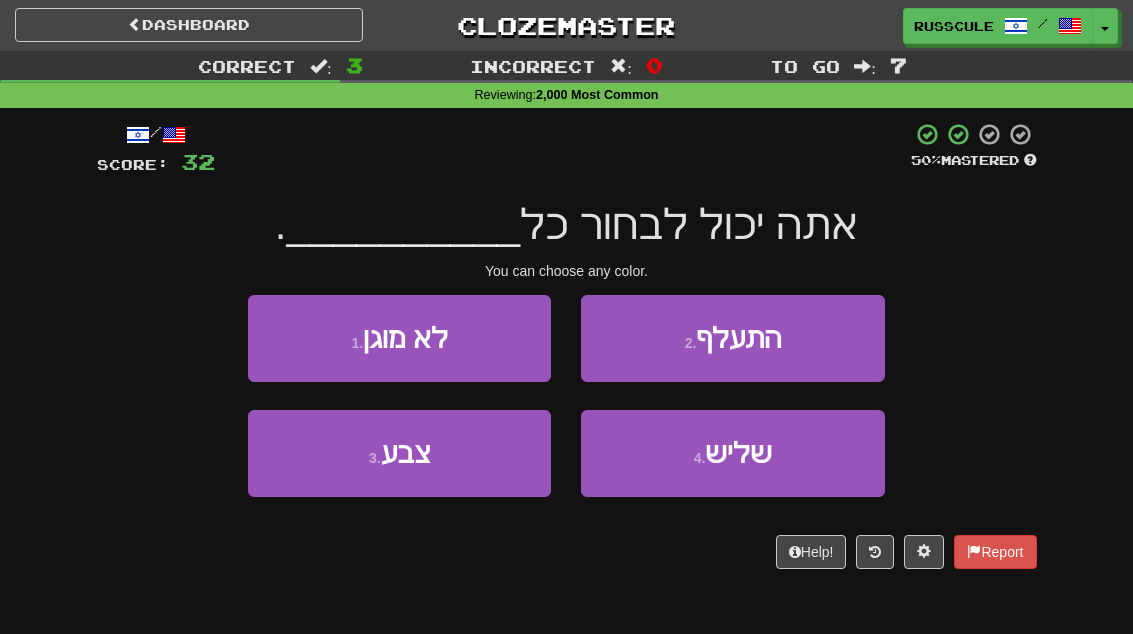click on "3 .  צבע" at bounding box center [399, 453] 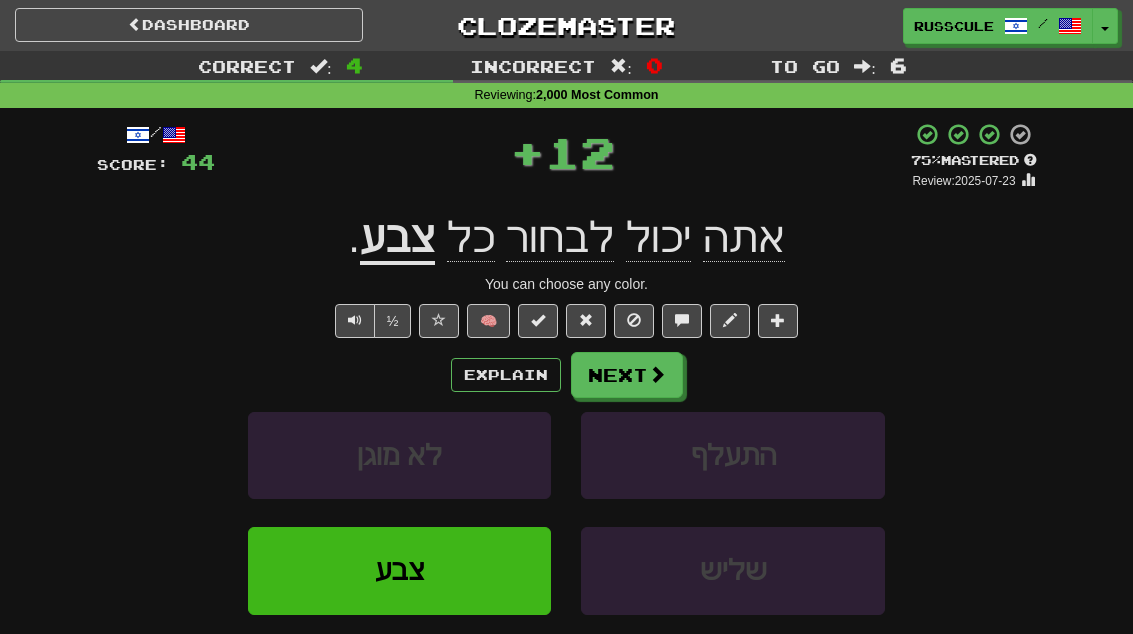 click at bounding box center (657, 374) 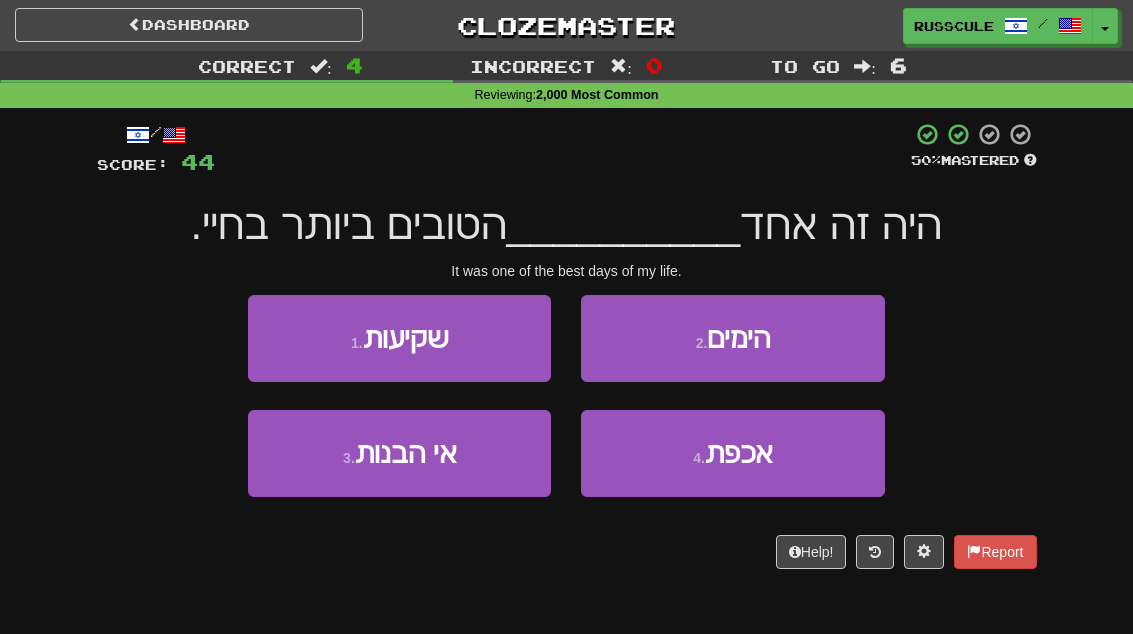 click on "2 .  הימים" at bounding box center [732, 338] 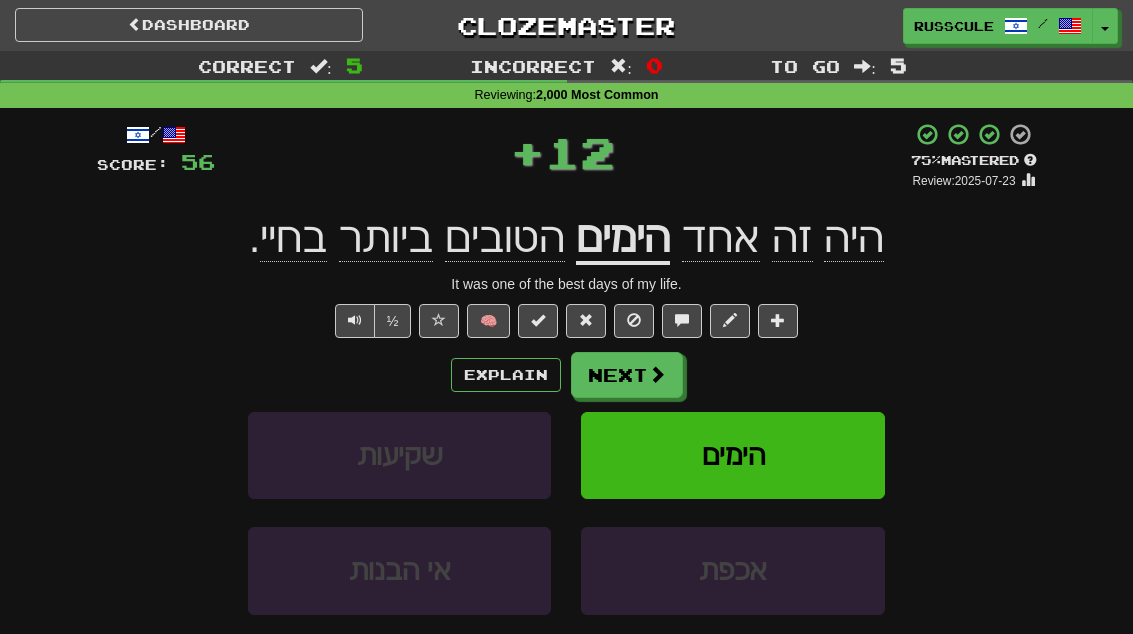 click on "Next" at bounding box center (627, 375) 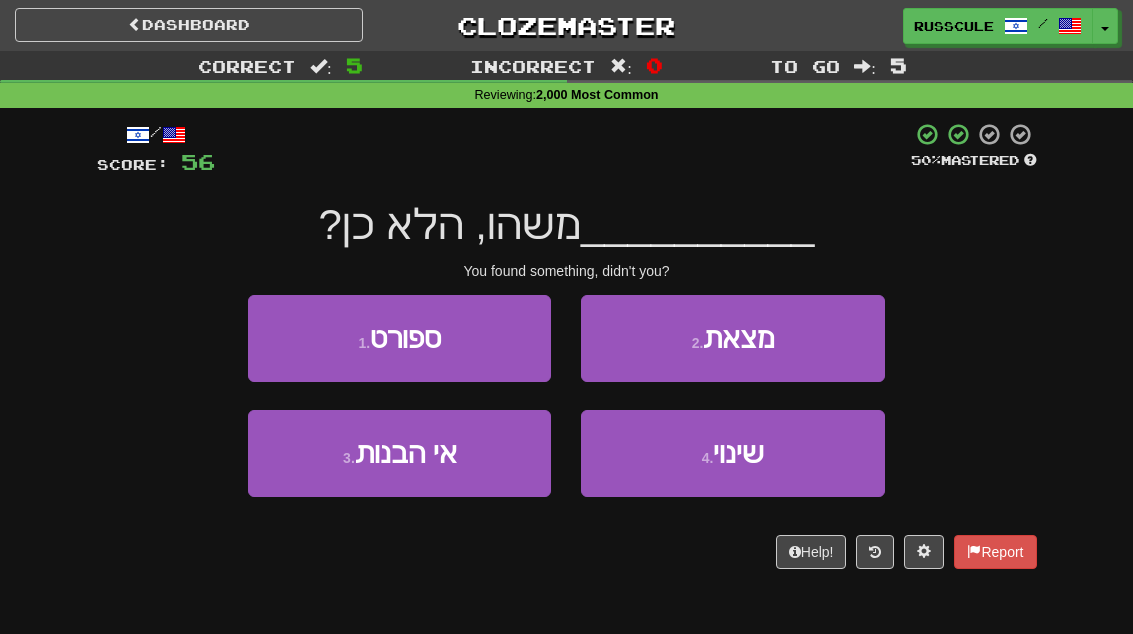 click on "2 .  מצאת" at bounding box center [732, 338] 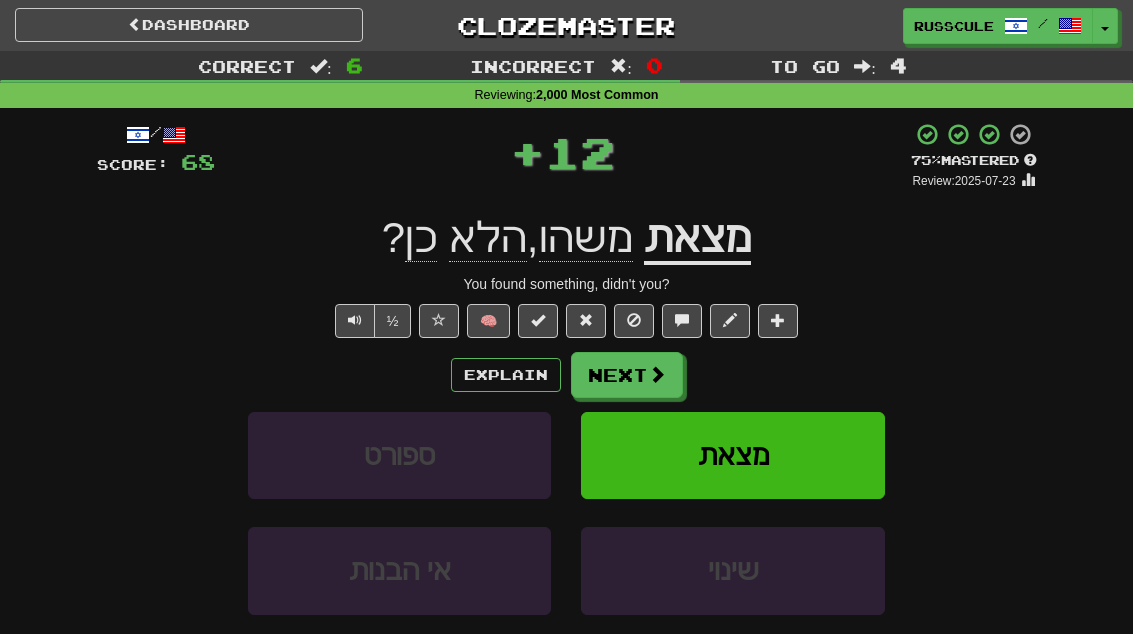 click on "Next" at bounding box center (627, 375) 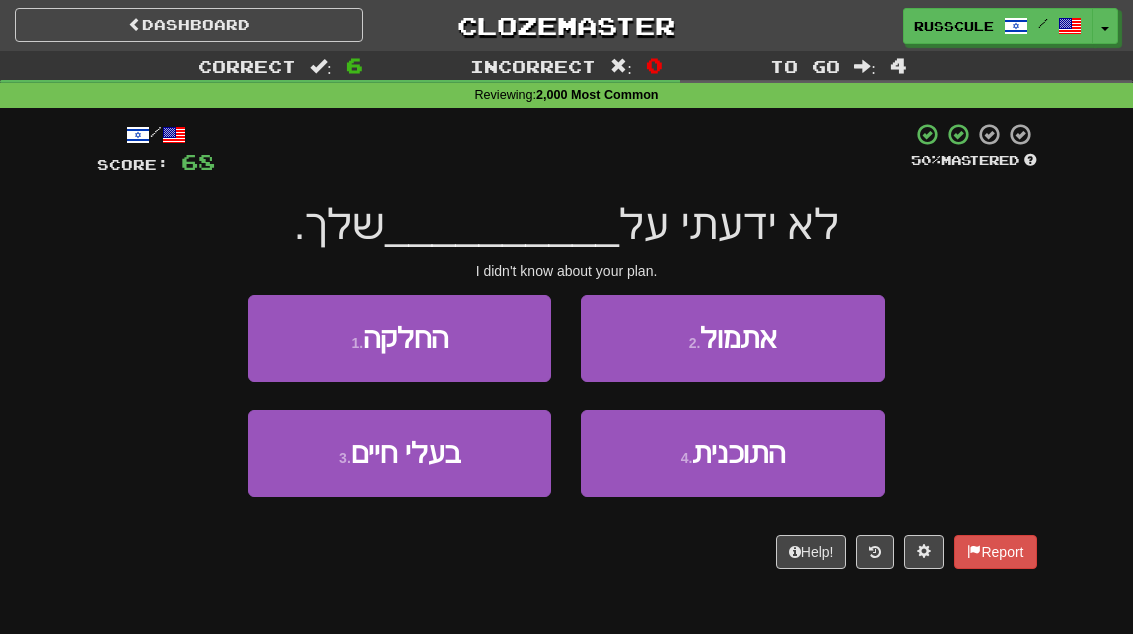 click on "4 .  התוכנית" at bounding box center [732, 453] 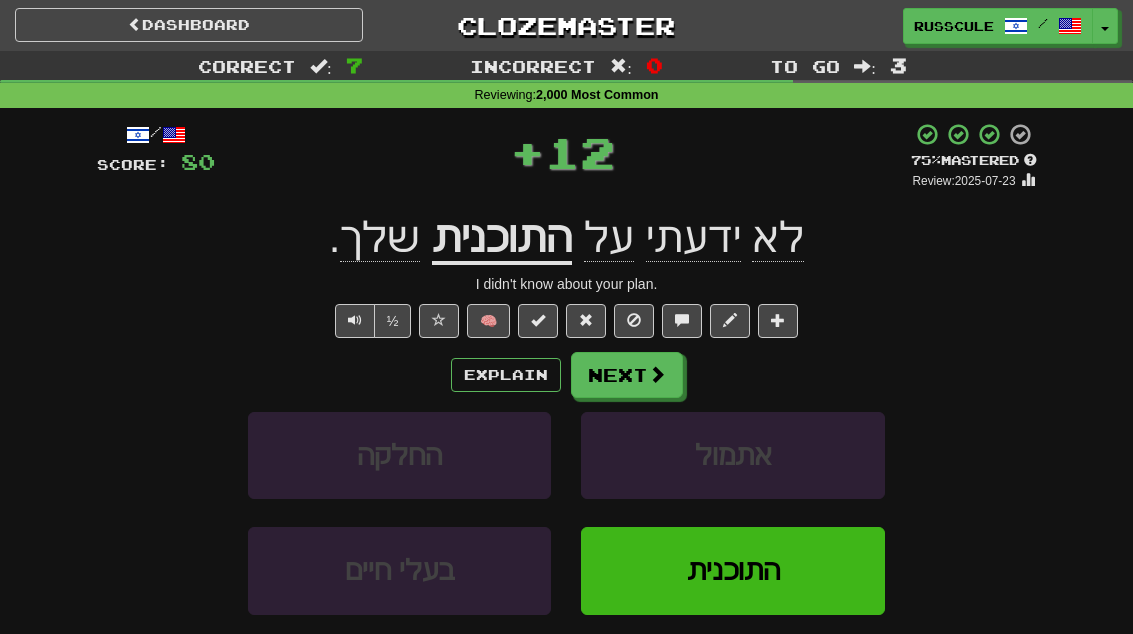 click on "Next" at bounding box center (627, 375) 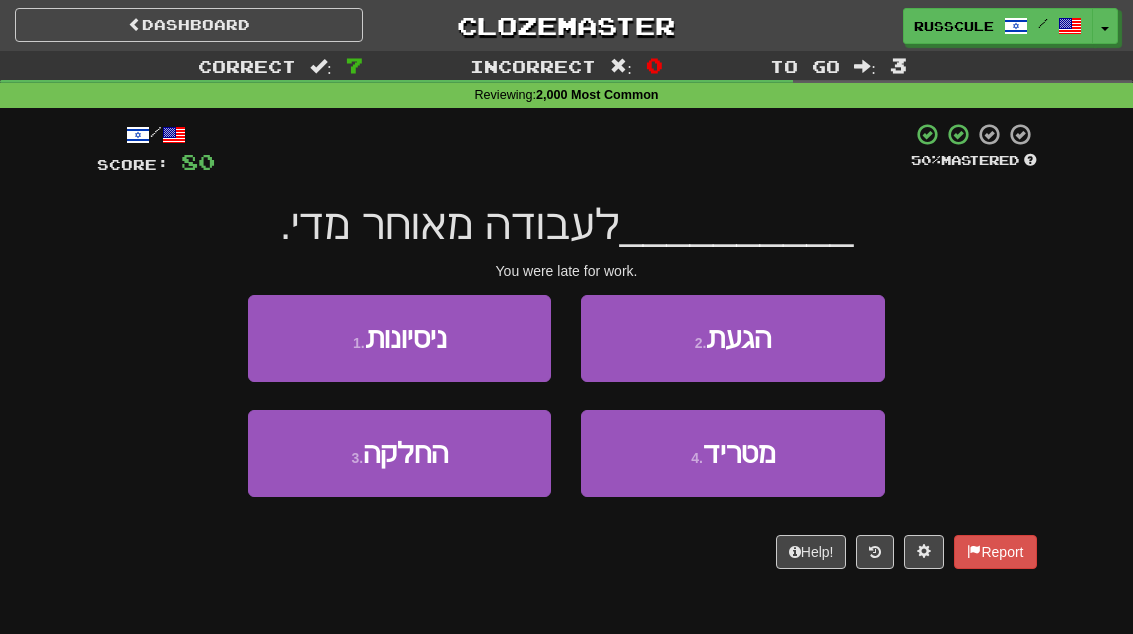 click on "2 .  הגעת" at bounding box center [732, 338] 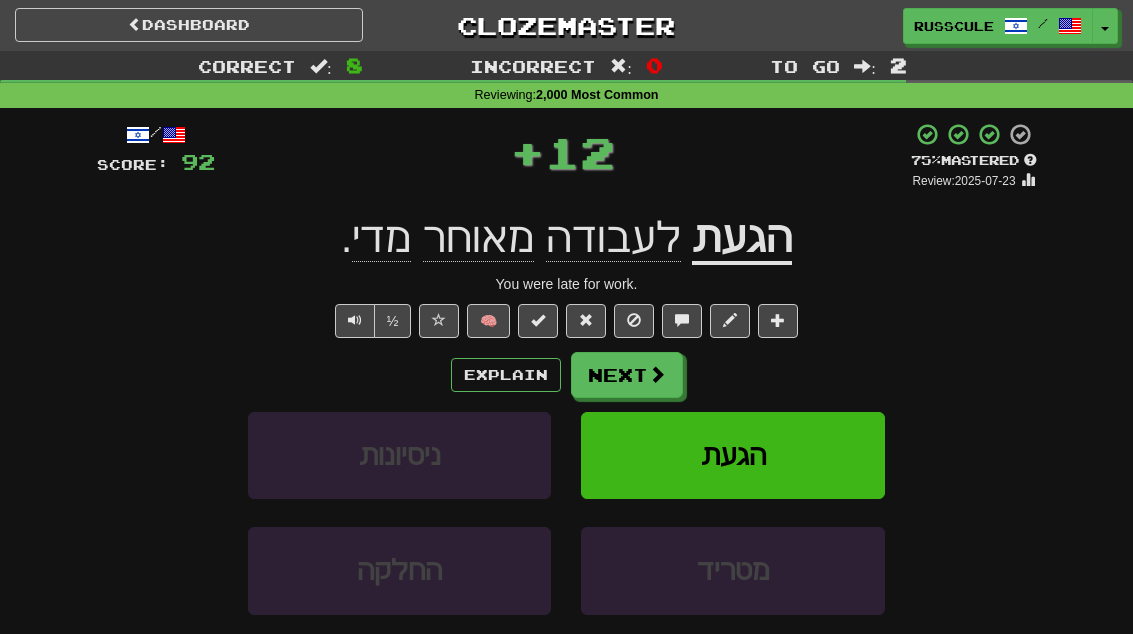 click on "Next" at bounding box center [627, 375] 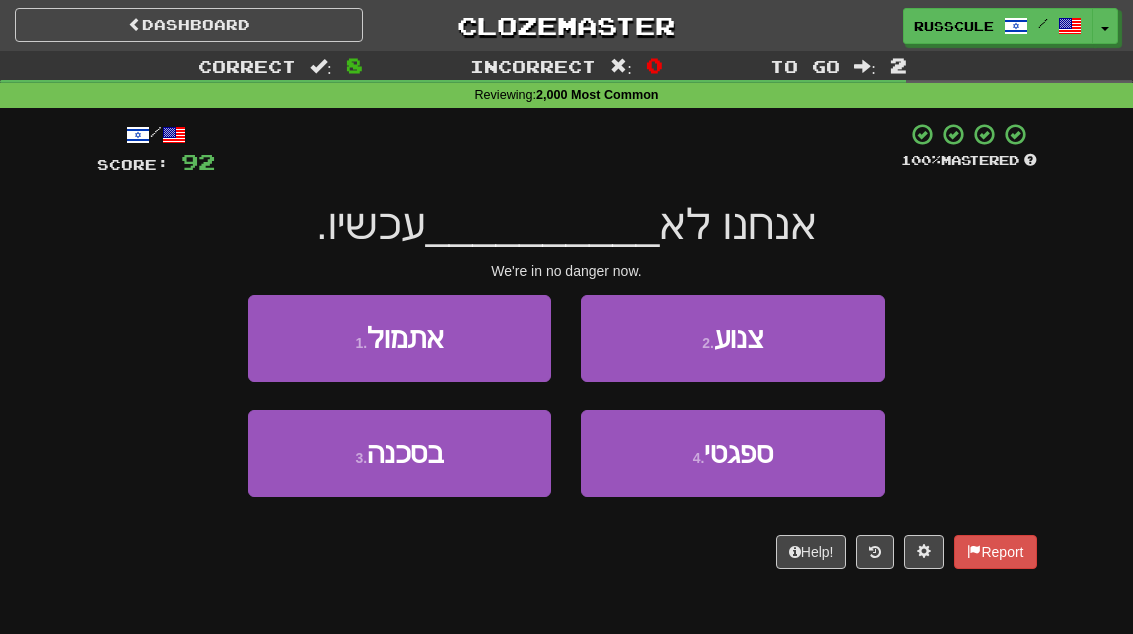 click on "3 .  בסכנה" at bounding box center [399, 453] 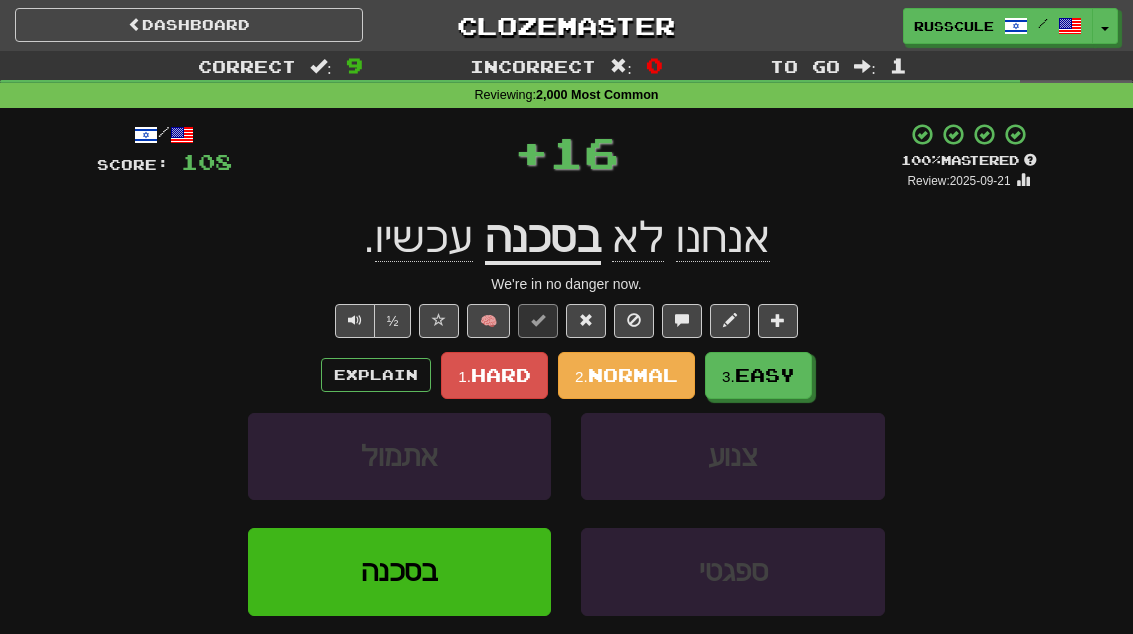 click on "3.  Easy" at bounding box center [758, 375] 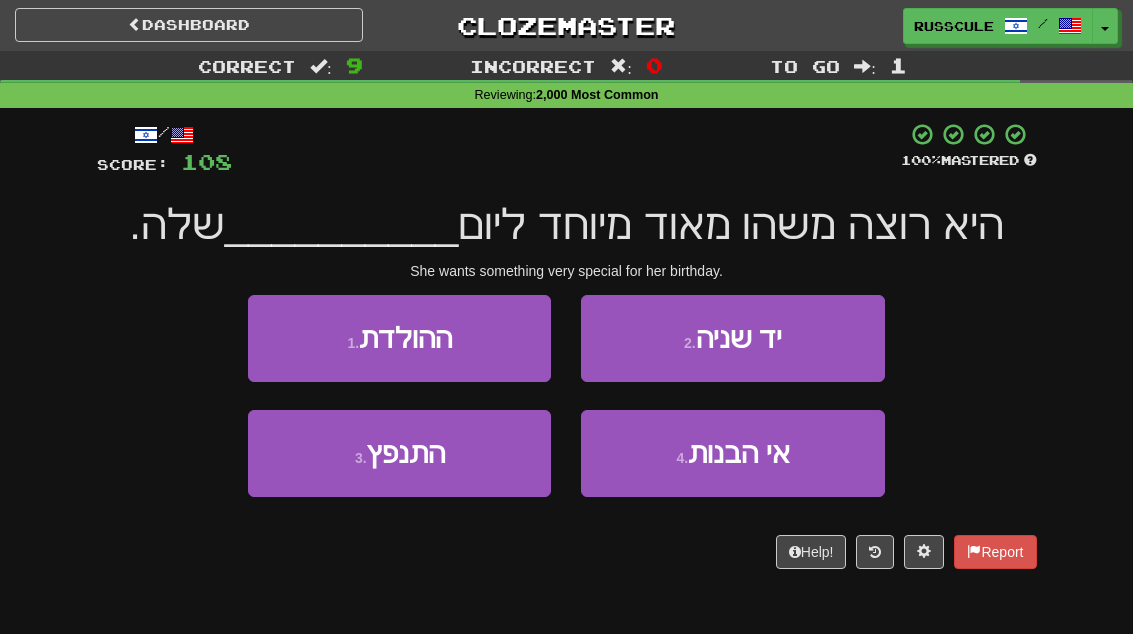 click on "1 .  ההולדת" at bounding box center (399, 338) 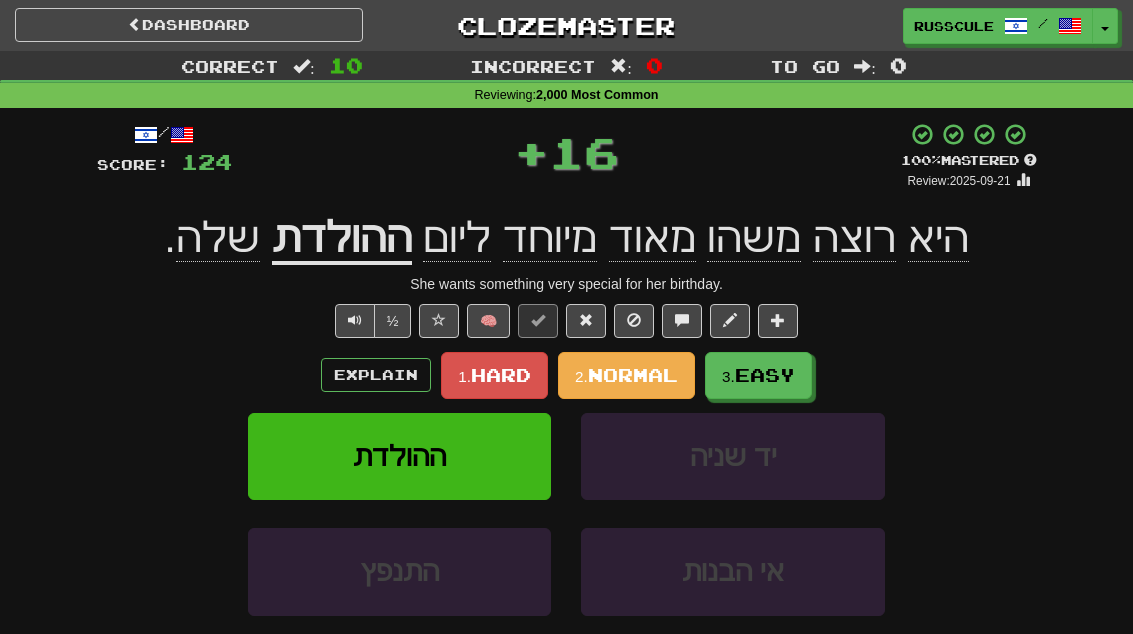 click on "3.  Easy" at bounding box center [758, 375] 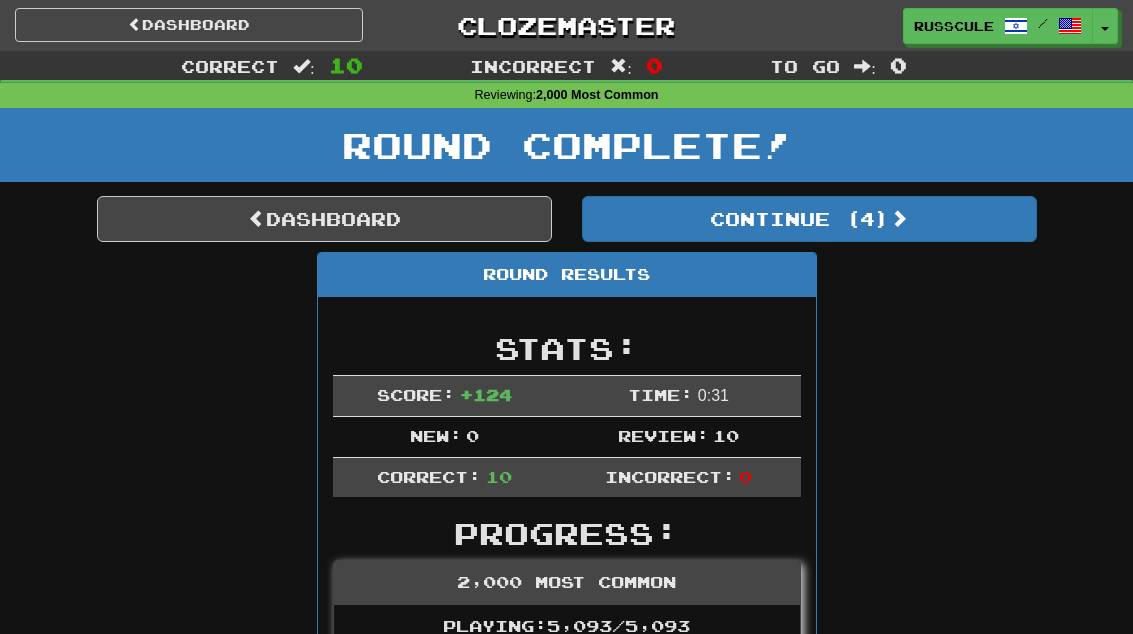 click on "Continue ( 4 )" at bounding box center [809, 219] 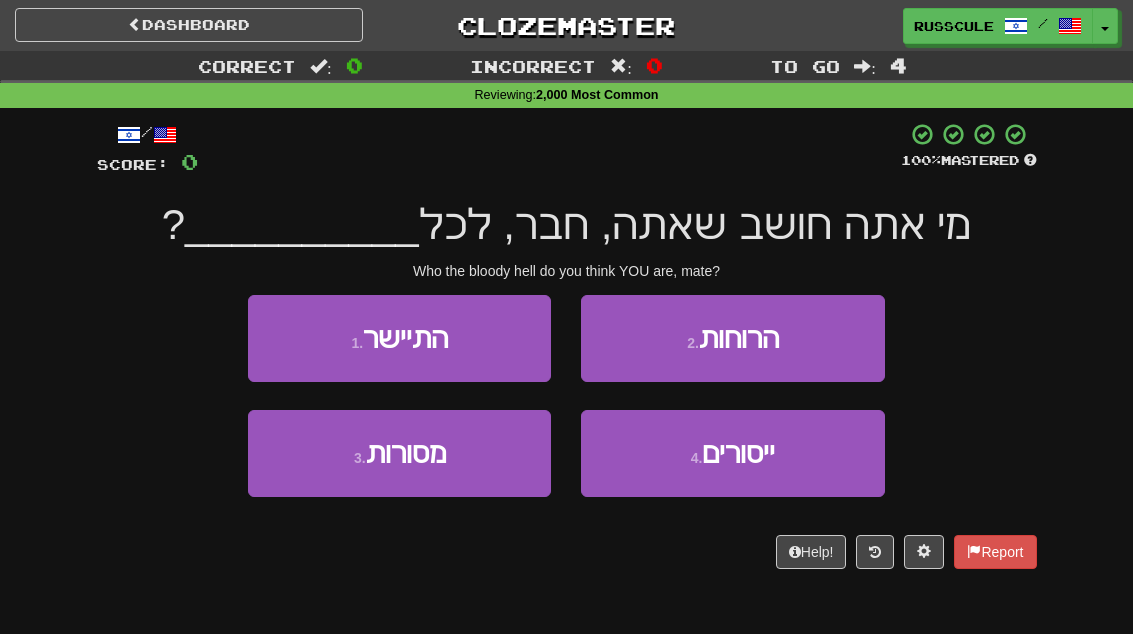 click on "2 .  הרוחות" at bounding box center (732, 338) 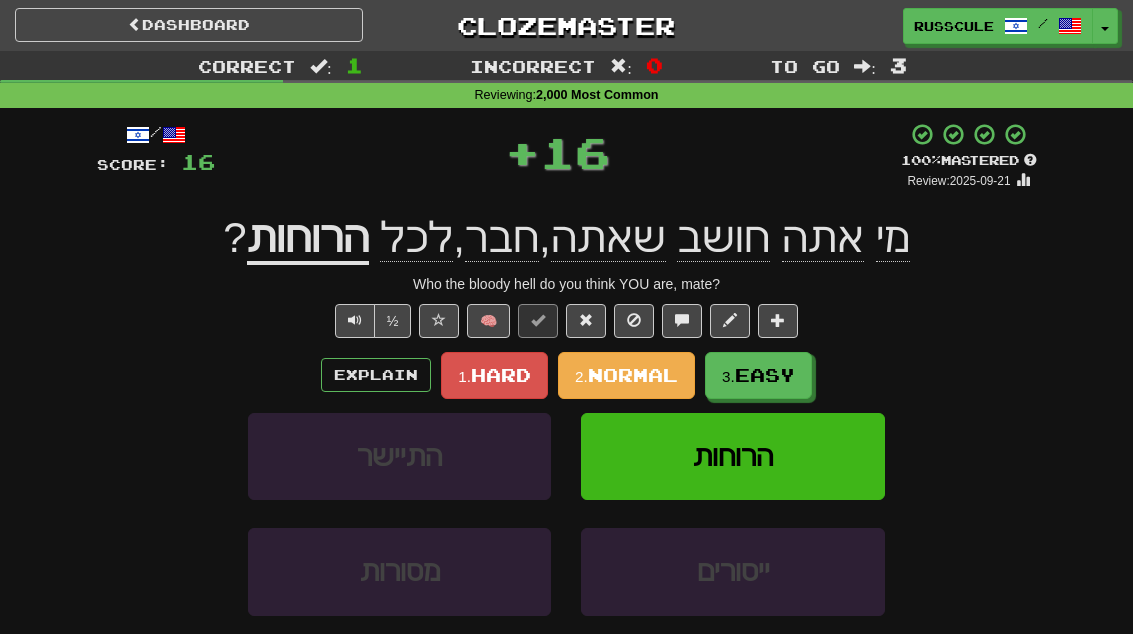 click on "Easy" at bounding box center (765, 375) 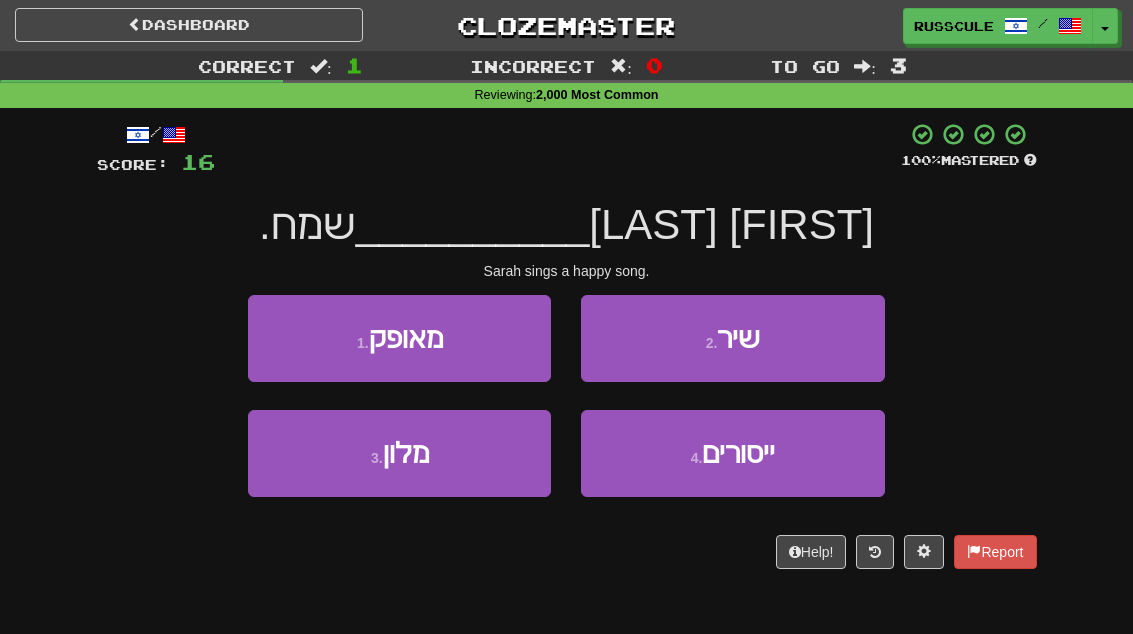 click on "2 .  שיר" at bounding box center [732, 338] 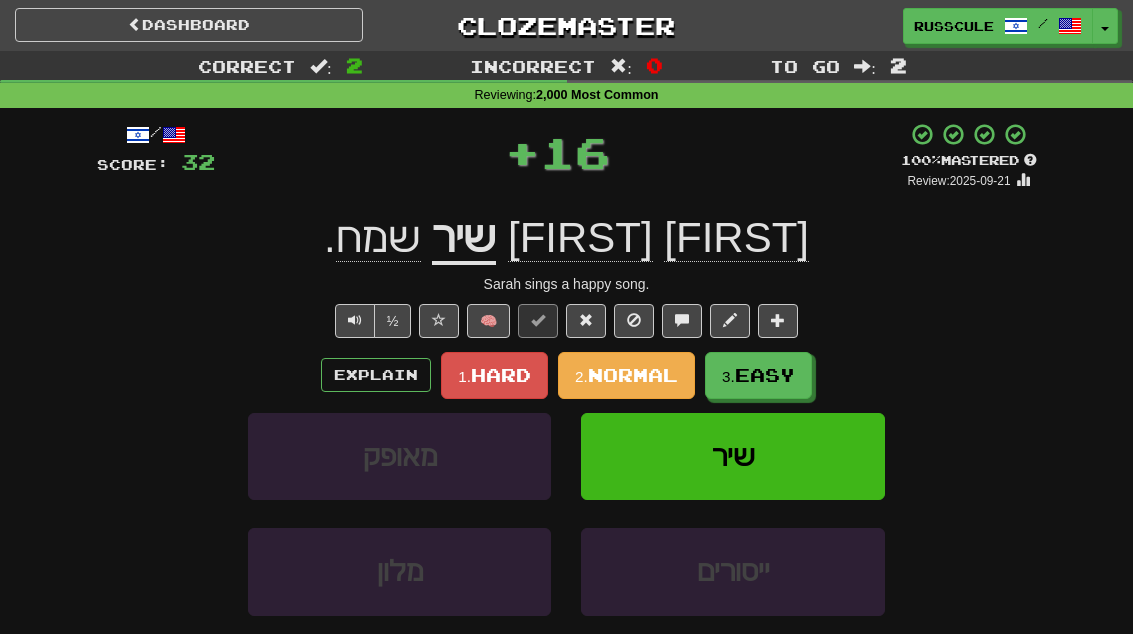 click on "Easy" at bounding box center [765, 375] 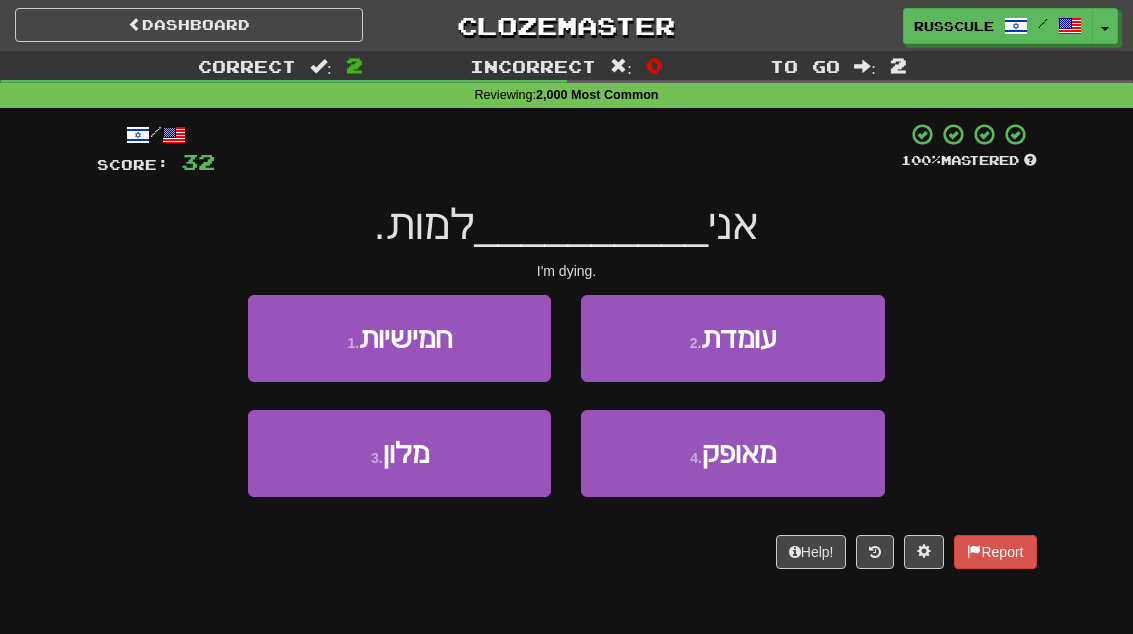 click on "2 .  עומדת" at bounding box center (732, 338) 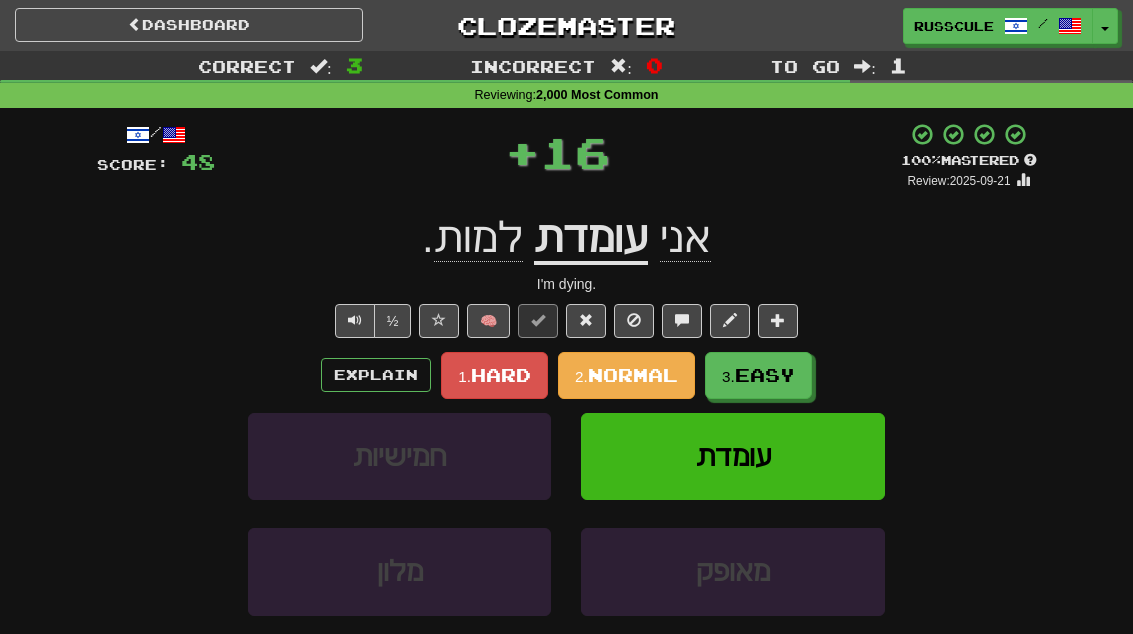 click on "Easy" at bounding box center [765, 375] 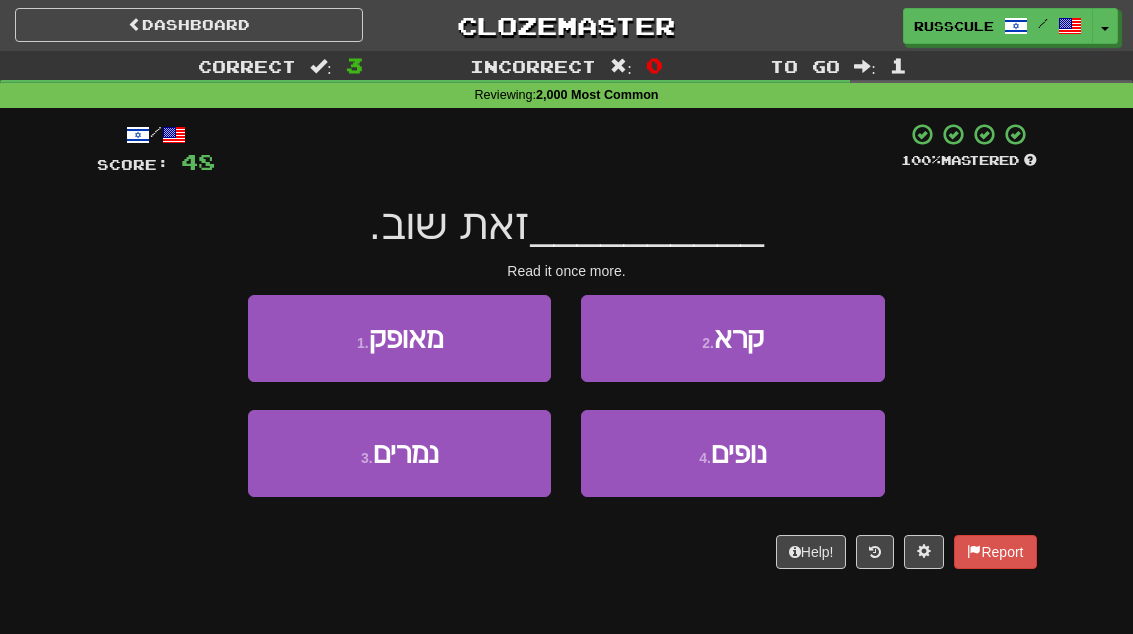 click on "2 .  קרא" at bounding box center [732, 338] 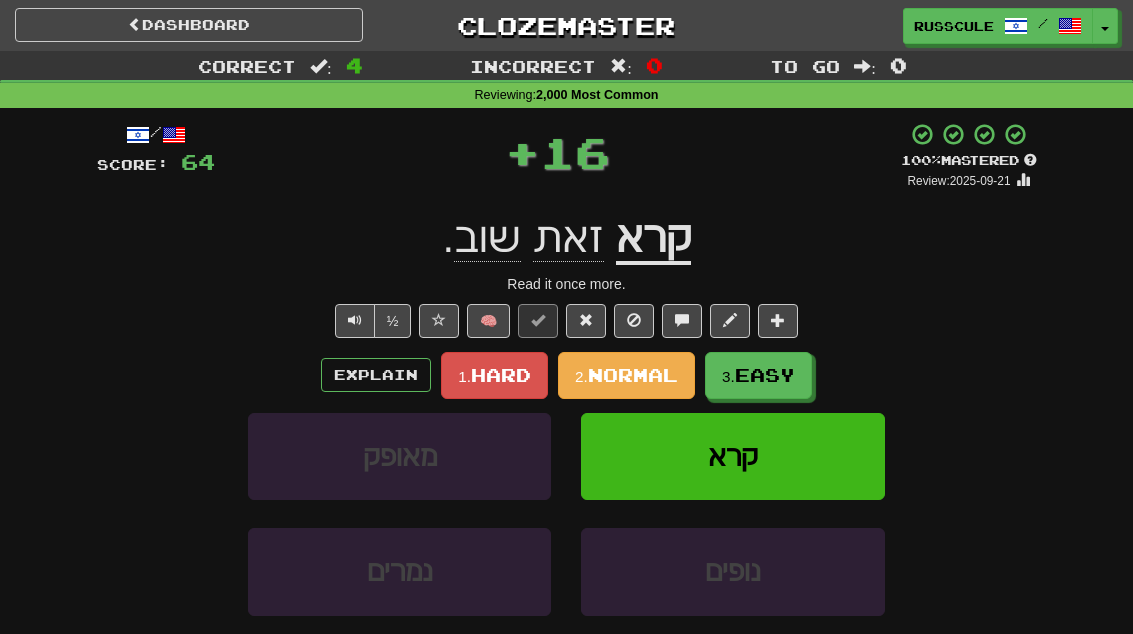 click on "Easy" at bounding box center [765, 375] 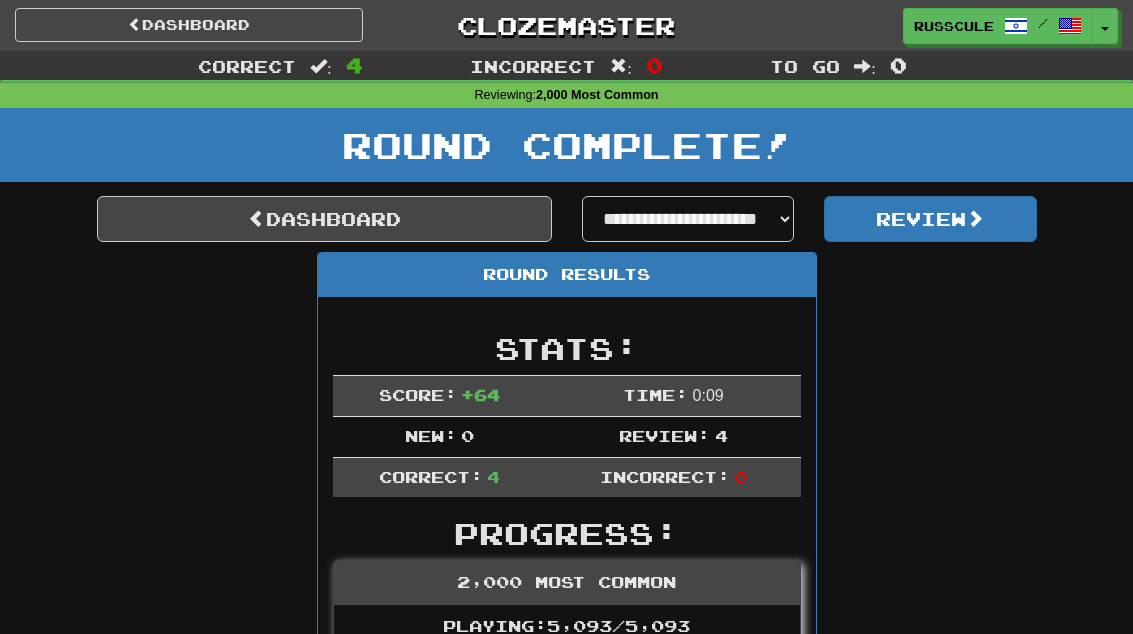 click on "Dashboard" at bounding box center (324, 219) 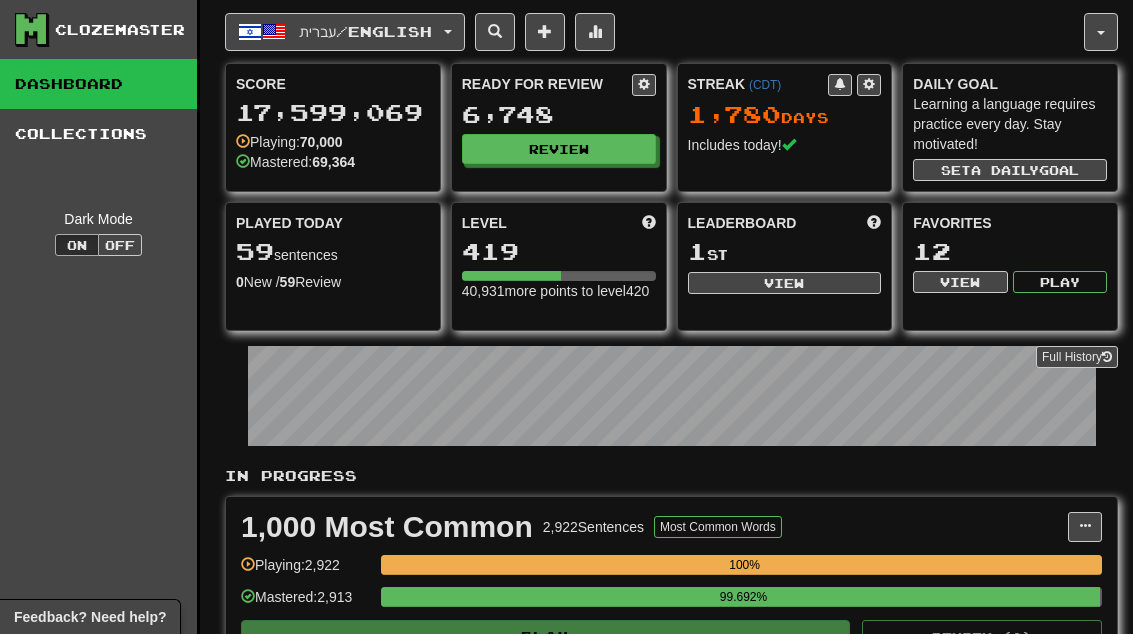 scroll, scrollTop: 0, scrollLeft: 0, axis: both 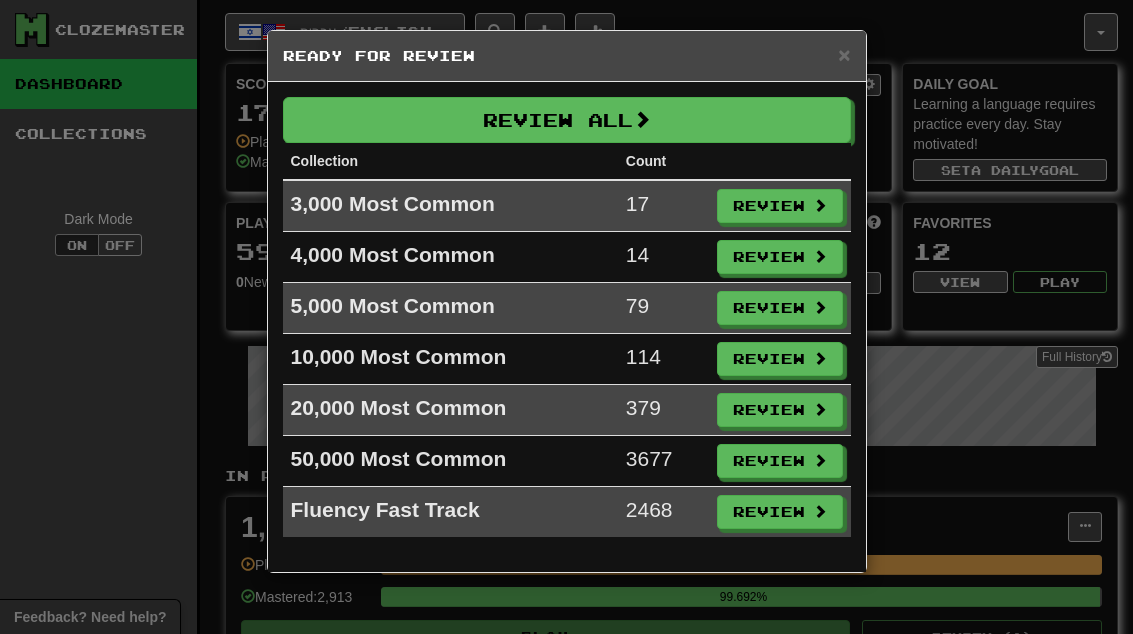 click on "Review" at bounding box center [780, 206] 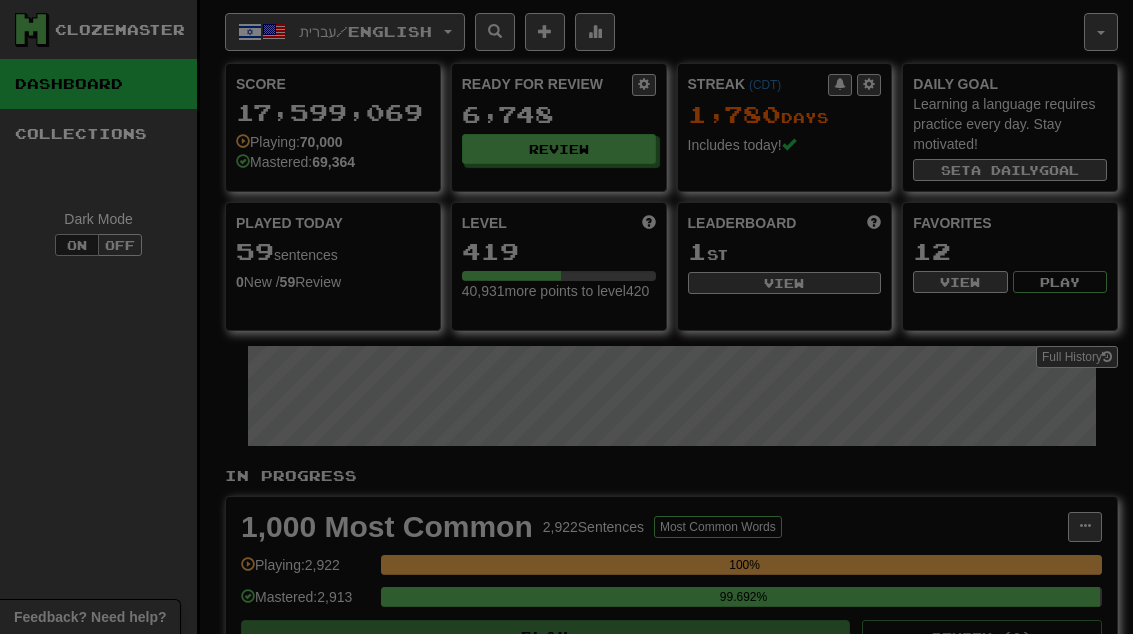 select on "**" 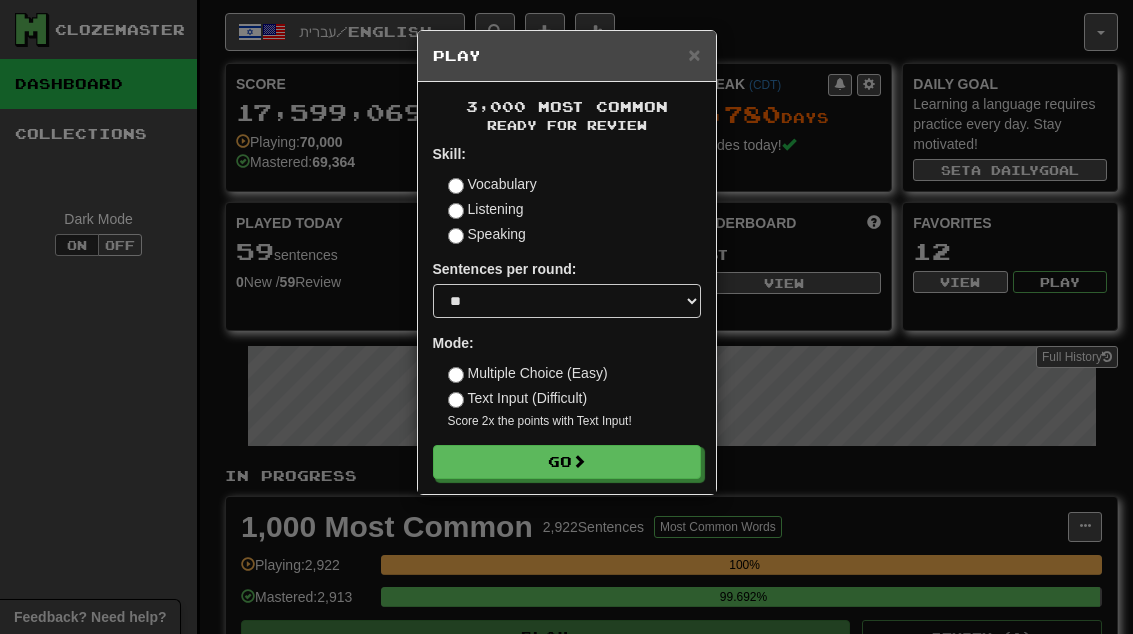 click on "Go" at bounding box center (567, 462) 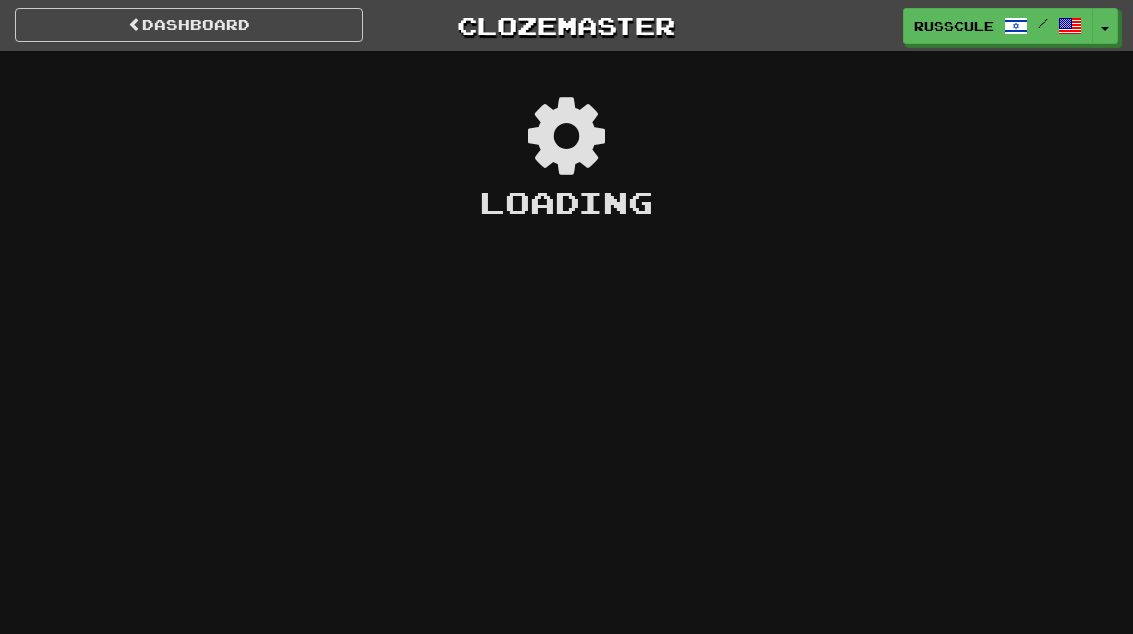 scroll, scrollTop: 0, scrollLeft: 0, axis: both 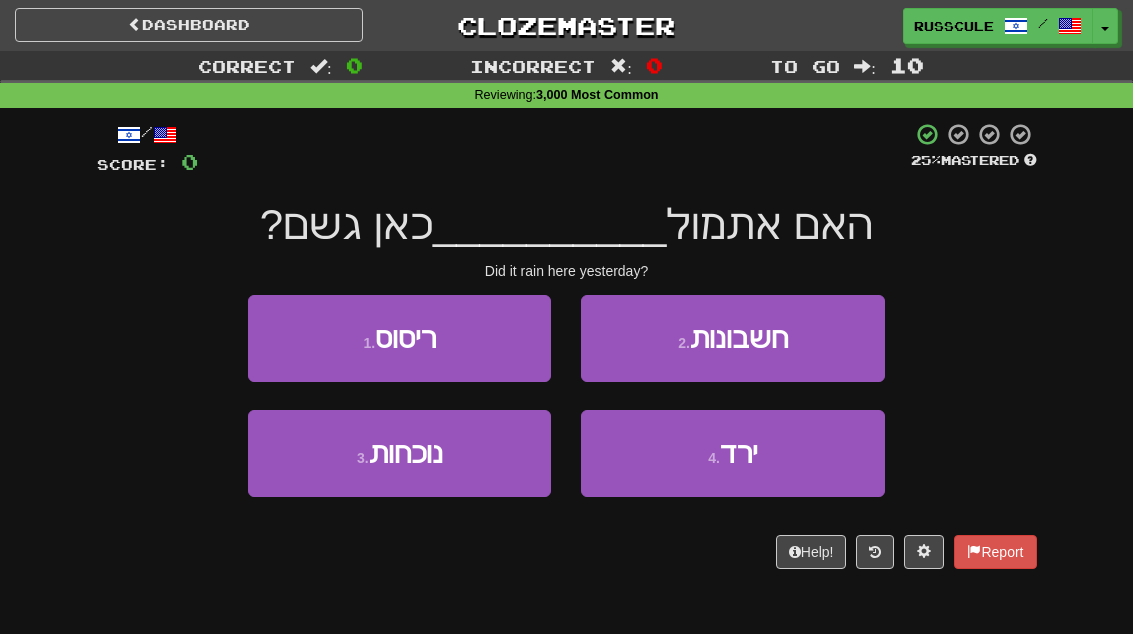 click on "4 .  ירד" at bounding box center (732, 453) 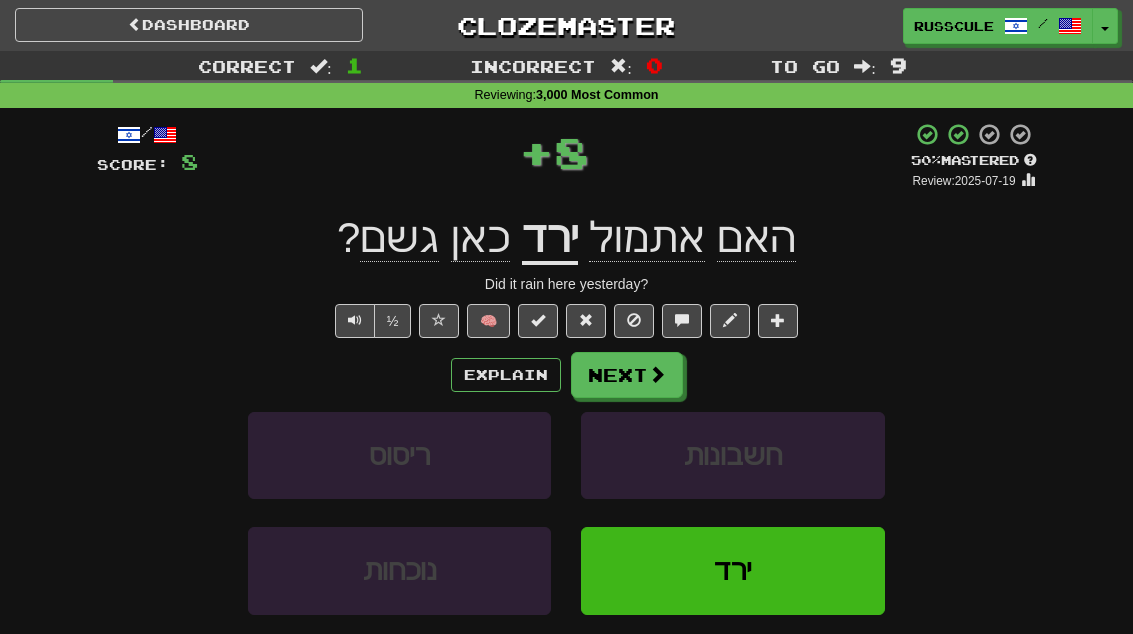 click on "Next" at bounding box center (627, 375) 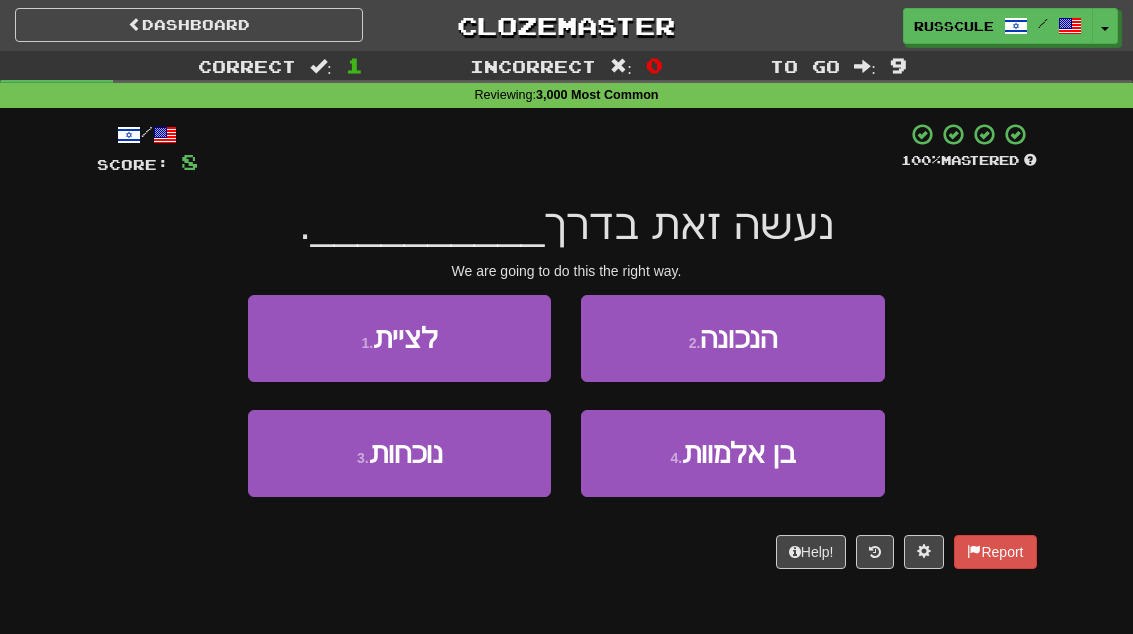 click on "2 .  הנכונה" at bounding box center [732, 338] 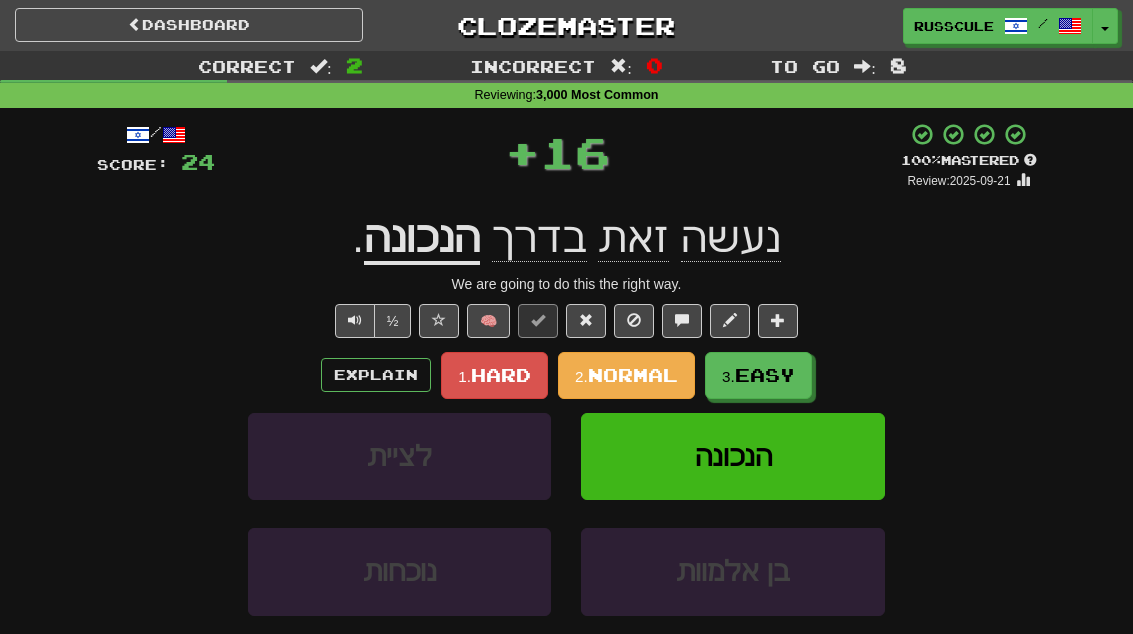 click on "Easy" at bounding box center [765, 375] 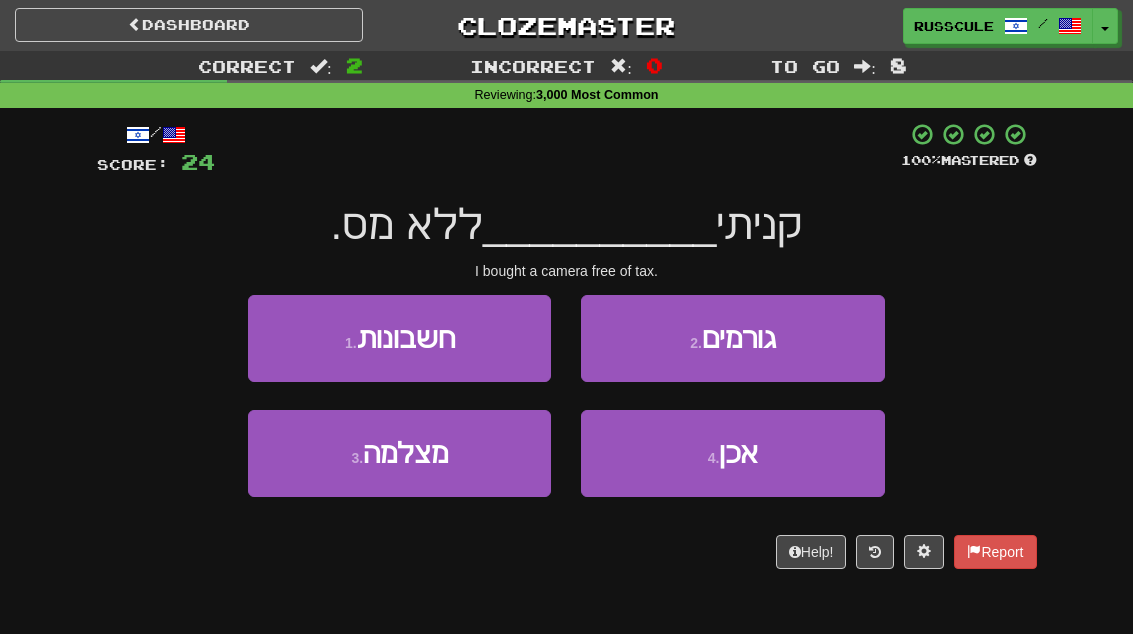 click on "3 .  מצלמה" at bounding box center (399, 453) 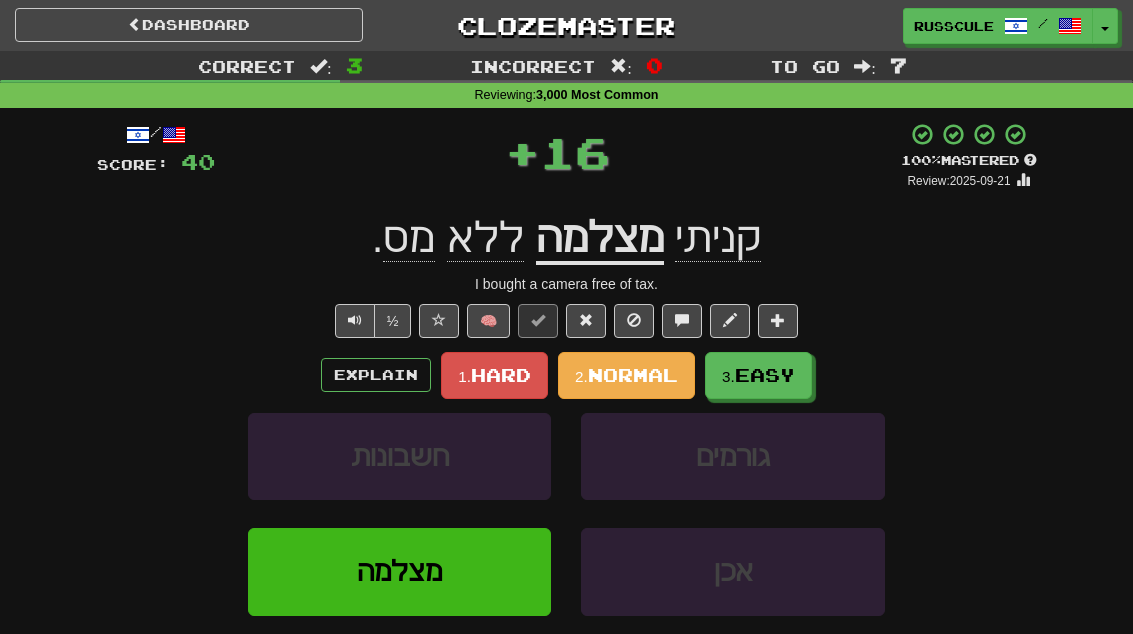 click on "Easy" at bounding box center (765, 375) 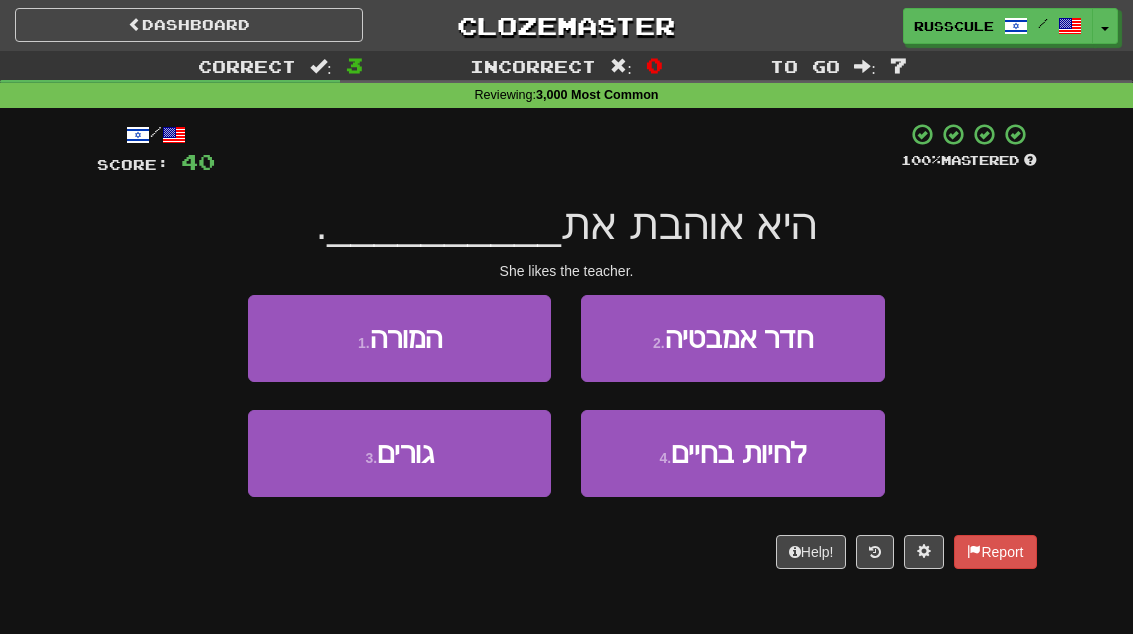 click on "1 .  המורה" at bounding box center (399, 338) 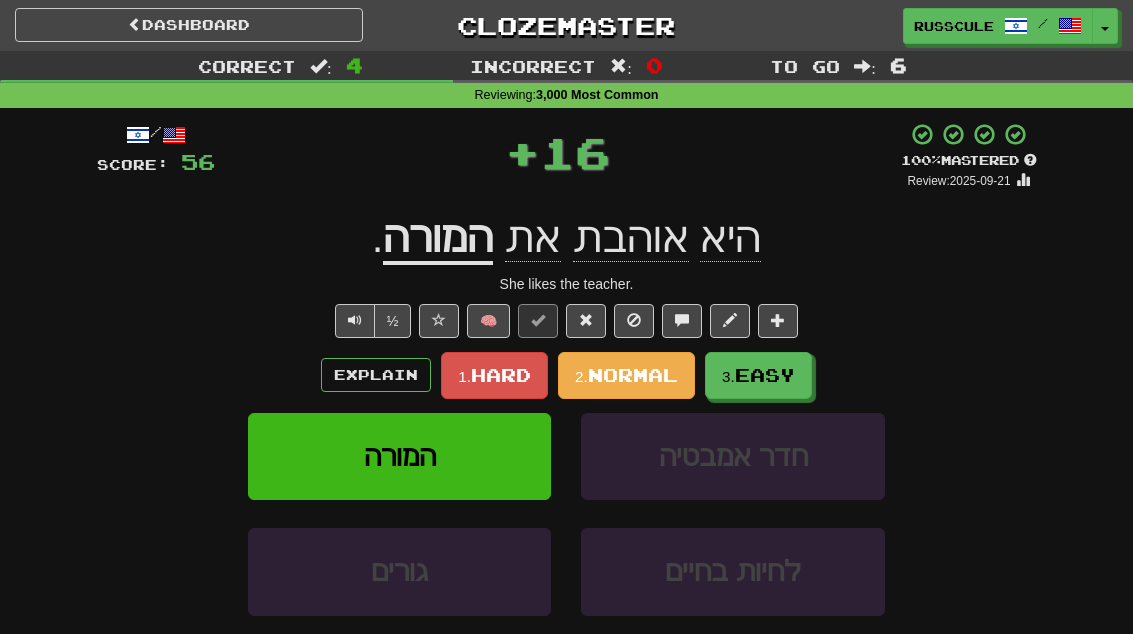 click on "Easy" at bounding box center (765, 375) 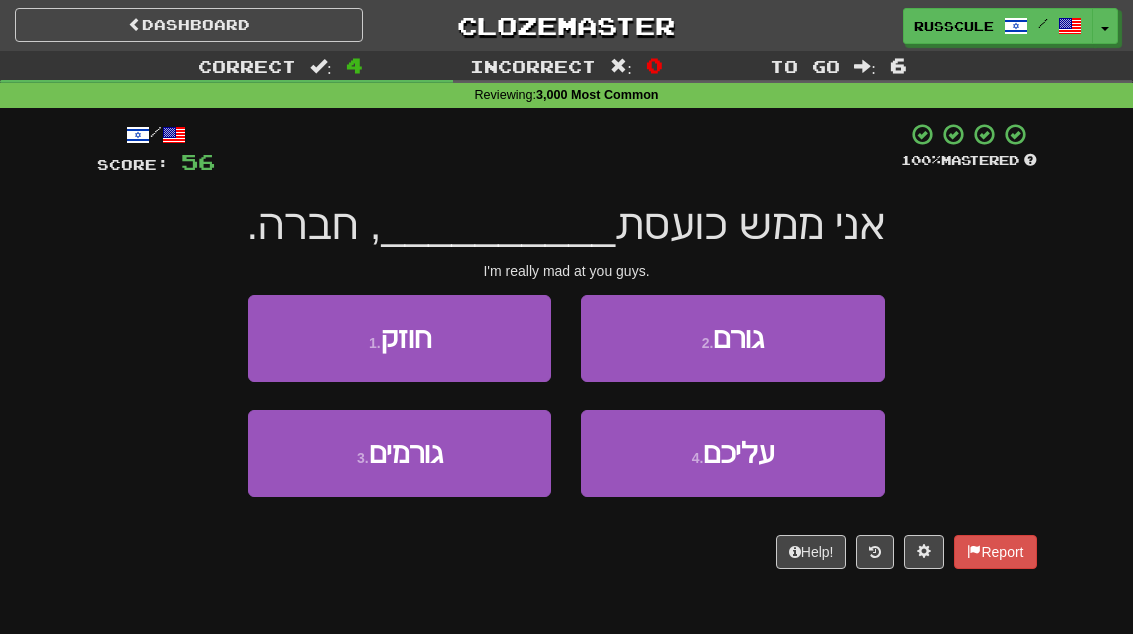 click on "עליכם" at bounding box center [738, 453] 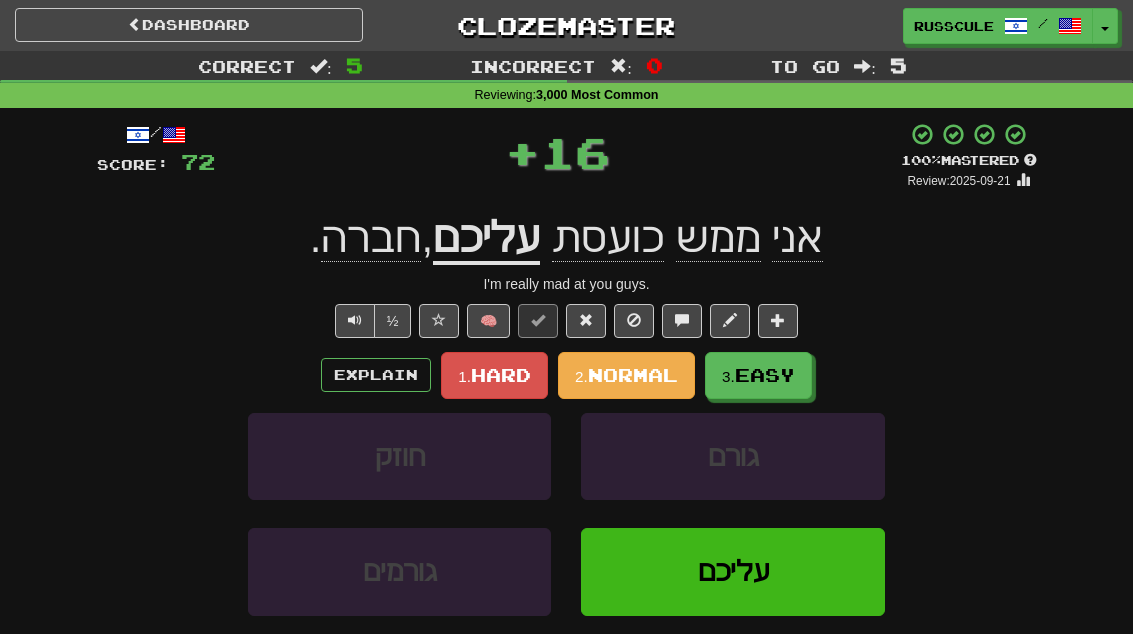 click on "3.  Easy" at bounding box center (758, 375) 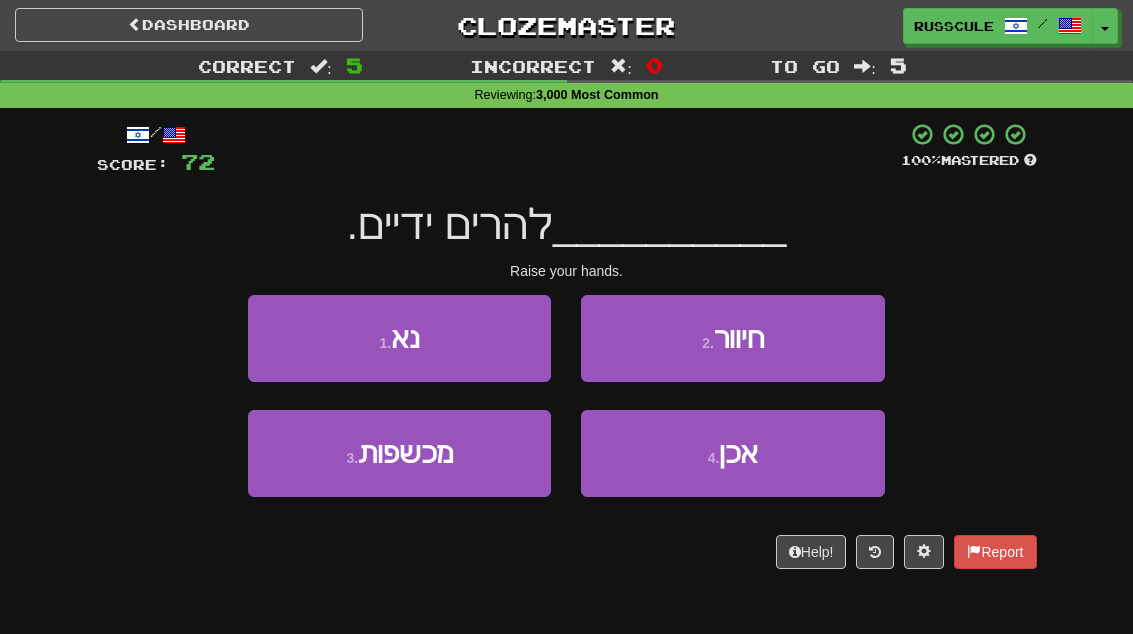 click on "1 .  נא" at bounding box center (399, 338) 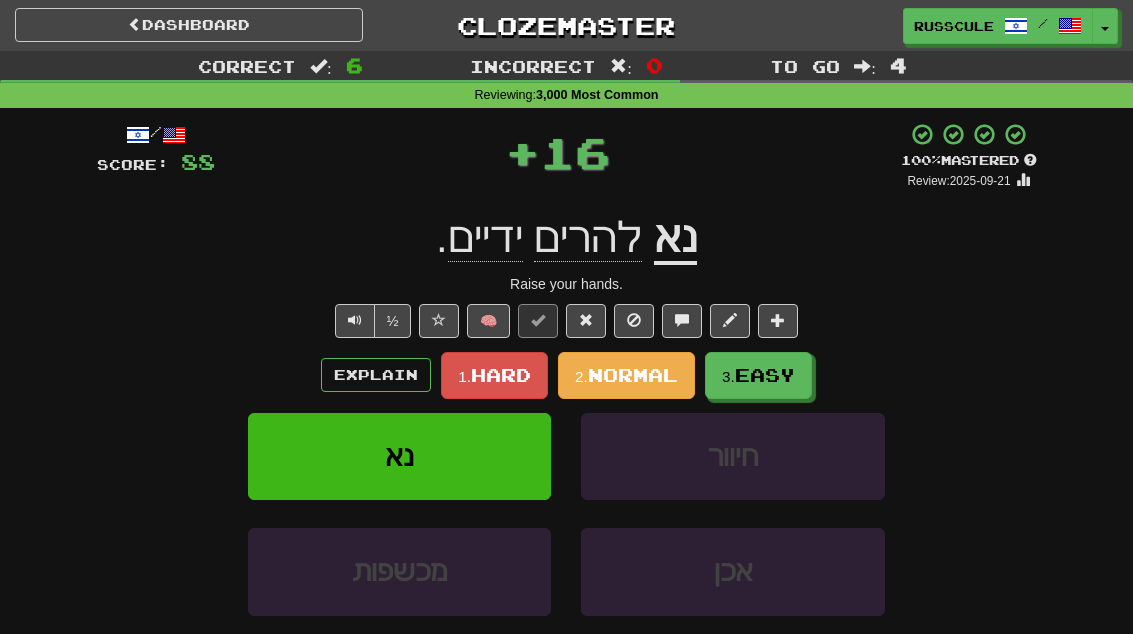 click on "Easy" at bounding box center (765, 375) 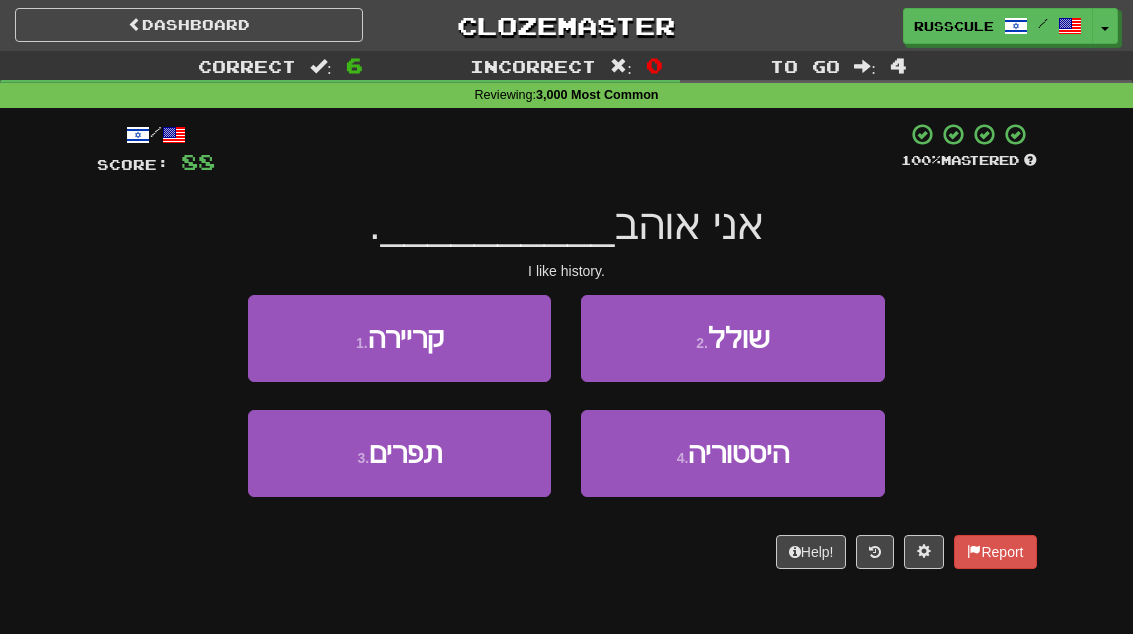 click on "4 .  היסטוריה" at bounding box center [732, 453] 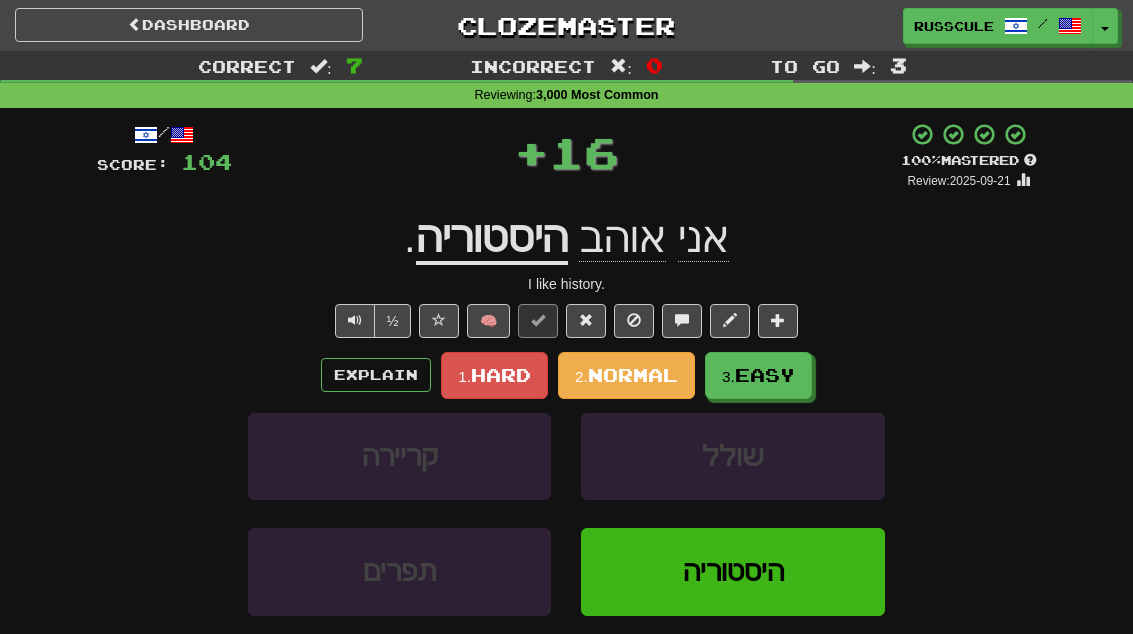 click on "Easy" at bounding box center [765, 375] 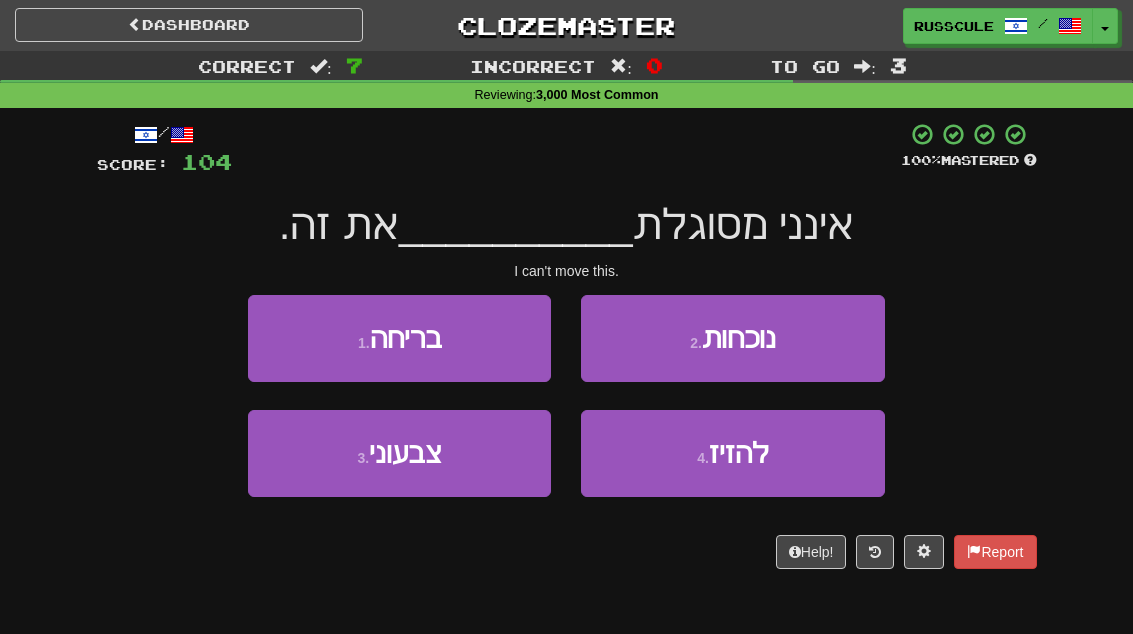 click on "להזיז" at bounding box center (739, 453) 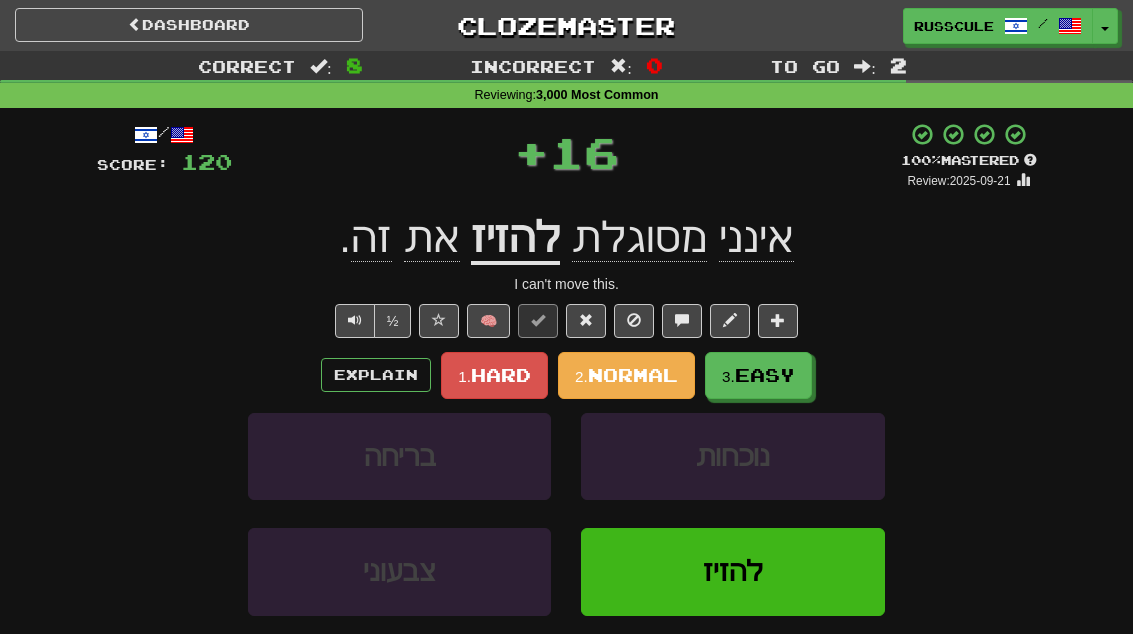 click on "Easy" at bounding box center (765, 375) 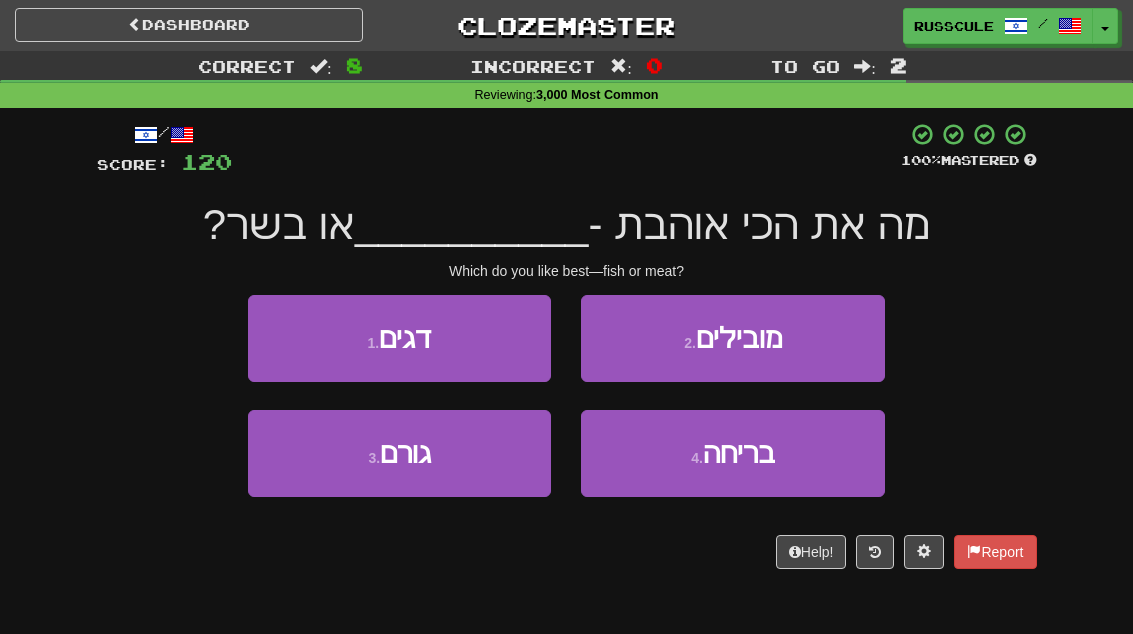 click on "1 .  דגים" at bounding box center [399, 338] 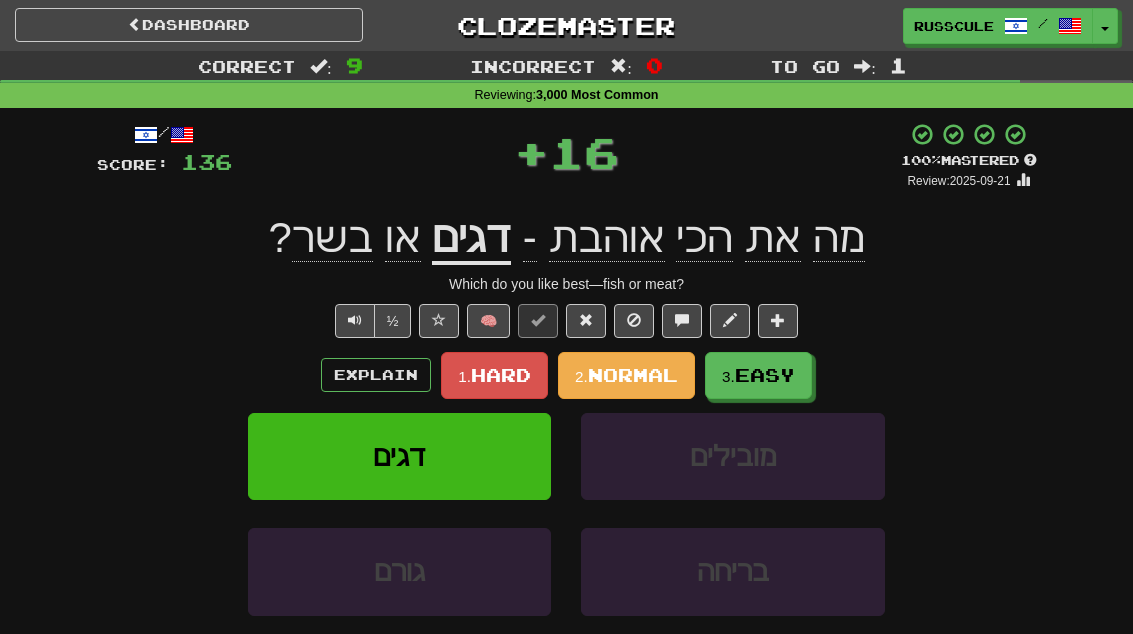 click on "Easy" at bounding box center [765, 375] 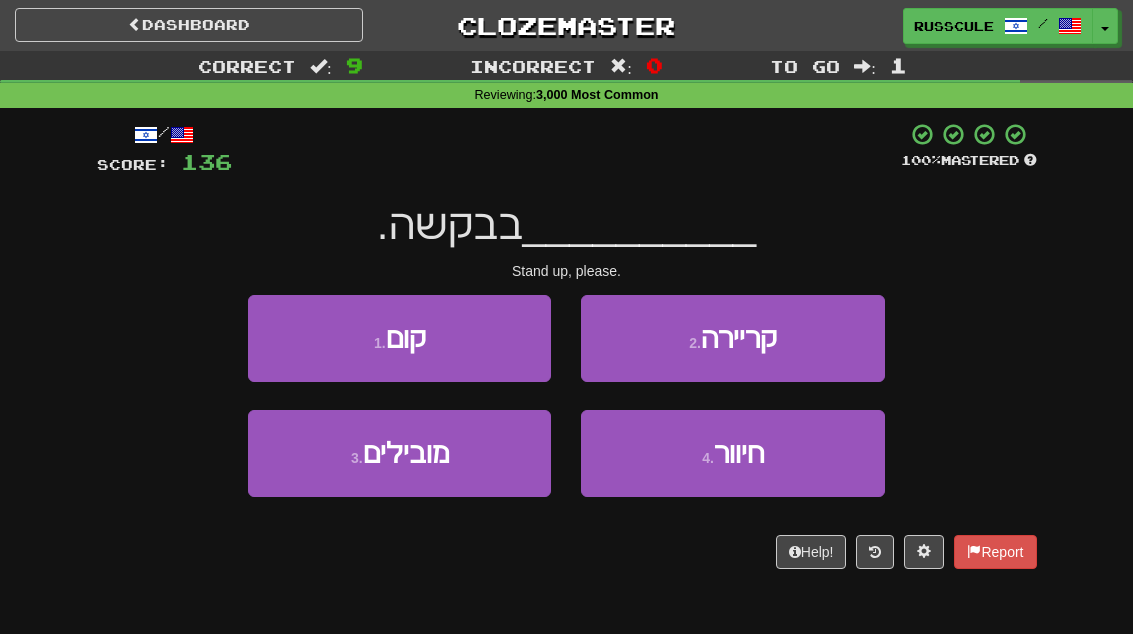 click on "1 .  קום" at bounding box center [399, 338] 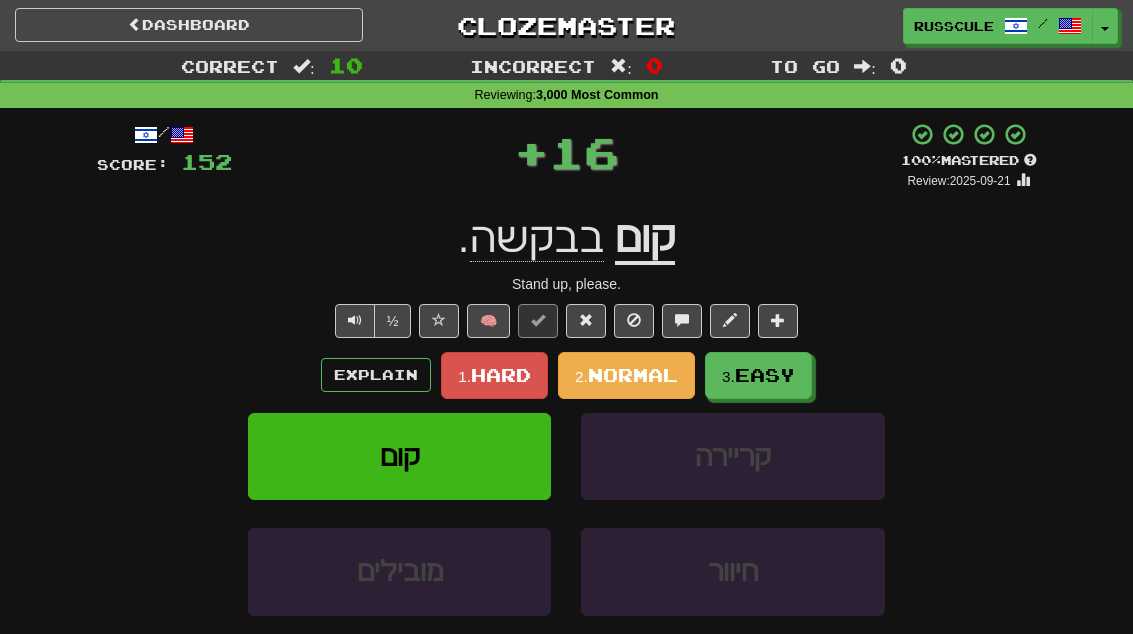 click on "3.  Easy" at bounding box center [758, 375] 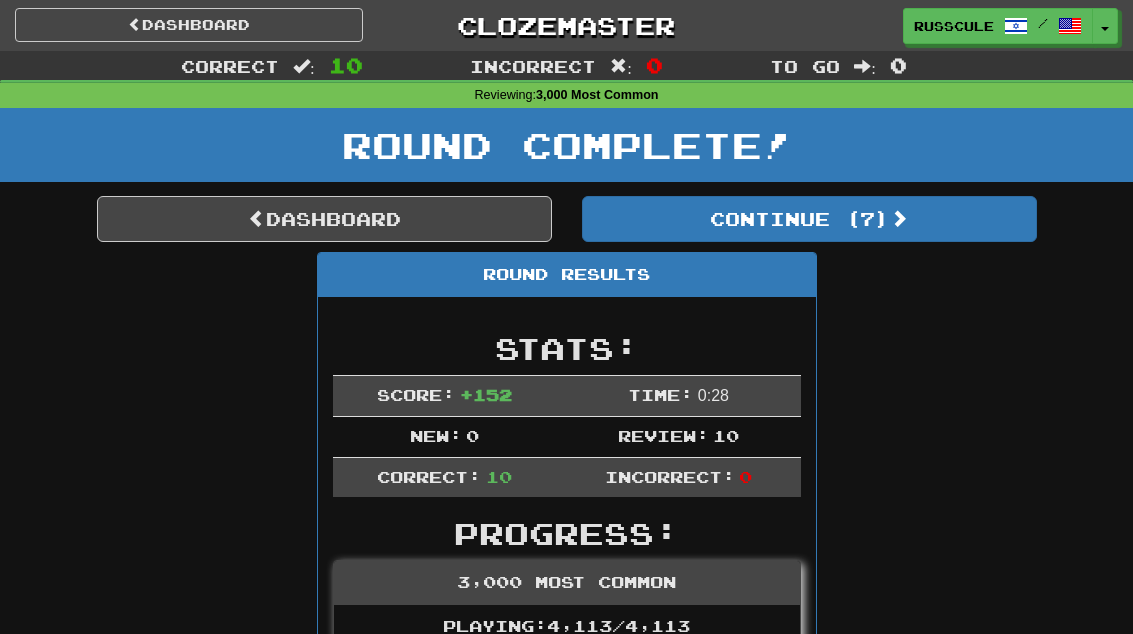 click on "Continue ( 7 )" at bounding box center (809, 219) 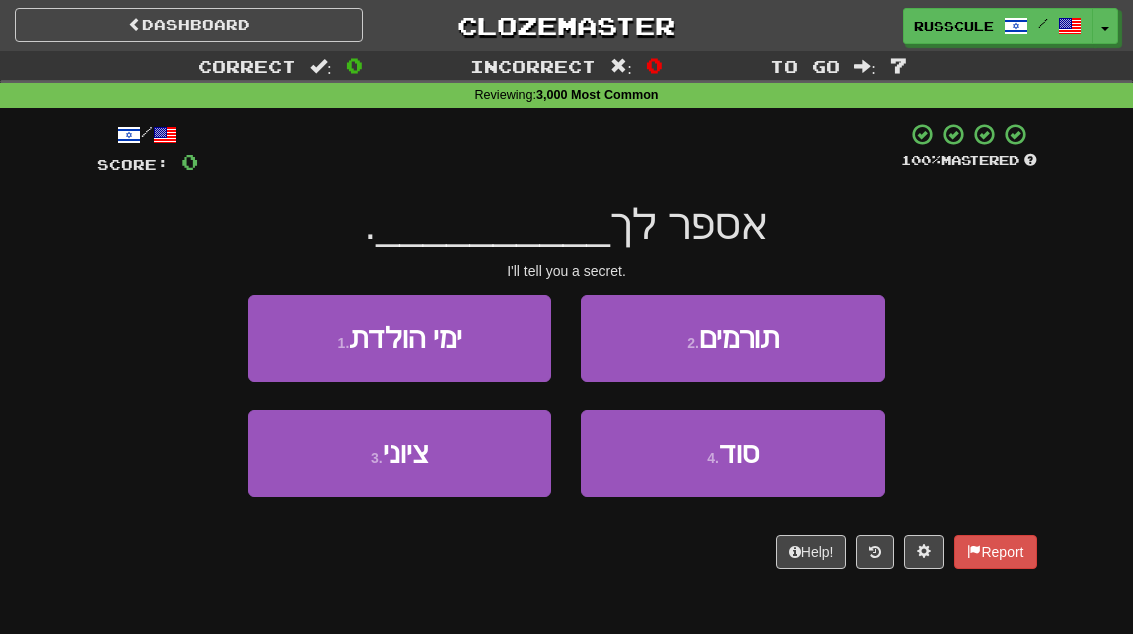 click on "4 .  סוד" at bounding box center [732, 453] 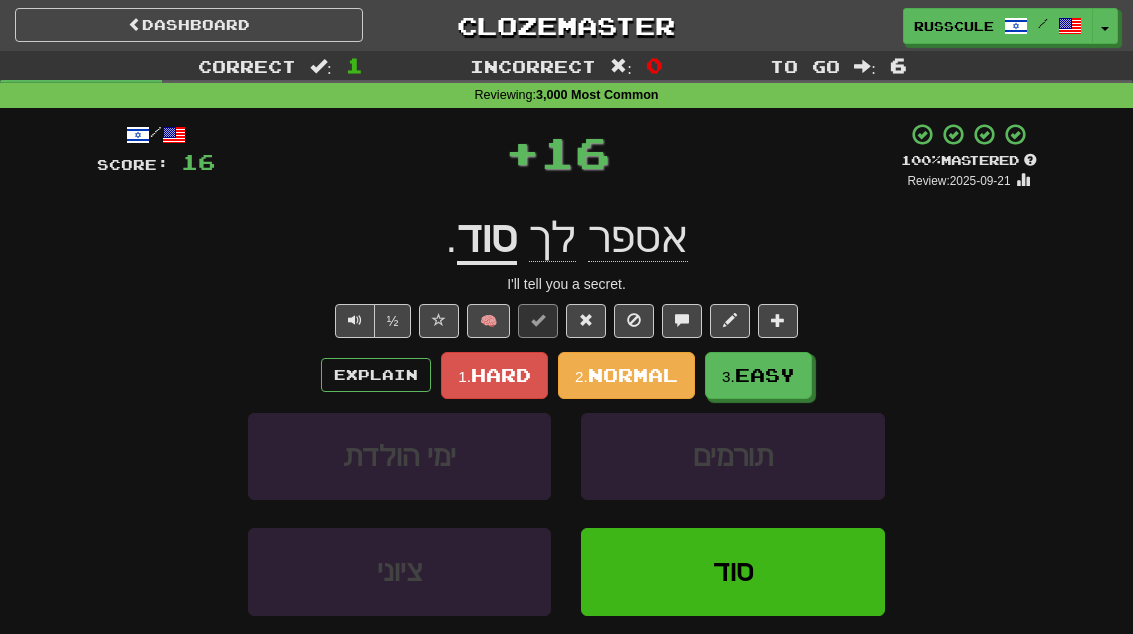 click on "Easy" at bounding box center [765, 375] 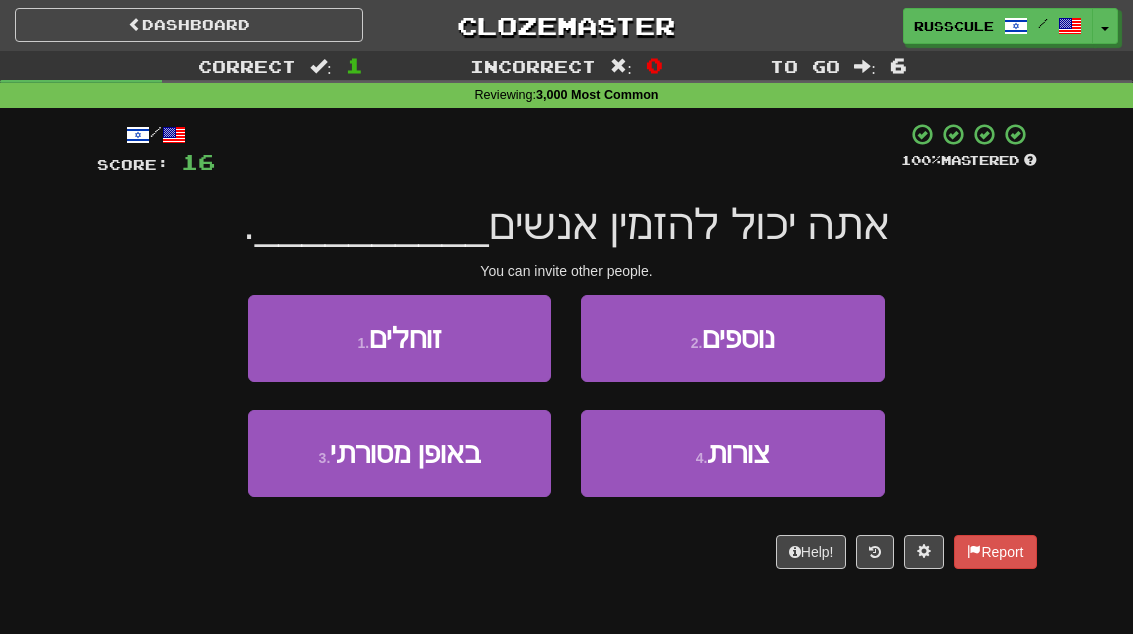 click on "2 .  נוספים" at bounding box center [732, 338] 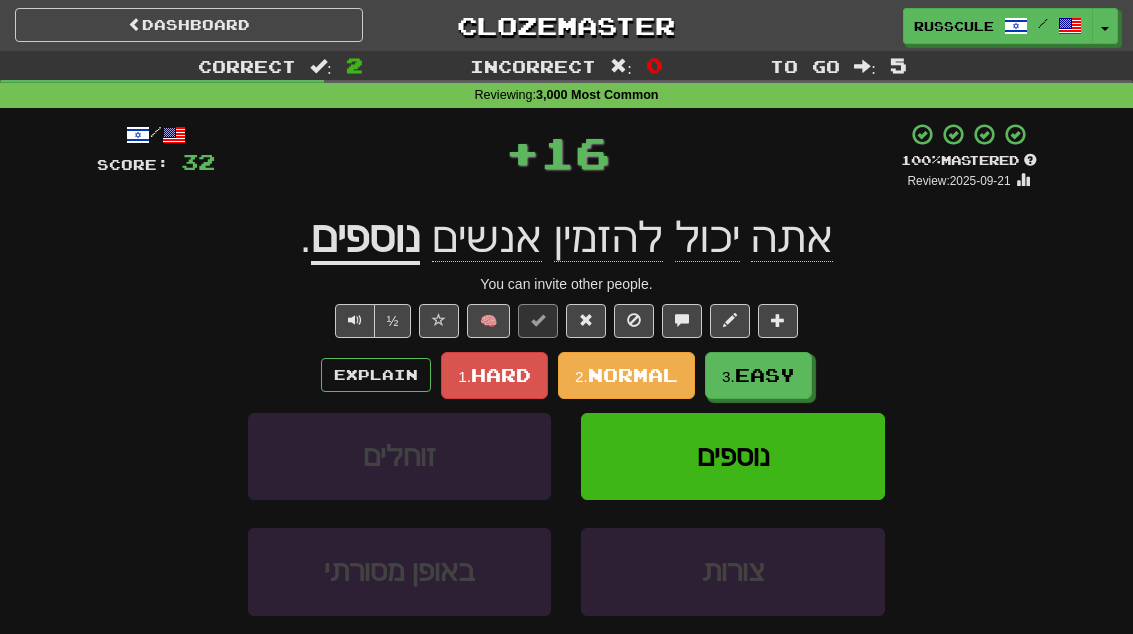 click on "3.  Easy" at bounding box center (758, 375) 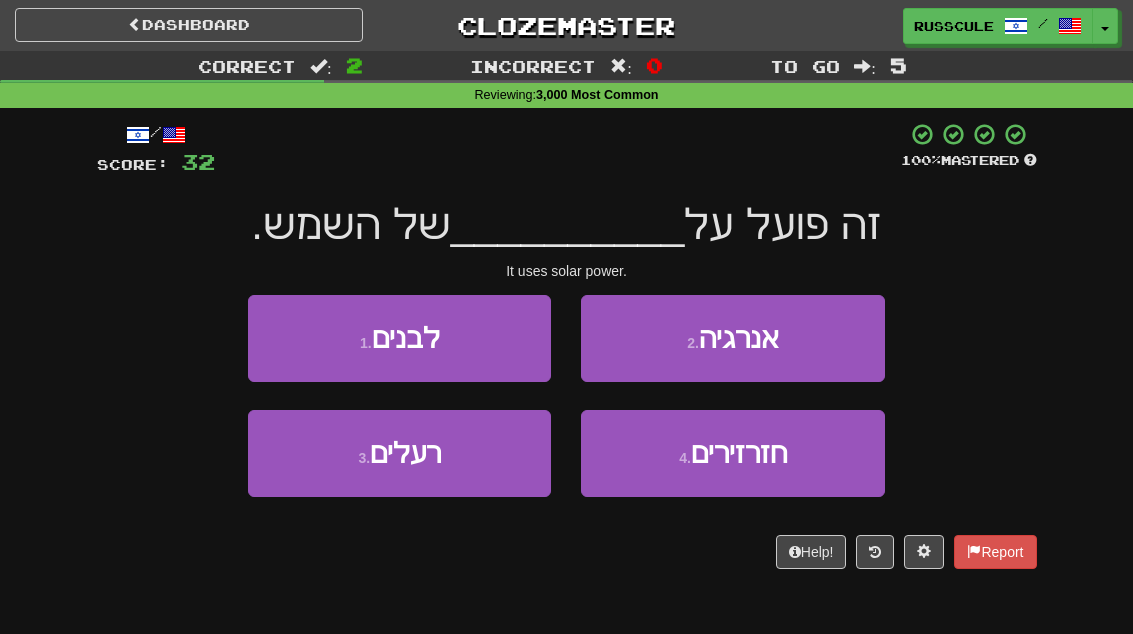 click on "2 .  אנרגיה" at bounding box center (732, 338) 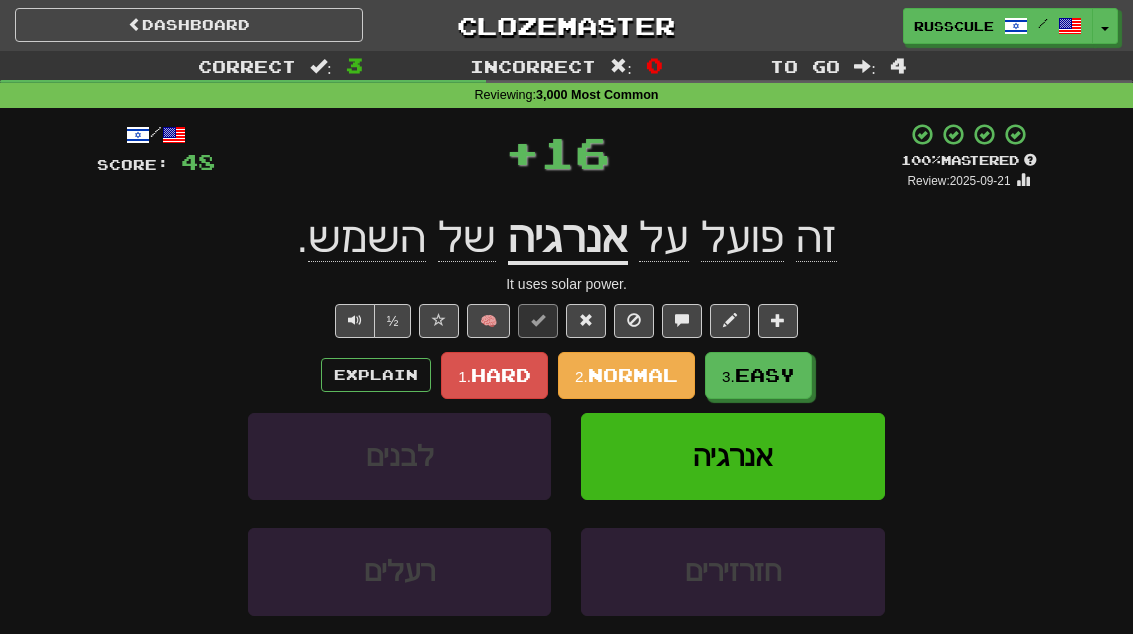 click on "Easy" at bounding box center (765, 375) 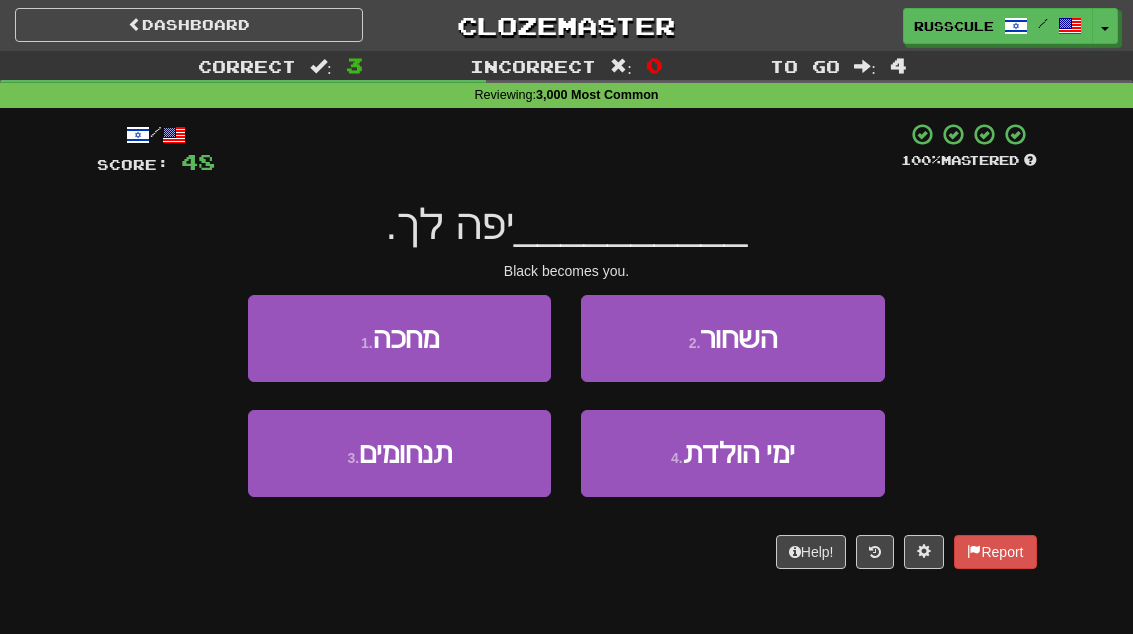 click on "2 .  השחור" at bounding box center (732, 338) 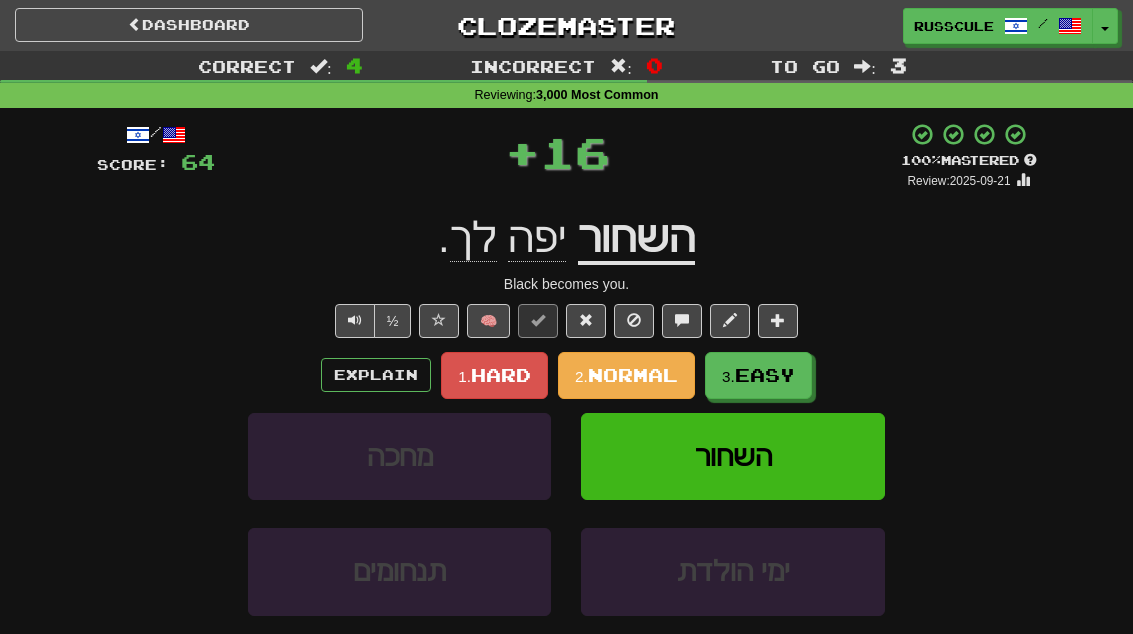 click on "Easy" at bounding box center (765, 375) 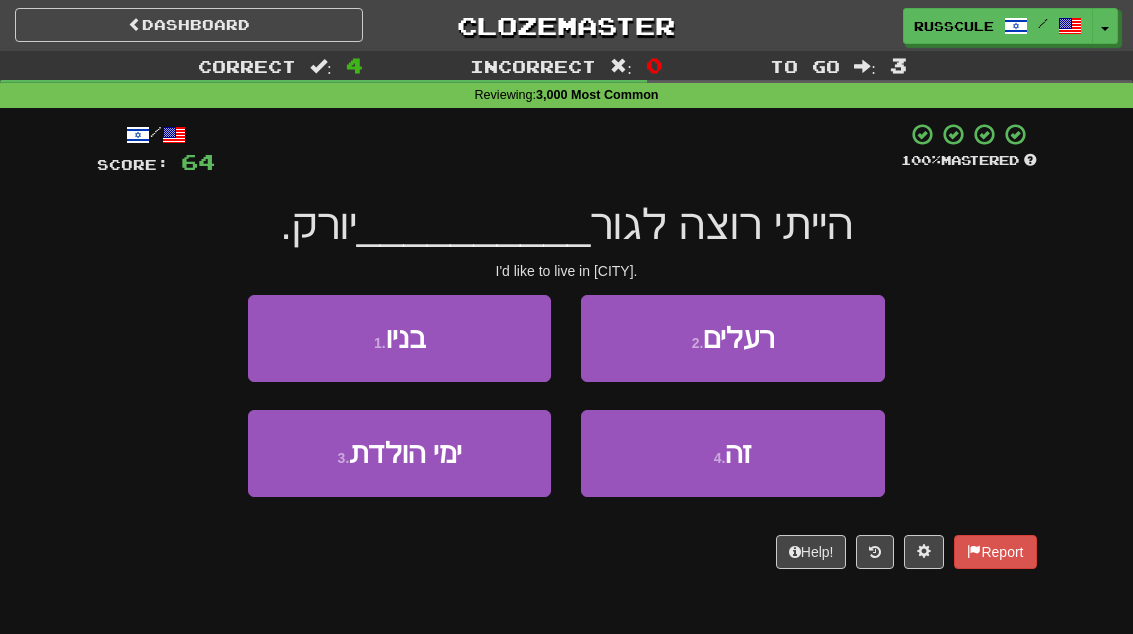 click on "1 .  בניו" at bounding box center [399, 338] 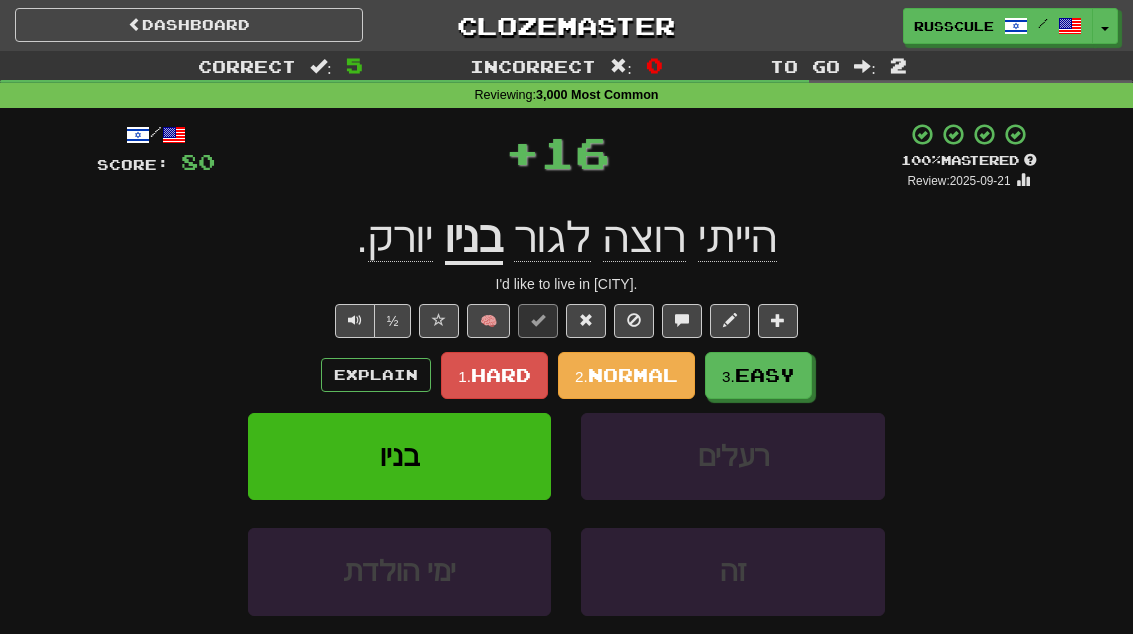 click on "3.  Easy" at bounding box center (758, 375) 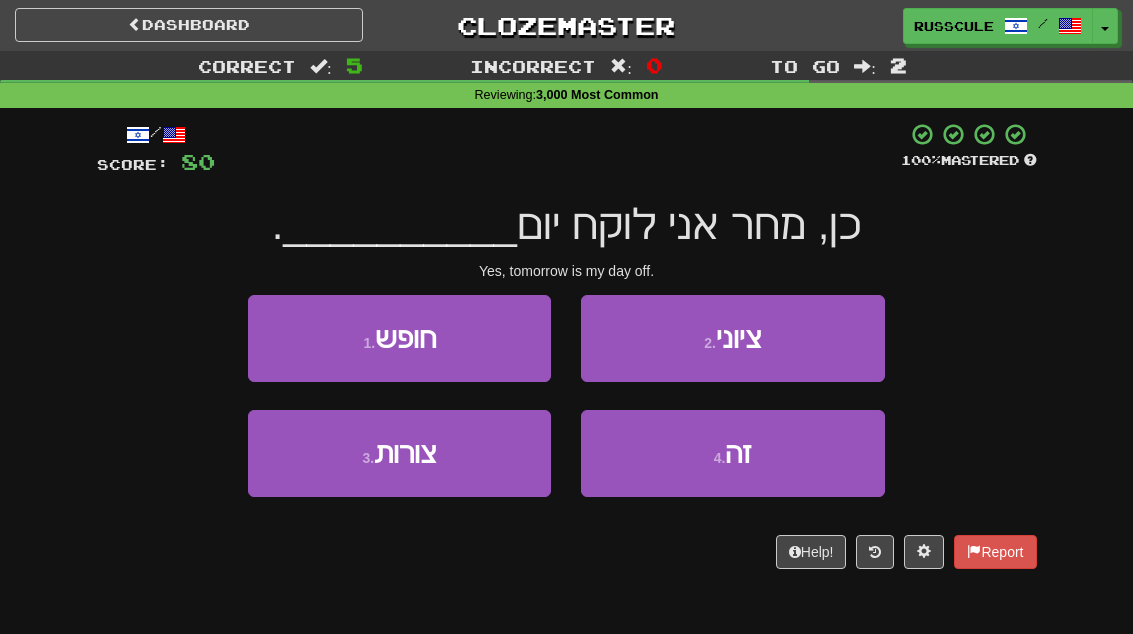 click on "1 .  חופש" at bounding box center (399, 338) 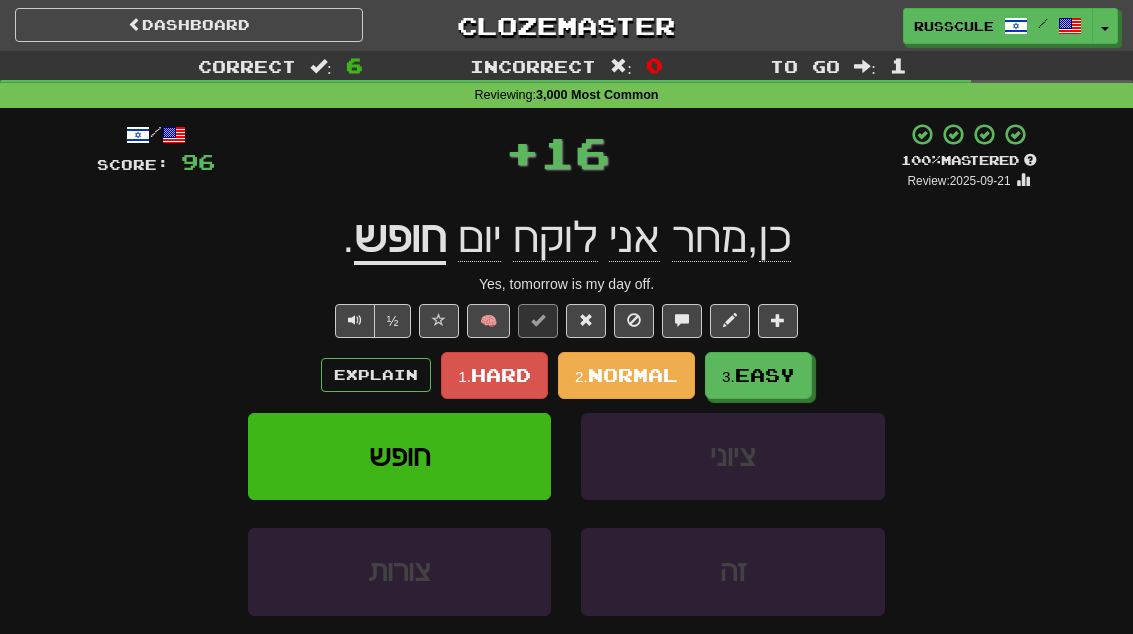 click on "Easy" at bounding box center [765, 375] 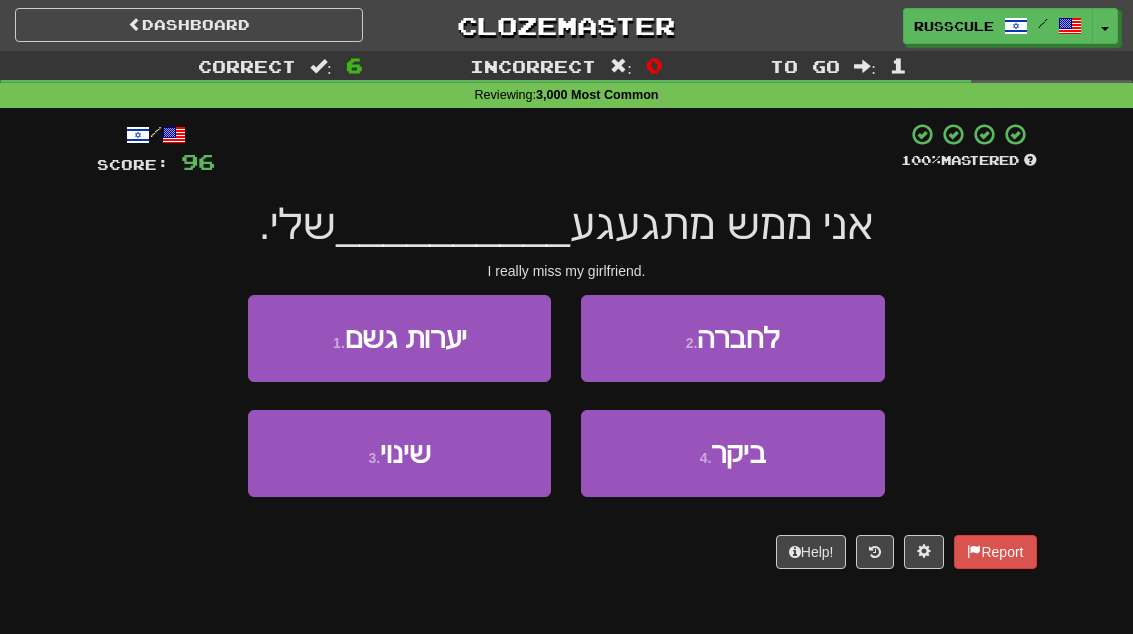 click on "2 .  לחברה" at bounding box center [732, 338] 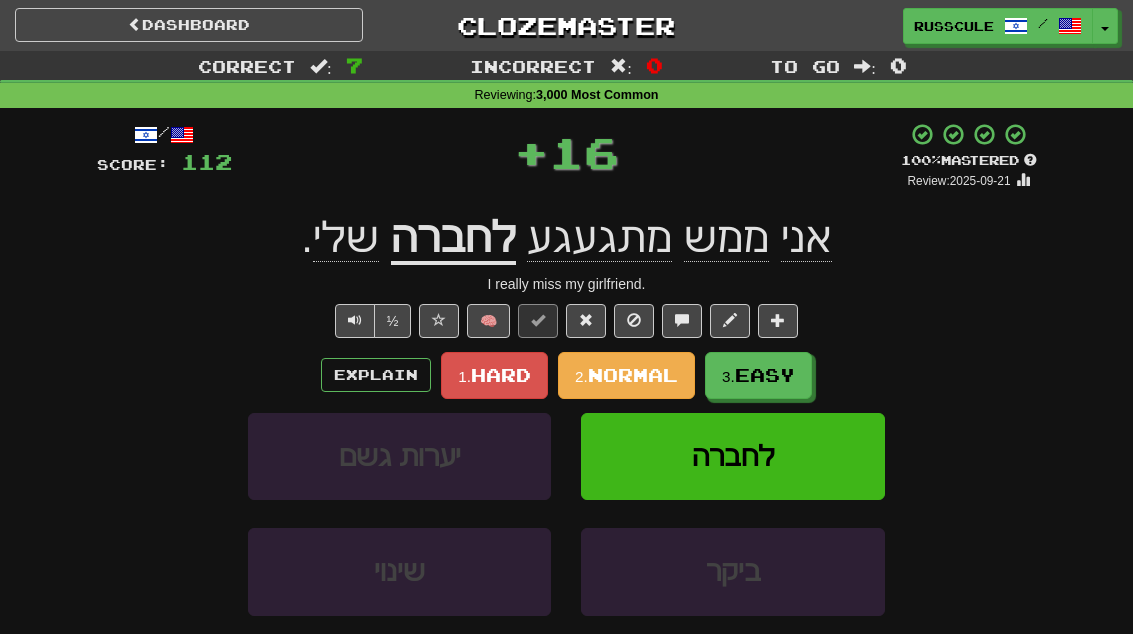 click on "3.  Easy" at bounding box center (758, 375) 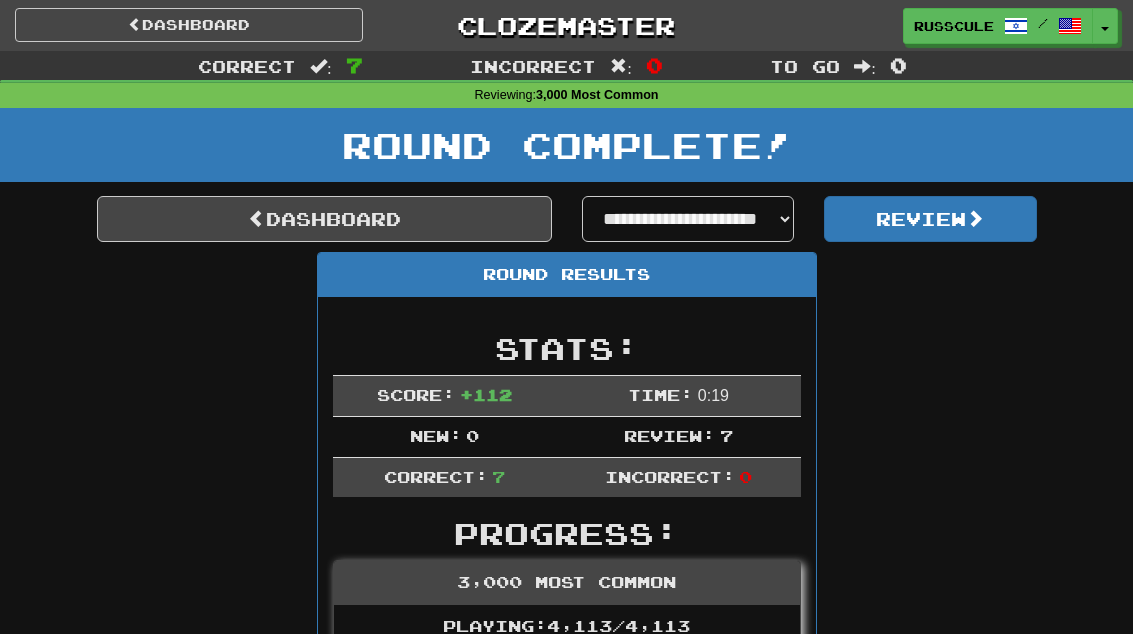click on "Dashboard" at bounding box center (324, 219) 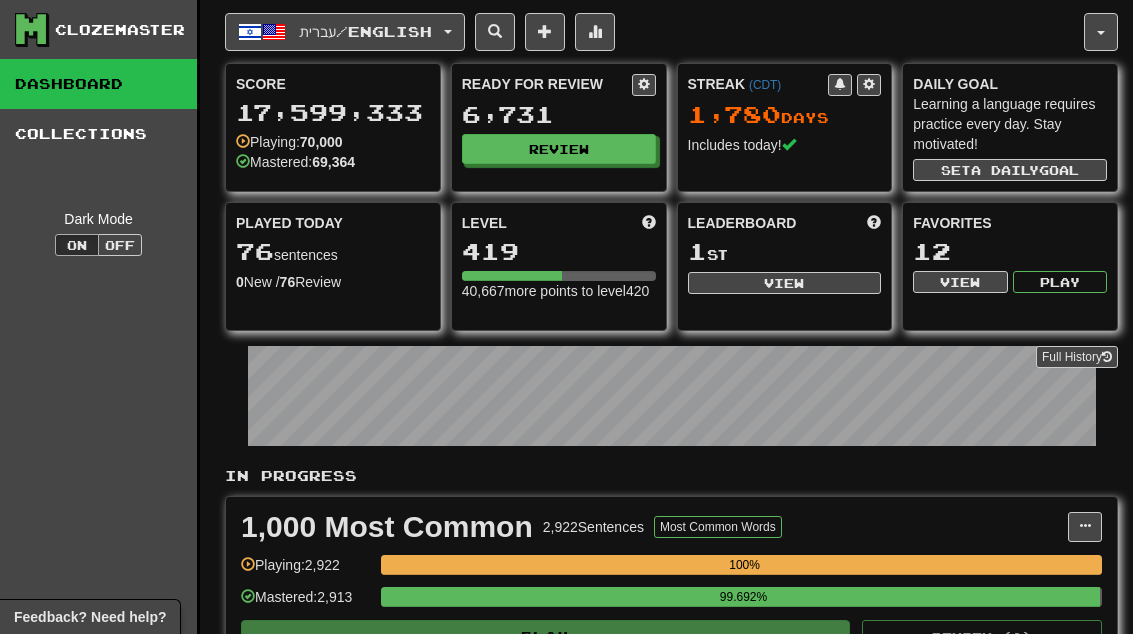 scroll, scrollTop: 0, scrollLeft: 0, axis: both 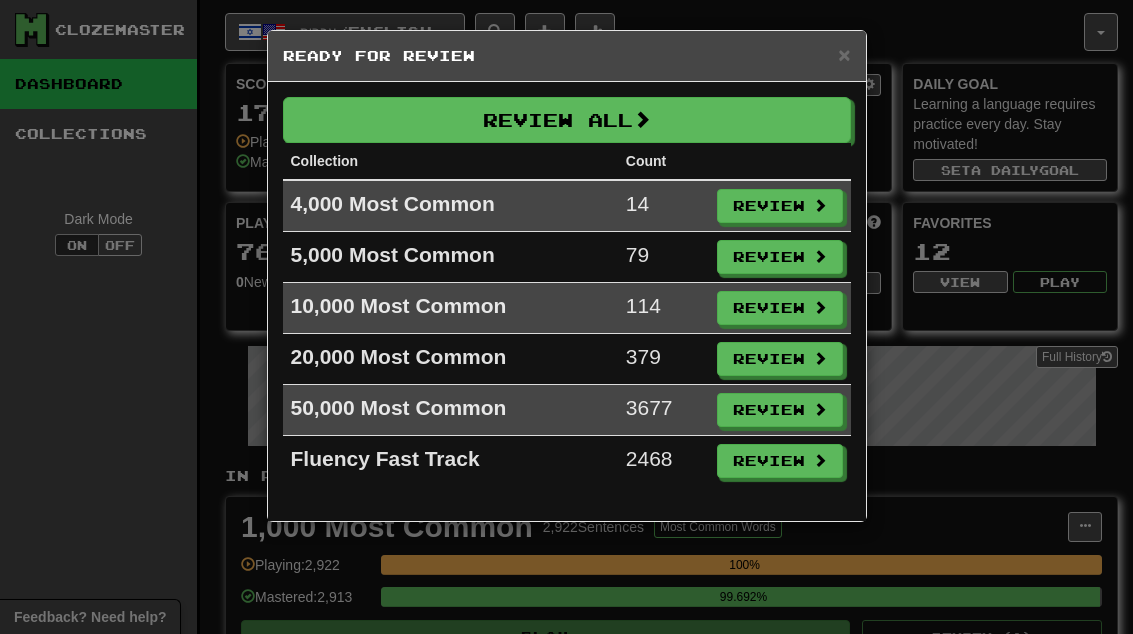 click at bounding box center [820, 205] 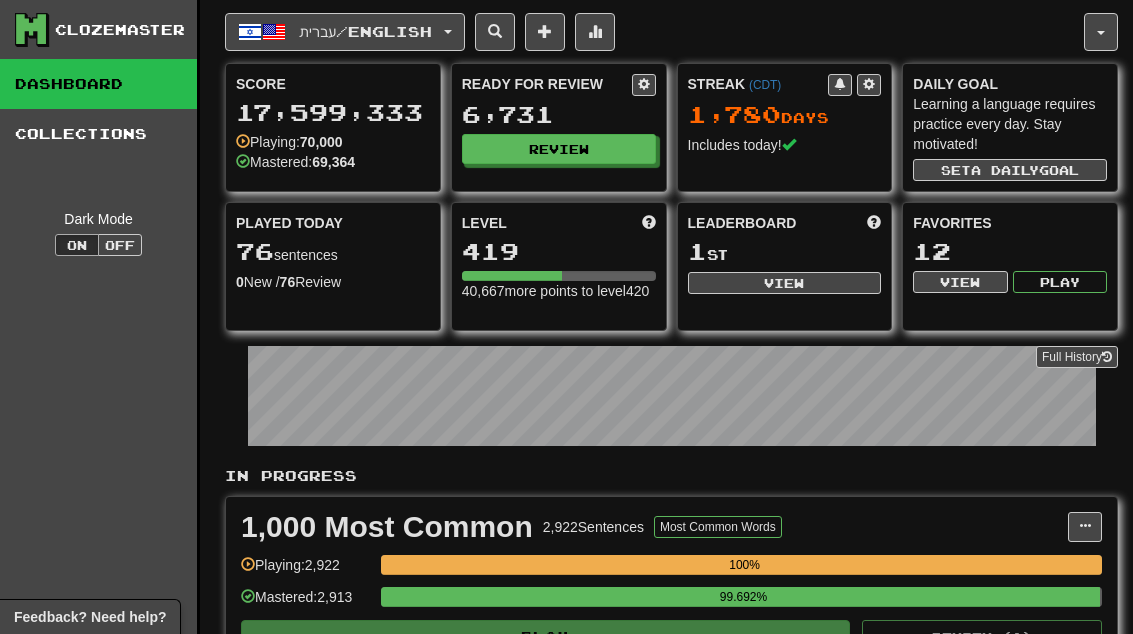 select on "**" 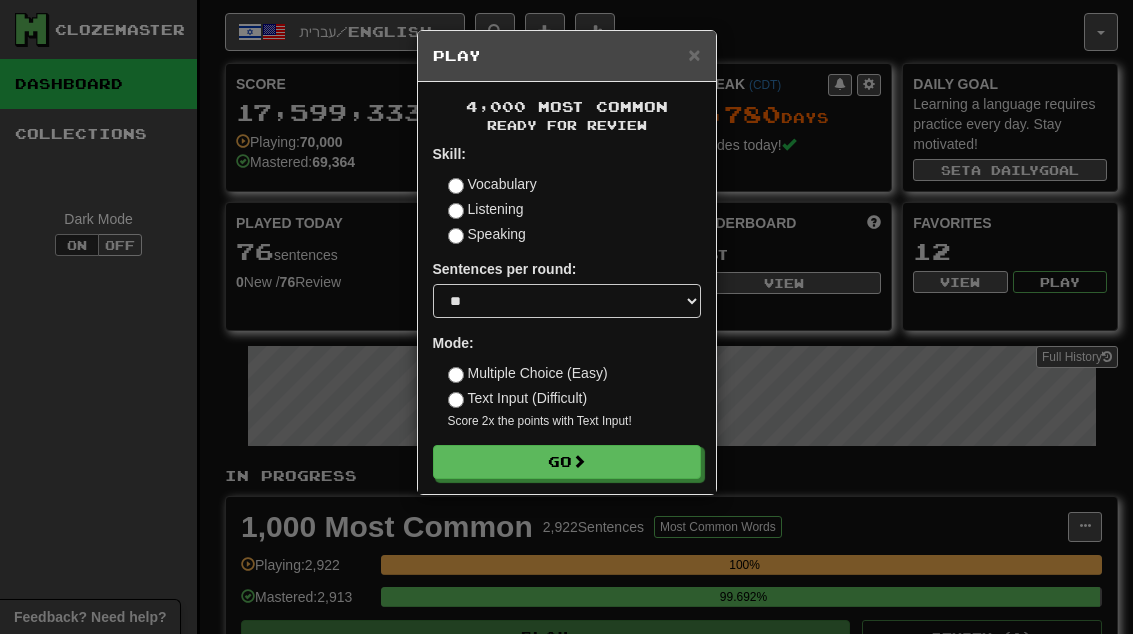 click on "Go" at bounding box center [567, 462] 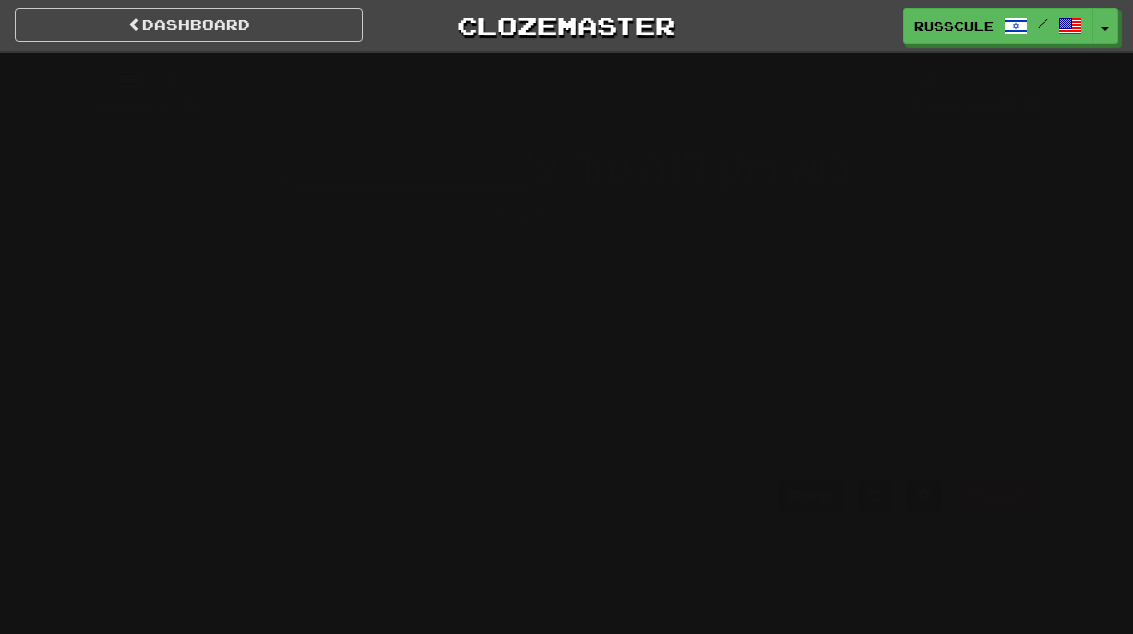 scroll, scrollTop: 0, scrollLeft: 0, axis: both 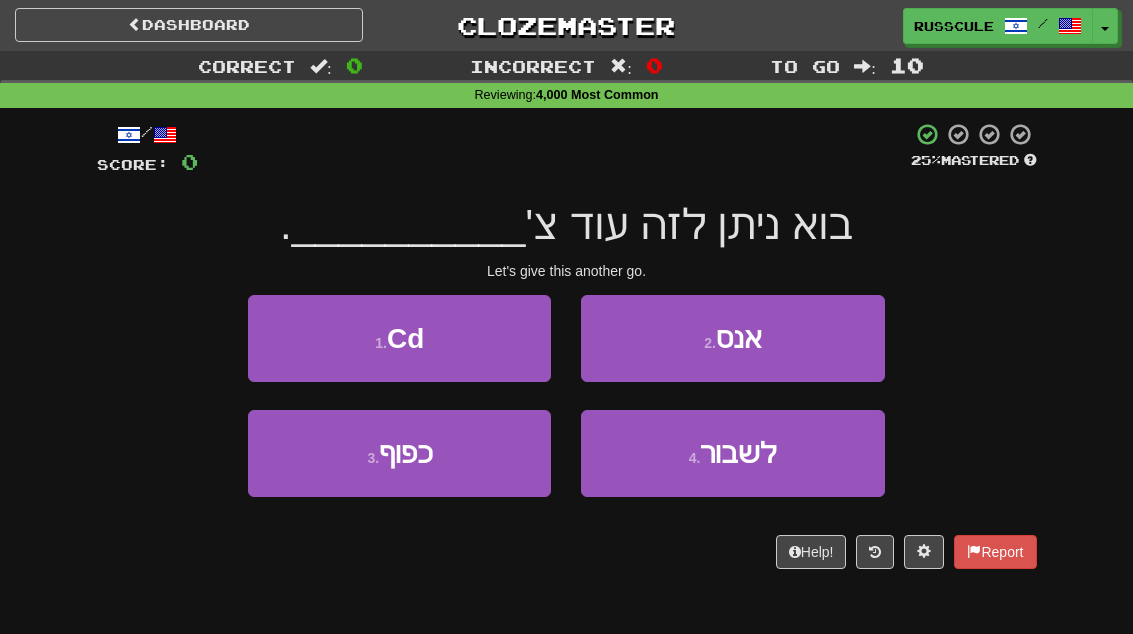 click on "2 .  אנס" at bounding box center (732, 338) 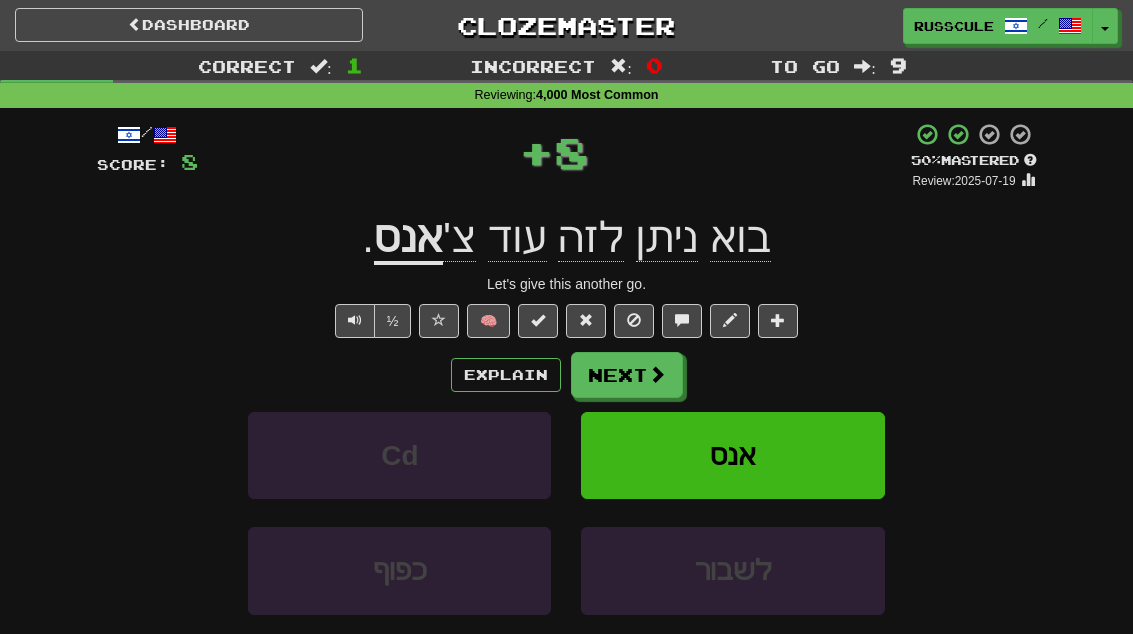 click on "Next" at bounding box center (627, 375) 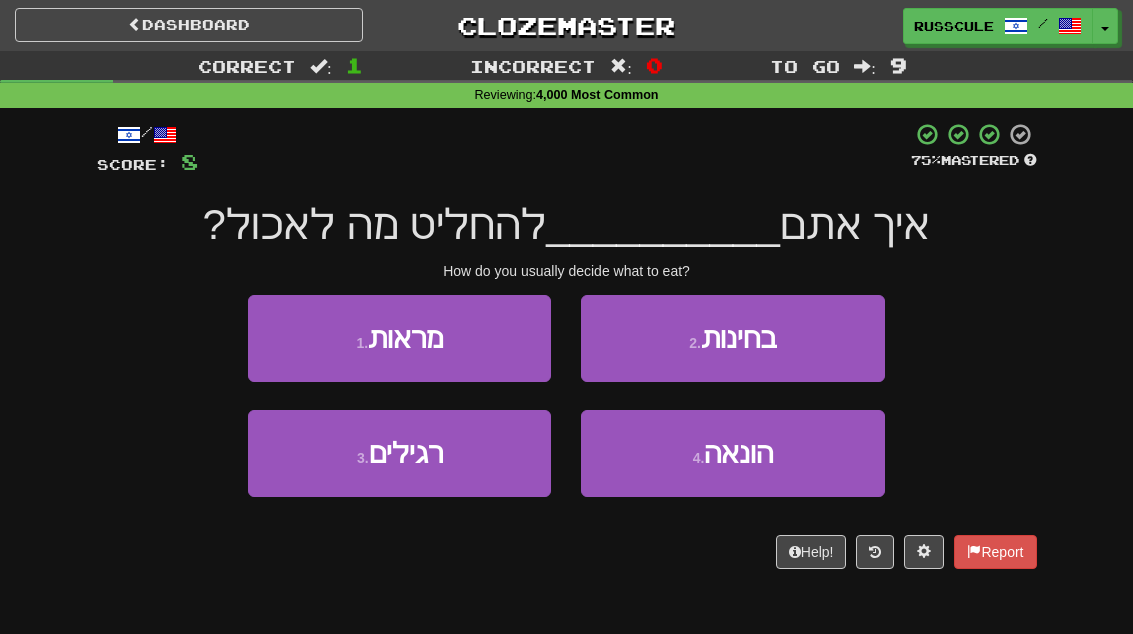 click on "3 .  רגילים" at bounding box center (399, 453) 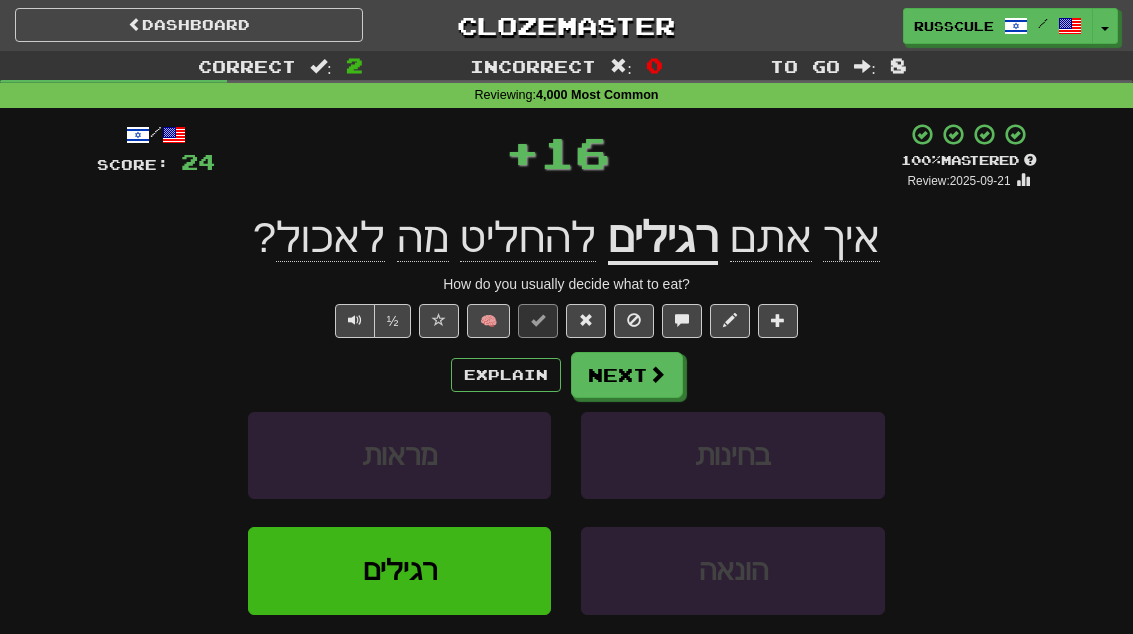 click at bounding box center [657, 374] 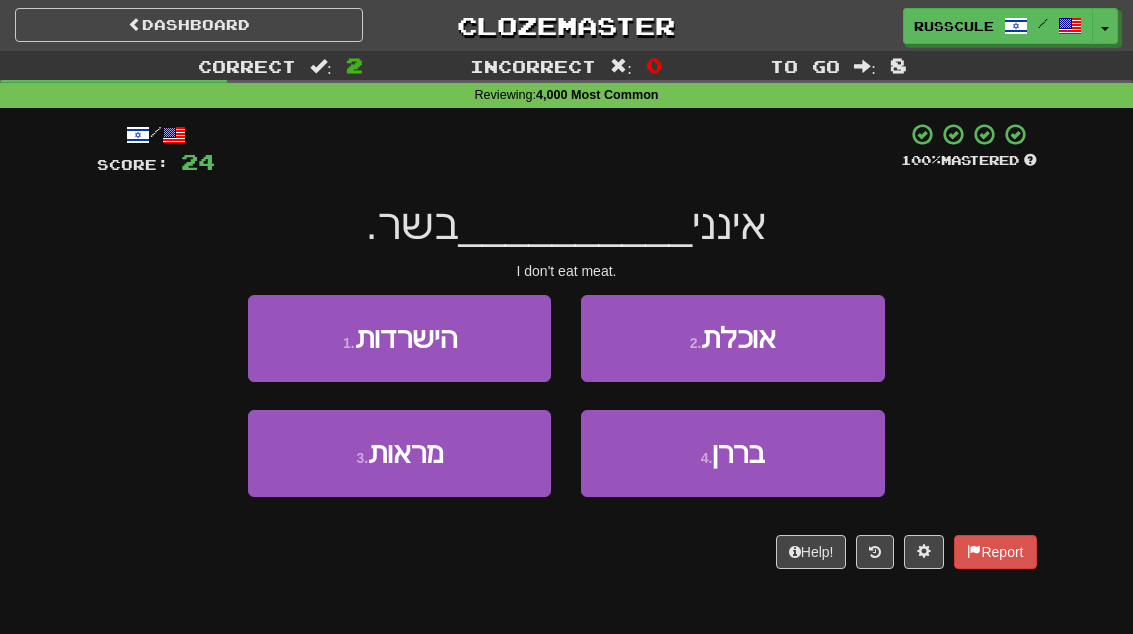 click on "2 .  אוכלת" at bounding box center [732, 338] 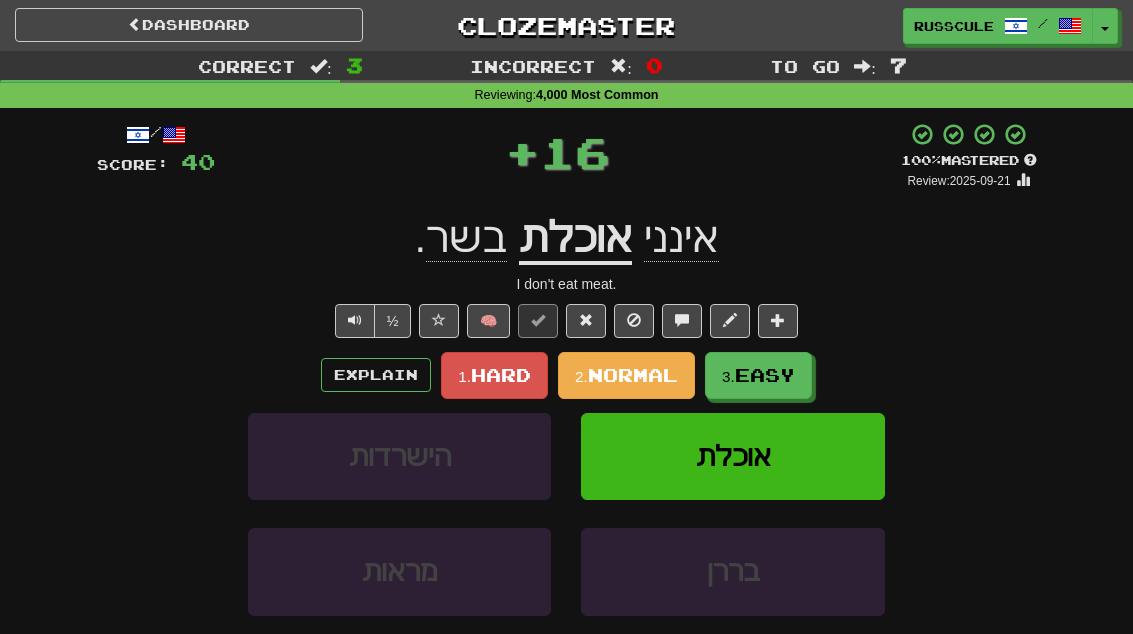 click on "Easy" at bounding box center (765, 375) 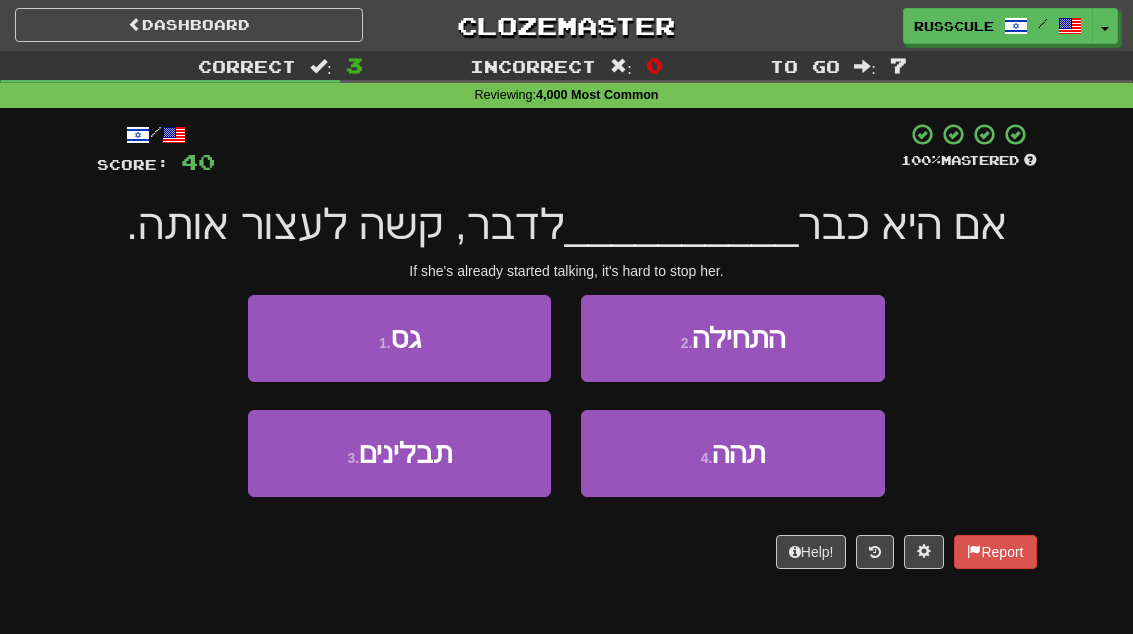 click on "2 .  התחילה" at bounding box center (732, 338) 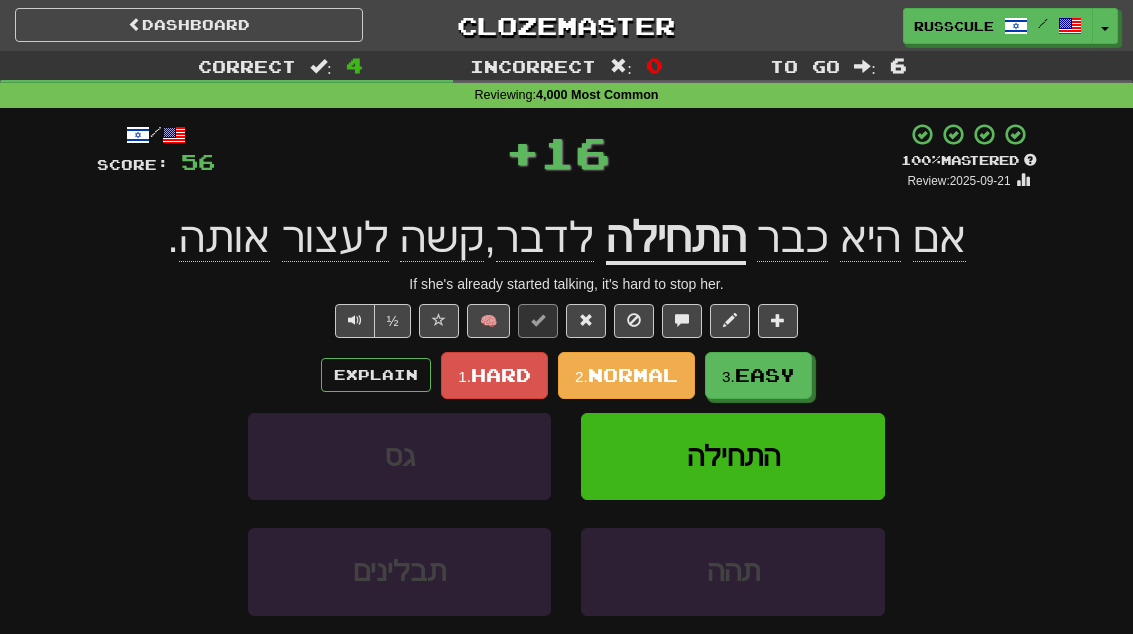click on "Easy" at bounding box center (765, 375) 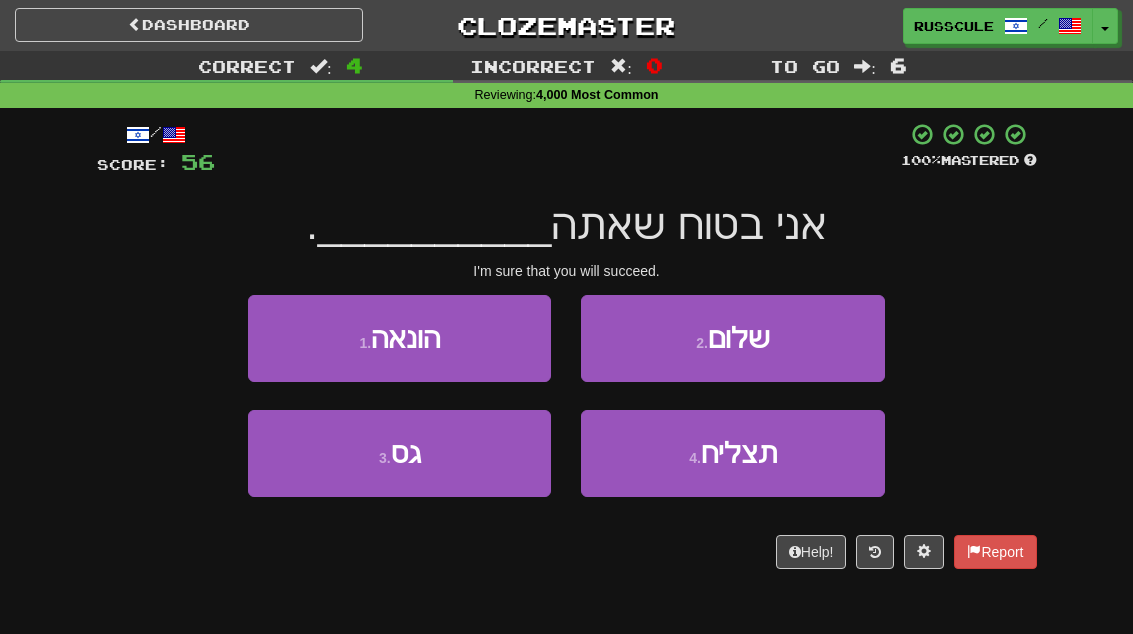 click on "תצליח" at bounding box center [739, 453] 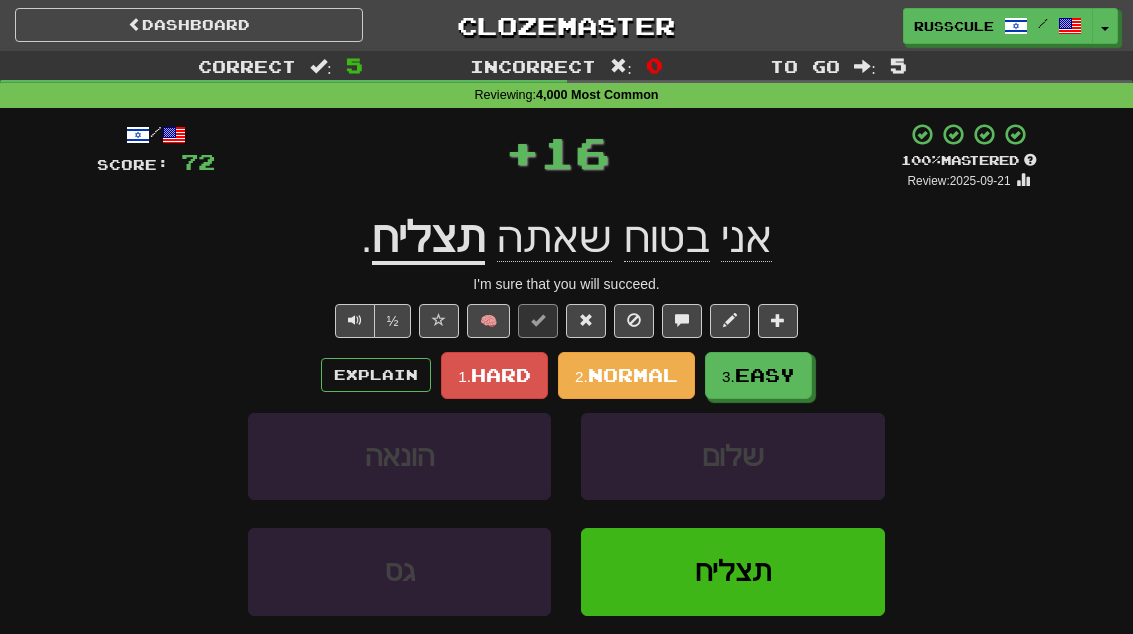 click on "Easy" at bounding box center (765, 375) 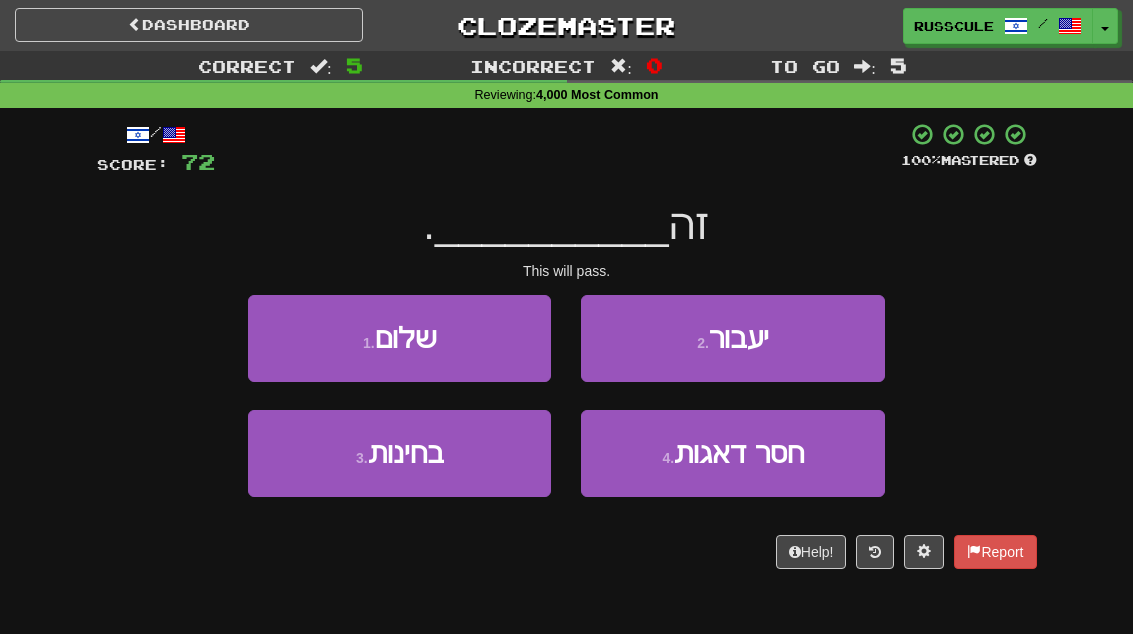 click on "2 .  יעבור" at bounding box center (732, 338) 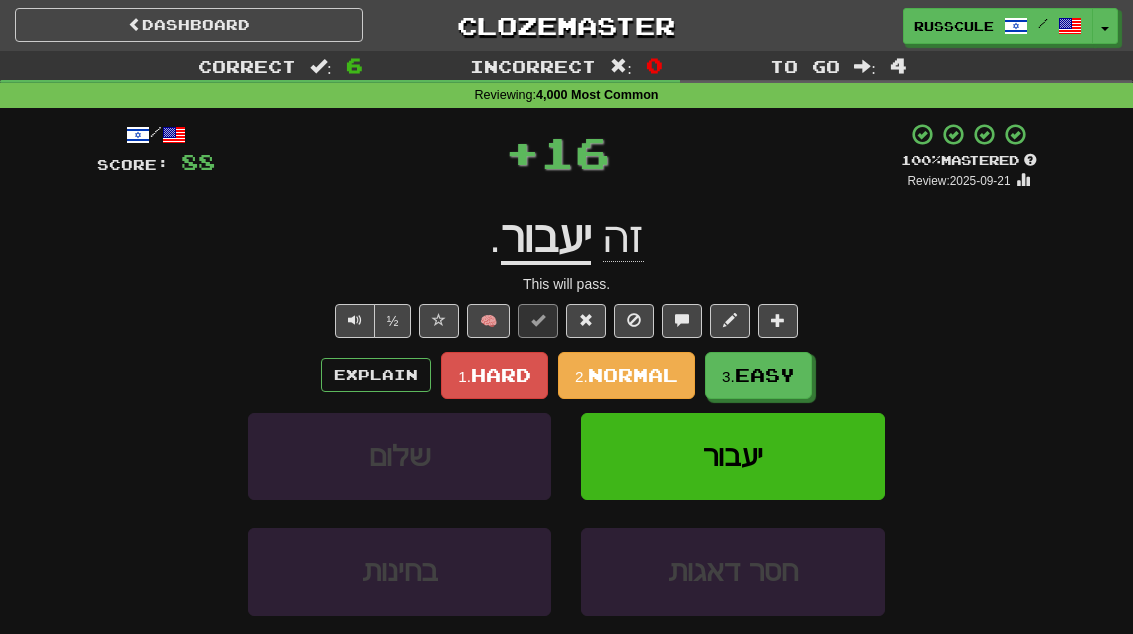 click on "Easy" at bounding box center [765, 375] 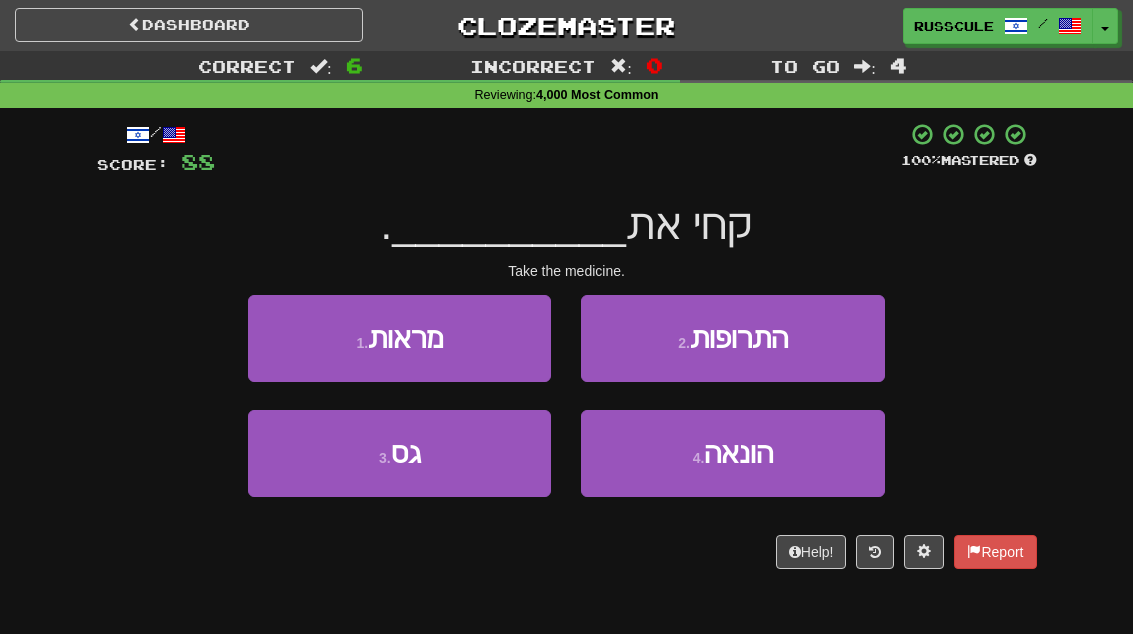 click on "2 .  התרופות" at bounding box center [732, 338] 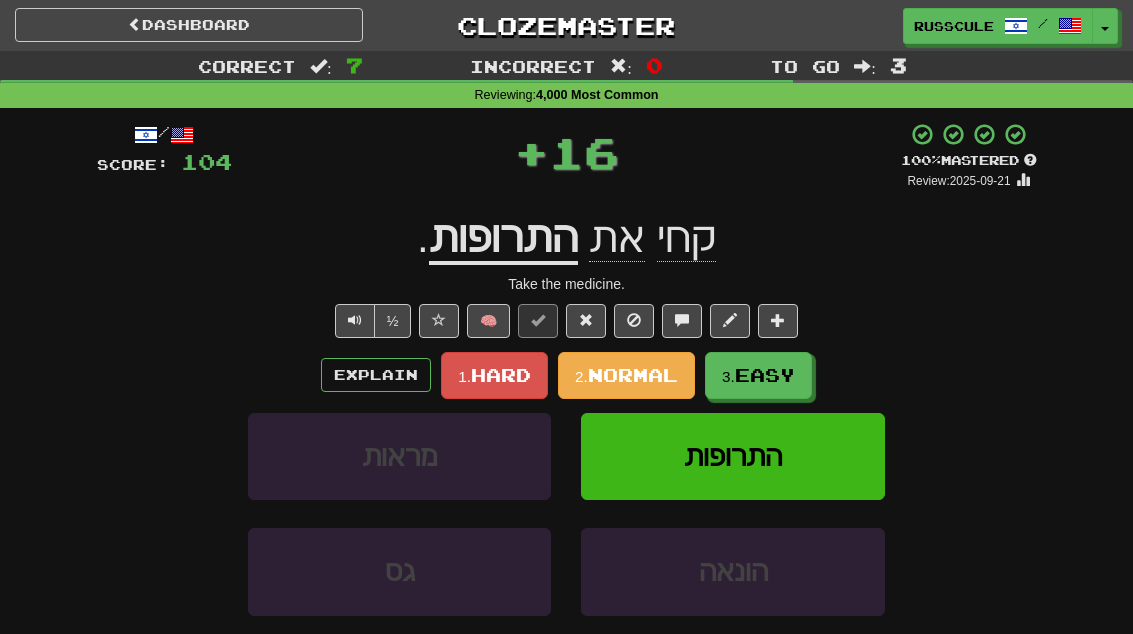 click on "3.  Easy" at bounding box center (758, 375) 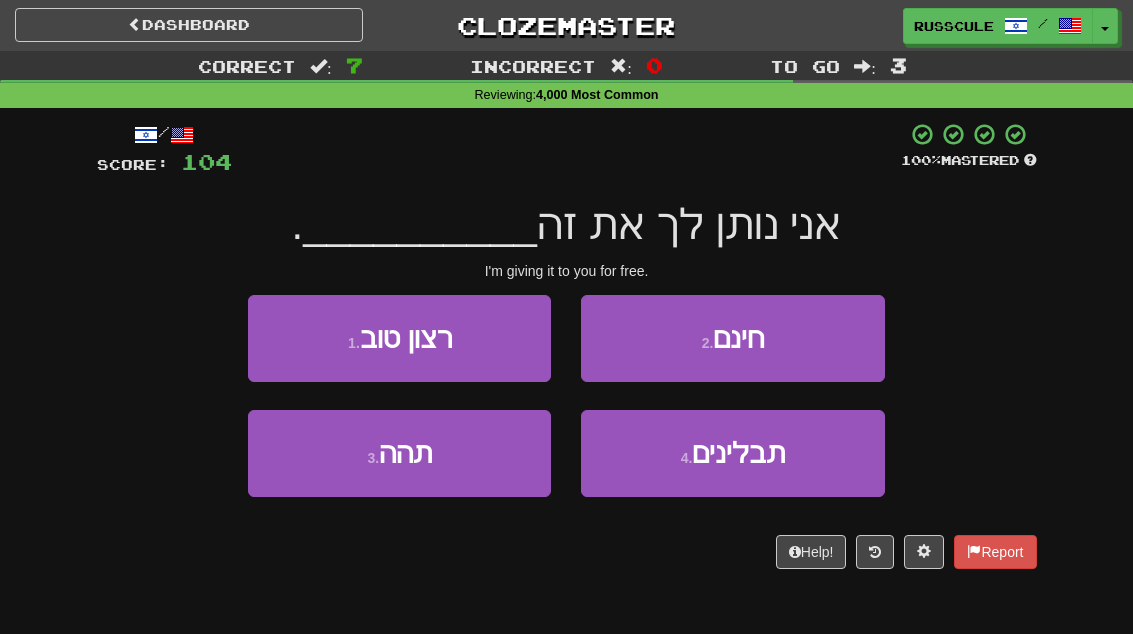 click on "2 .  חינם" at bounding box center [732, 338] 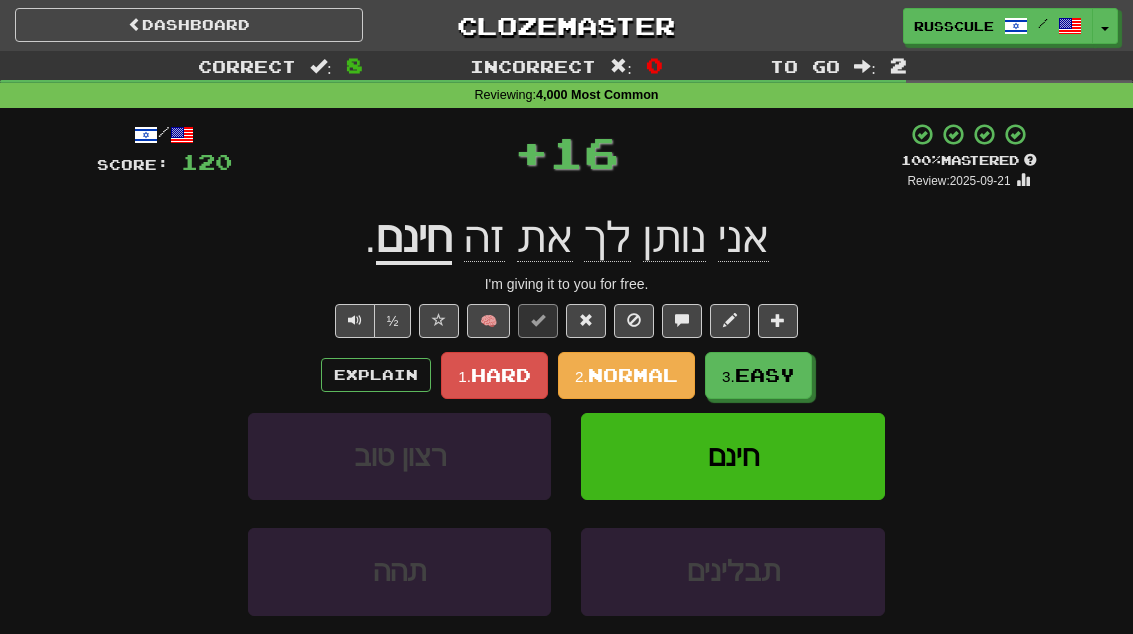 click on "Easy" at bounding box center (765, 375) 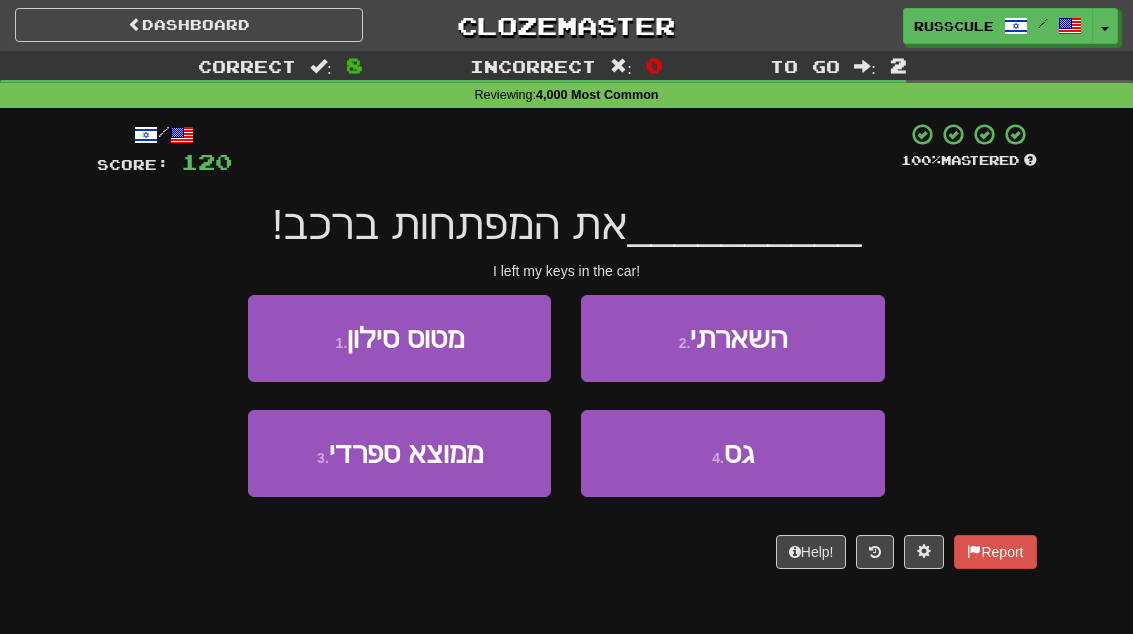click on "2 .  השארתי" at bounding box center [732, 338] 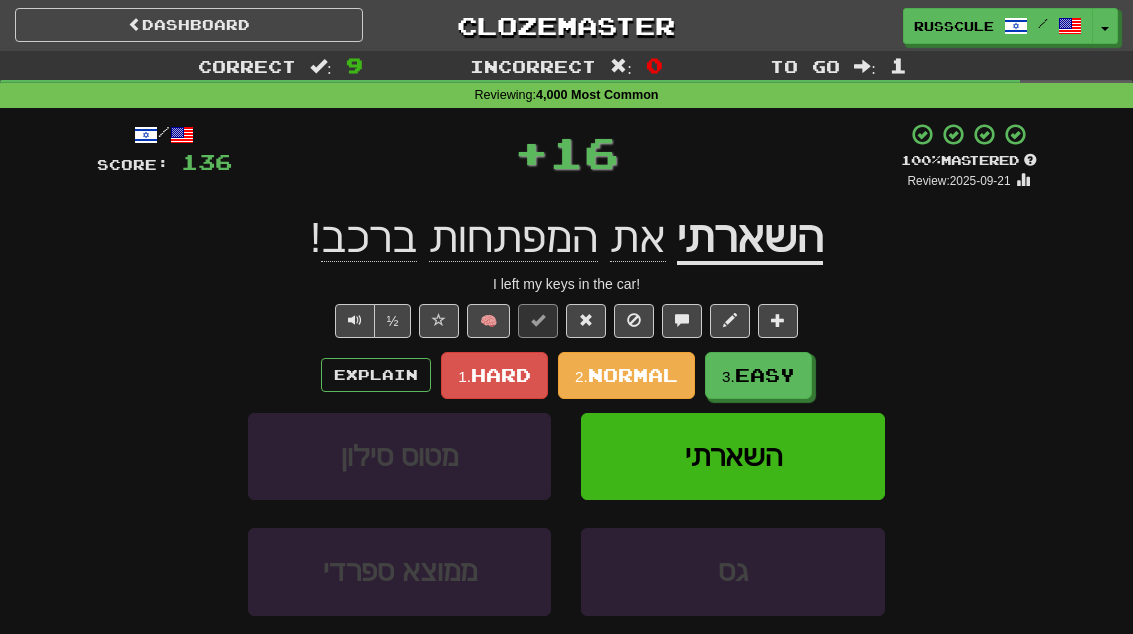 click on "Easy" at bounding box center [765, 375] 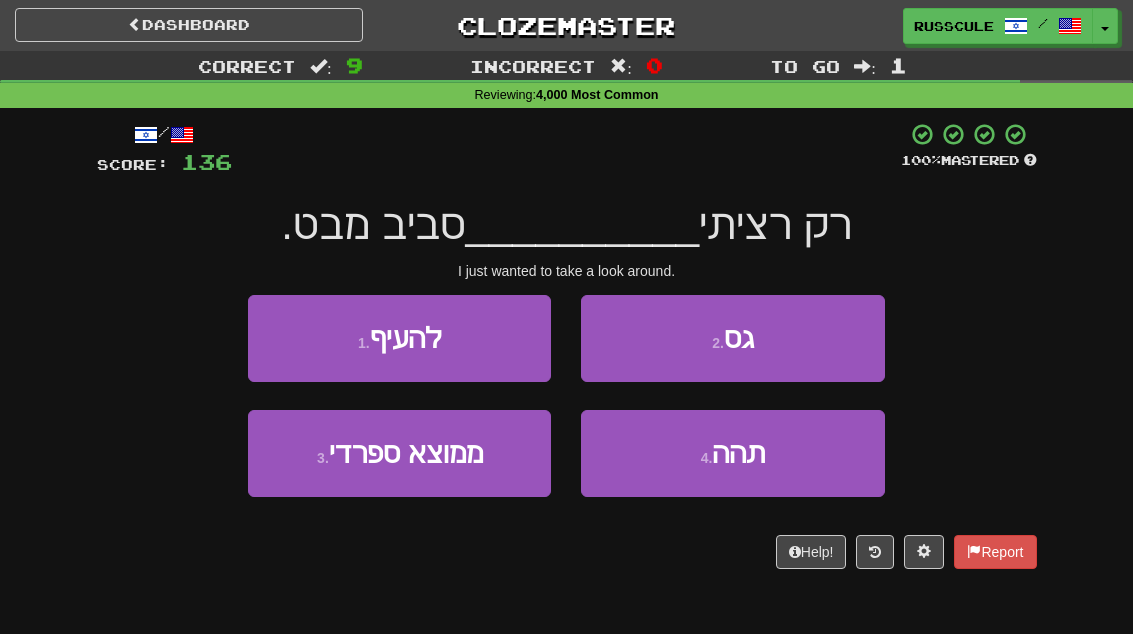 click on "1 .  להעיף" at bounding box center [399, 338] 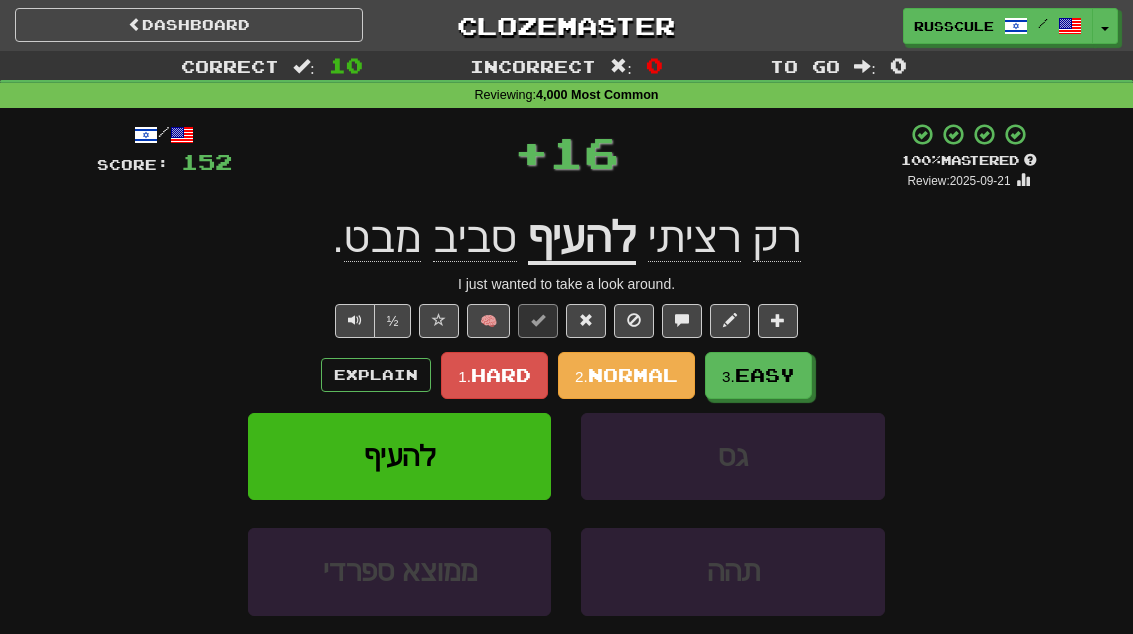 click on "Easy" at bounding box center (765, 375) 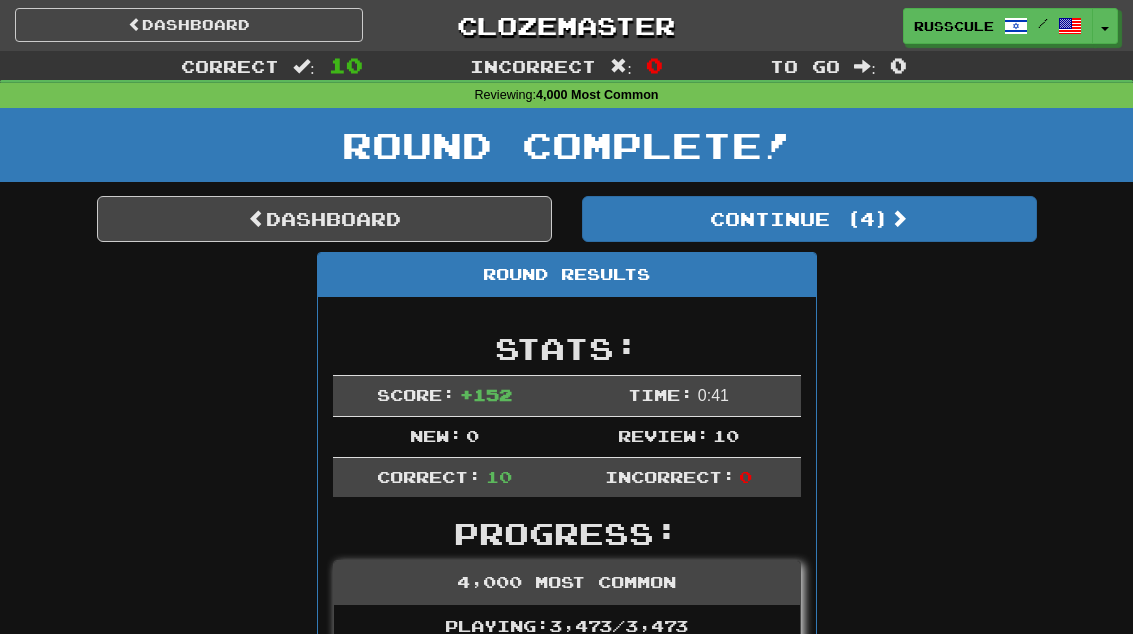 click on "Continue ( 4 )" at bounding box center [809, 219] 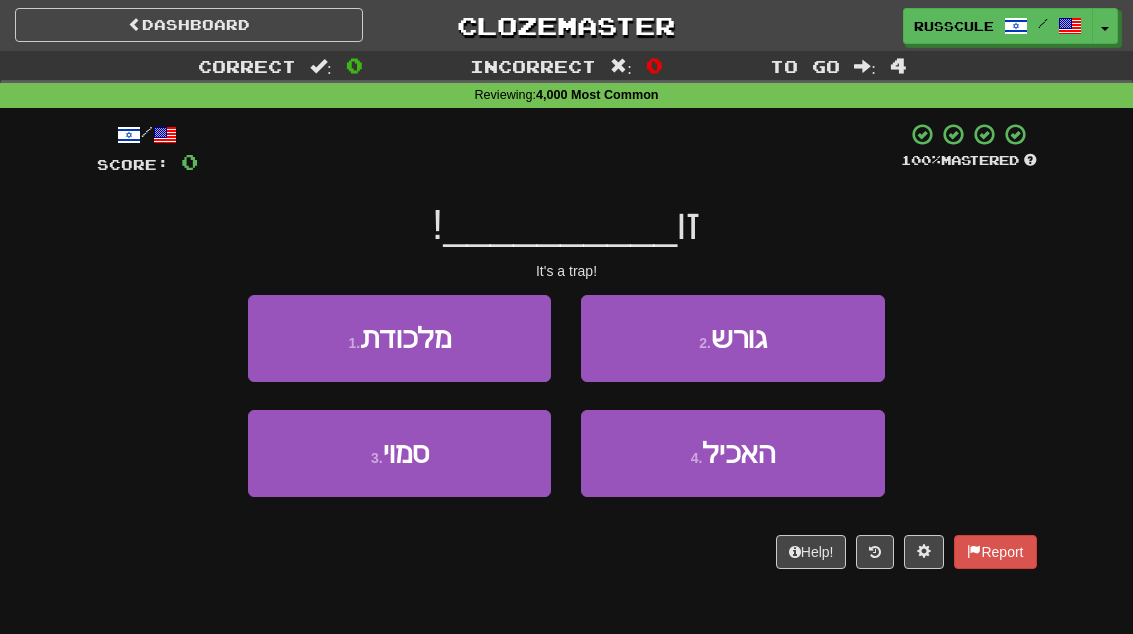 click on "1 .  מלכודת" at bounding box center [399, 338] 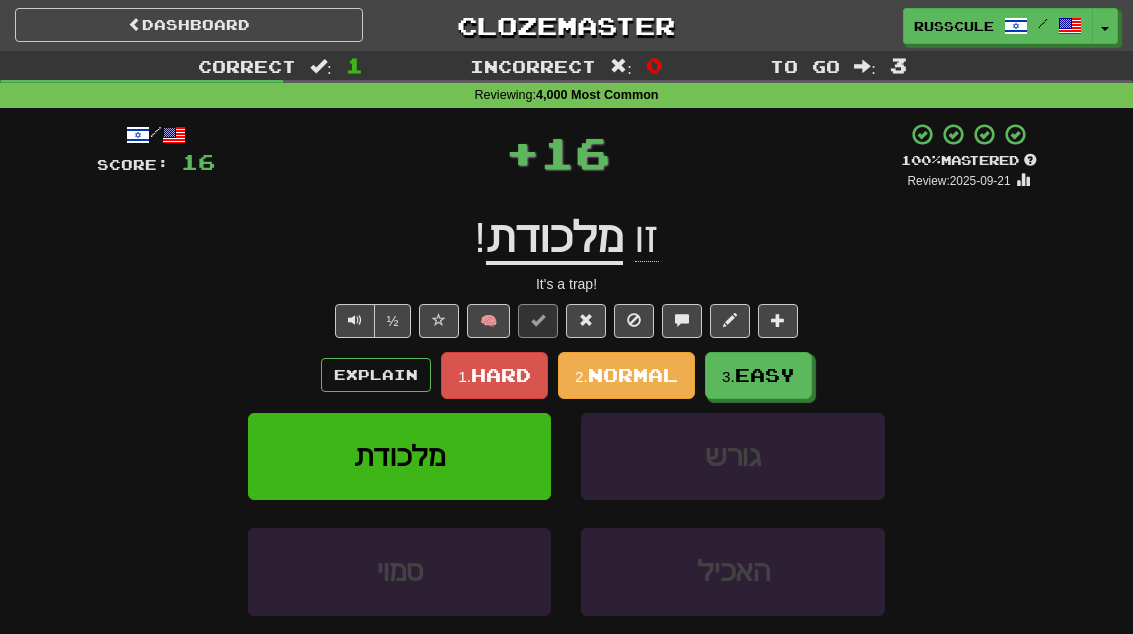click on "3.  Easy" at bounding box center [758, 375] 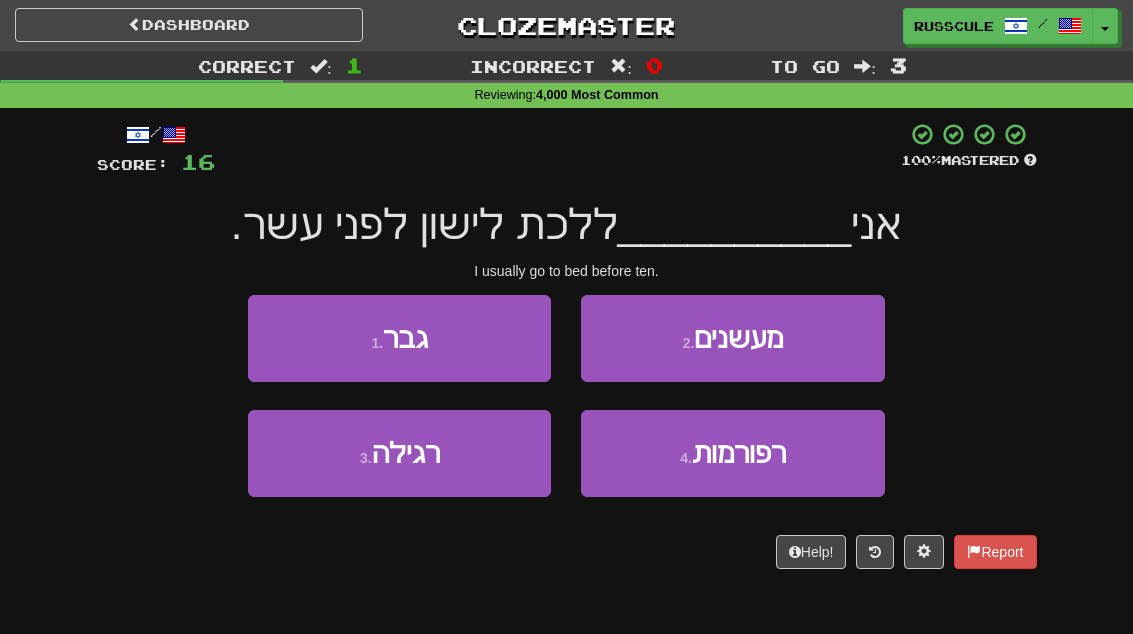 click on "3 .  רגילה" at bounding box center (399, 453) 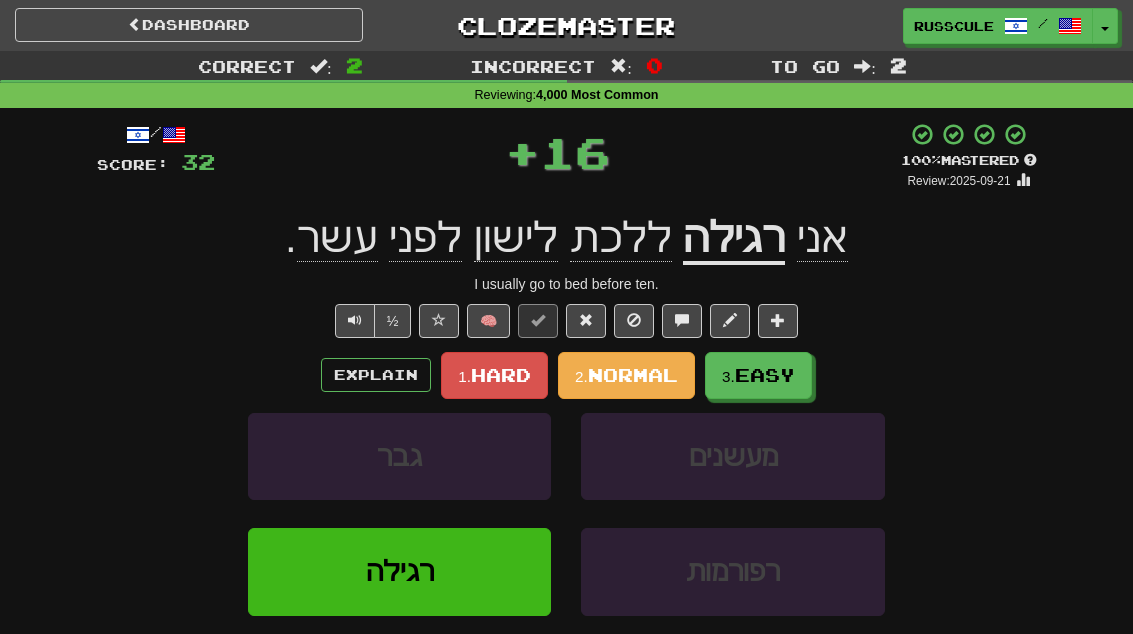 click on "Easy" at bounding box center [765, 375] 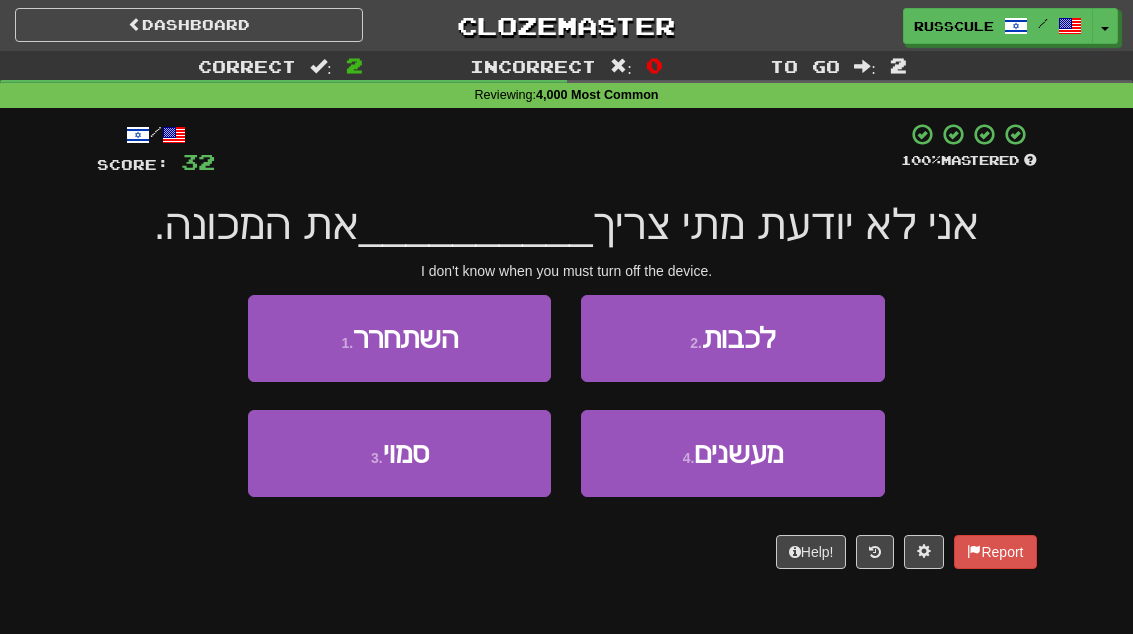 click on "2 .  לכבות" at bounding box center (732, 338) 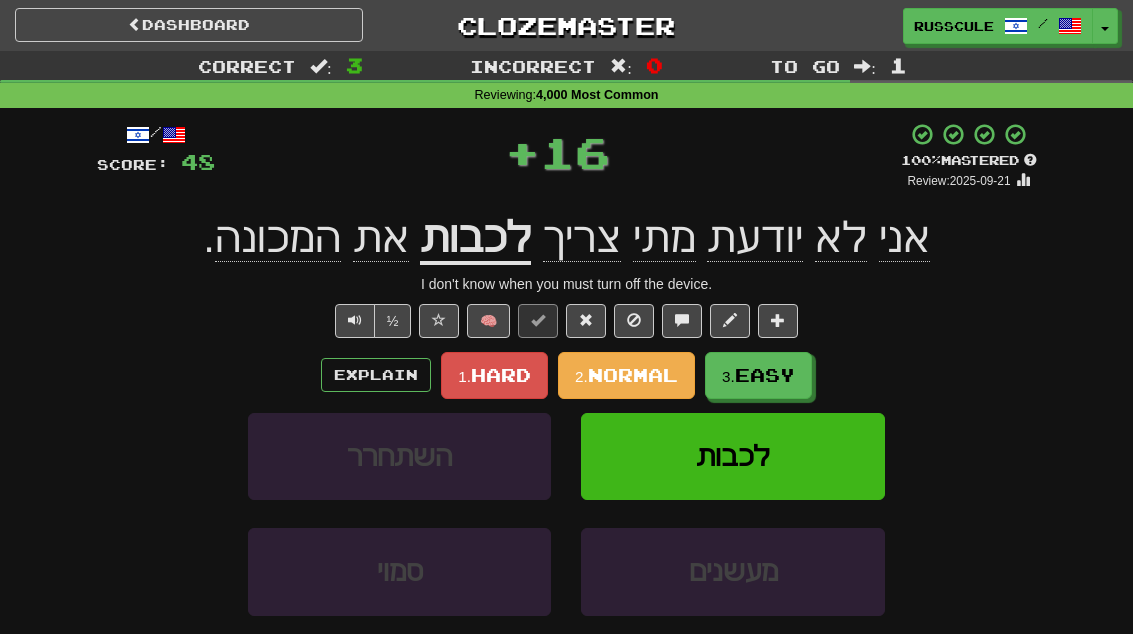 click on "Easy" at bounding box center (765, 375) 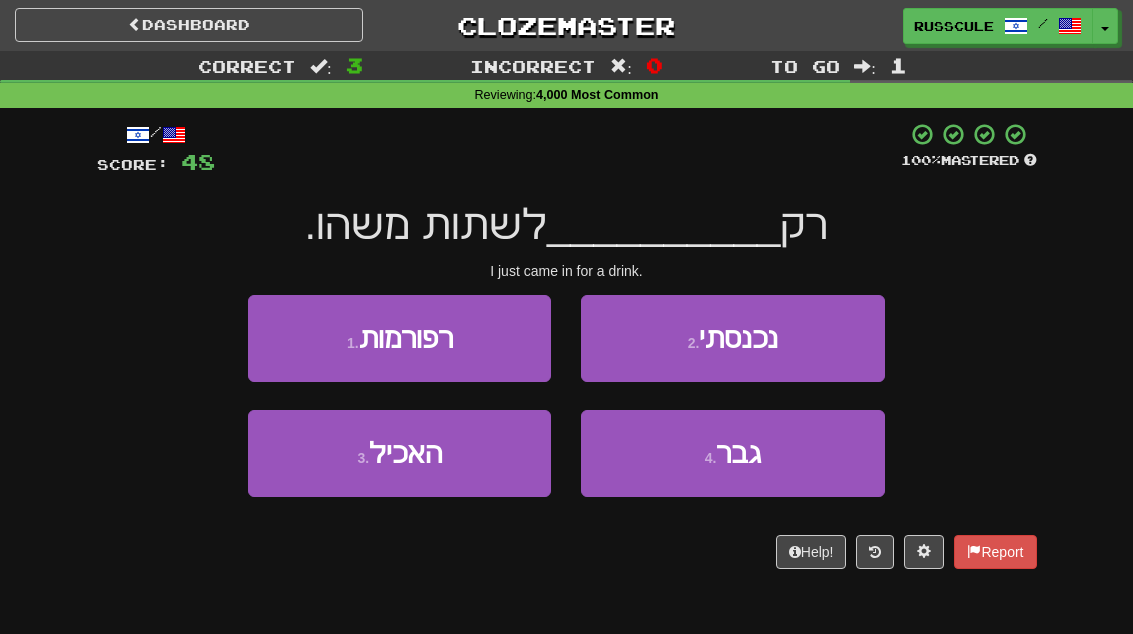 click on "2 .  נכנסתי" at bounding box center [732, 338] 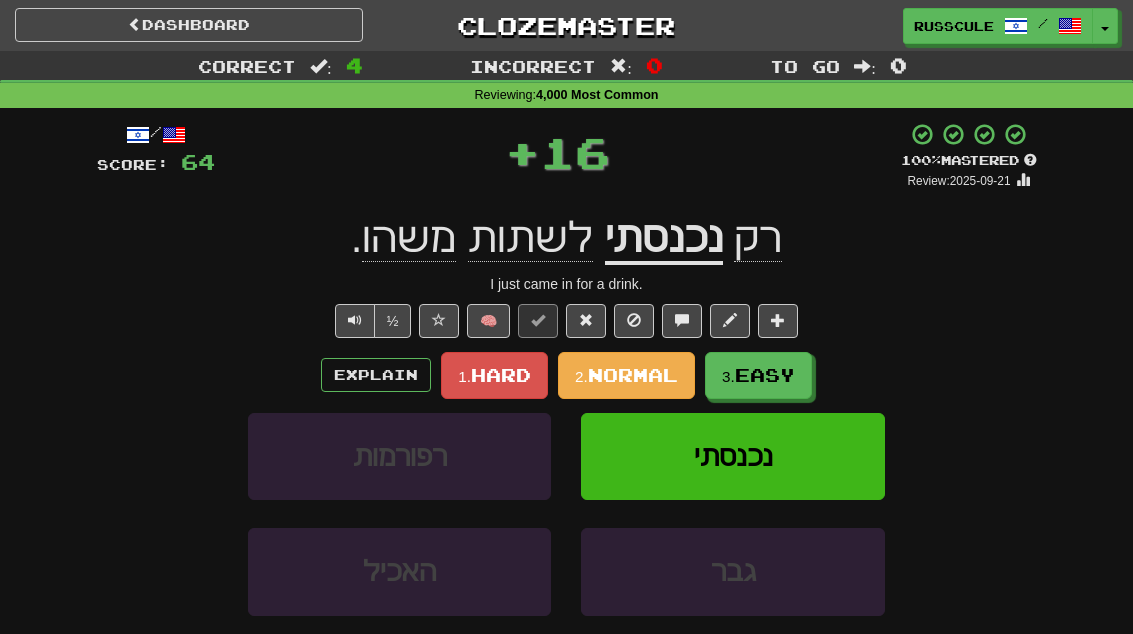 click on "Easy" at bounding box center [765, 375] 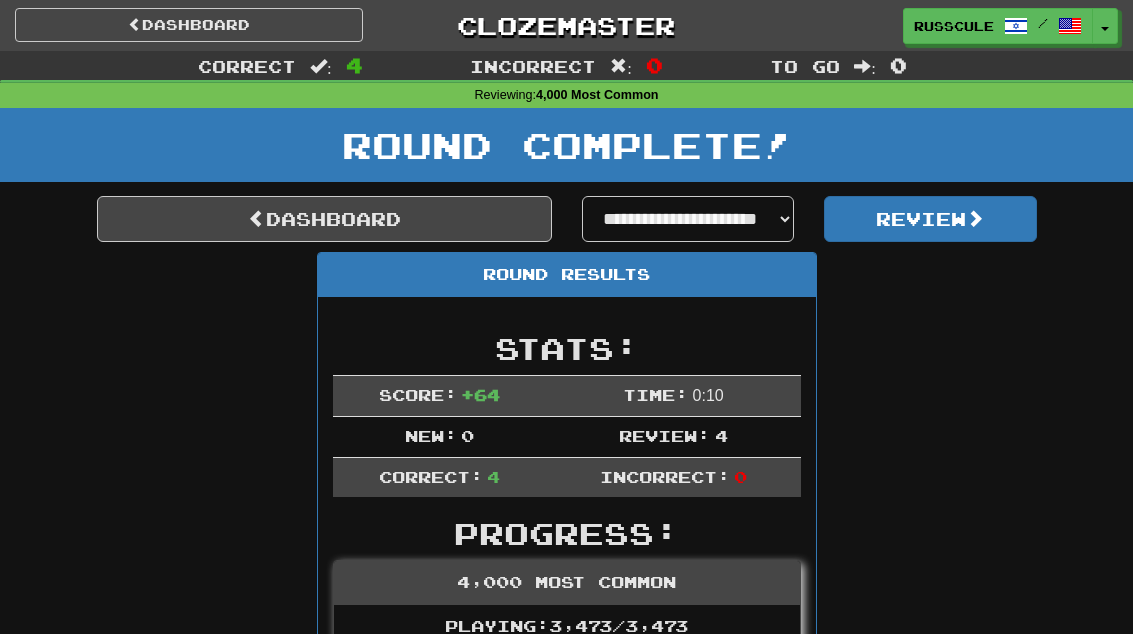 click on "Dashboard" at bounding box center (324, 219) 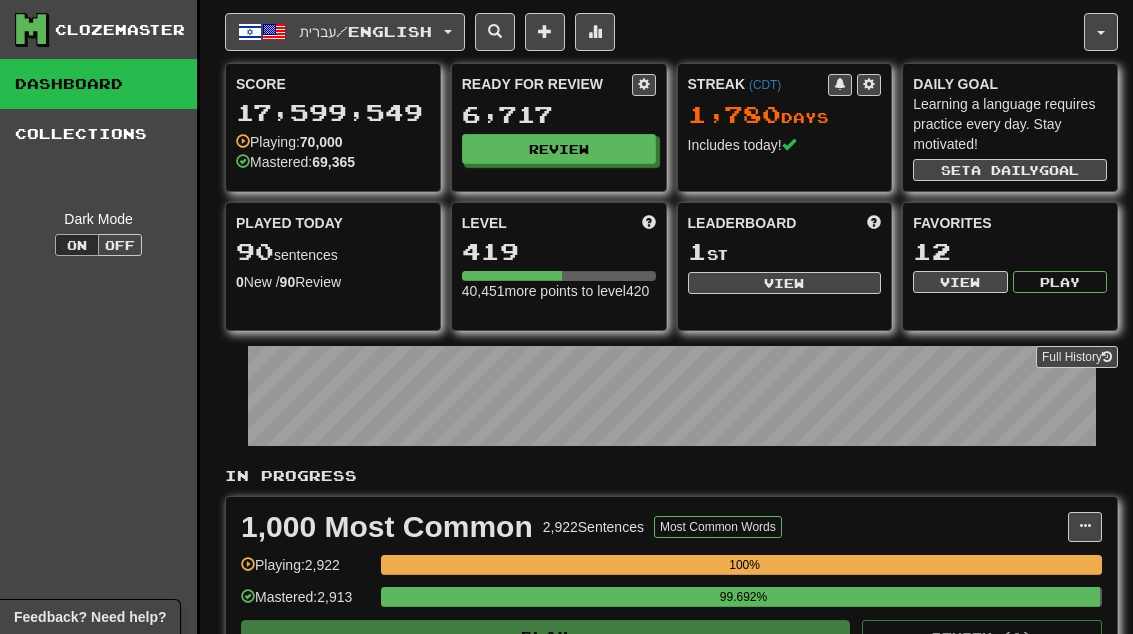 scroll, scrollTop: 0, scrollLeft: 0, axis: both 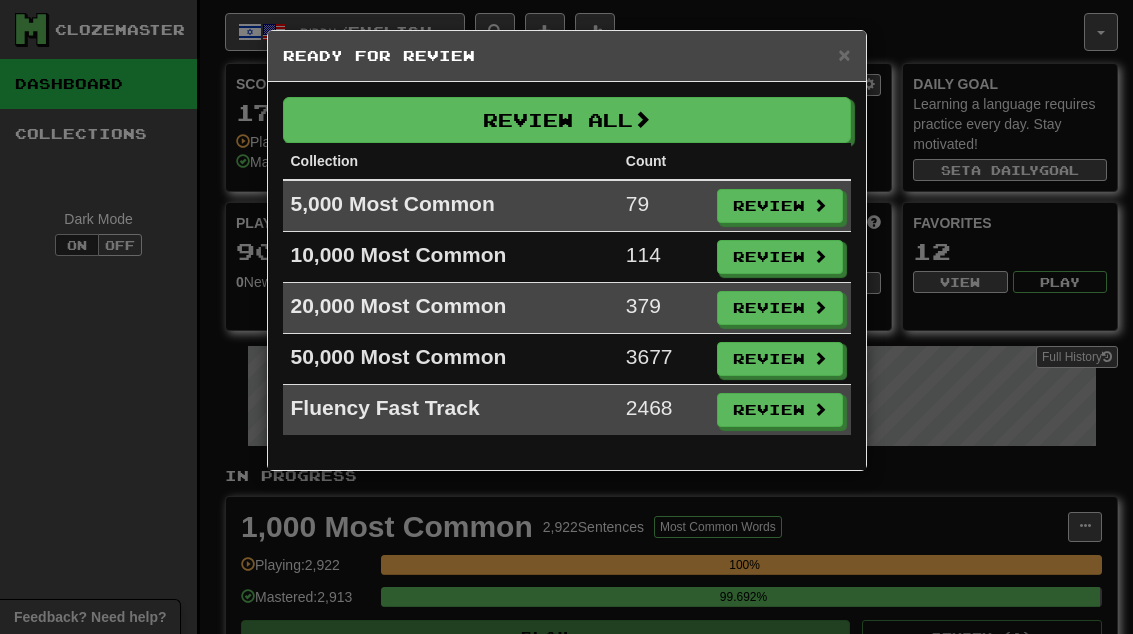 click on "Review" at bounding box center [780, 206] 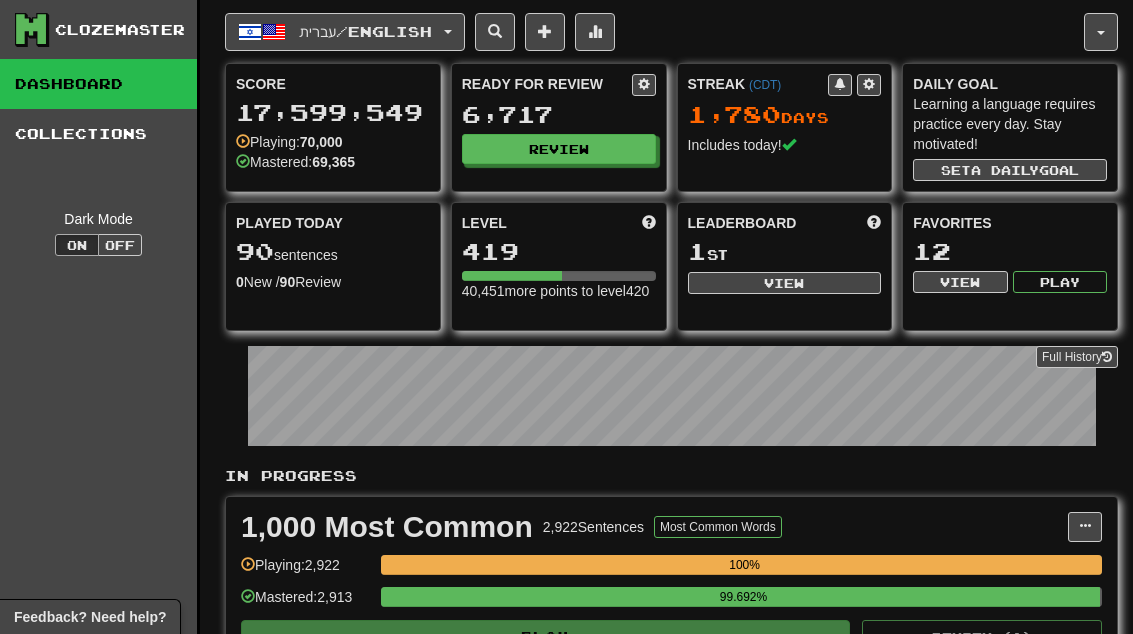 select on "**" 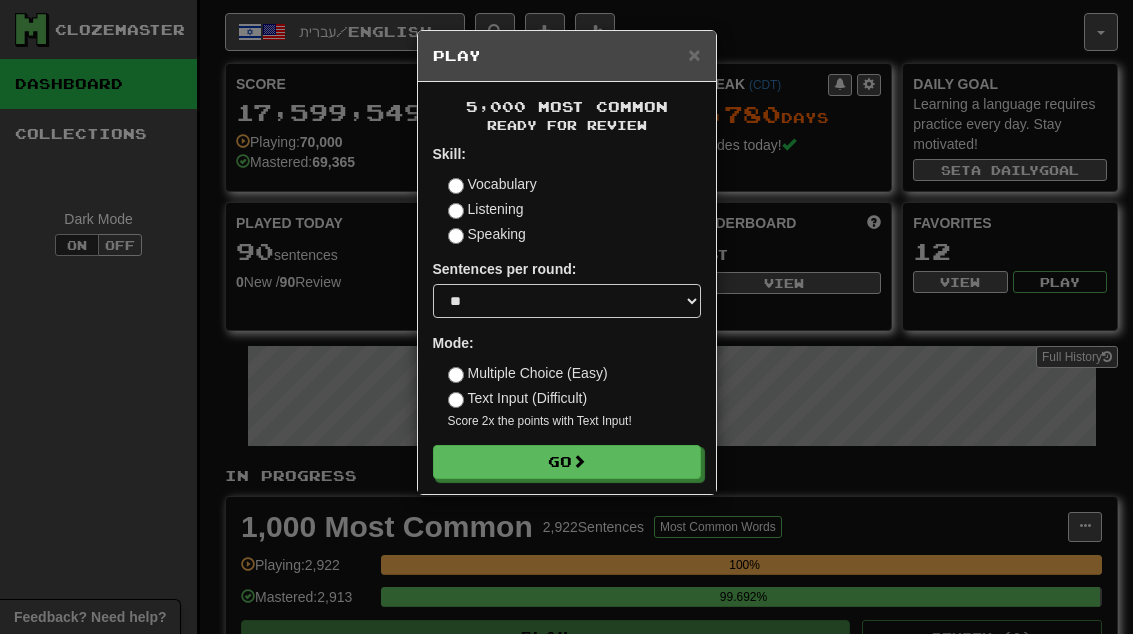 click on "Go" at bounding box center [567, 462] 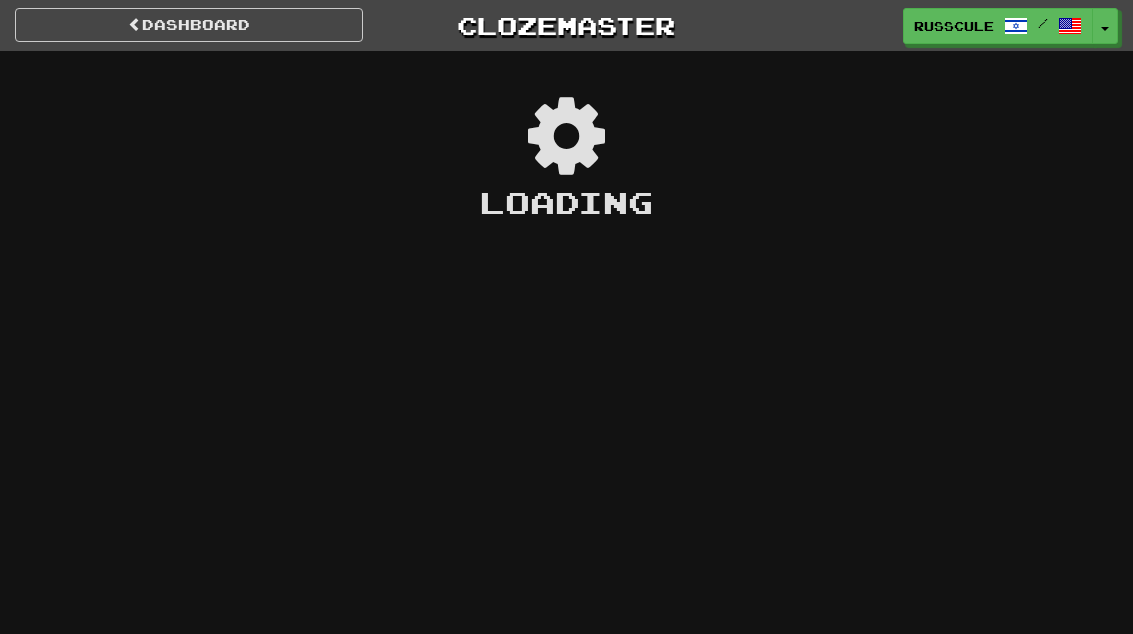 scroll, scrollTop: 0, scrollLeft: 0, axis: both 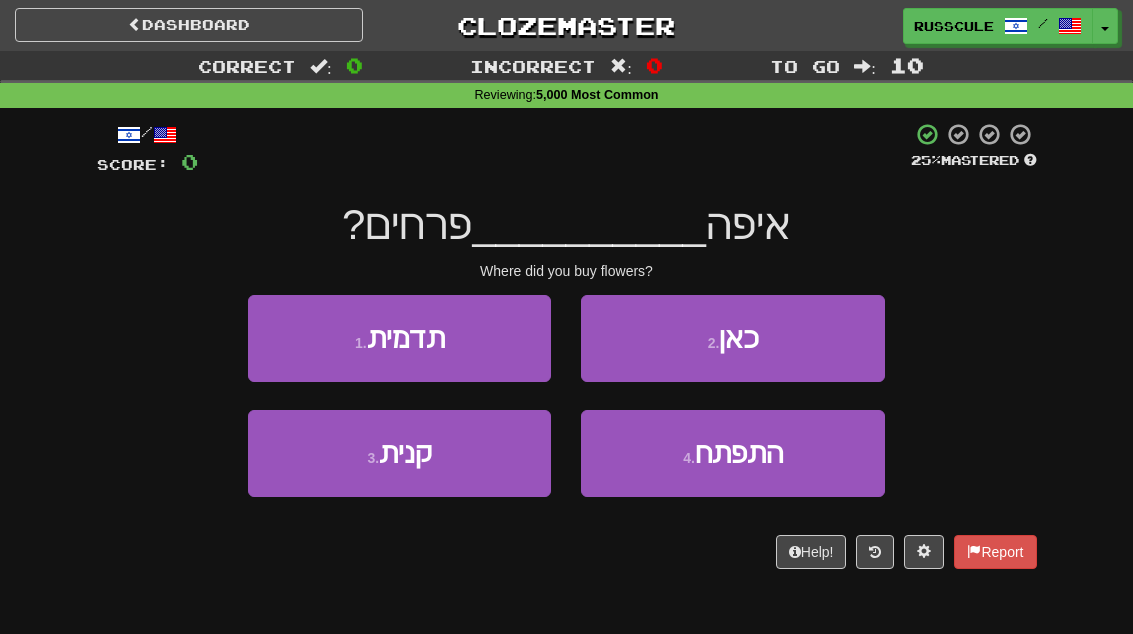 click on "3 .  קנית" at bounding box center (399, 453) 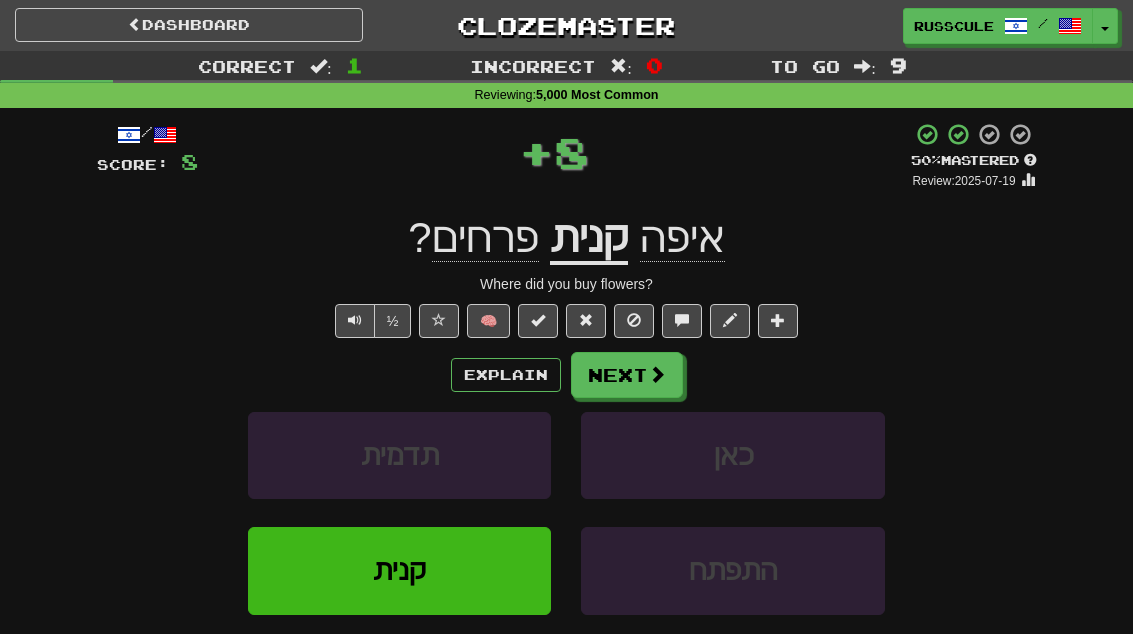 click at bounding box center (657, 374) 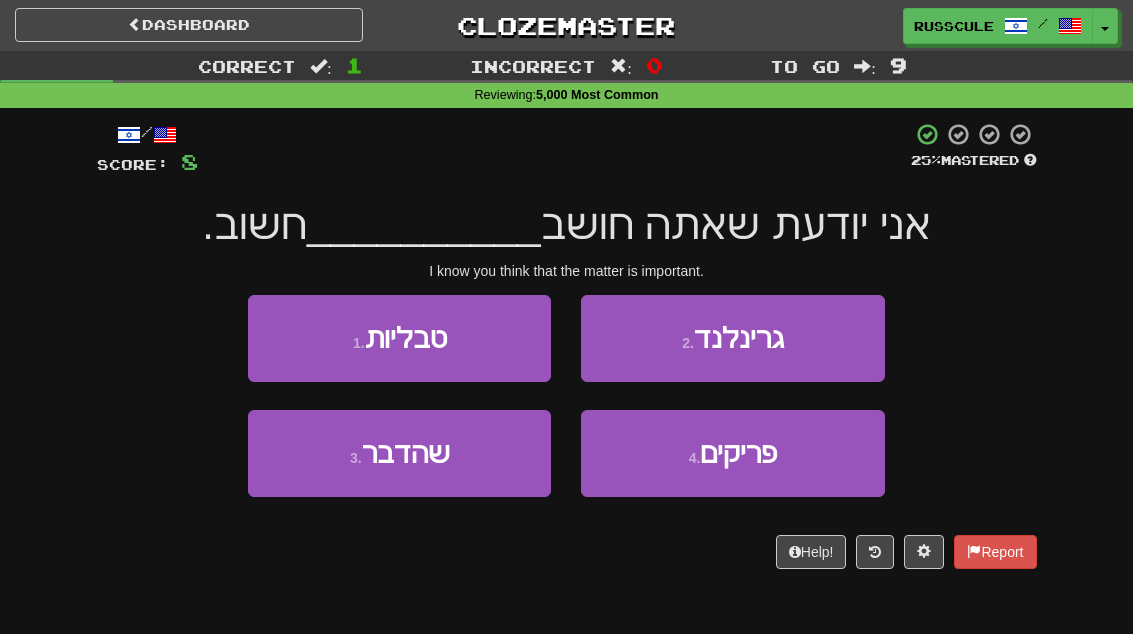 click on "3 .  שהדבר" at bounding box center [399, 453] 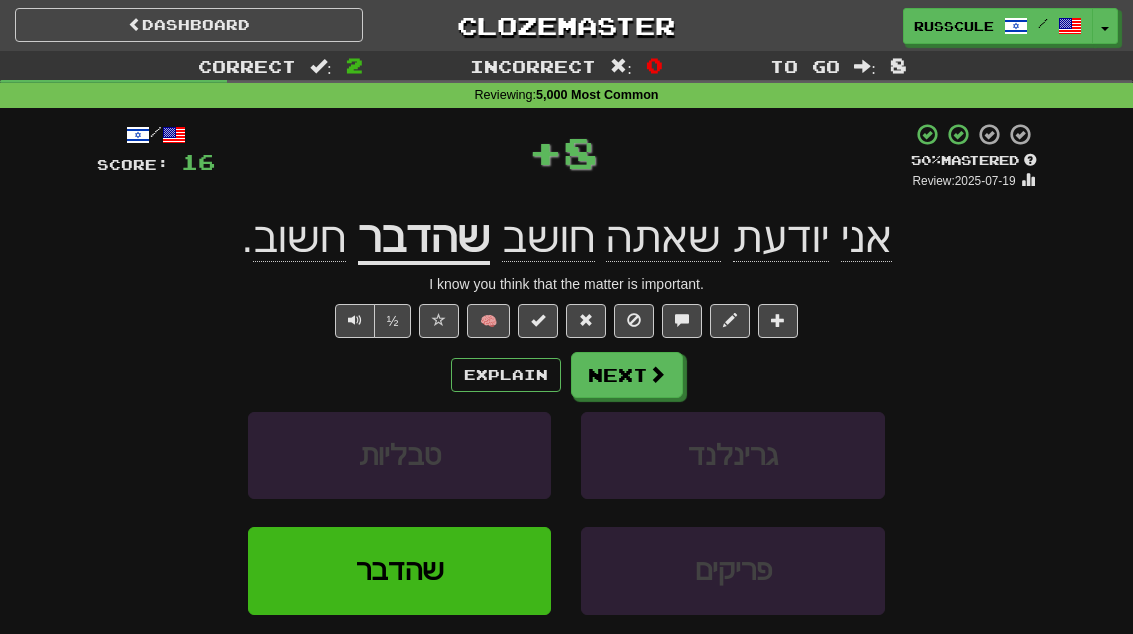 click on "Next" at bounding box center (627, 375) 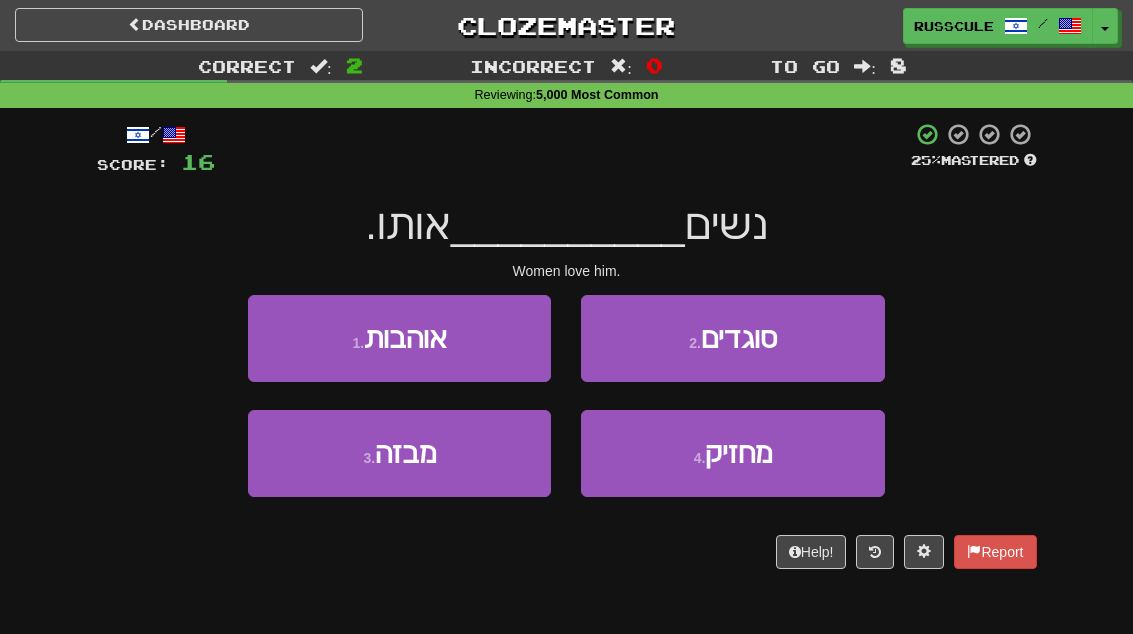 click on "1 .  אוהבות" at bounding box center (399, 338) 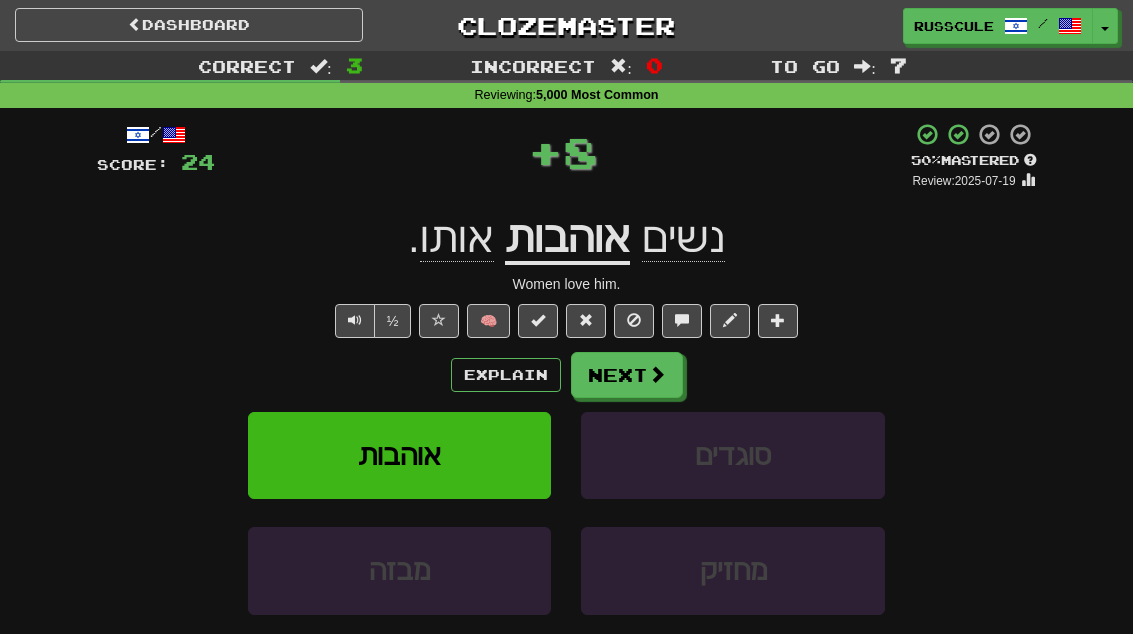 click on "Next" at bounding box center [627, 375] 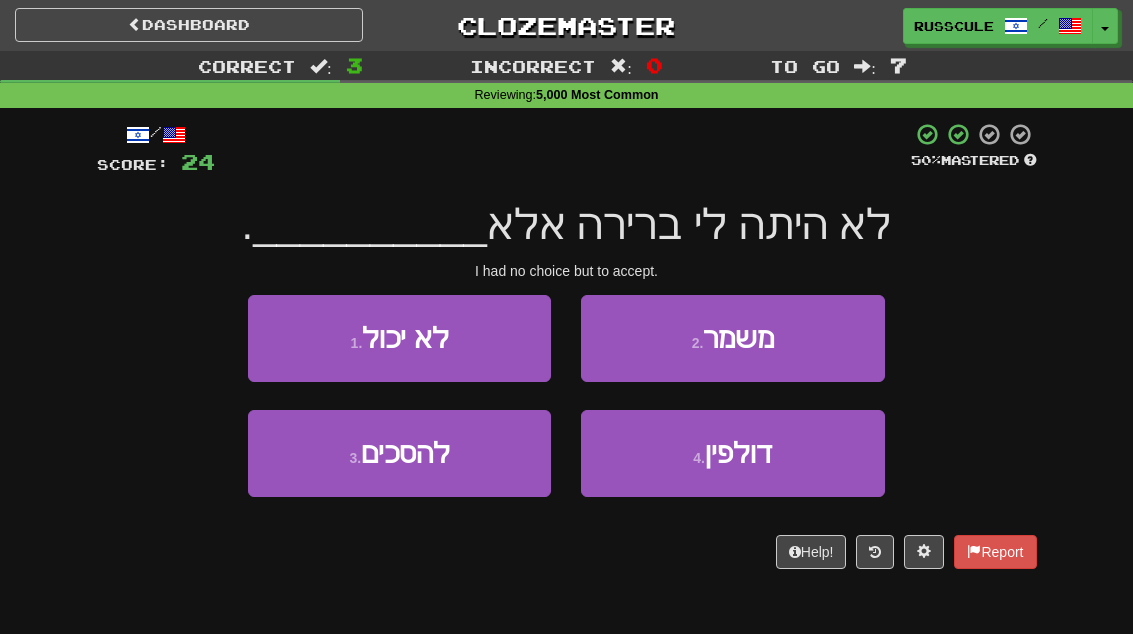 click on "3 .  להסכים" at bounding box center [399, 453] 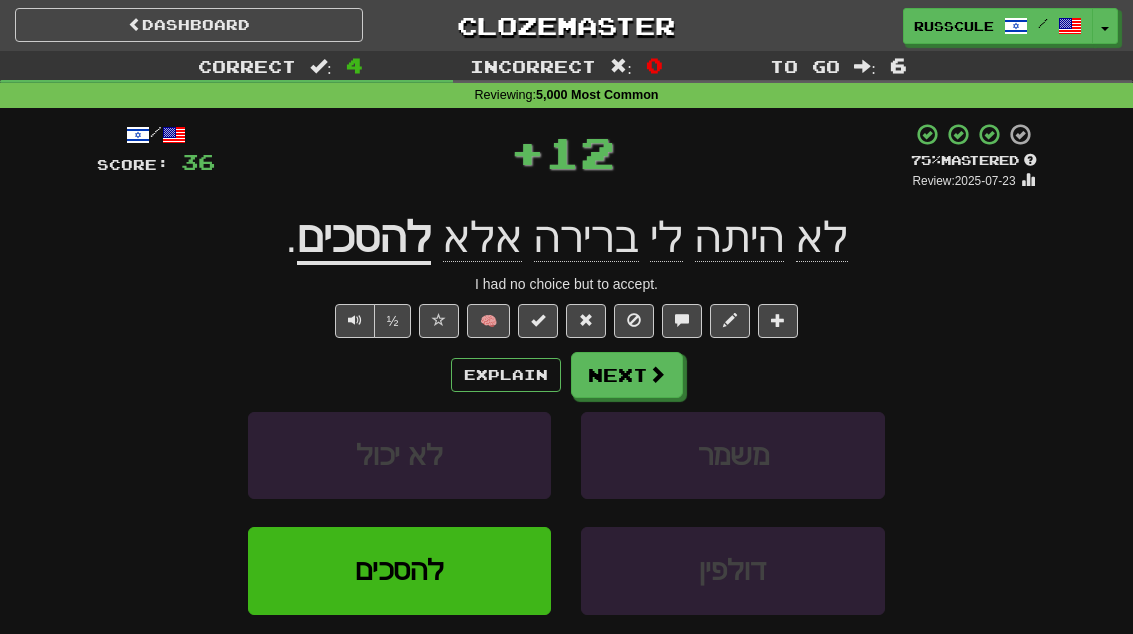 click at bounding box center [657, 374] 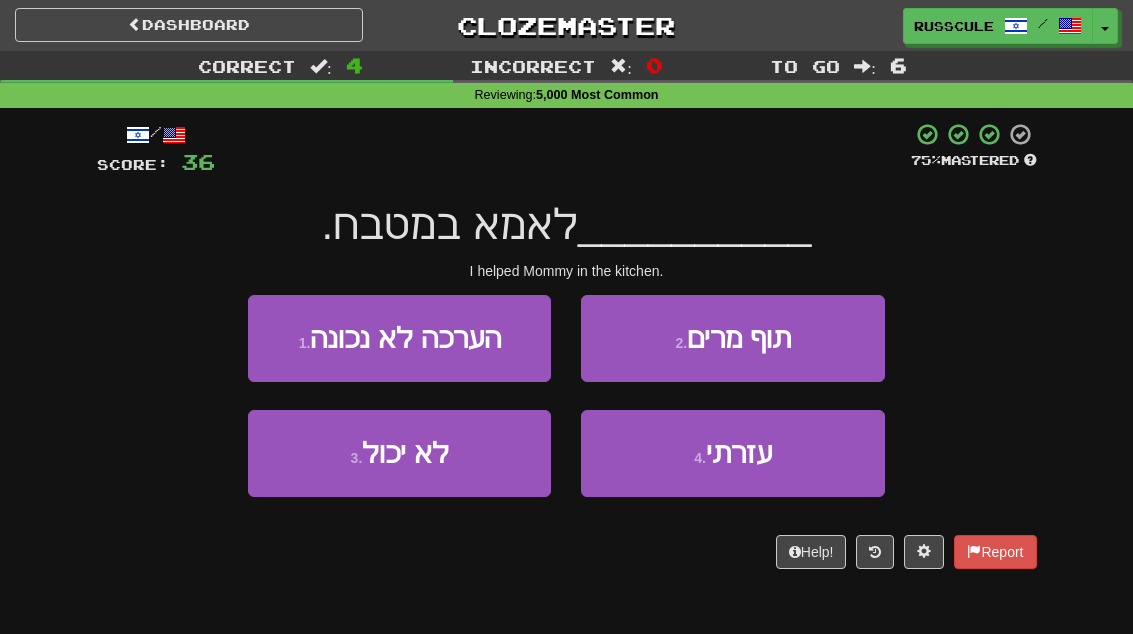 click on "עזרתי" at bounding box center (739, 453) 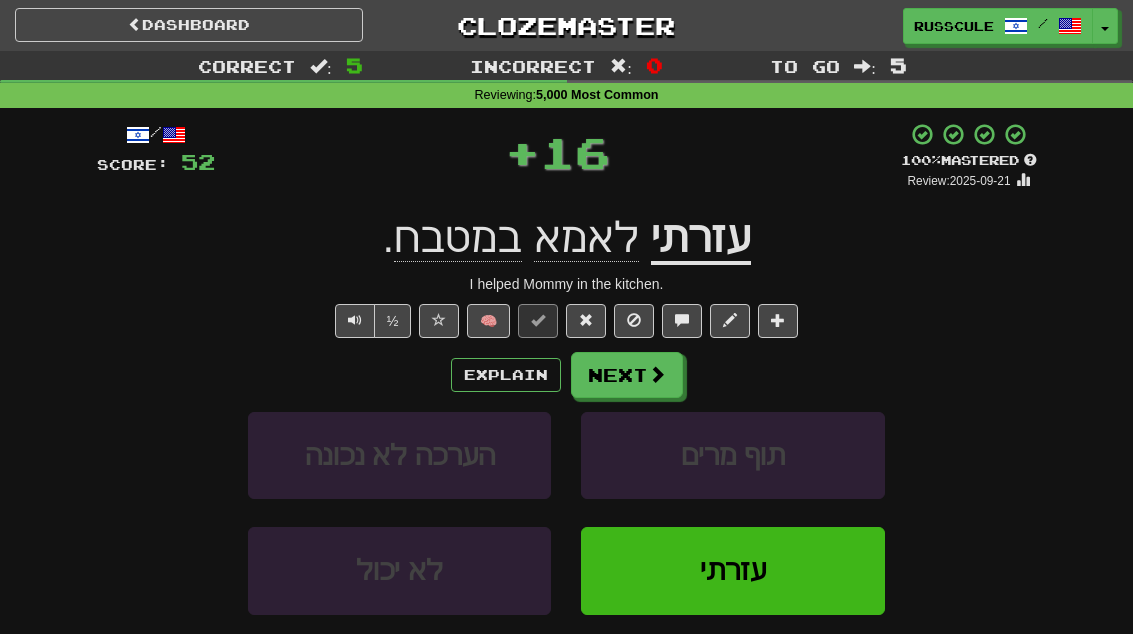 click at bounding box center [657, 374] 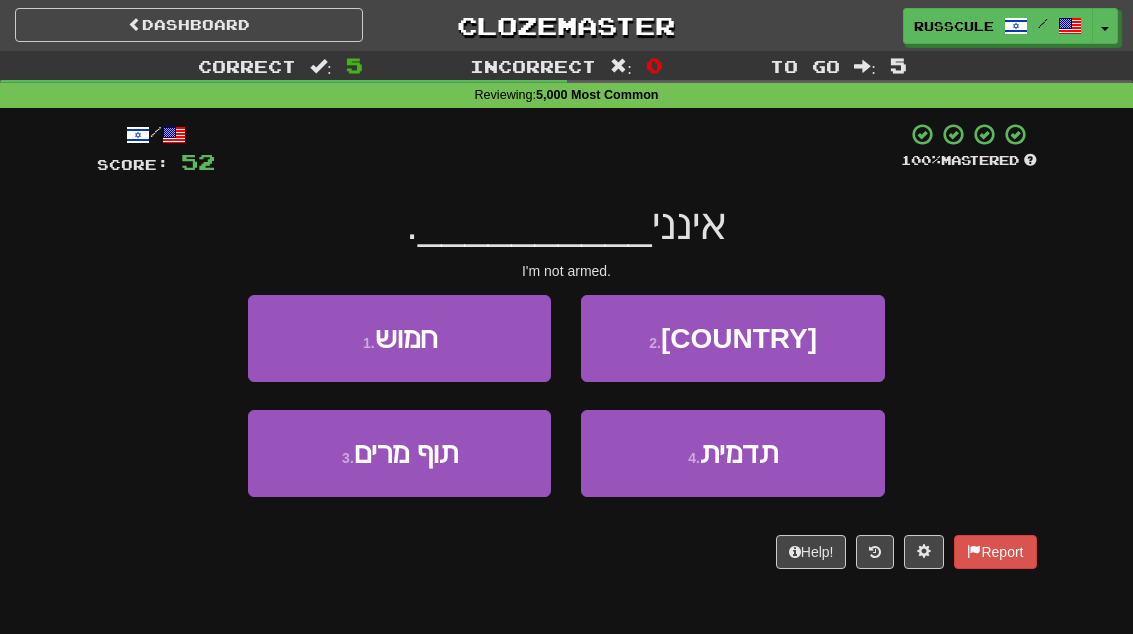 click on "1 .  חמוש" at bounding box center (399, 338) 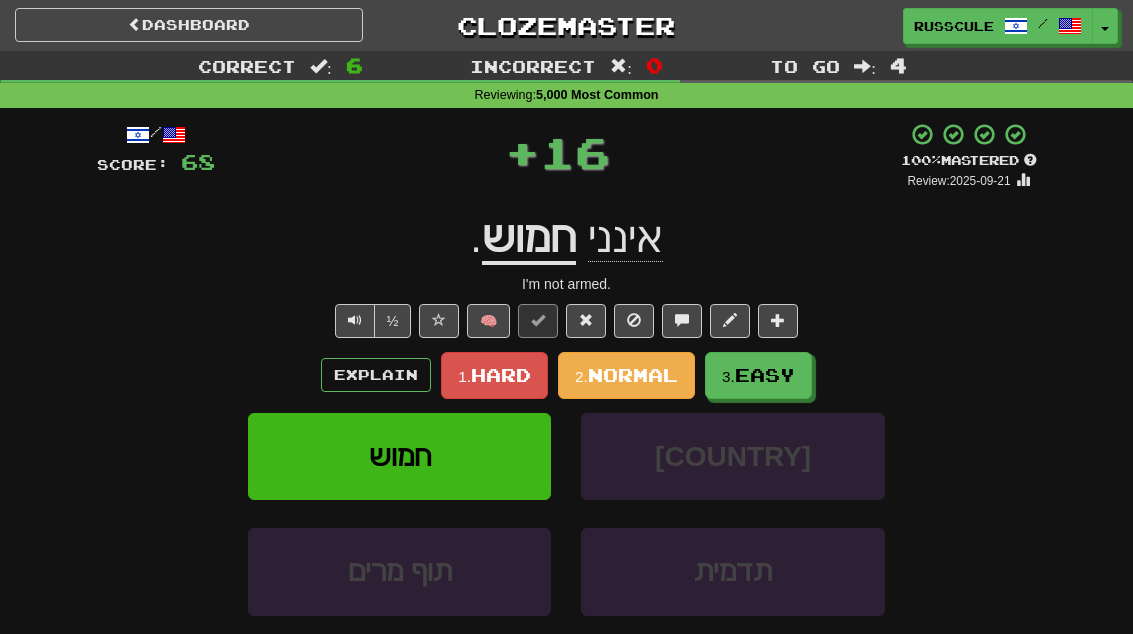 click on "Easy" at bounding box center [765, 375] 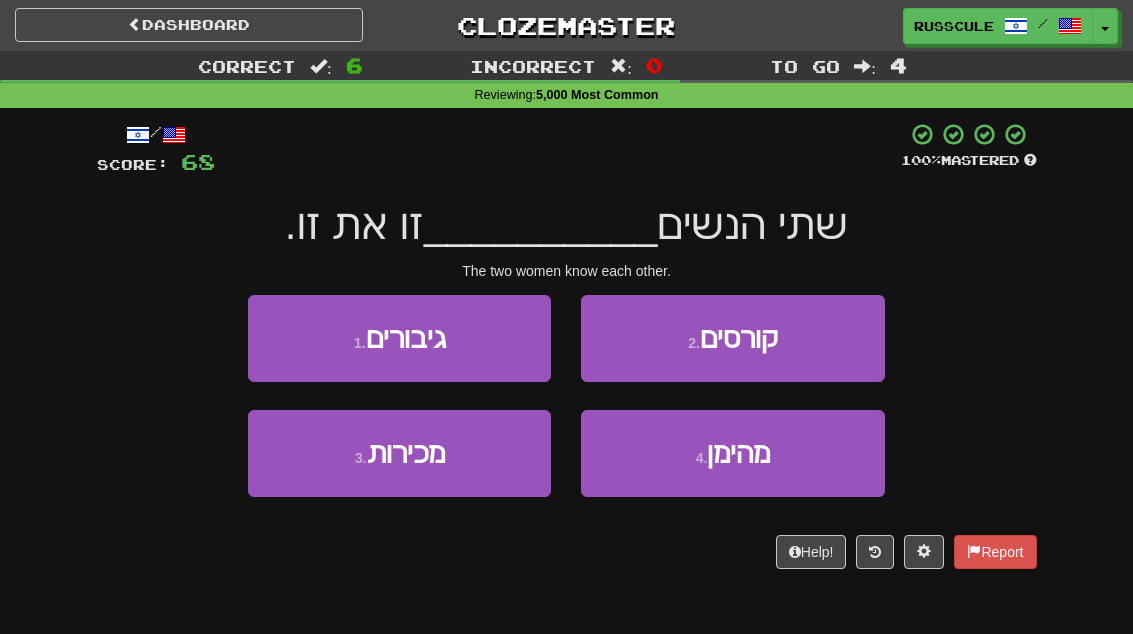 click on "3 .  מכירות" at bounding box center (399, 453) 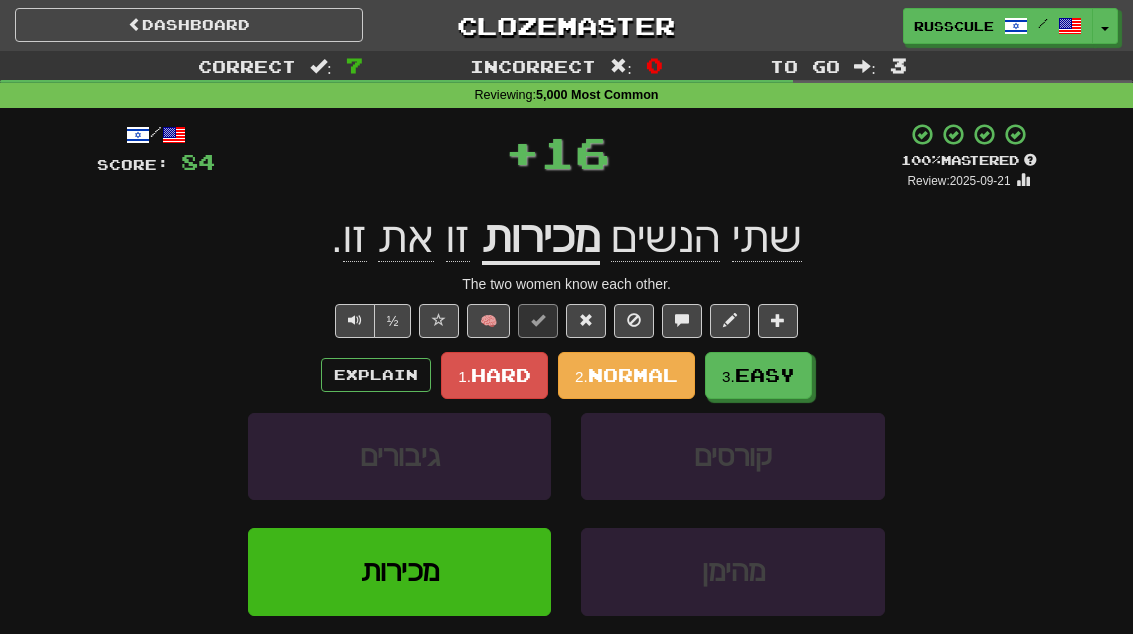 click on "Easy" at bounding box center [765, 375] 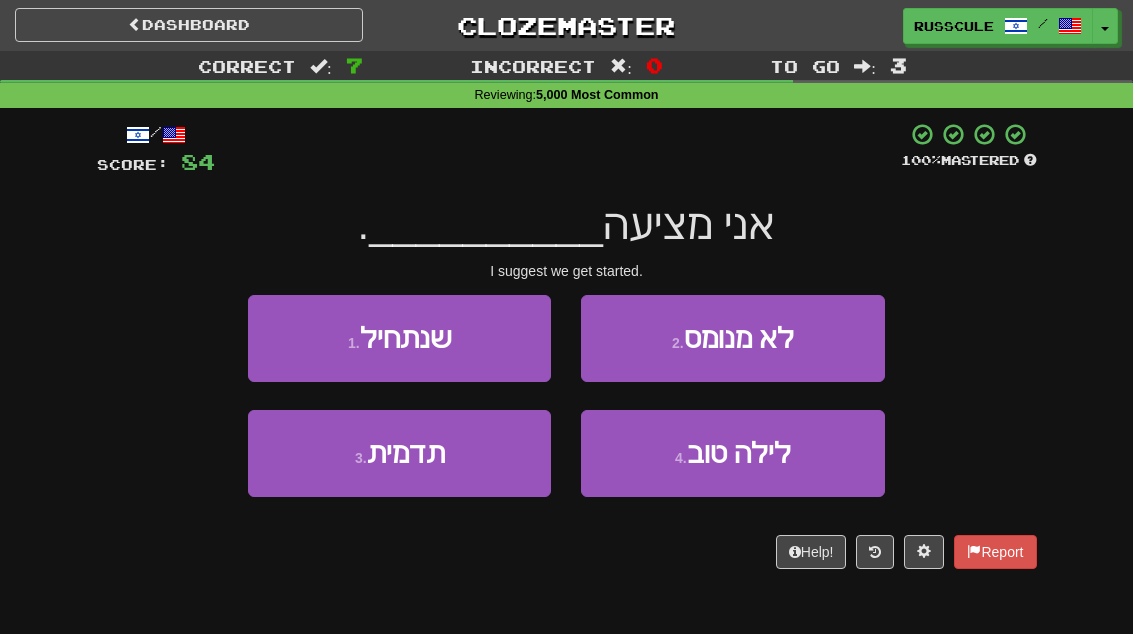 click on "1 .  שנתחיל" at bounding box center [399, 338] 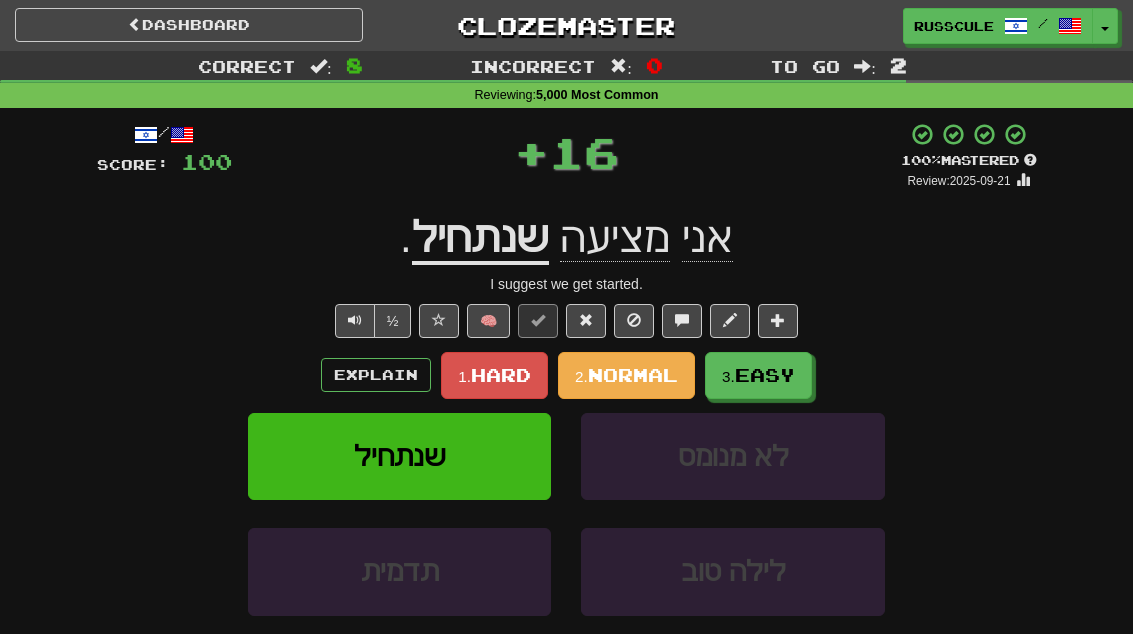 click on "Easy" at bounding box center (765, 375) 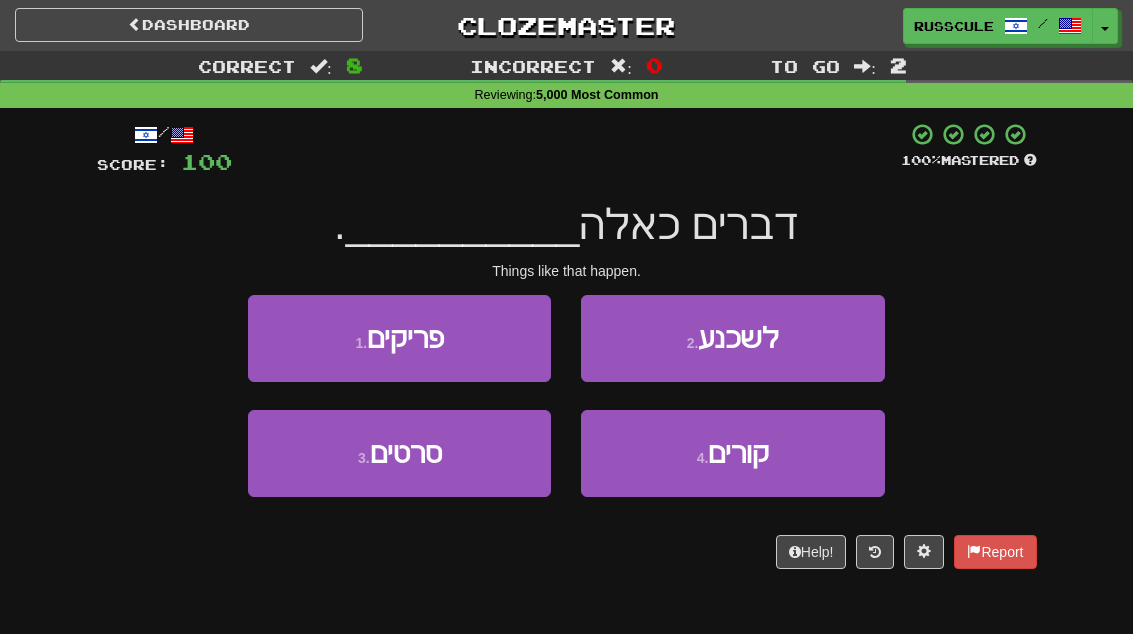 click on "קורים" at bounding box center (738, 453) 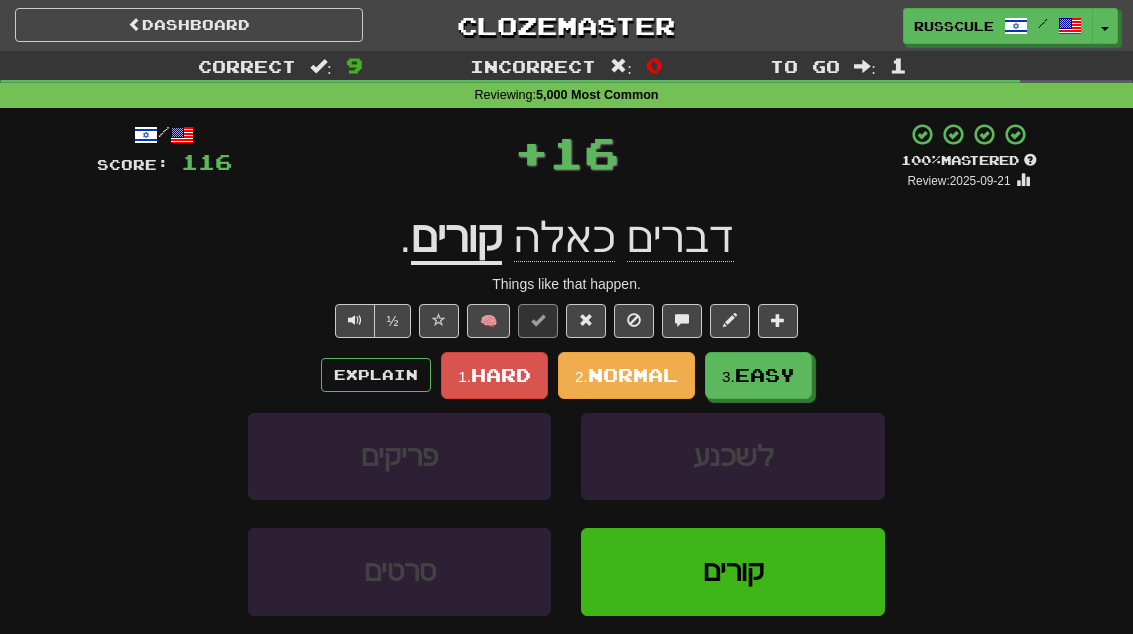 click on "3.  Easy" at bounding box center (758, 375) 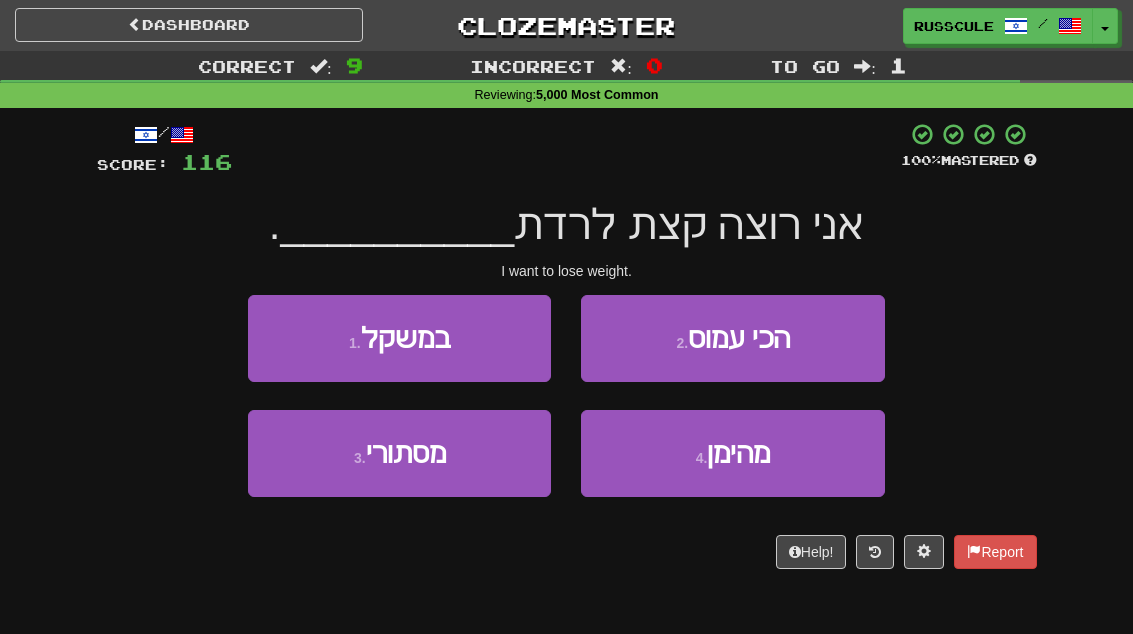 click on "1 .  במשקל" at bounding box center [399, 338] 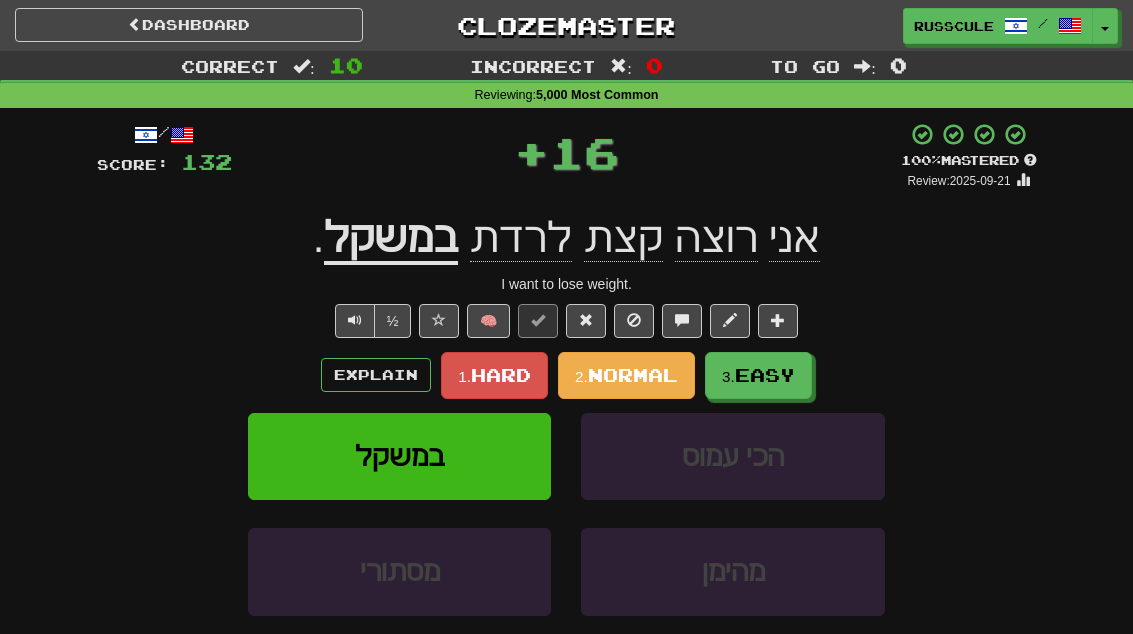 click on "Easy" at bounding box center (765, 375) 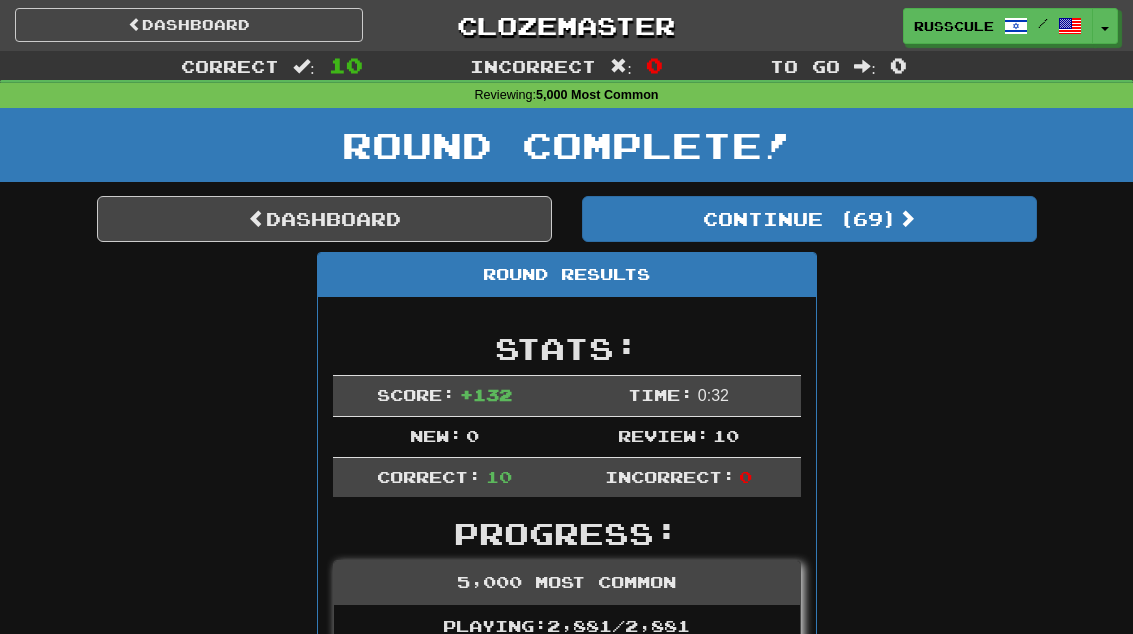 click on "Dashboard" at bounding box center [324, 219] 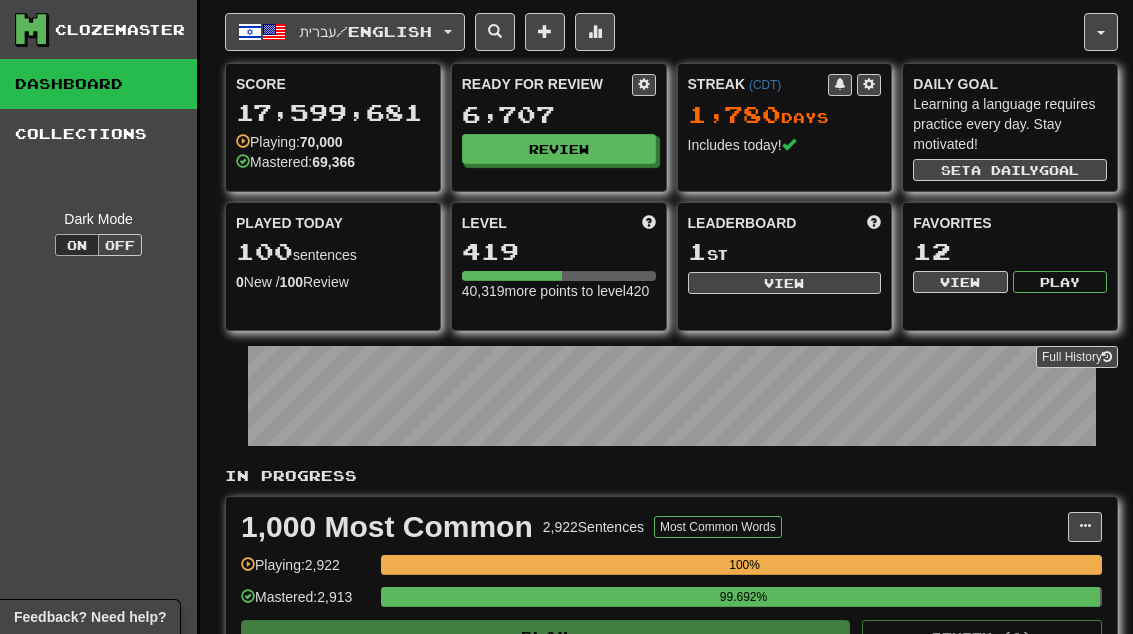 scroll, scrollTop: 0, scrollLeft: 0, axis: both 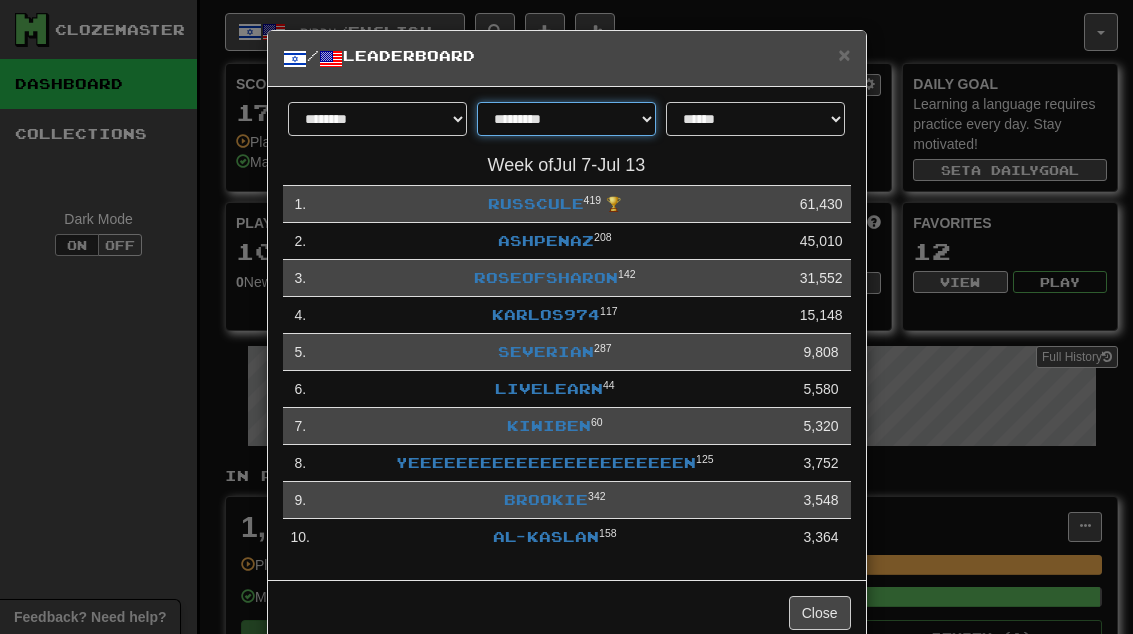 click on "**********" at bounding box center (566, 119) 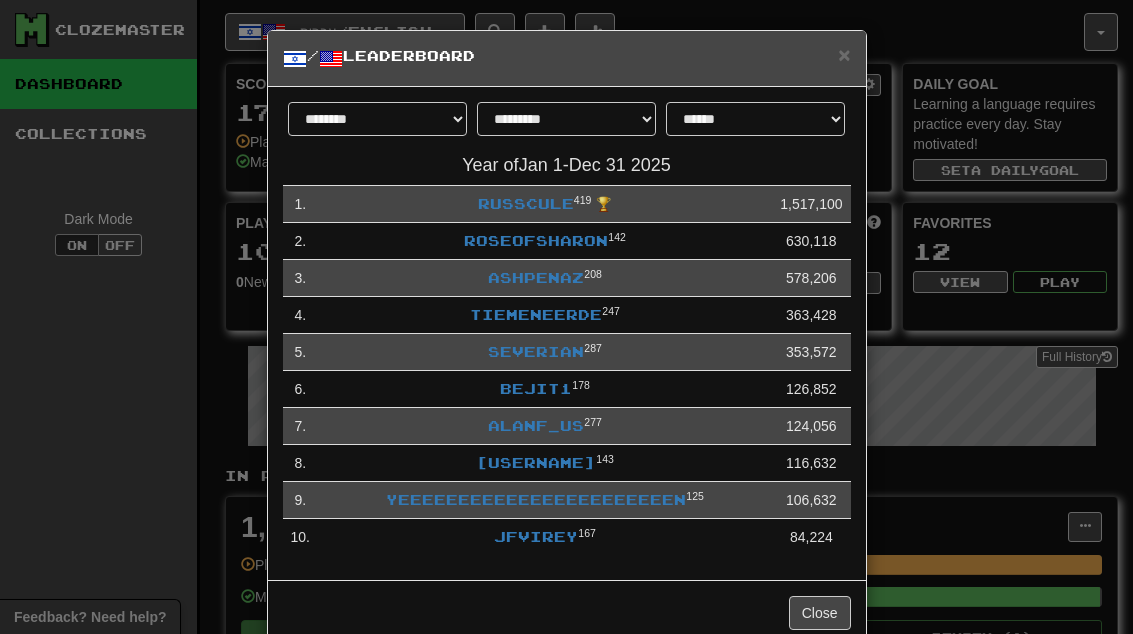 click on "Close" at bounding box center (820, 613) 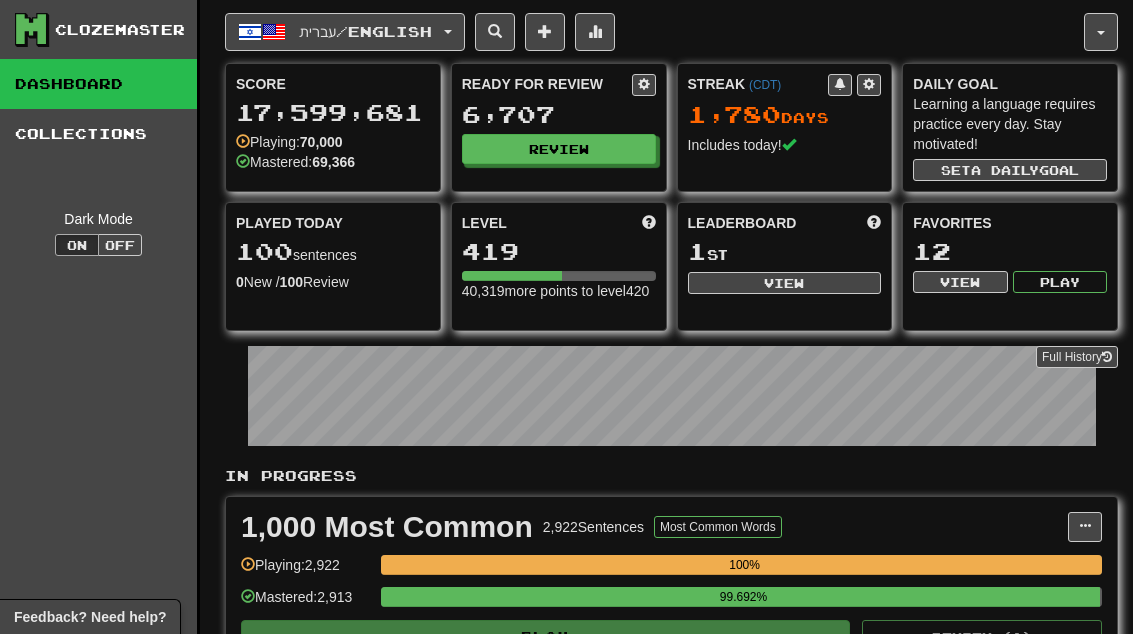 click on "Review" at bounding box center (559, 149) 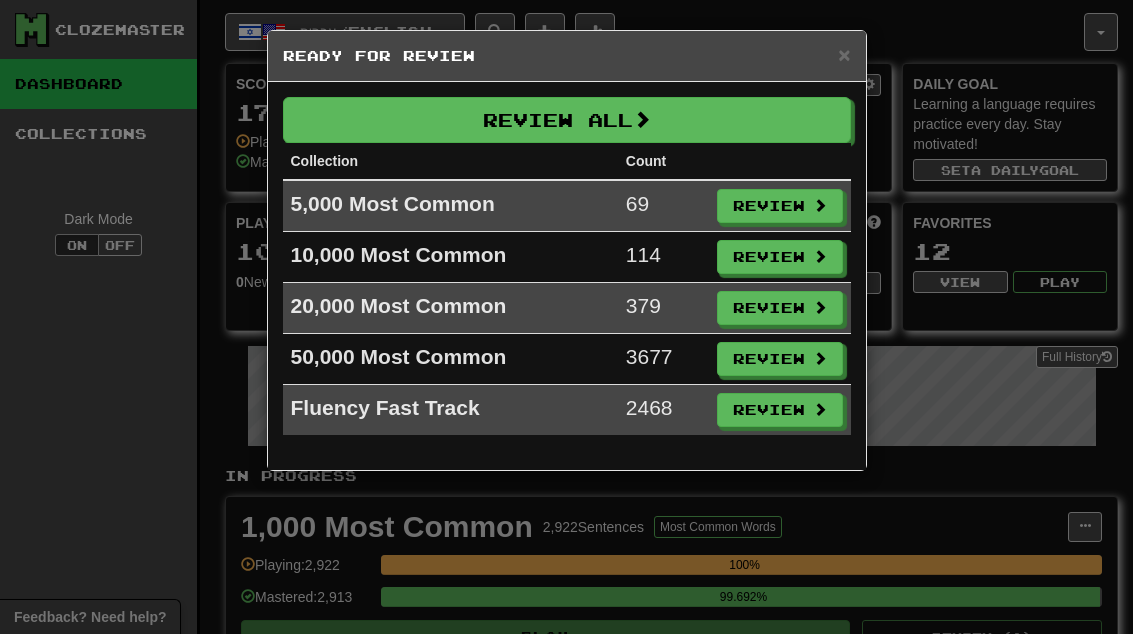 click at bounding box center (820, 307) 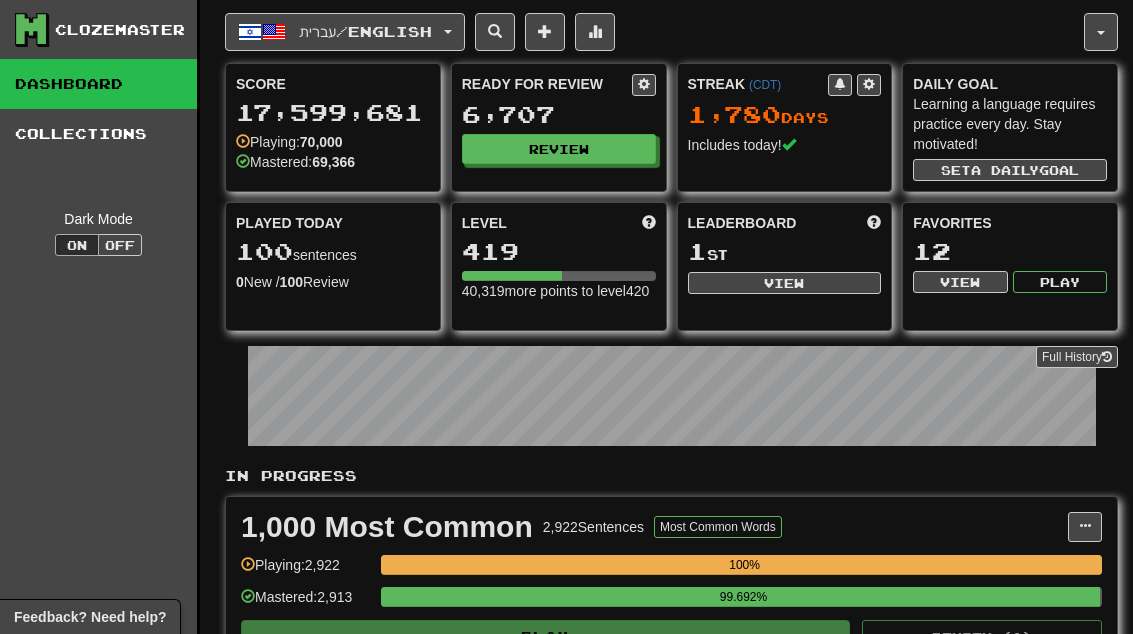 select on "**" 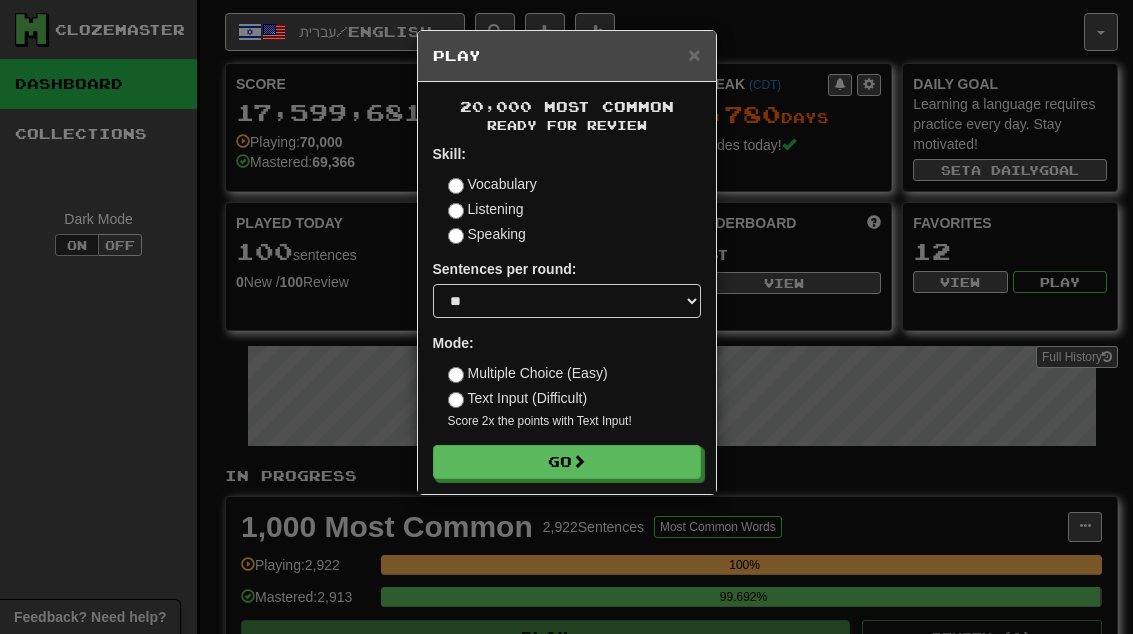 click on "Go" at bounding box center [567, 462] 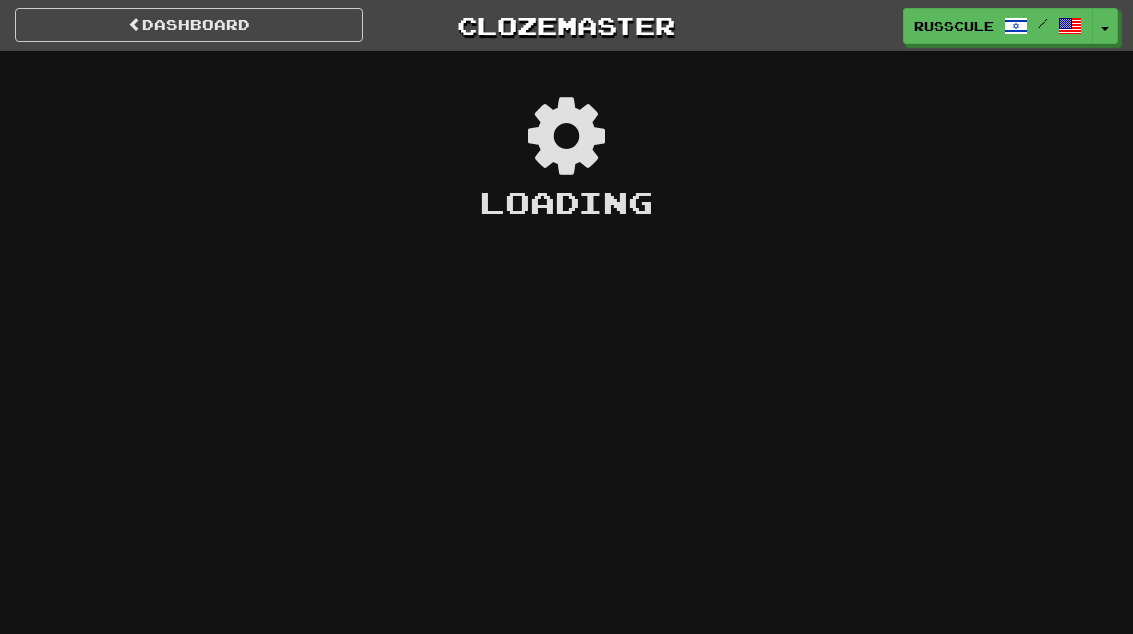 scroll, scrollTop: 0, scrollLeft: 0, axis: both 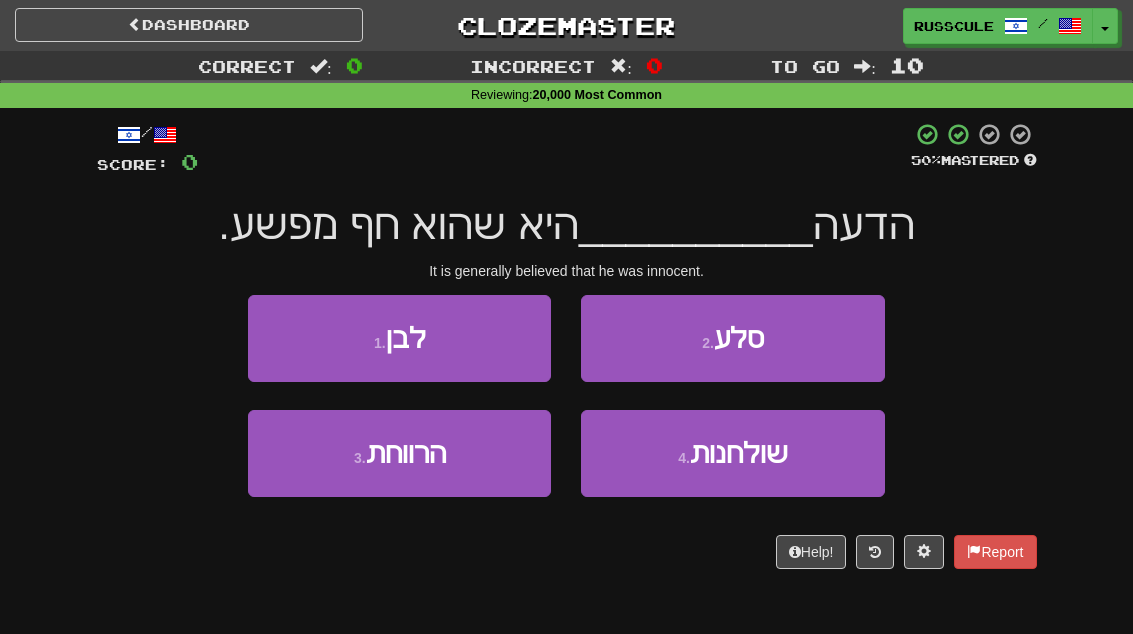 click on "3 .  הרווחת" at bounding box center [399, 453] 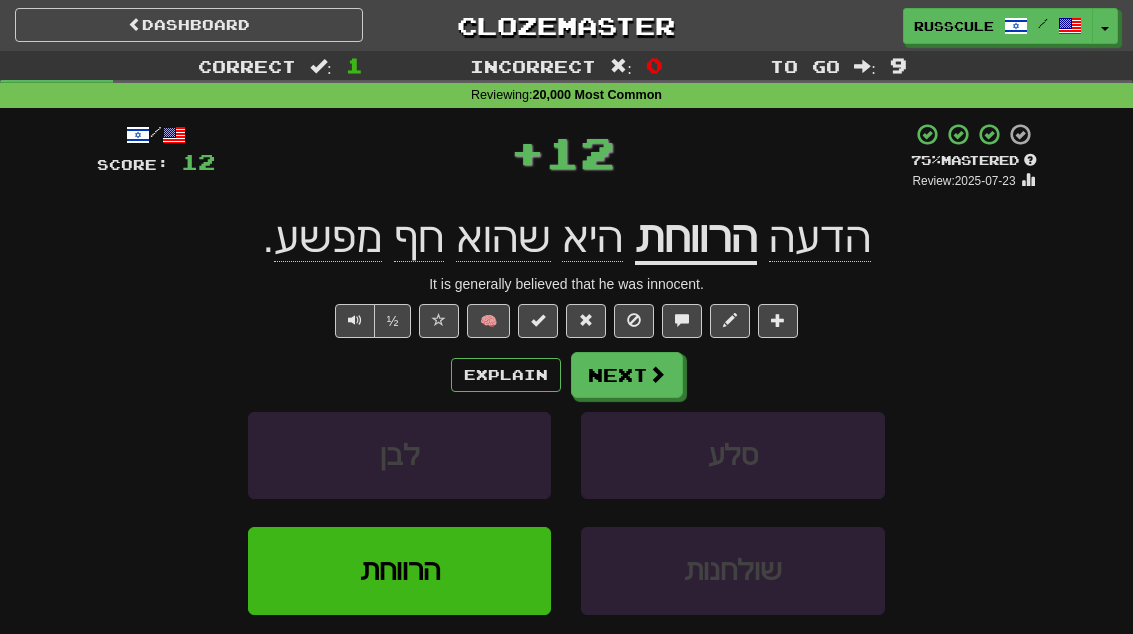 click on "Next" at bounding box center (627, 375) 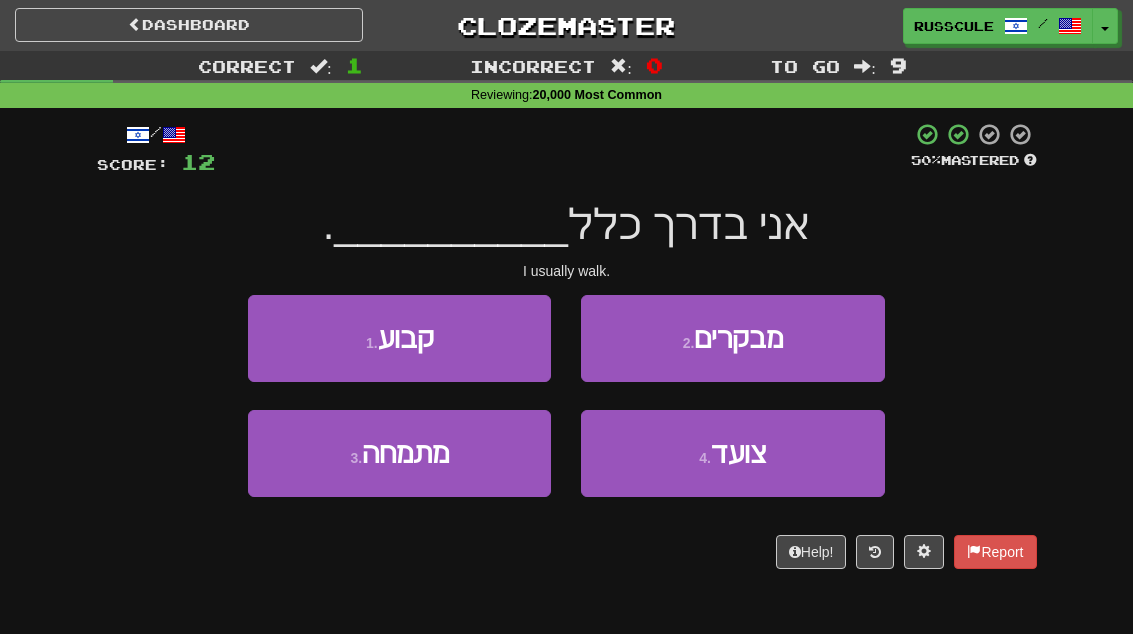 click on "צועד" at bounding box center [739, 453] 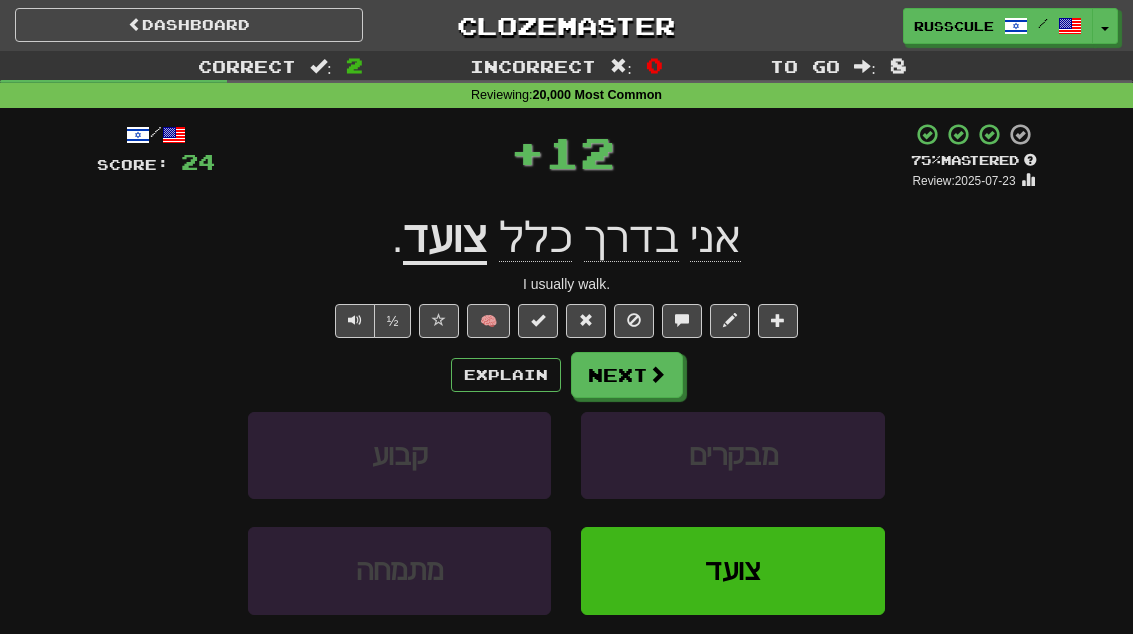 click on "Next" at bounding box center (627, 375) 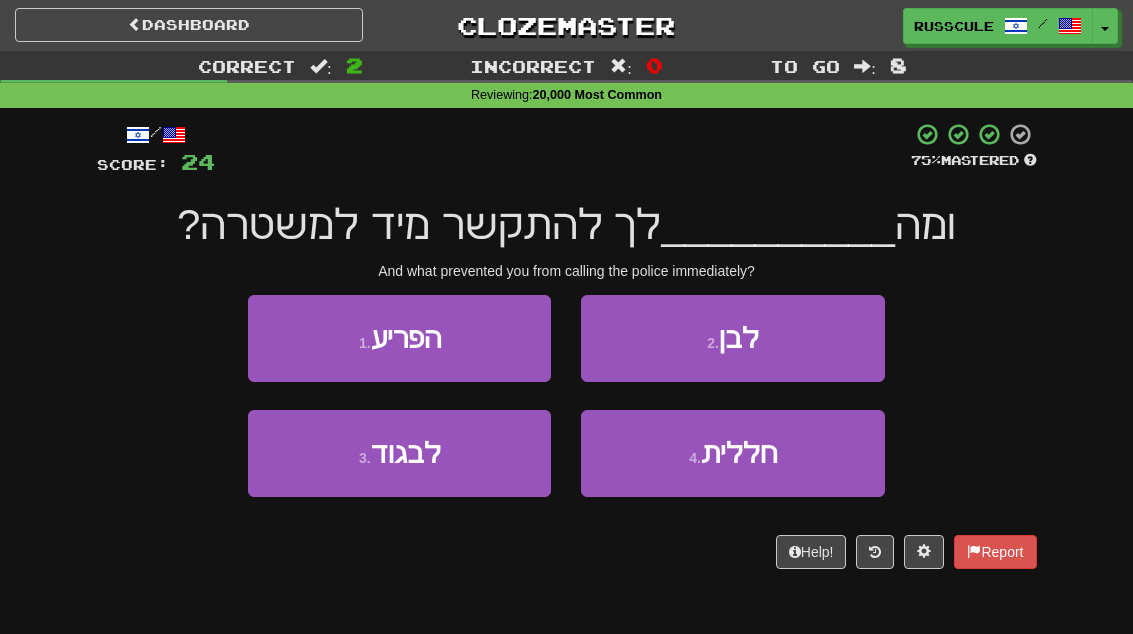 click on "1 .  הפריע" at bounding box center [399, 338] 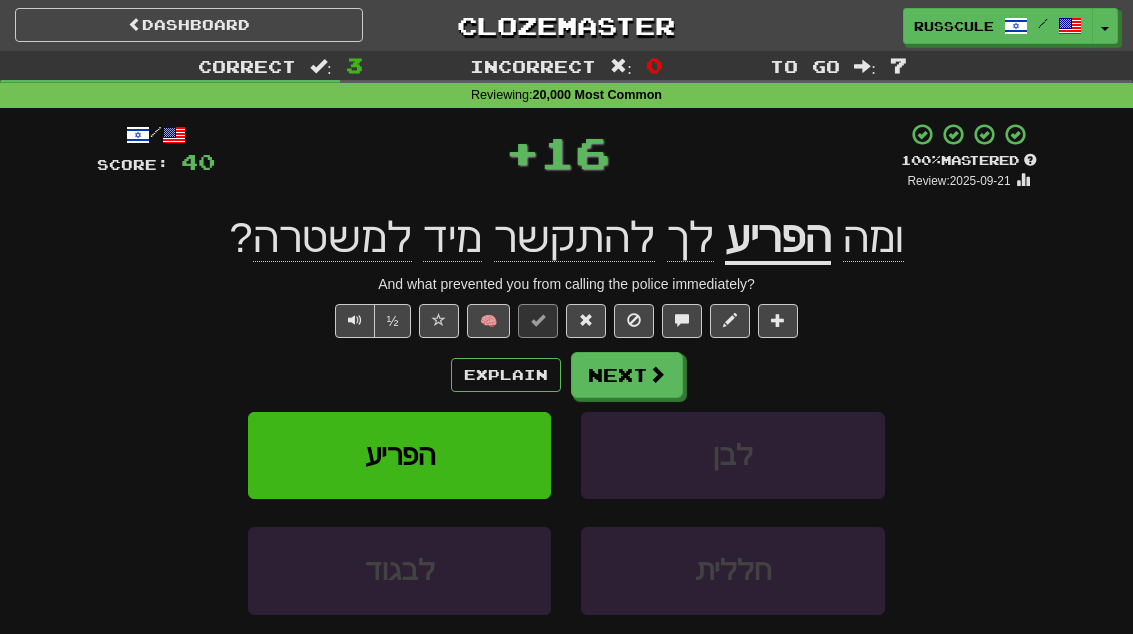 click on "Next" at bounding box center [627, 375] 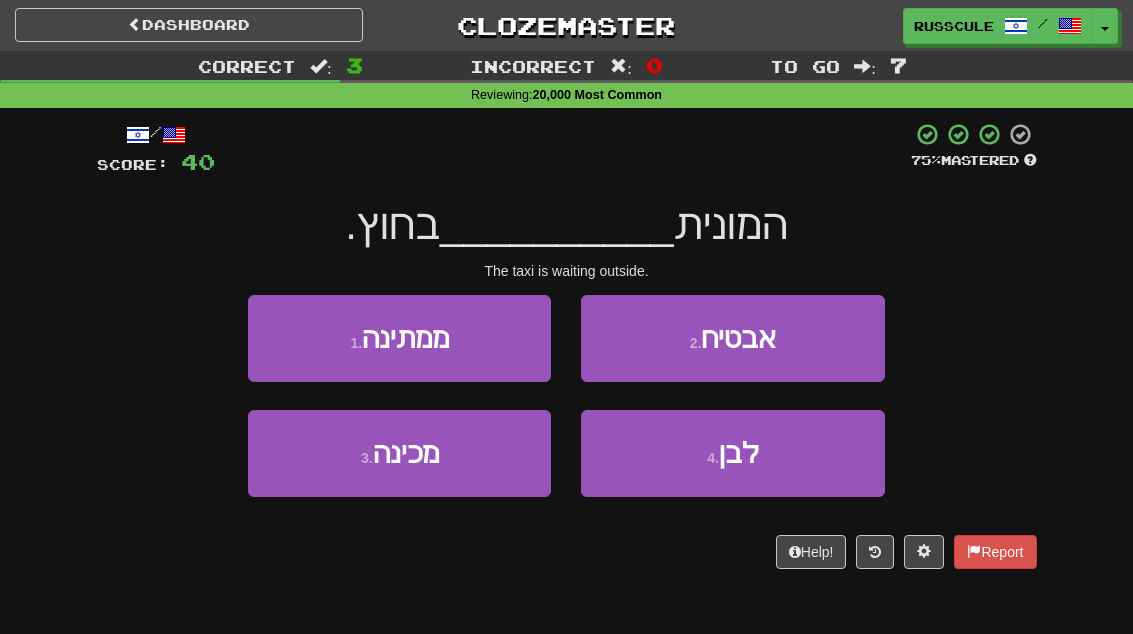 click on "1 .  ממתינה" at bounding box center [399, 338] 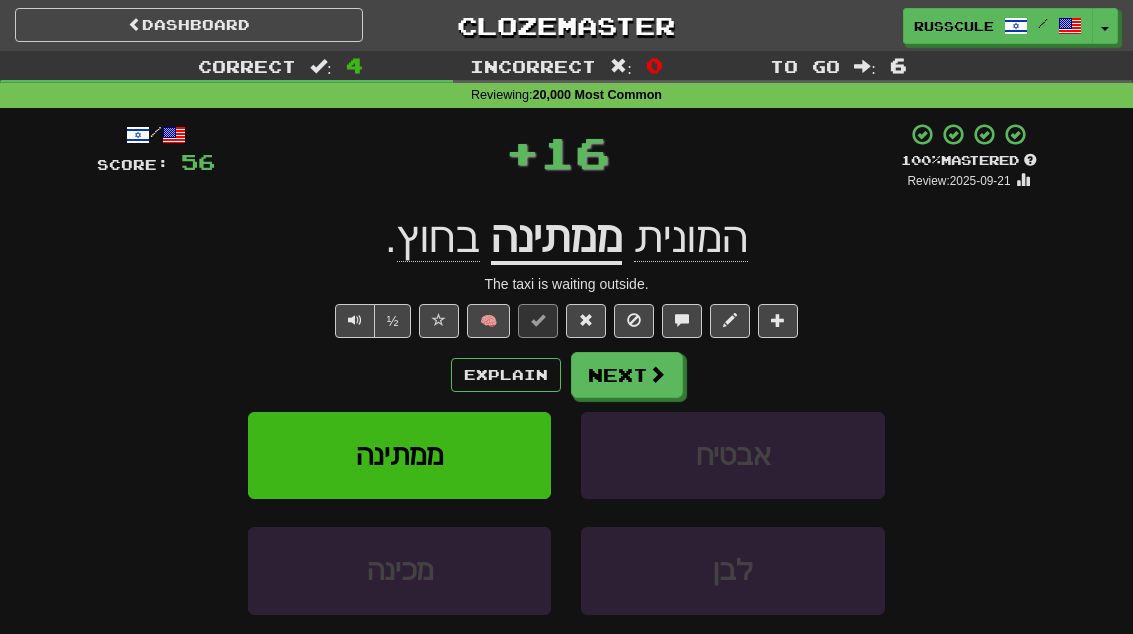 click at bounding box center (657, 374) 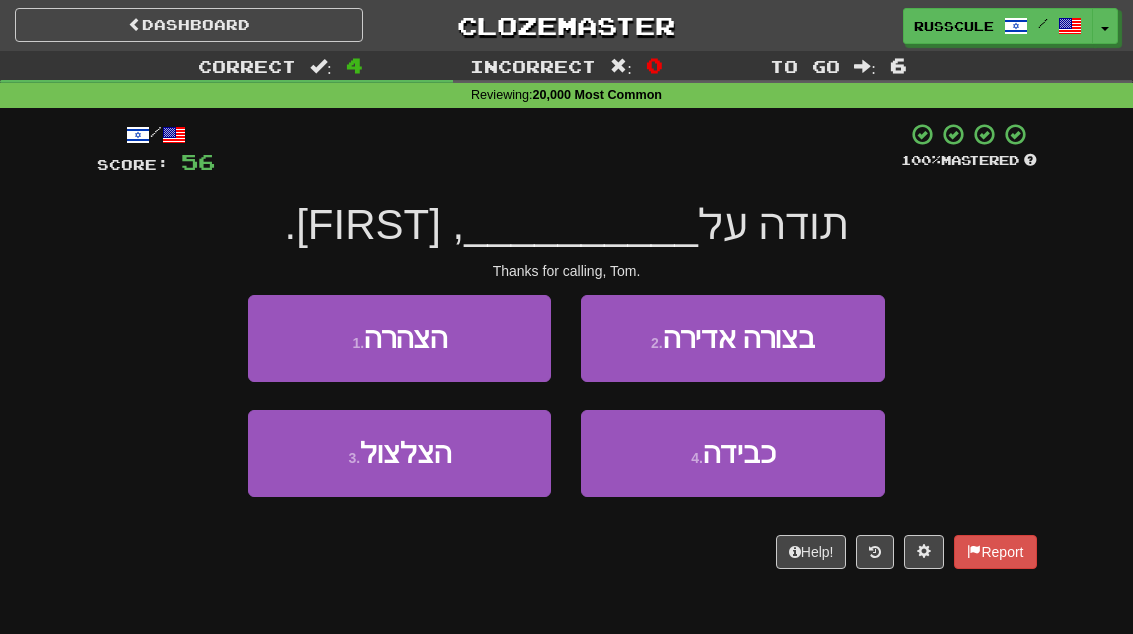 click on "3 .  הצלצול" at bounding box center [399, 453] 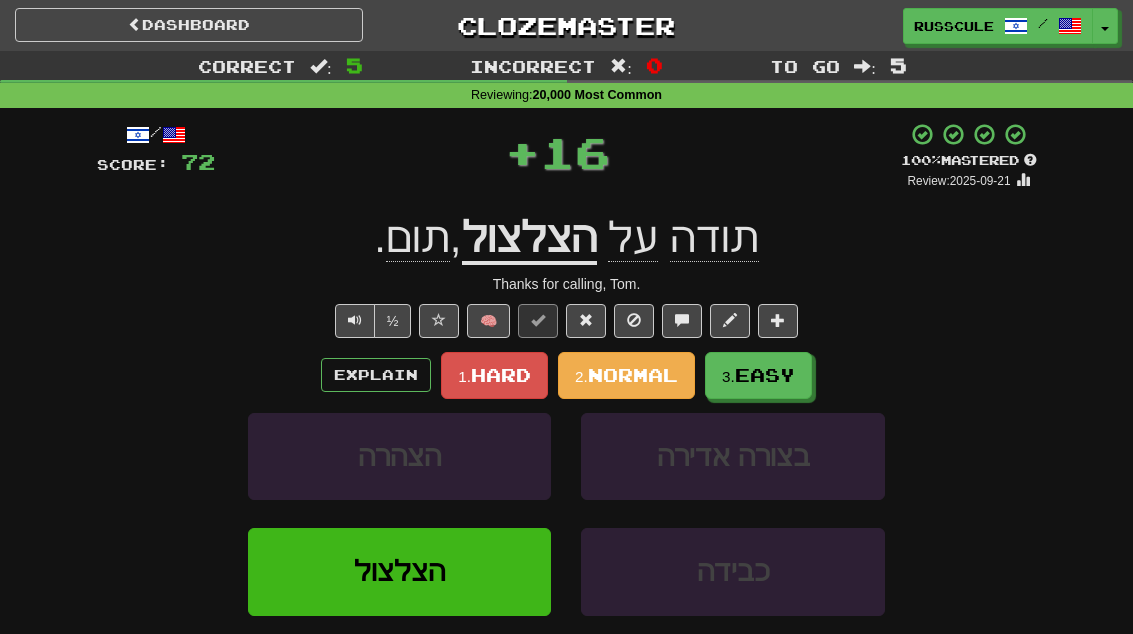 click on "3.  Easy" at bounding box center (758, 375) 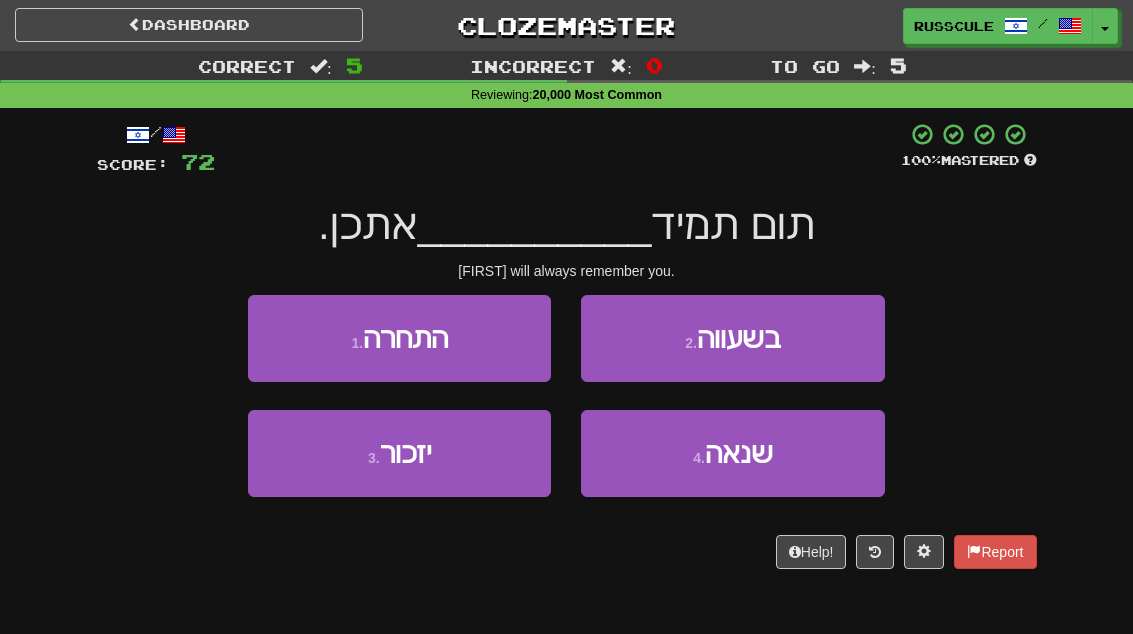 click on "3 .  יזכור" at bounding box center [399, 453] 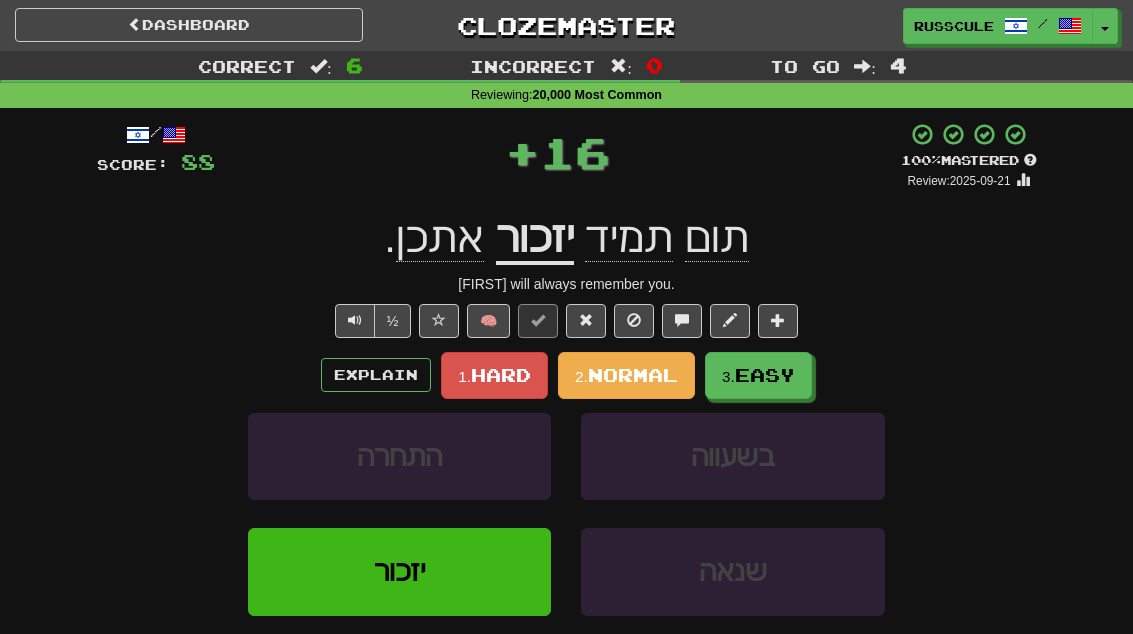 click on "3.  Easy" at bounding box center [758, 375] 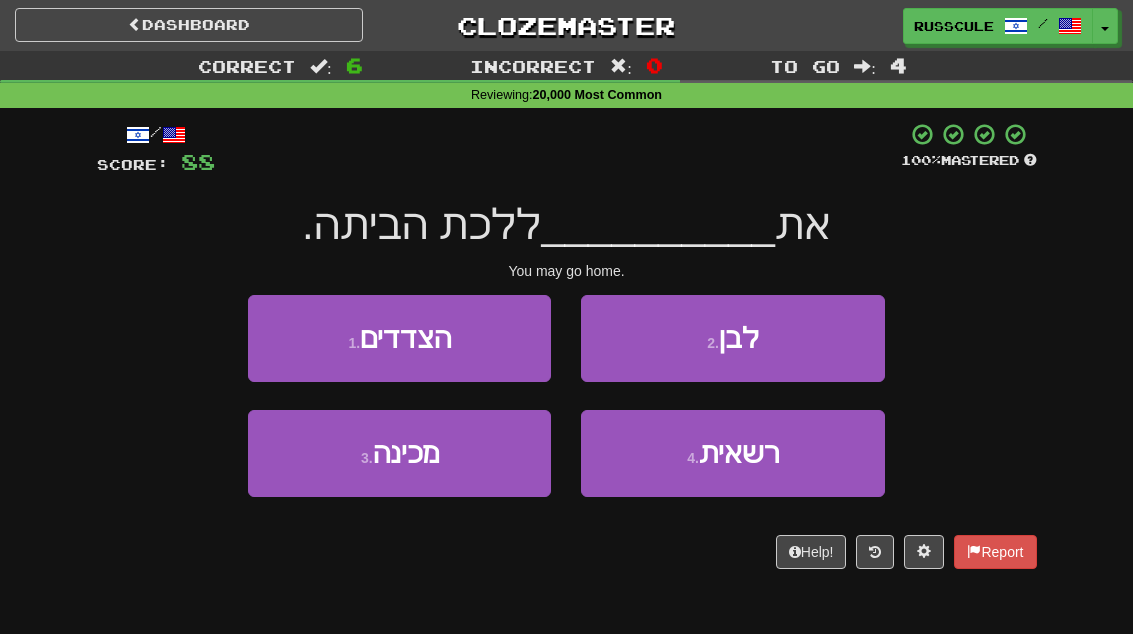 click on "רשאית" at bounding box center [739, 453] 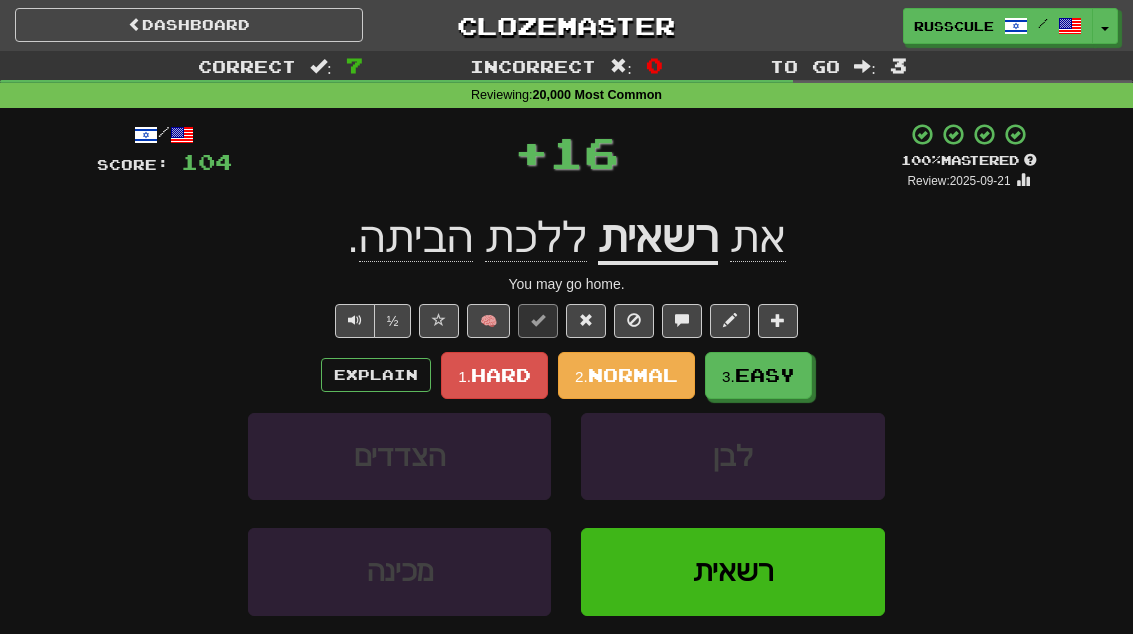 click on "Easy" at bounding box center (765, 375) 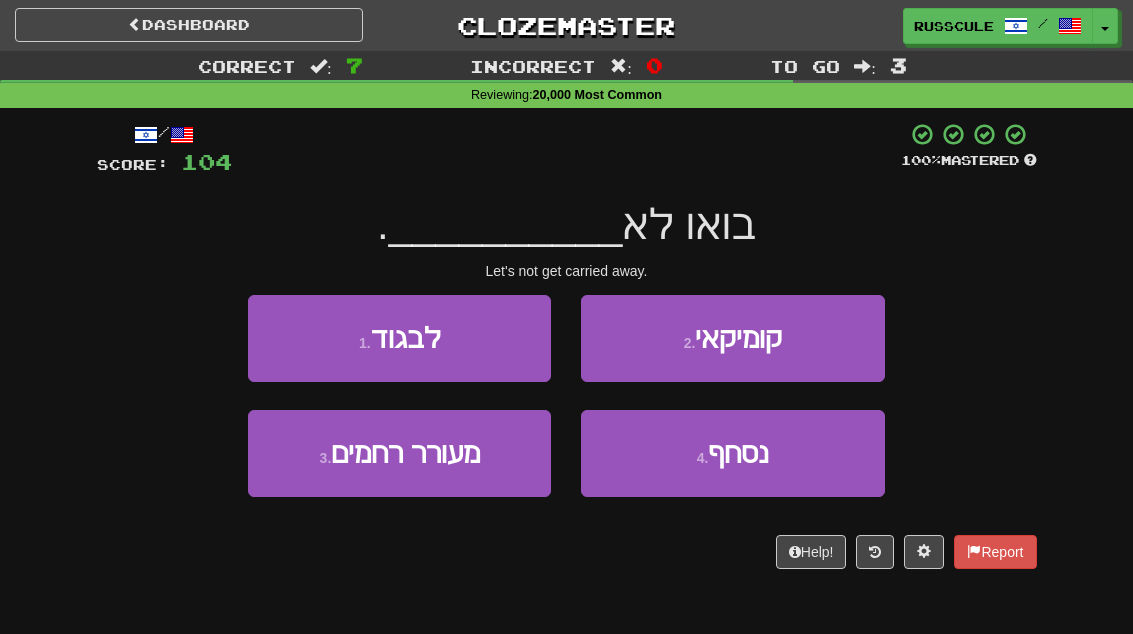 click on "נסחף" at bounding box center [738, 453] 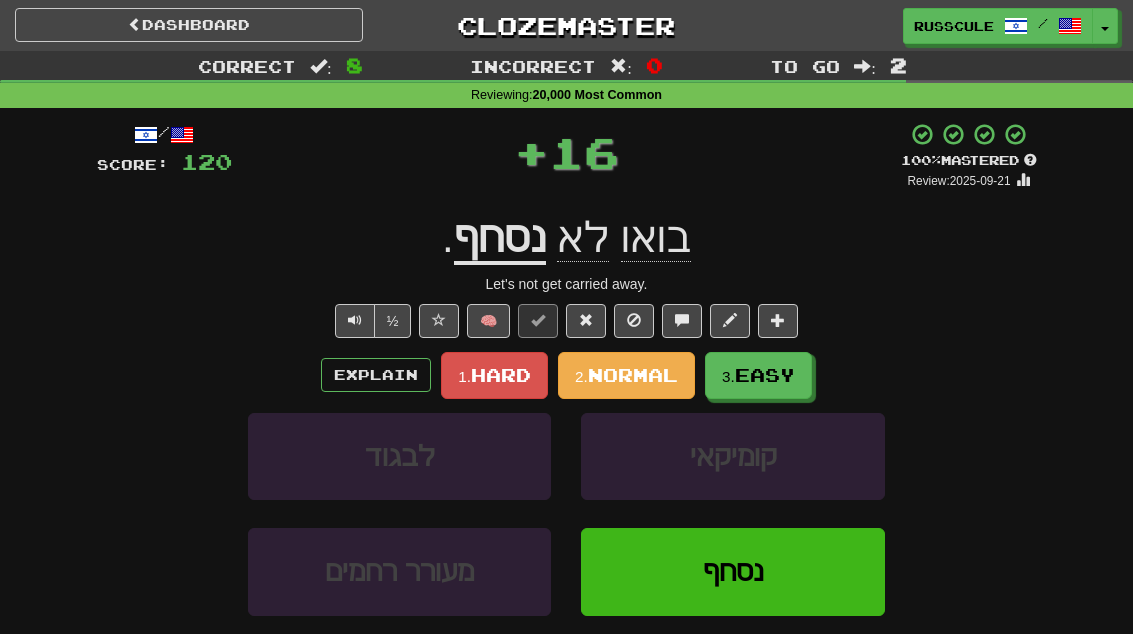 click on "Easy" at bounding box center [765, 375] 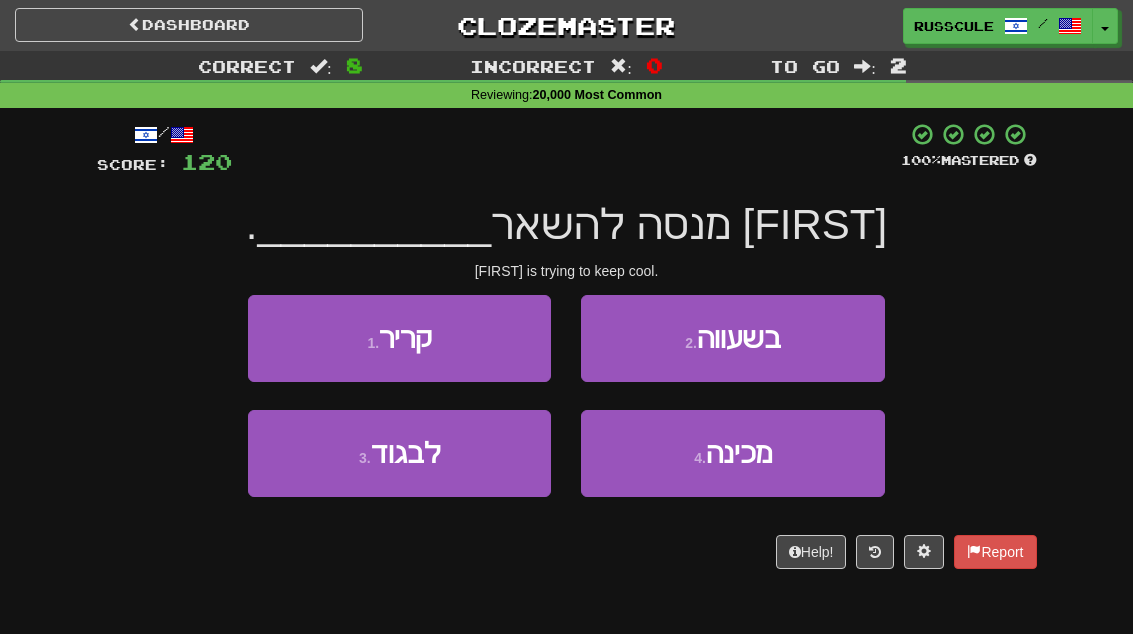 click on "1 .  קריר" at bounding box center (399, 338) 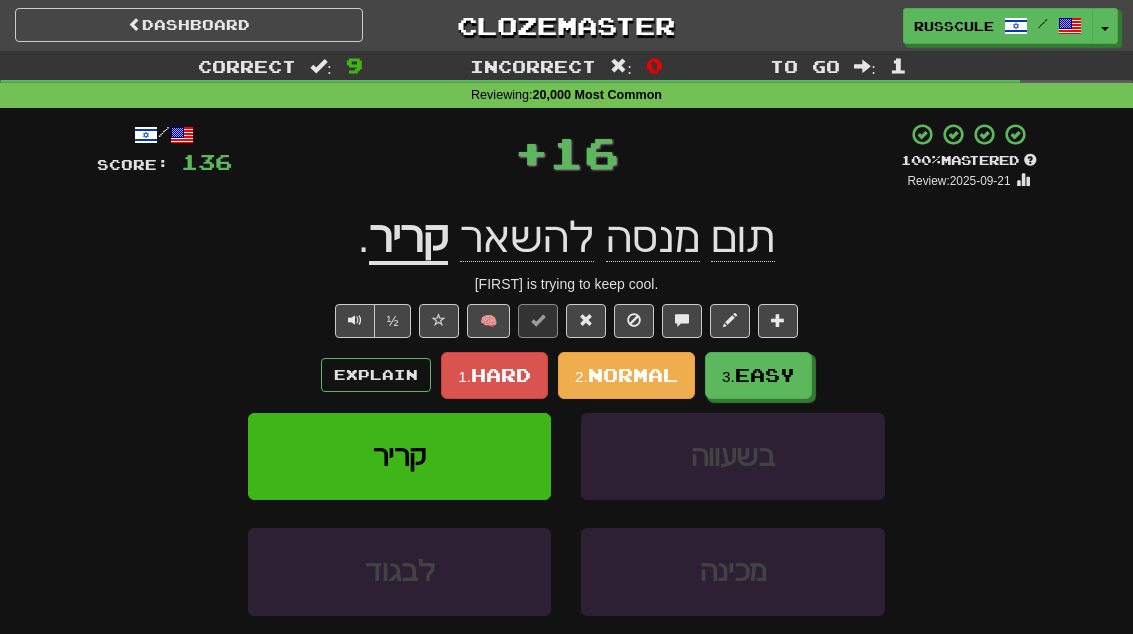 click on "Easy" at bounding box center (765, 375) 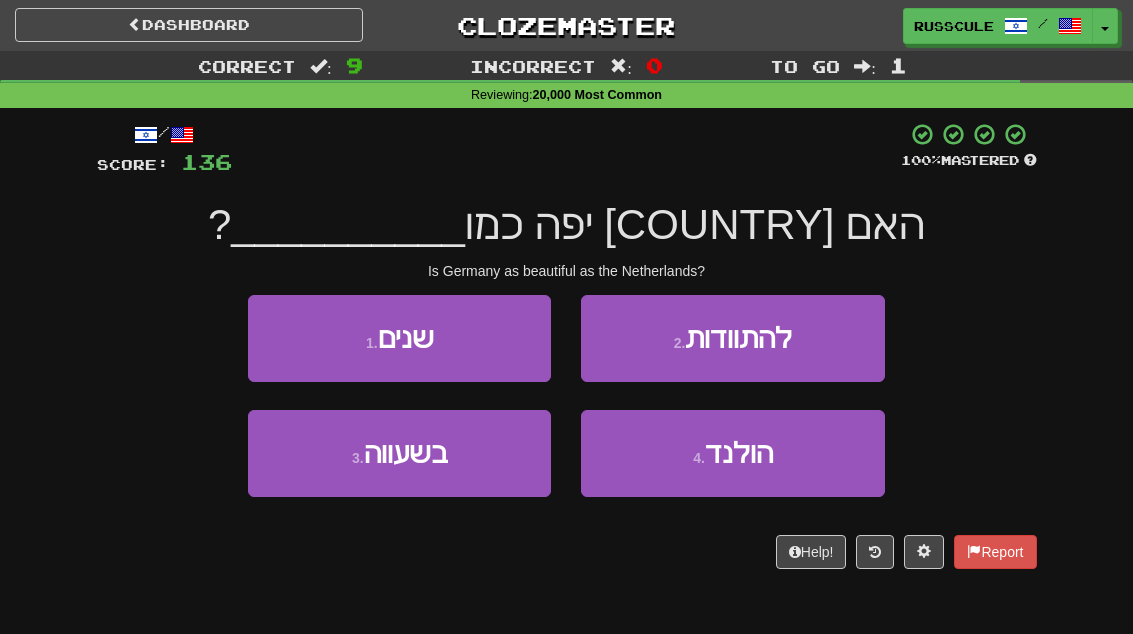 click on "הולנד" at bounding box center [739, 453] 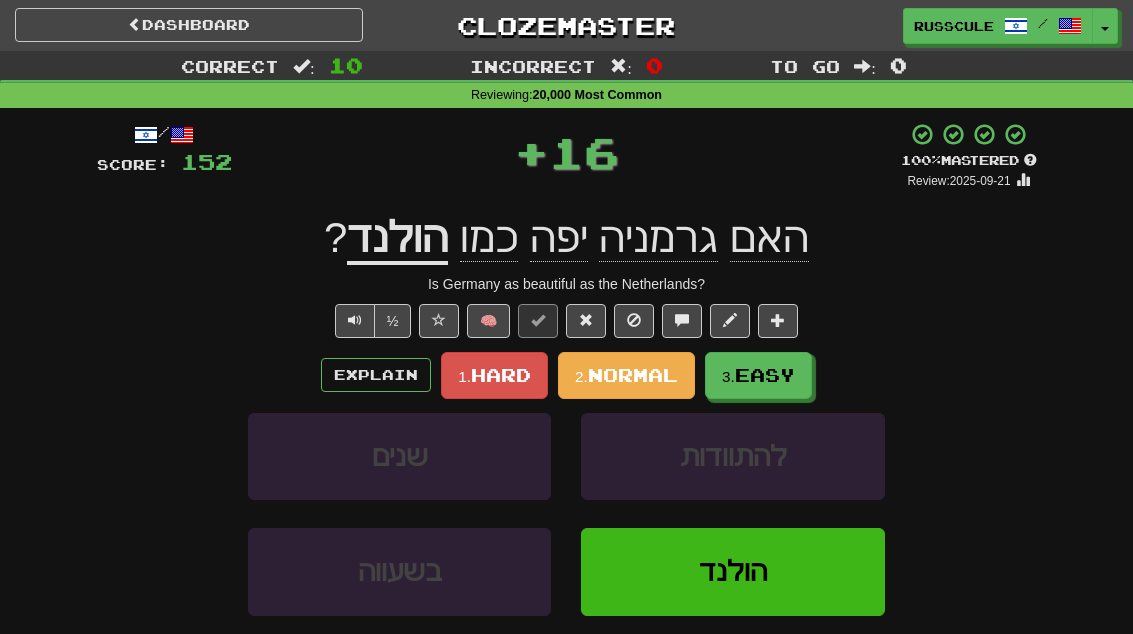 click on "Easy" at bounding box center (765, 375) 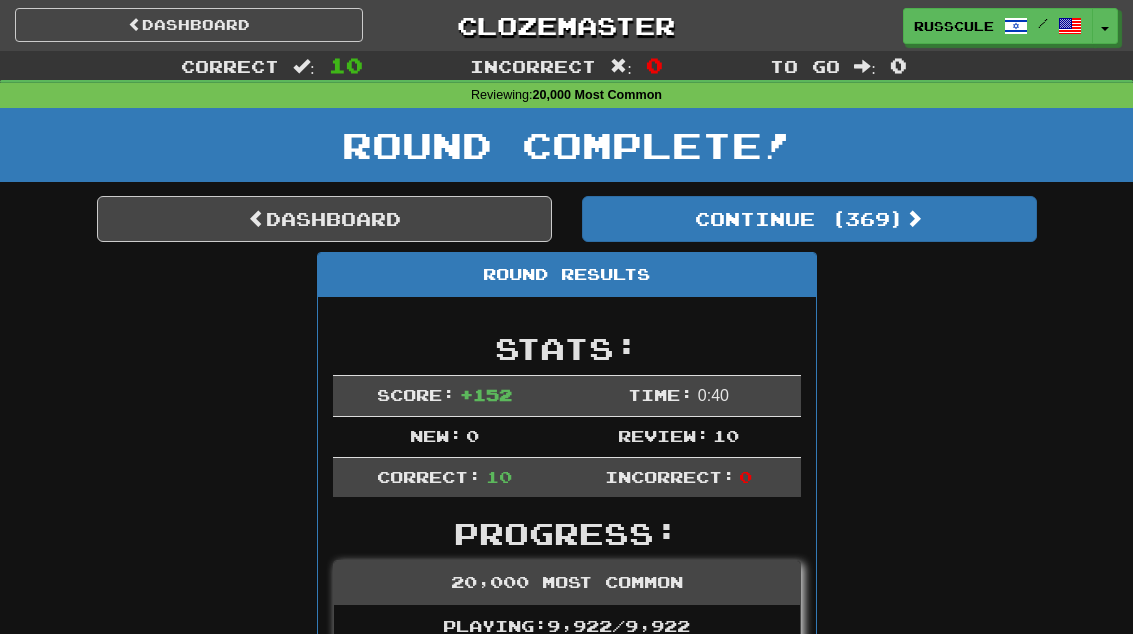 click on "Continue ( 369 )" at bounding box center [809, 219] 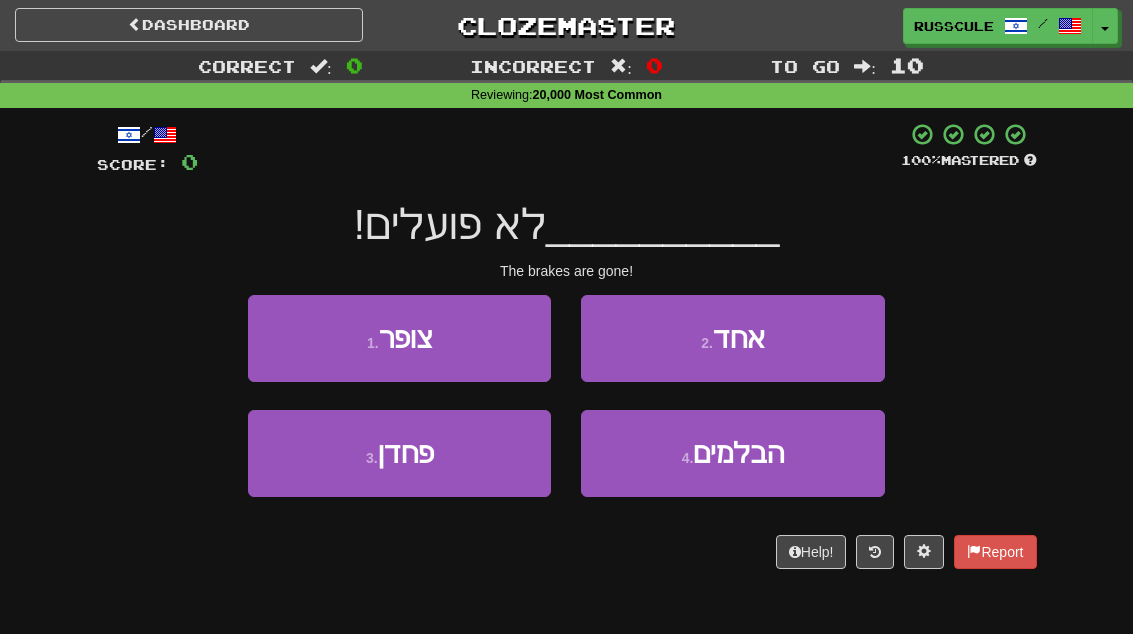 click on "הבלמים" at bounding box center (738, 453) 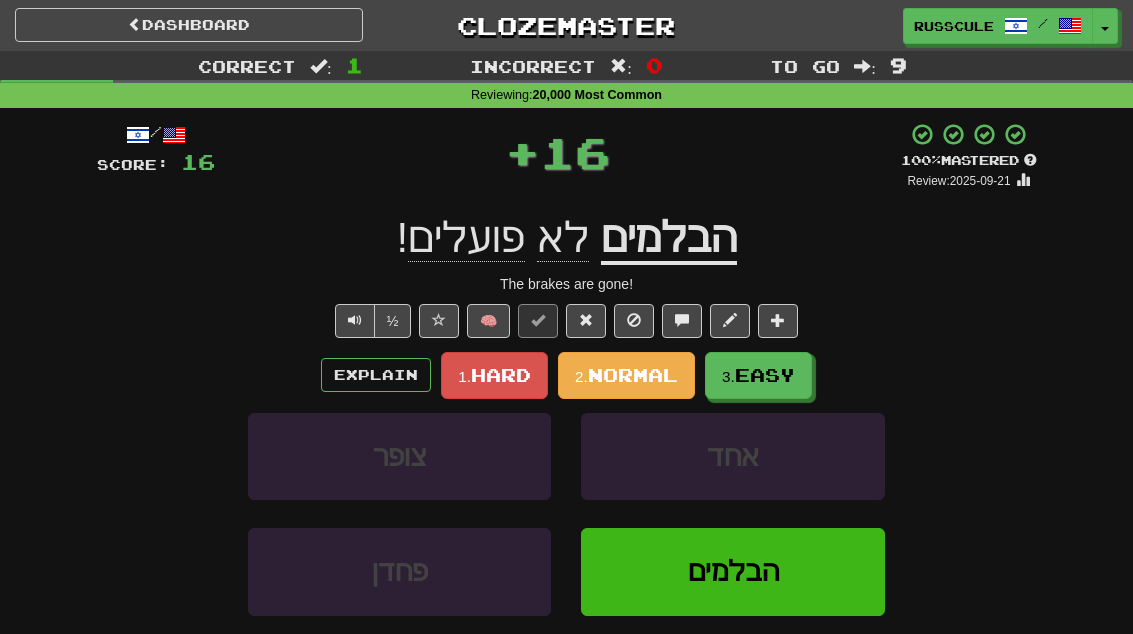 click on "Easy" at bounding box center [765, 375] 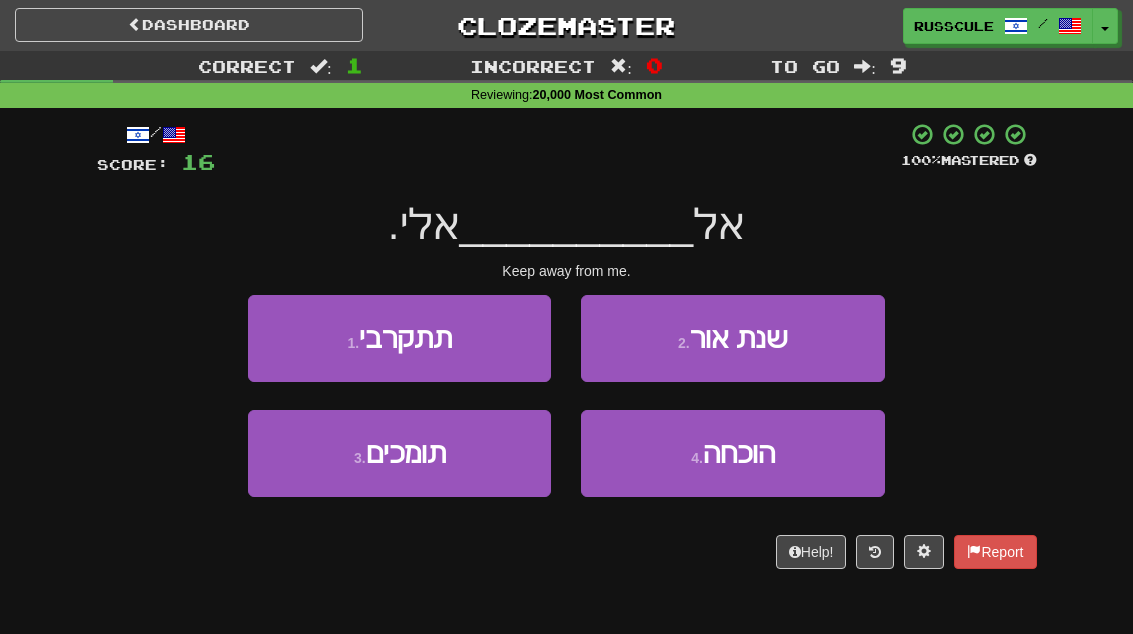 click on "1 .  תתקרבי" at bounding box center (399, 338) 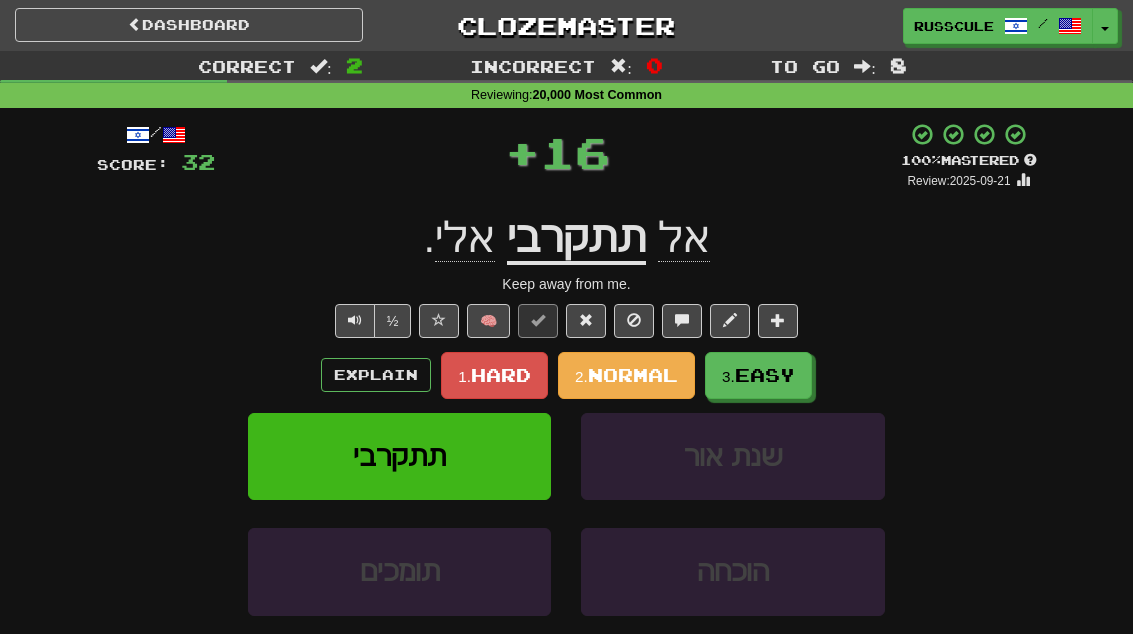 click on "3.  Easy" at bounding box center [758, 375] 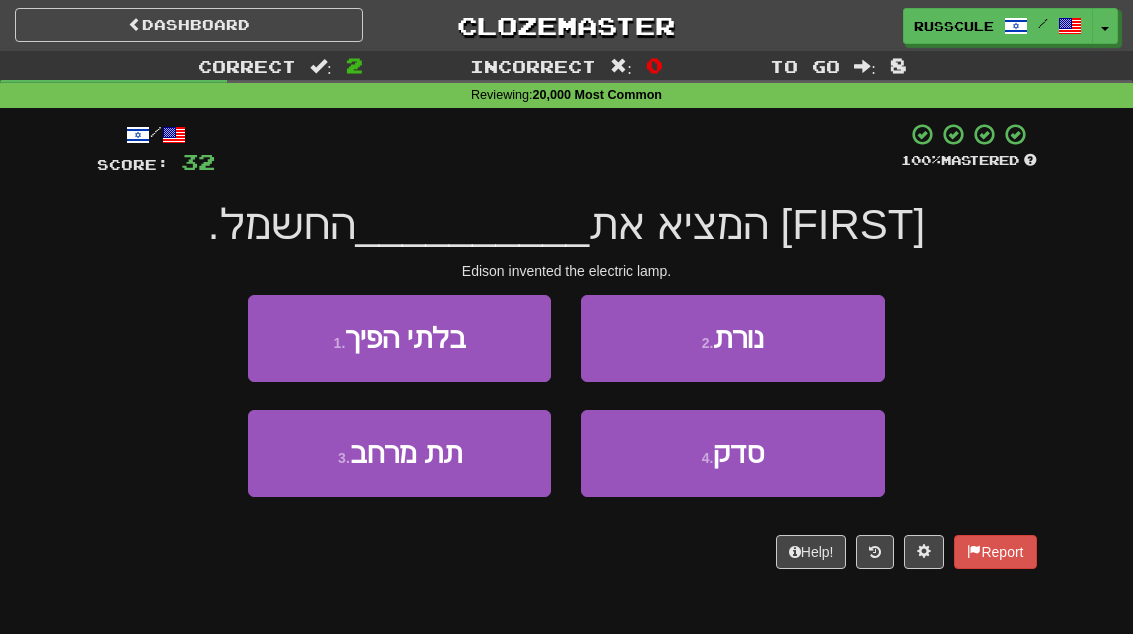 click on "2 .  נורת" at bounding box center [732, 338] 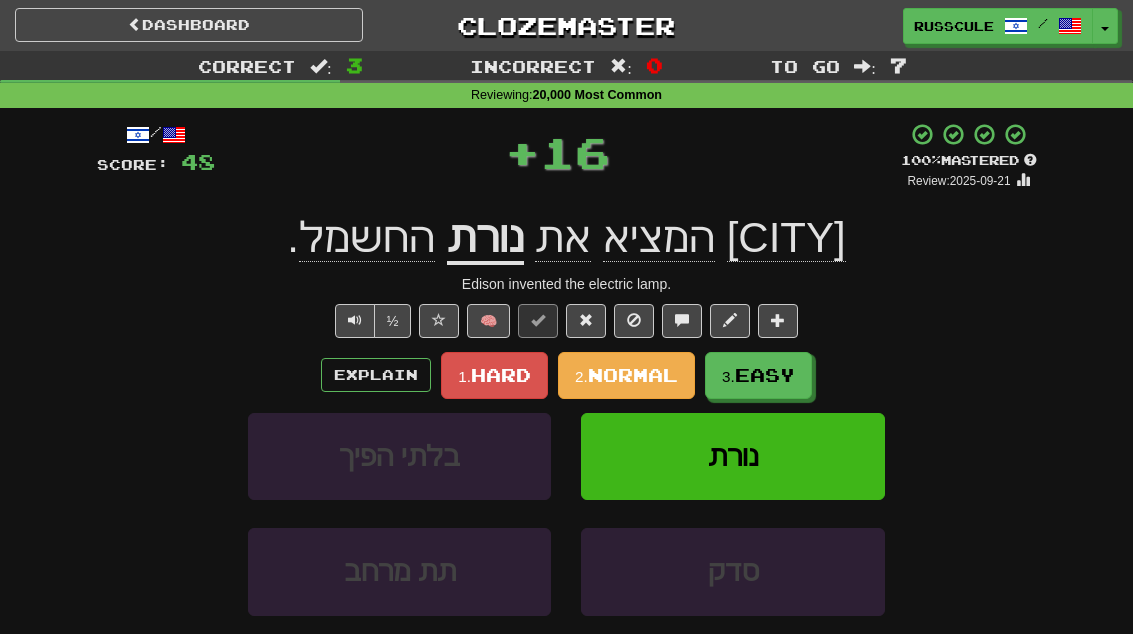 click on "Easy" at bounding box center (765, 375) 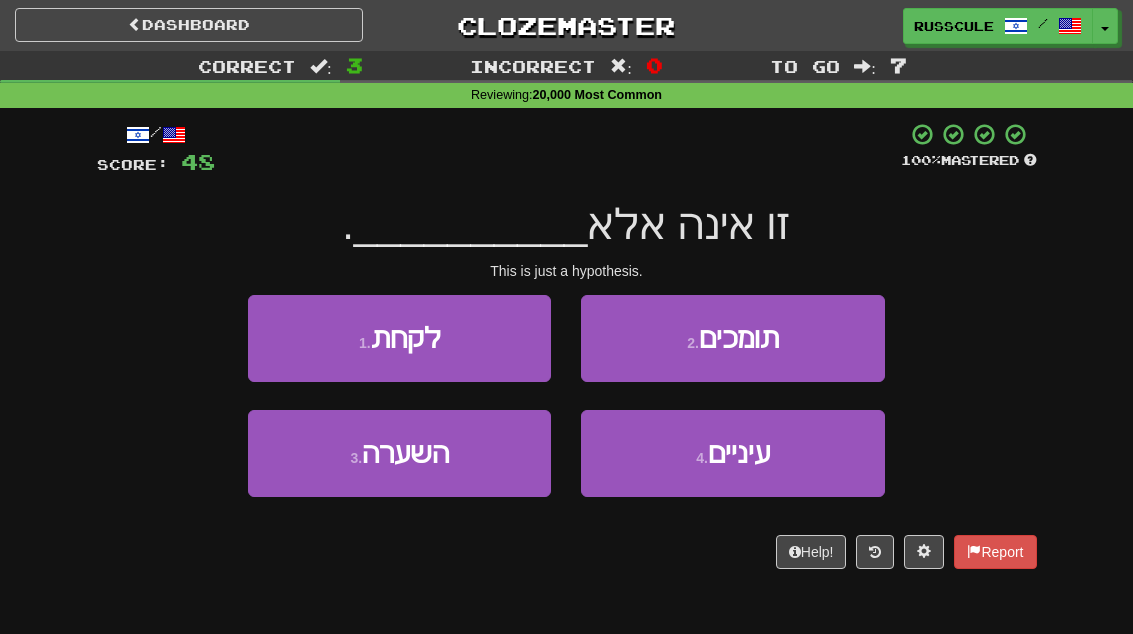 click on "3 .  השערה" at bounding box center [399, 453] 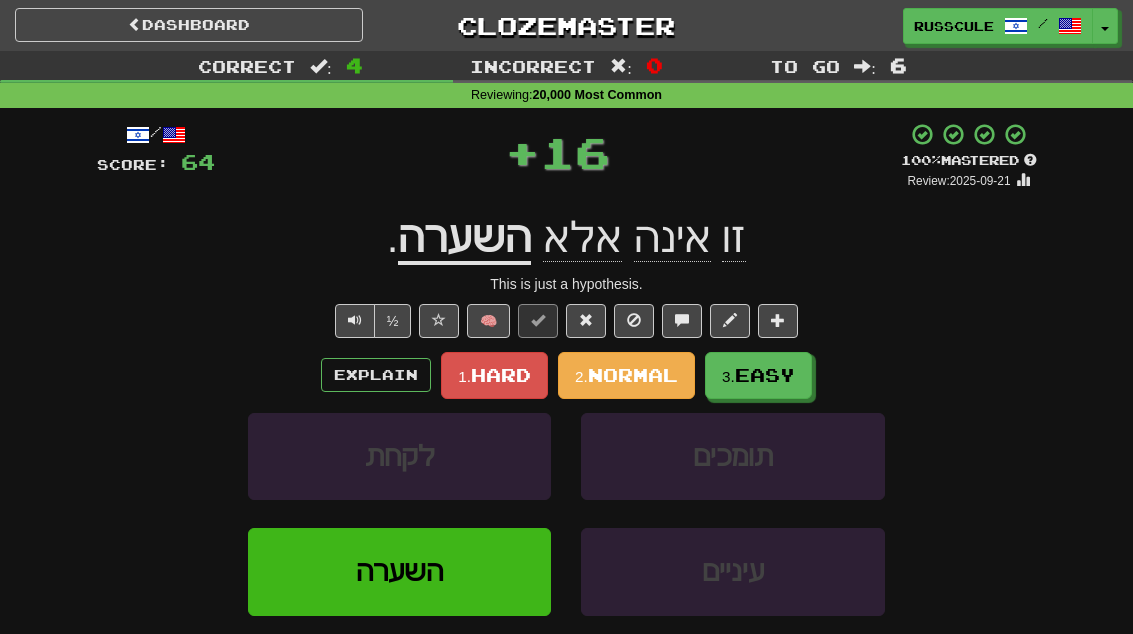 click on "Easy" at bounding box center (765, 375) 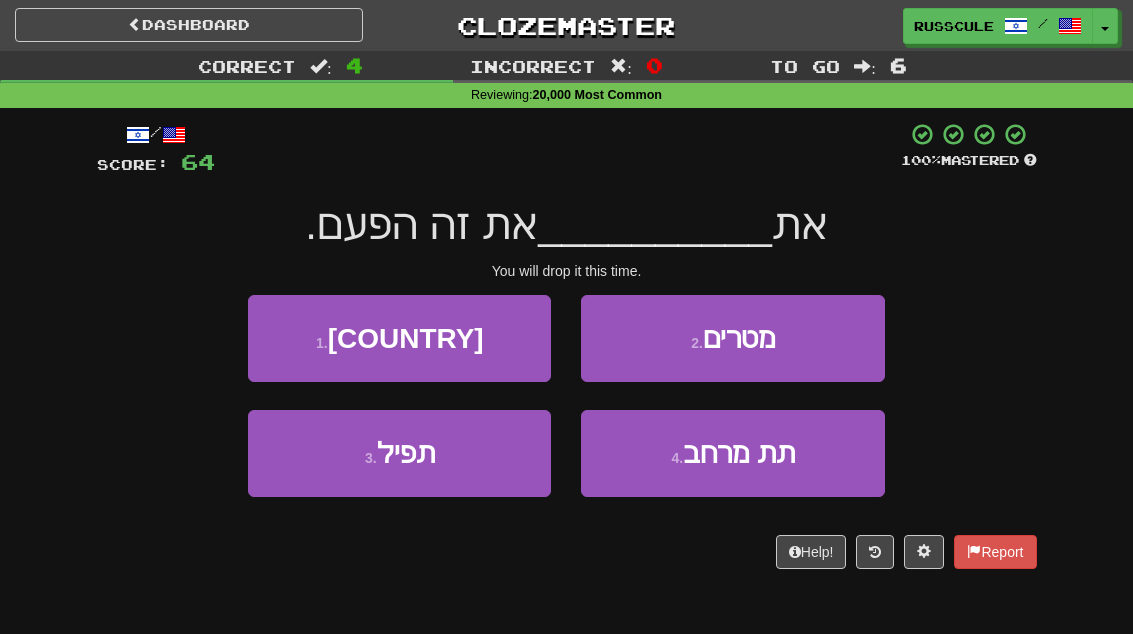 click on "3 .  תפיל" at bounding box center (399, 453) 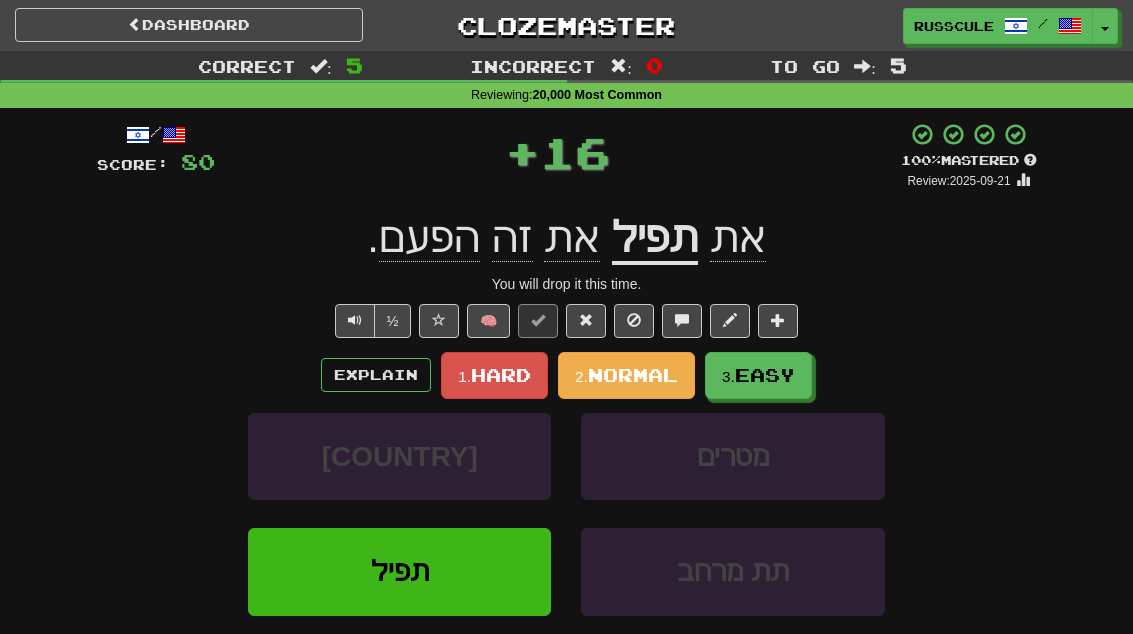 click on "Easy" at bounding box center [765, 375] 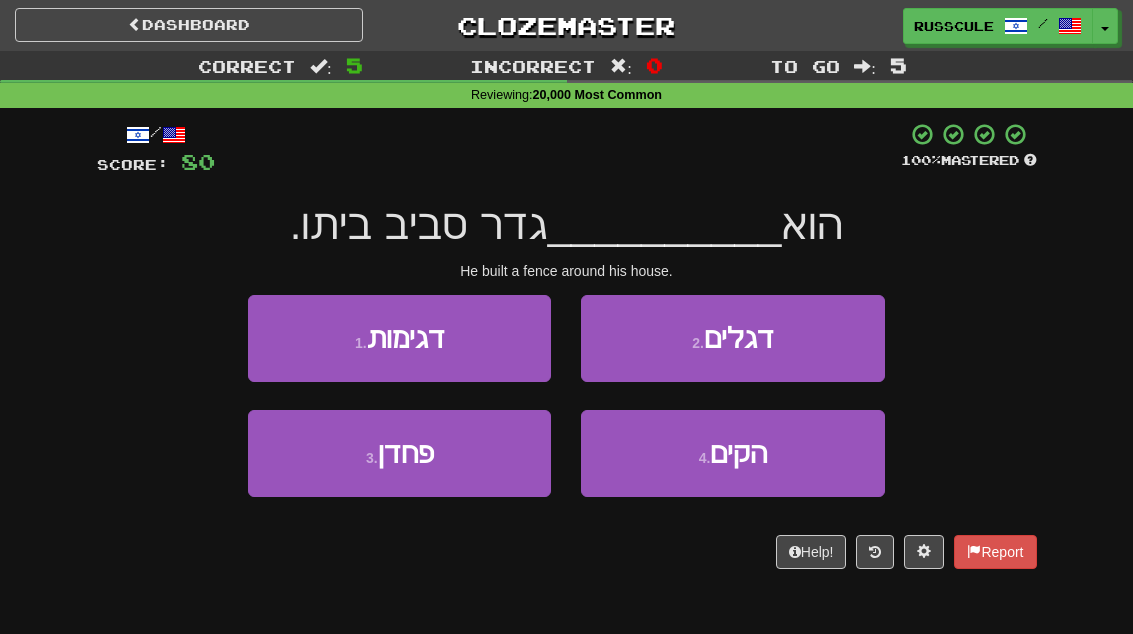 click on "4 .  הקים" at bounding box center (732, 453) 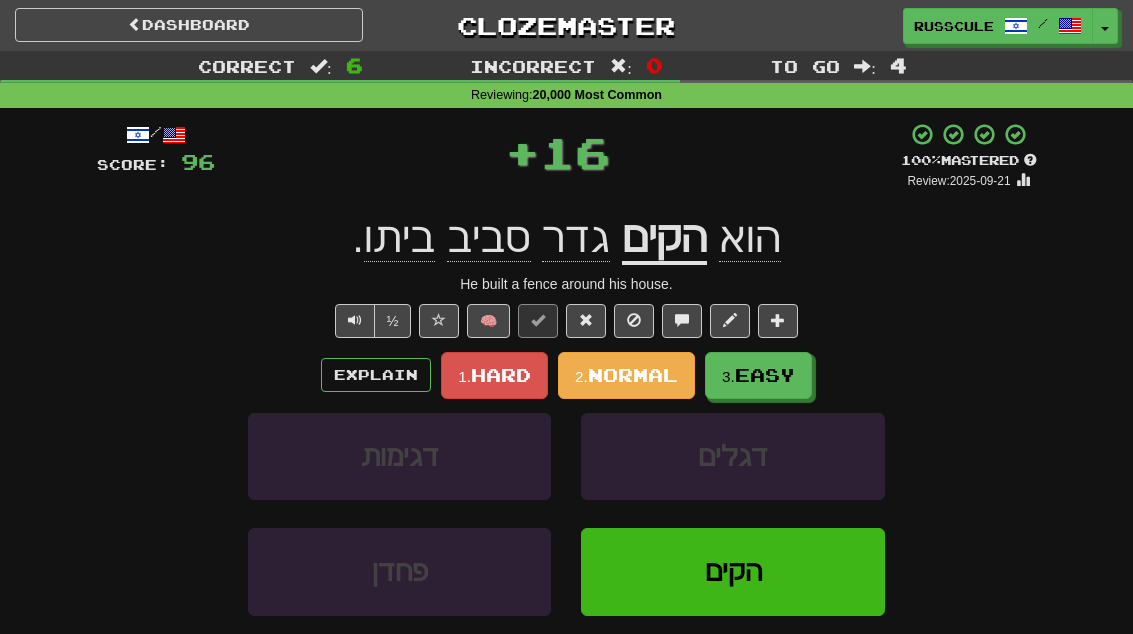 click on "Easy" at bounding box center [765, 375] 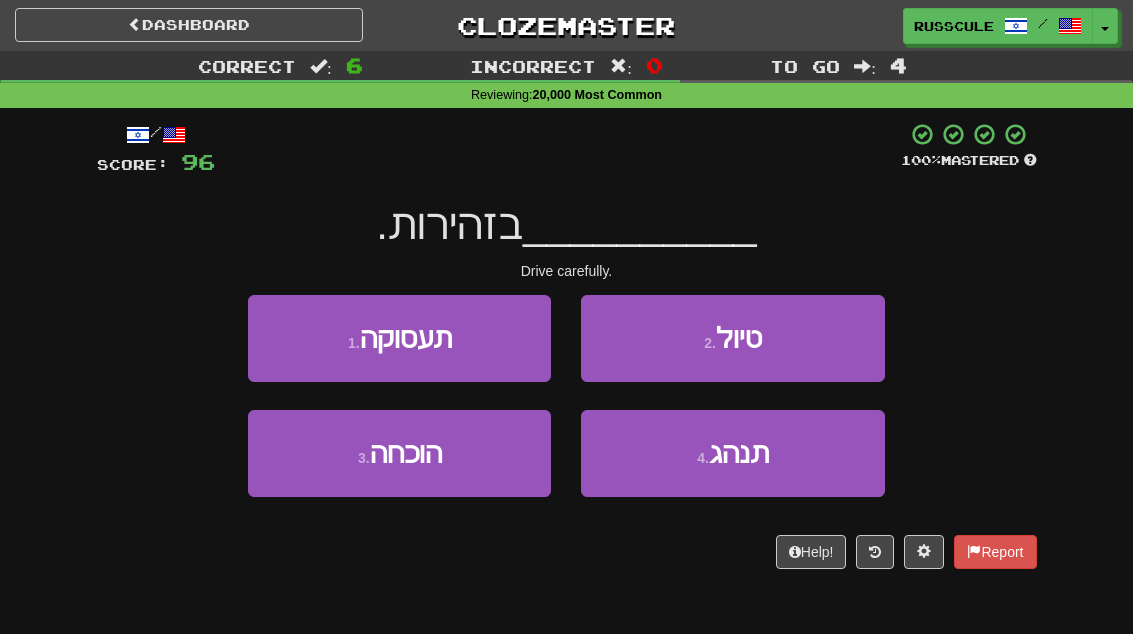 click on "תנהג" at bounding box center (739, 453) 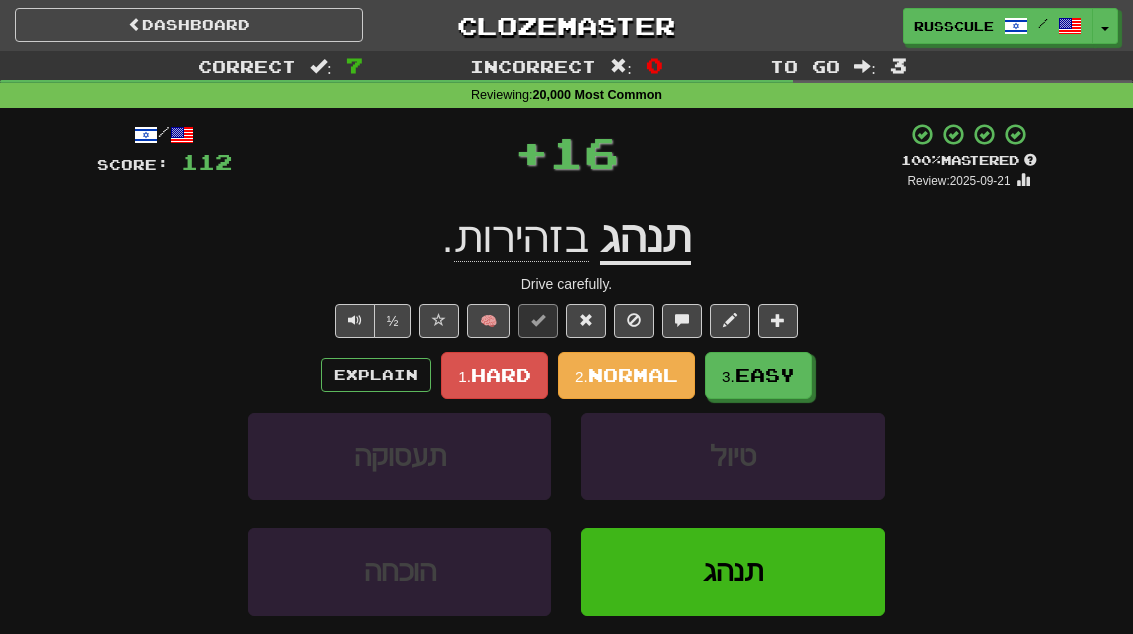 click on "Easy" at bounding box center (765, 375) 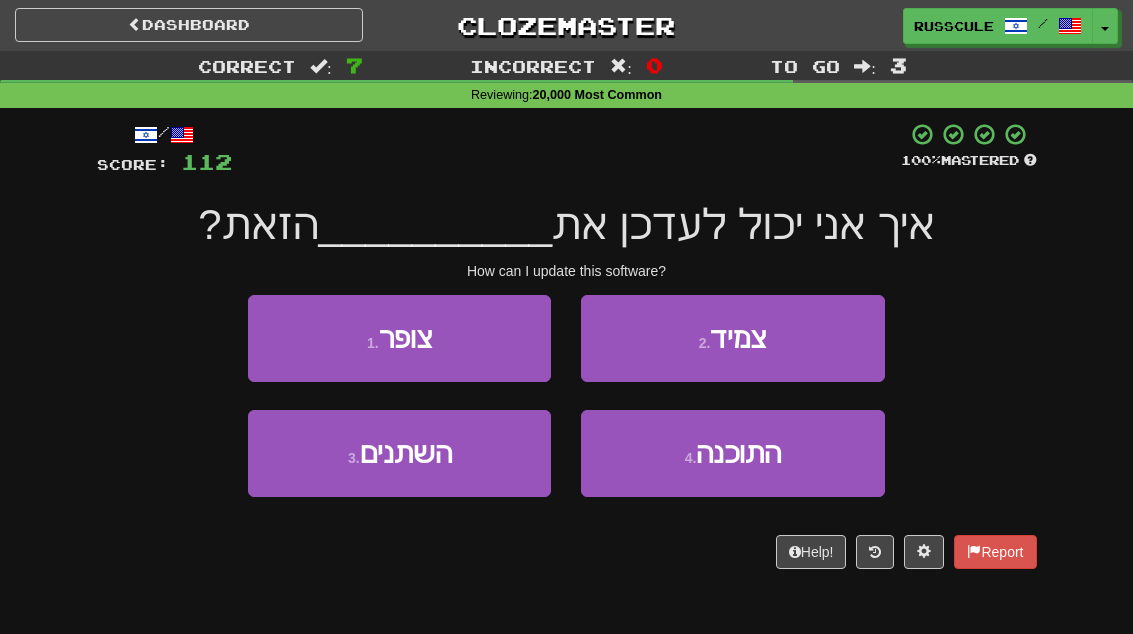 click on "התוכנה" at bounding box center (738, 453) 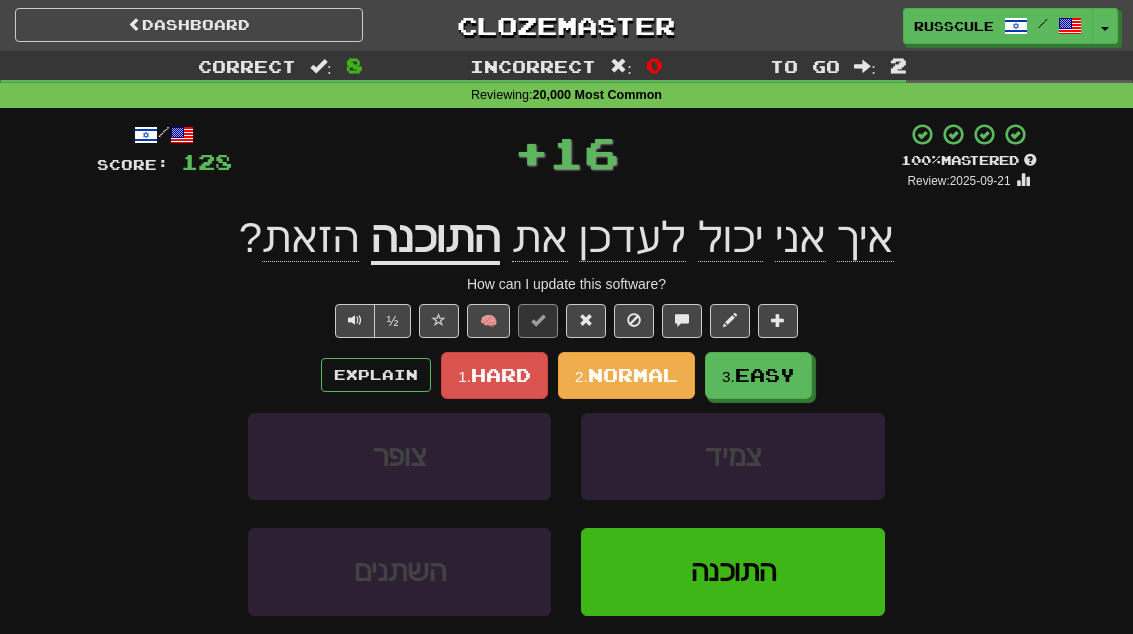 click on "Easy" at bounding box center [765, 375] 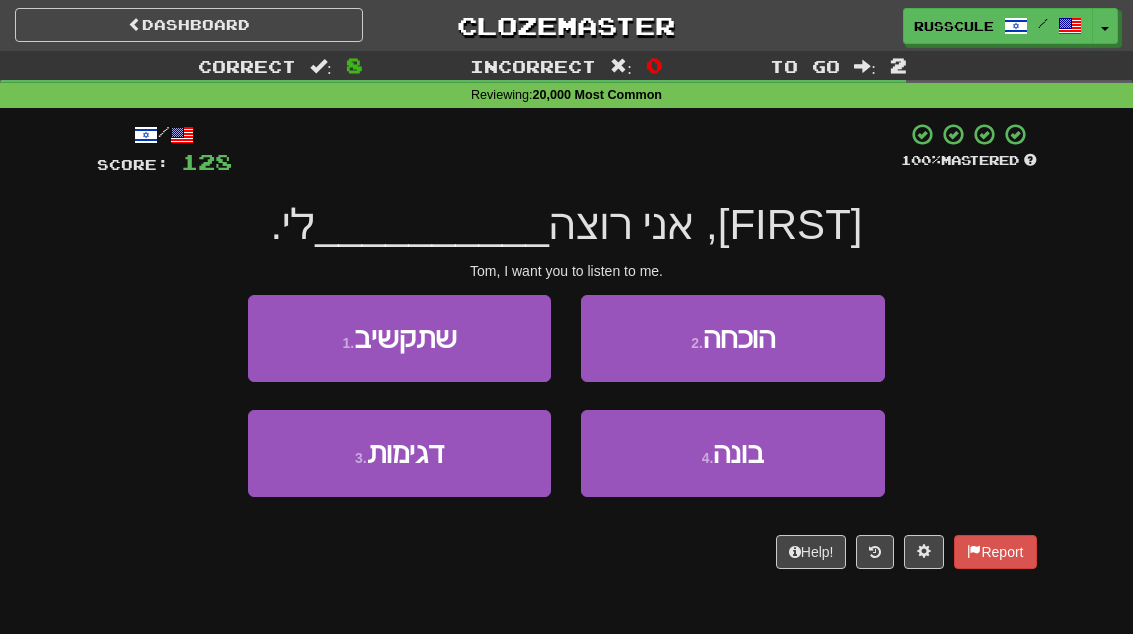 click on "1 .  שתקשיב" at bounding box center [399, 338] 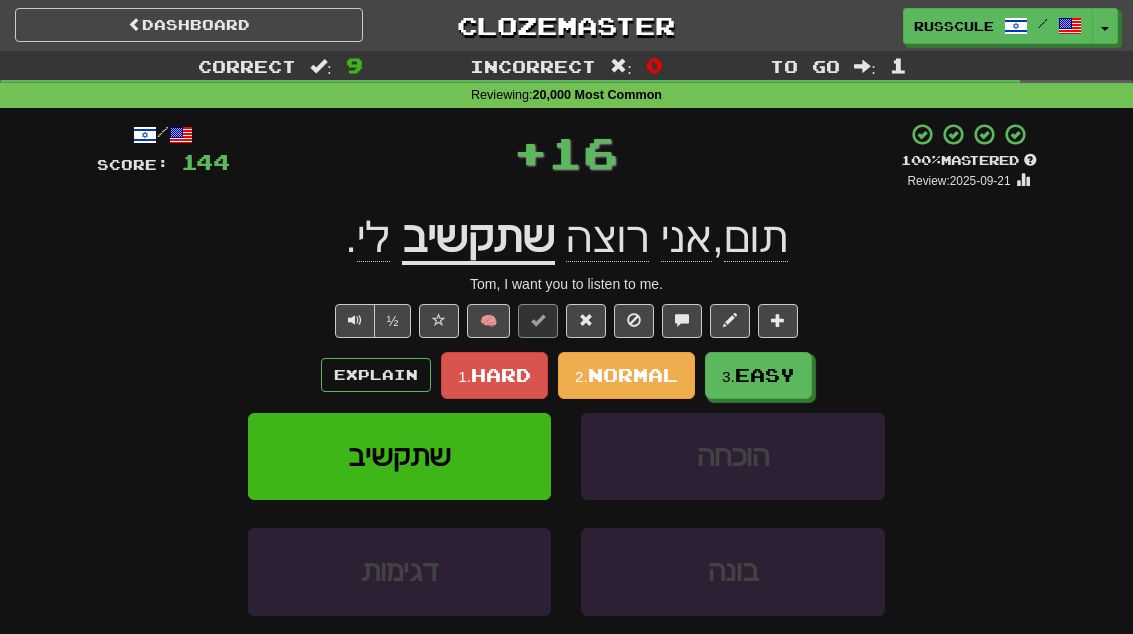 click on "3.  Easy" at bounding box center [758, 375] 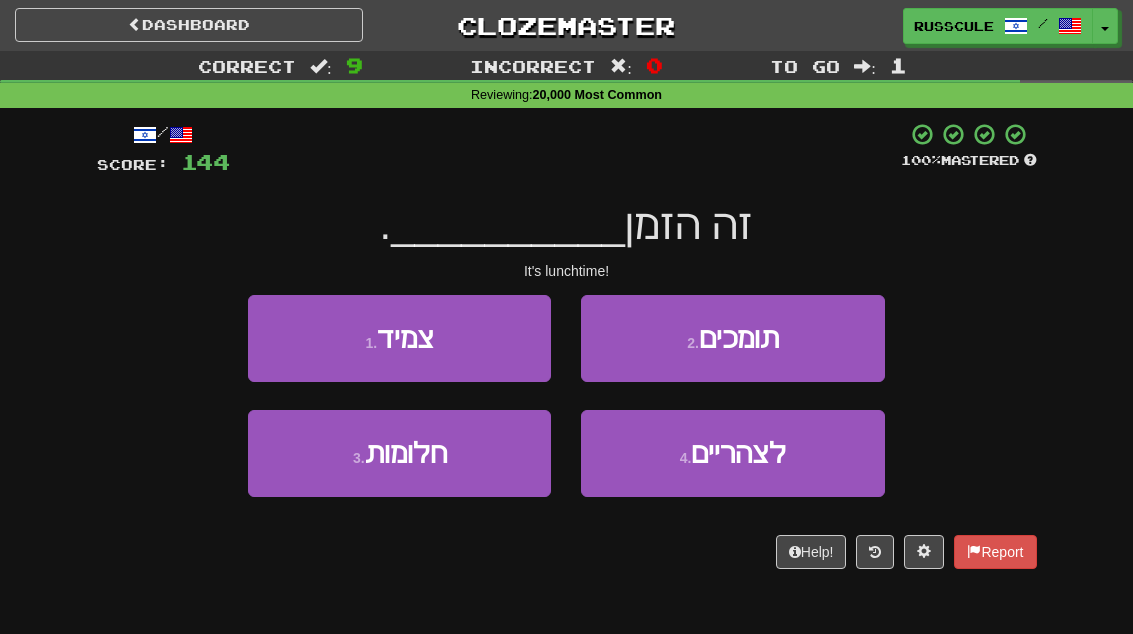 click on "לצהריים" at bounding box center [738, 453] 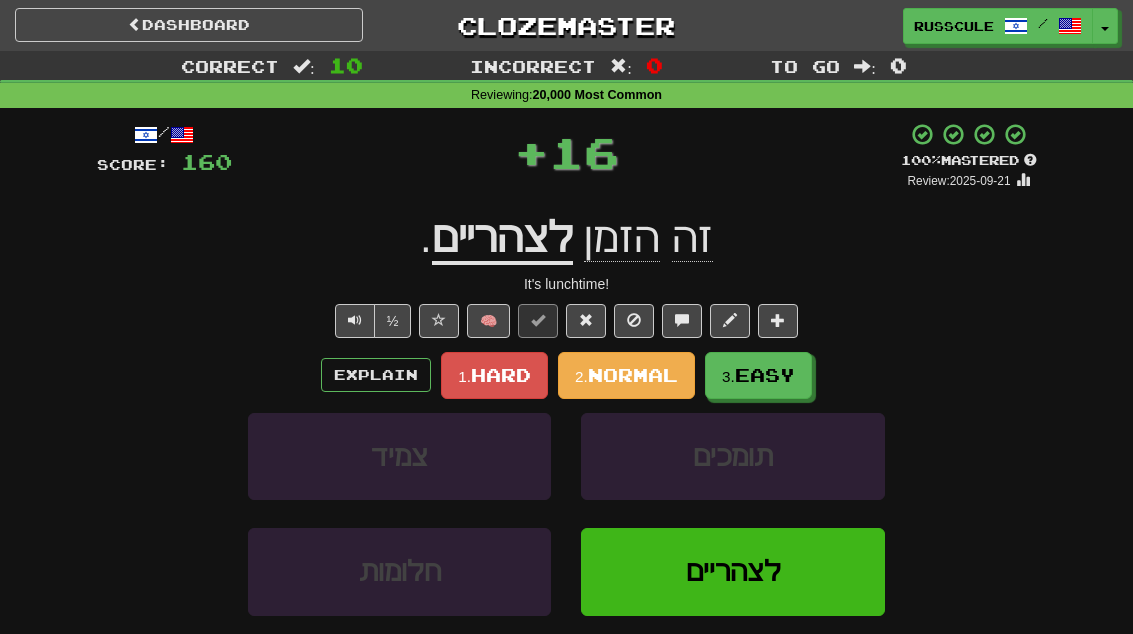 click on "Easy" at bounding box center (765, 375) 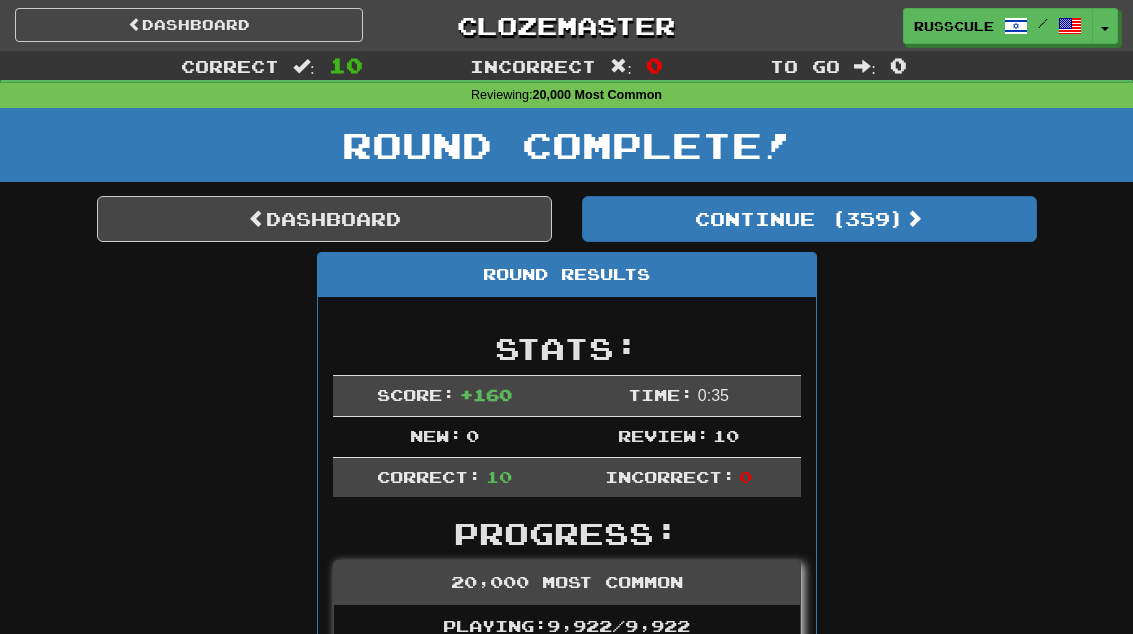 click on "Continue ( 359 )" at bounding box center (809, 219) 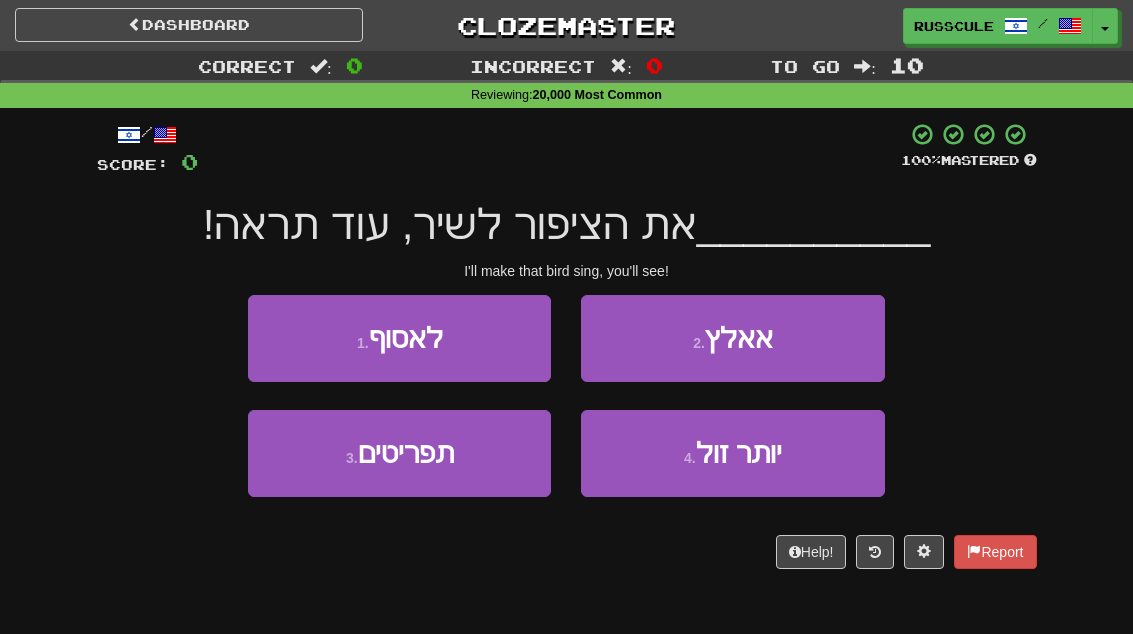 click on "2 .  אאלץ" at bounding box center (732, 338) 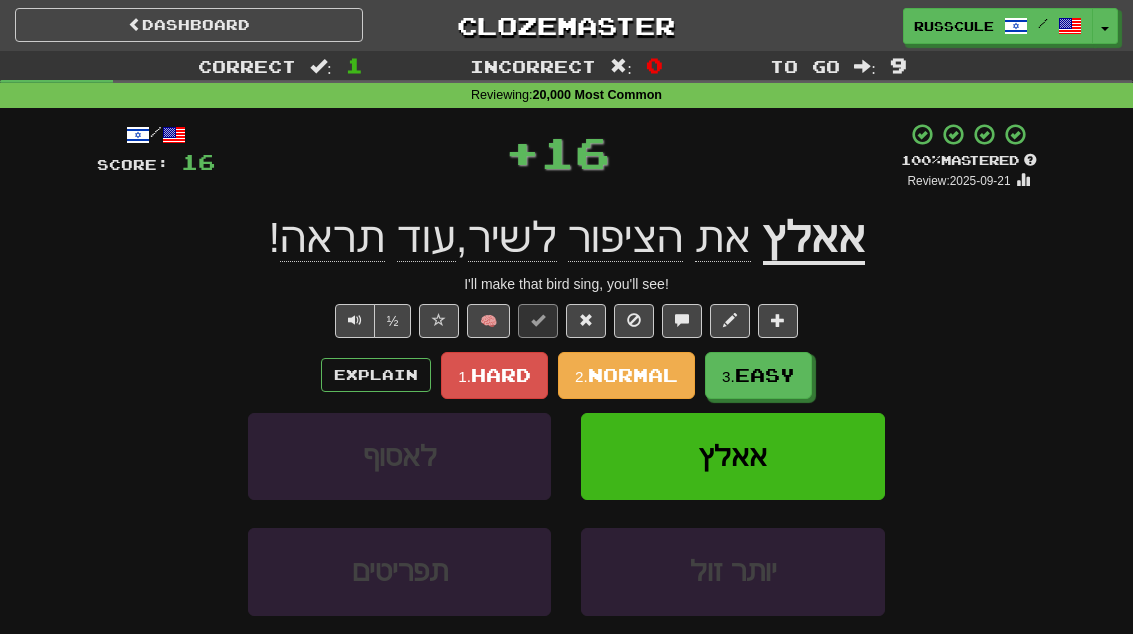 click on "Easy" at bounding box center [765, 375] 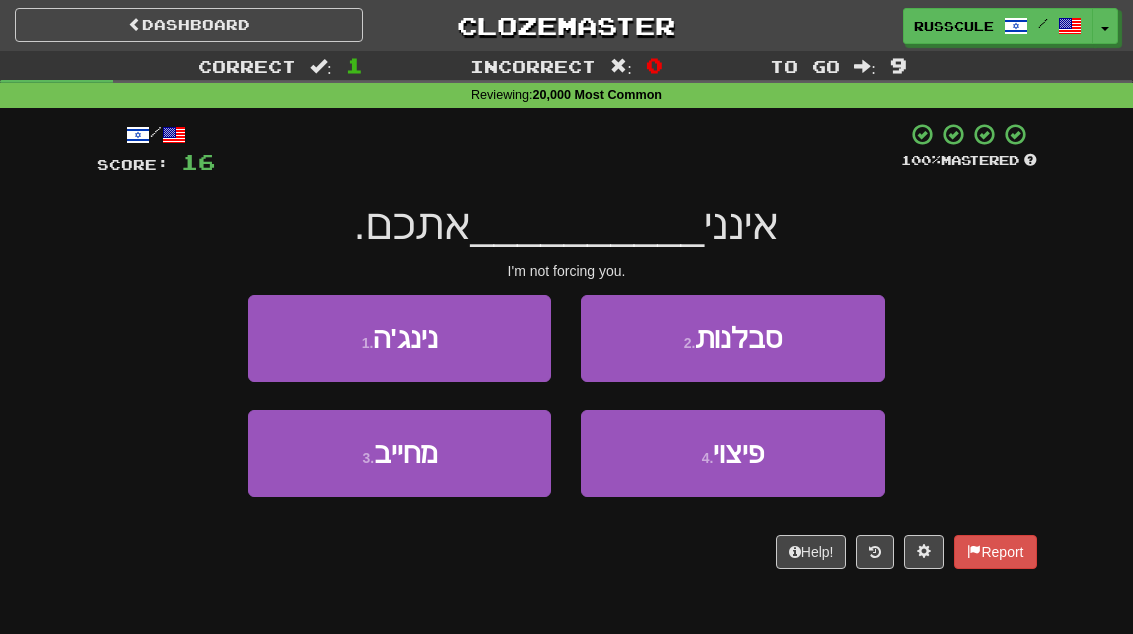 click on "3 .  מחייב" at bounding box center (399, 453) 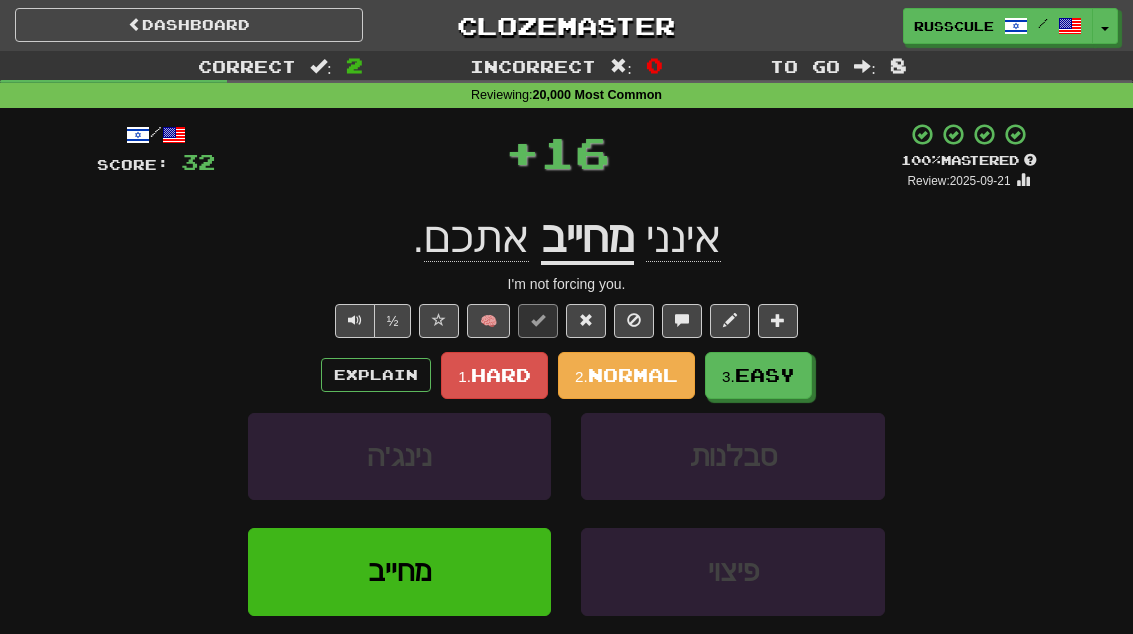click on "Easy" at bounding box center (765, 375) 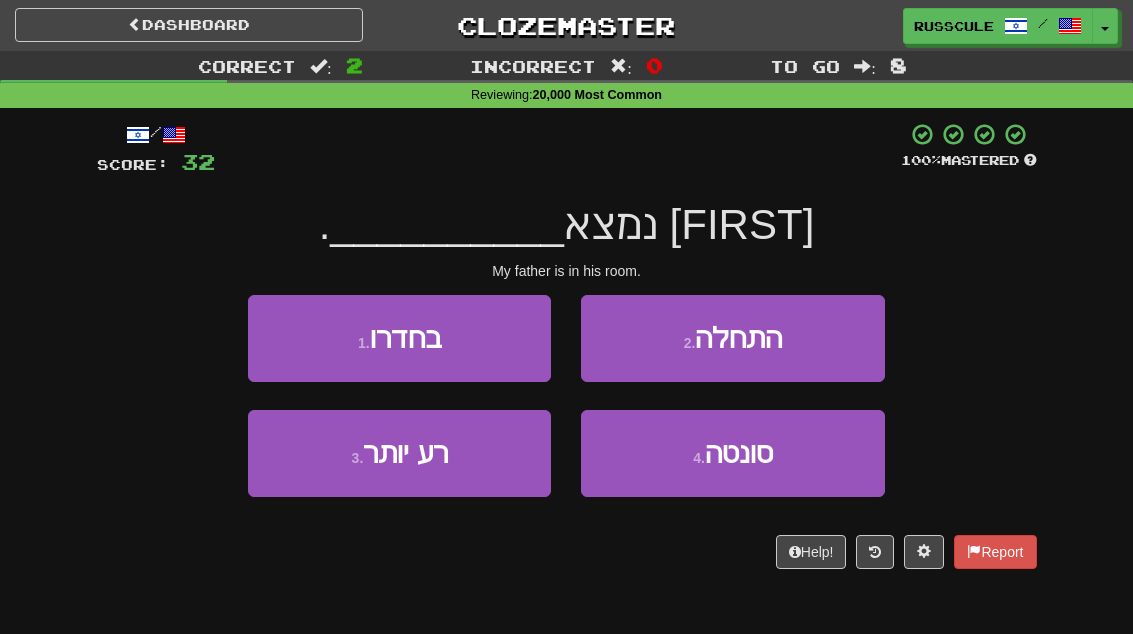 click on "1 .  בחדרו" at bounding box center [399, 338] 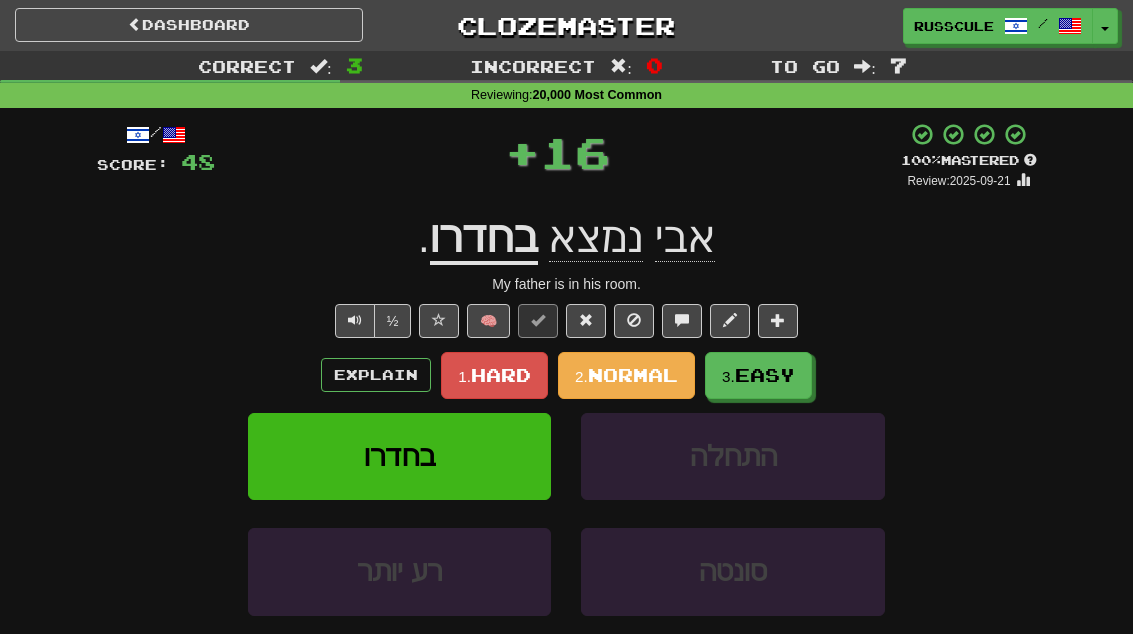 click on "3.  Easy" at bounding box center (758, 375) 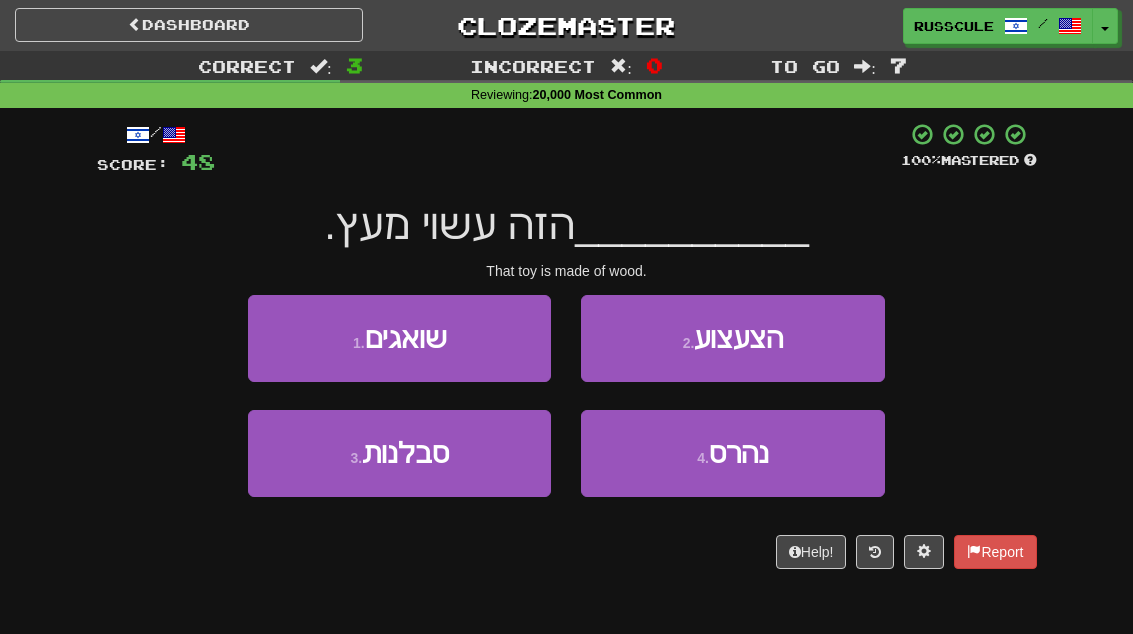 click on "2 .  הצעצוע" at bounding box center [732, 338] 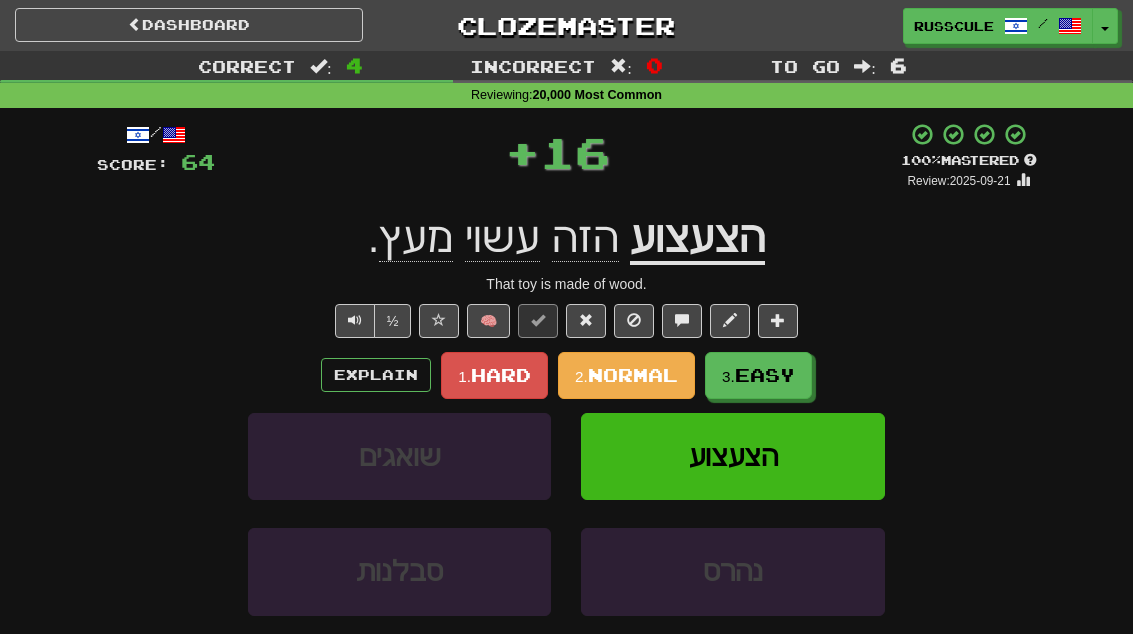click on "Easy" at bounding box center [765, 375] 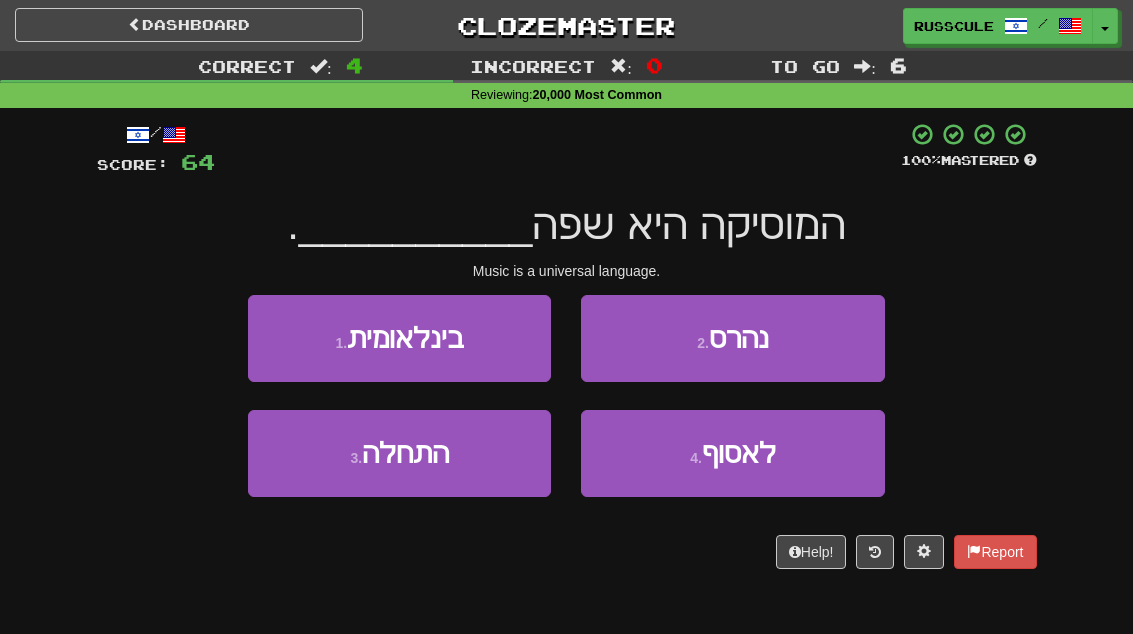 click on "1 .  בינלאומית" at bounding box center (399, 338) 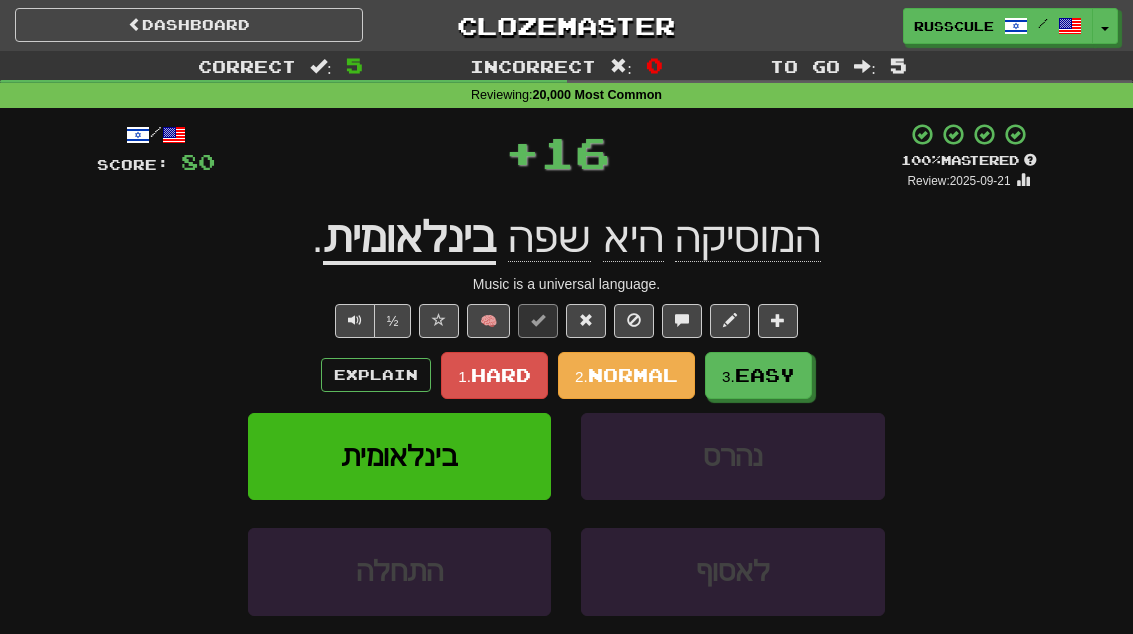 click on "3.  Easy" at bounding box center (758, 375) 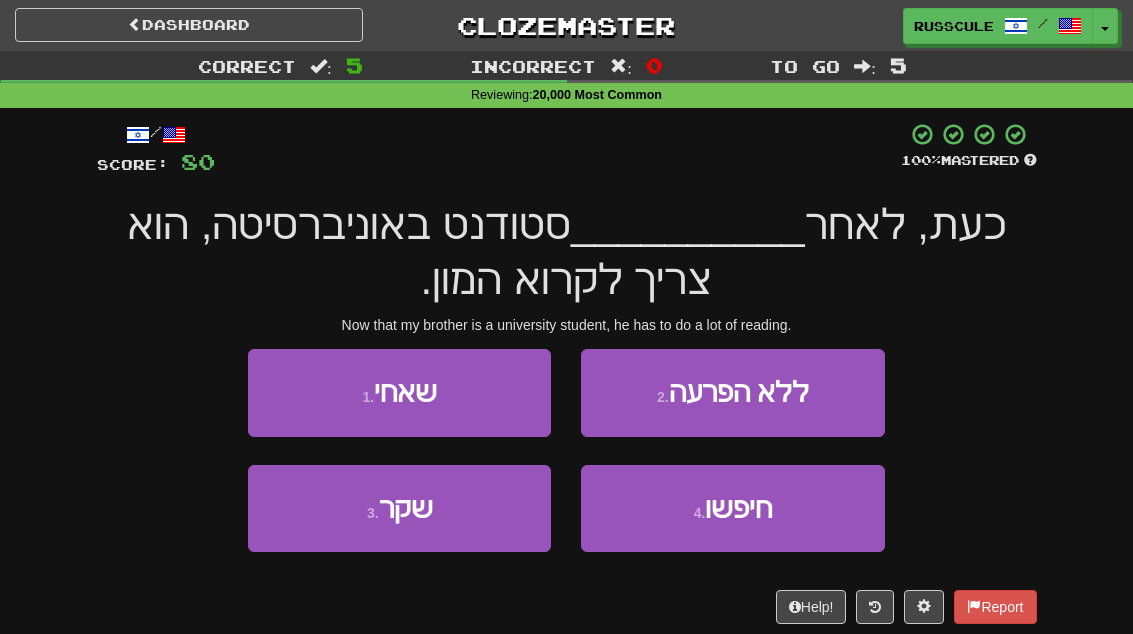 click on "1 .  שאחי" at bounding box center [399, 392] 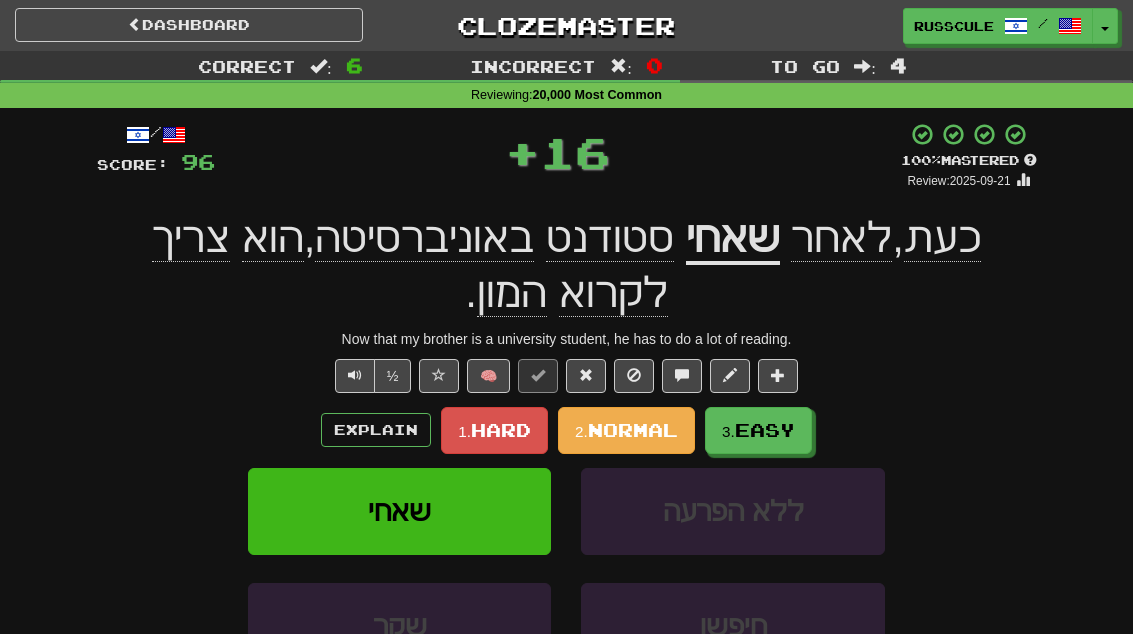 click on "3.  Easy" at bounding box center [758, 430] 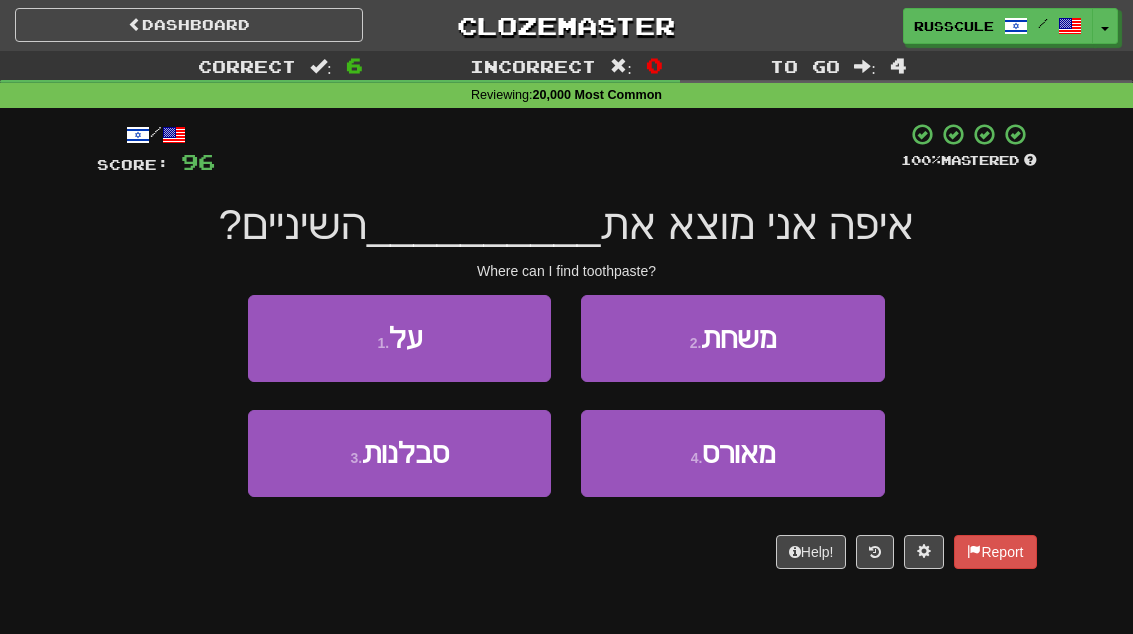 click on "2 .  משחת" at bounding box center [732, 338] 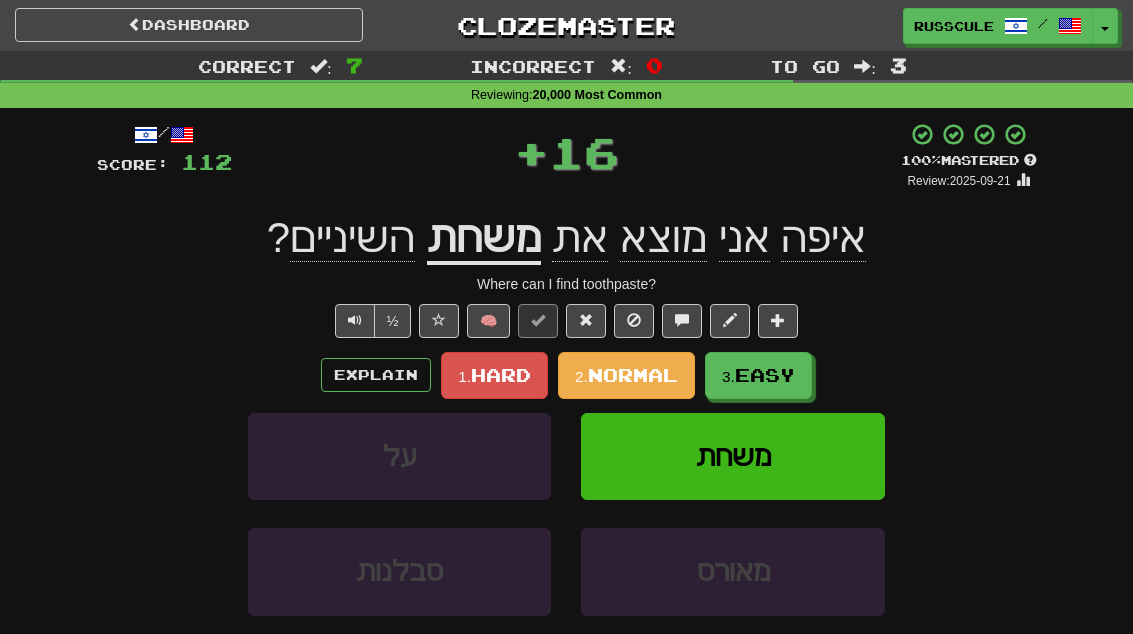 click on "Easy" at bounding box center [765, 375] 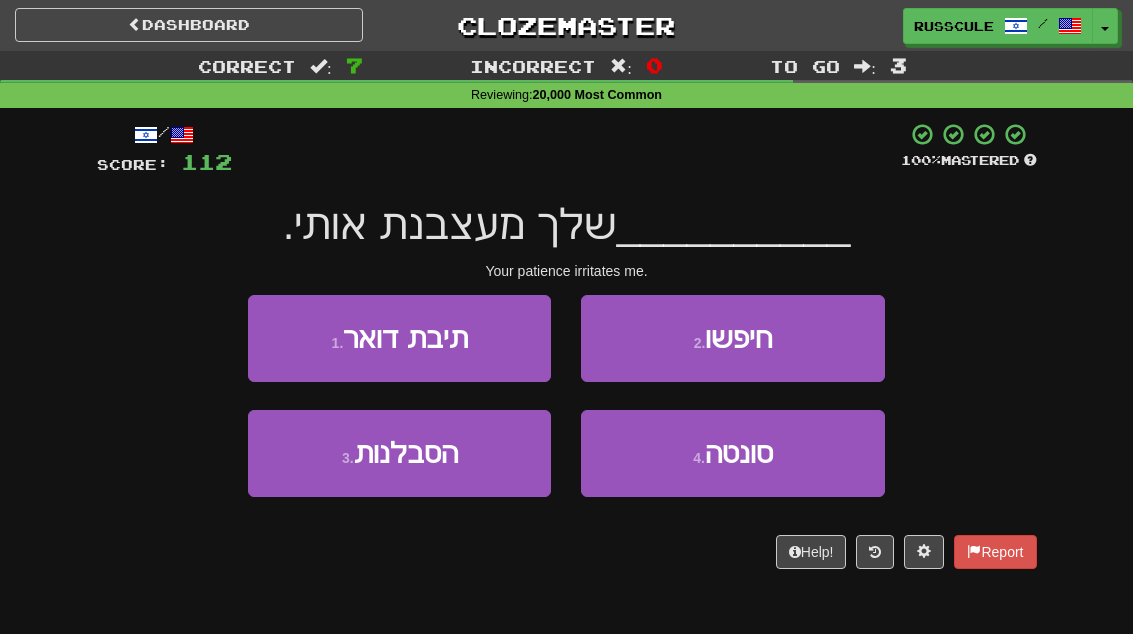 click on "הסבלנות" at bounding box center [406, 453] 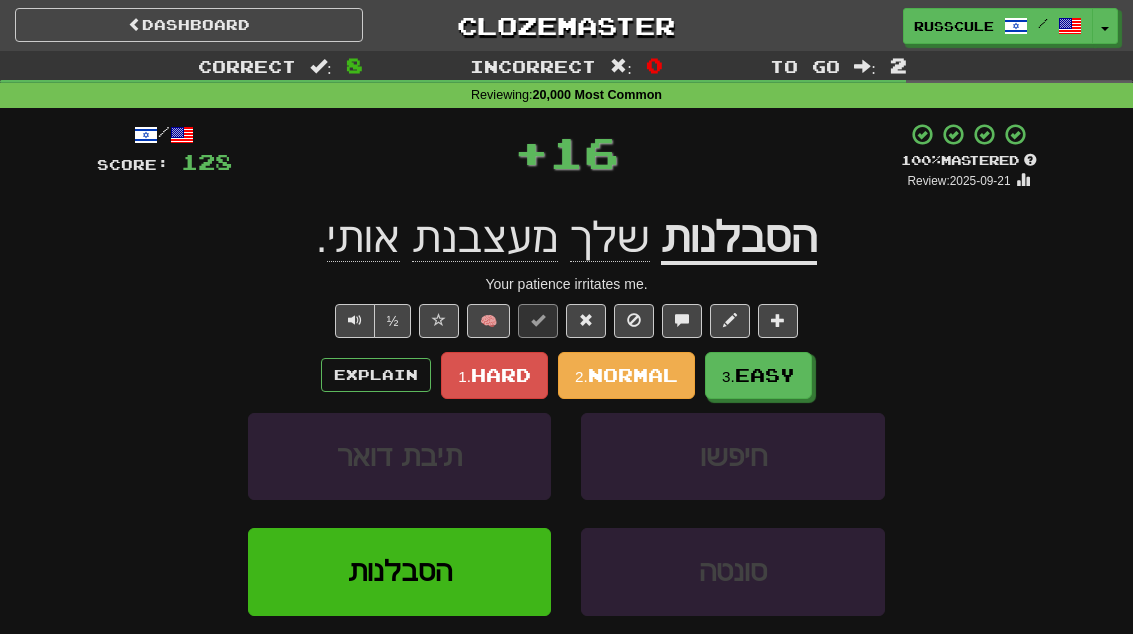 click on "Easy" at bounding box center (765, 375) 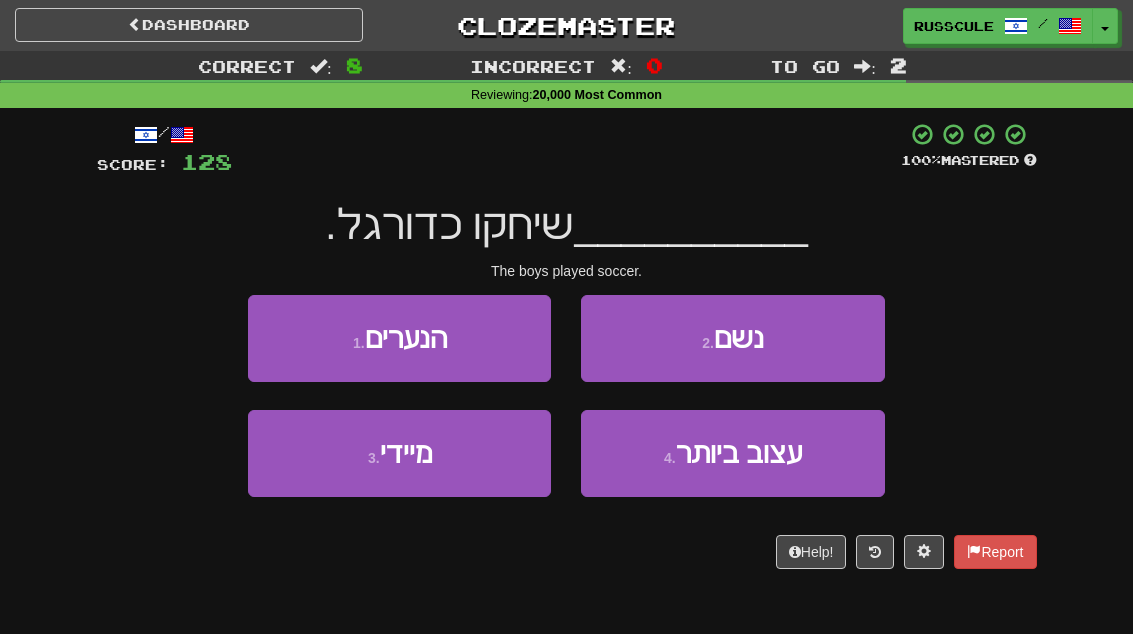 click on "1 .  הנערים" at bounding box center (399, 338) 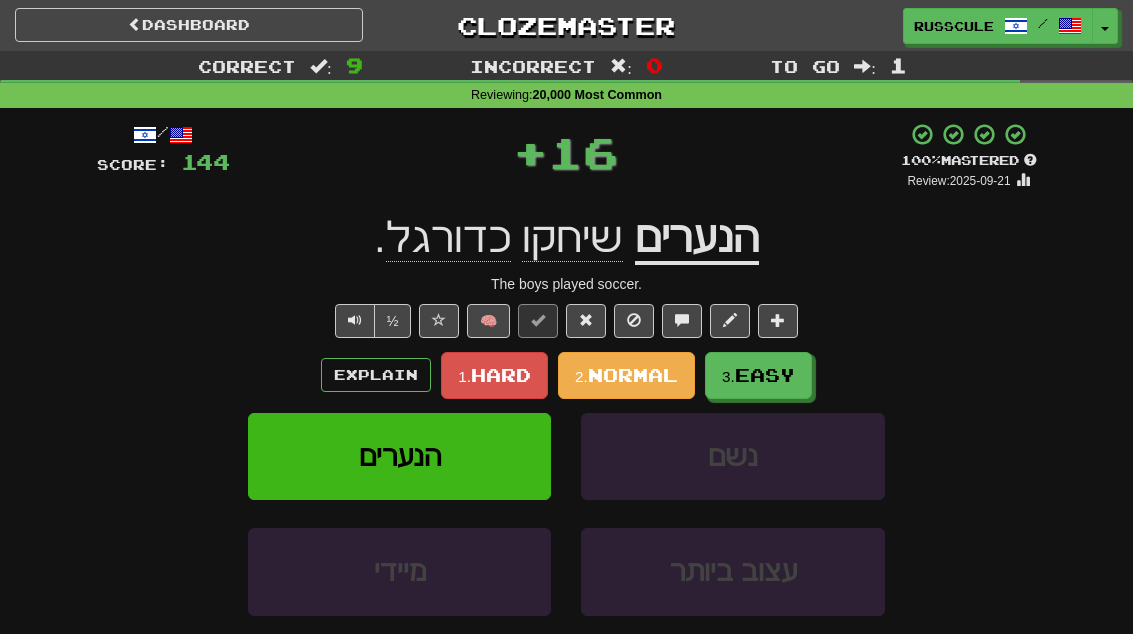 click on "3.  Easy" at bounding box center (758, 375) 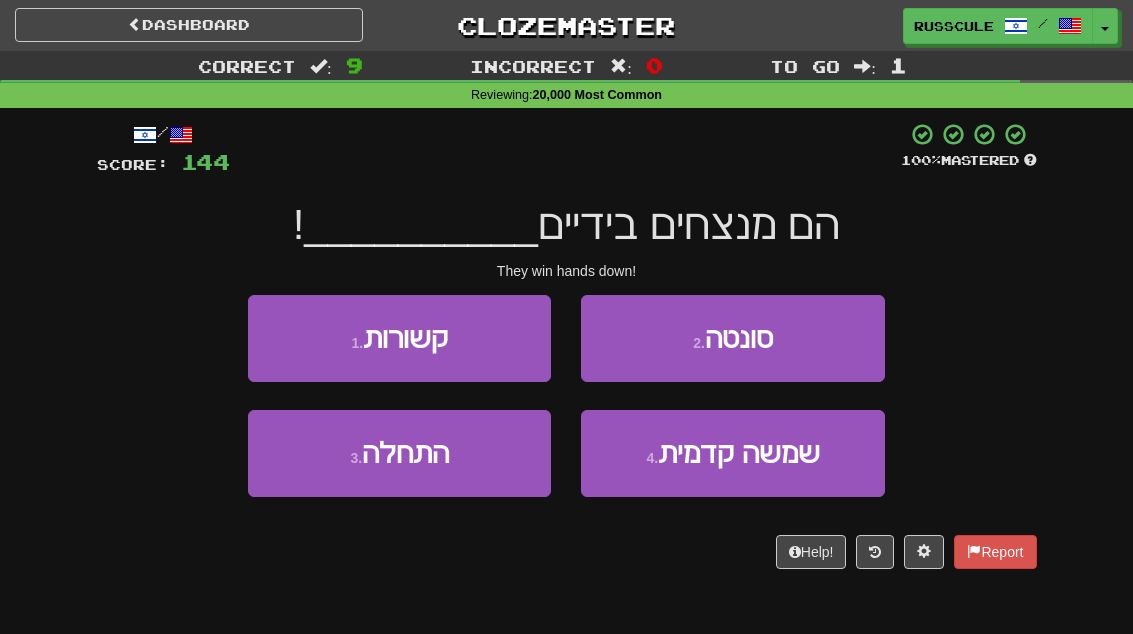 click on "1 .  קשורות" at bounding box center (399, 338) 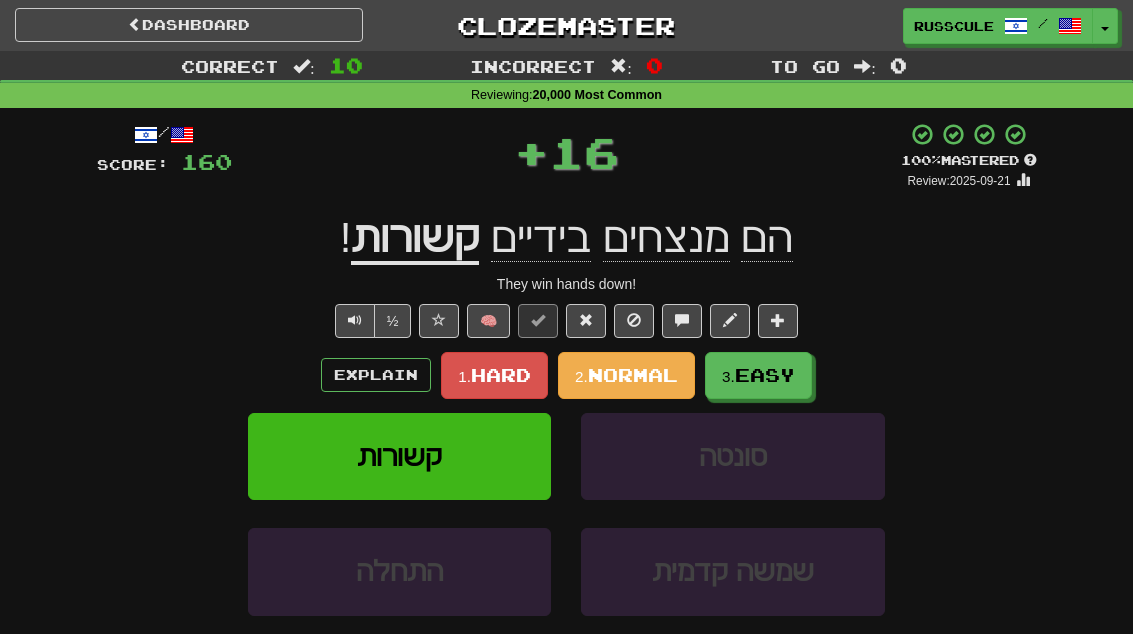 click on "Easy" at bounding box center [765, 375] 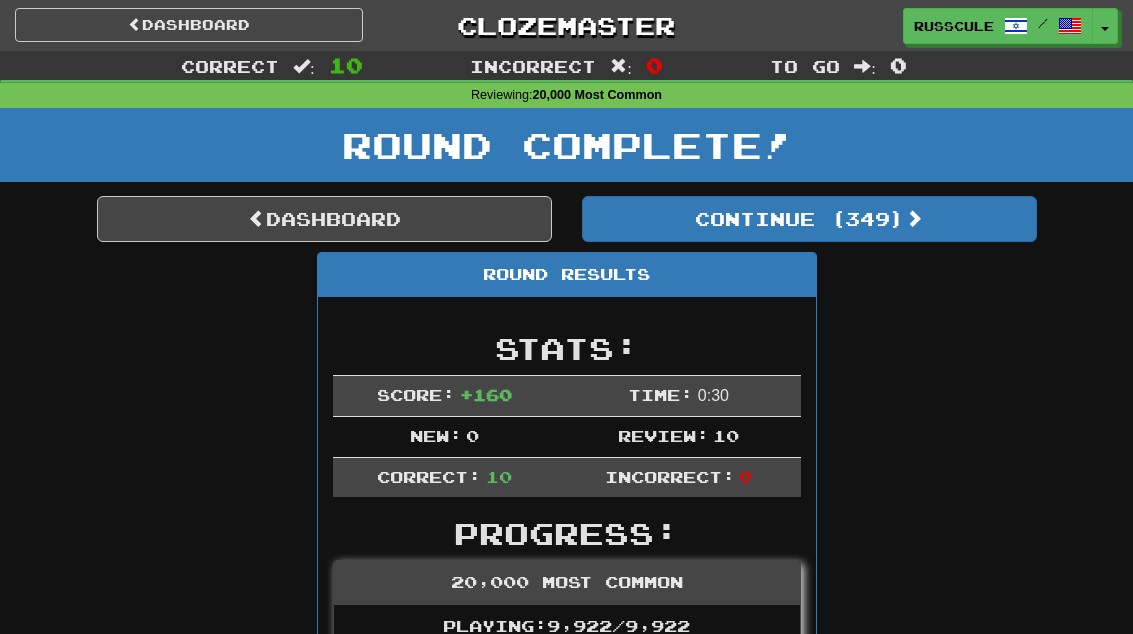 click on "Continue ( 349 )" at bounding box center (809, 219) 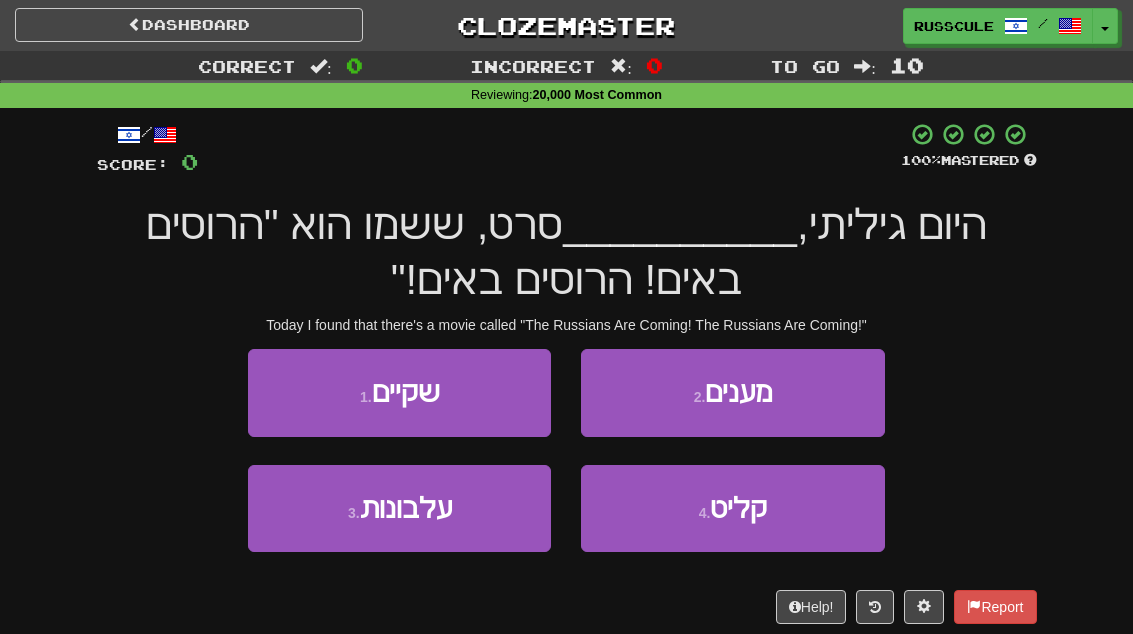 click on "1 .  שקיים" at bounding box center (399, 392) 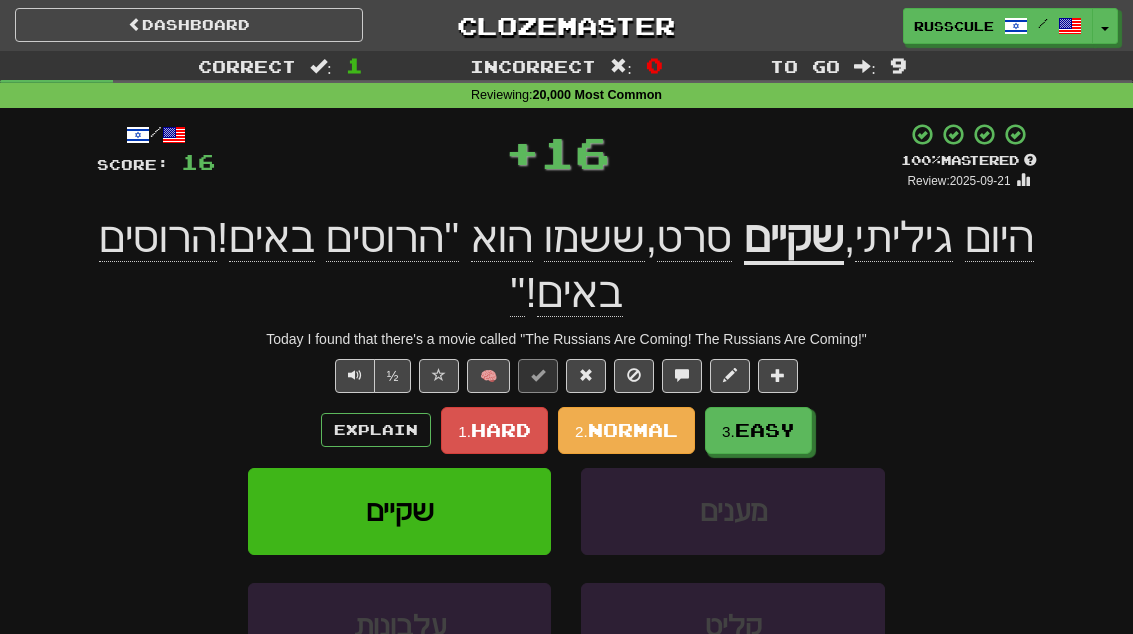 click on "3.  Easy" at bounding box center [758, 430] 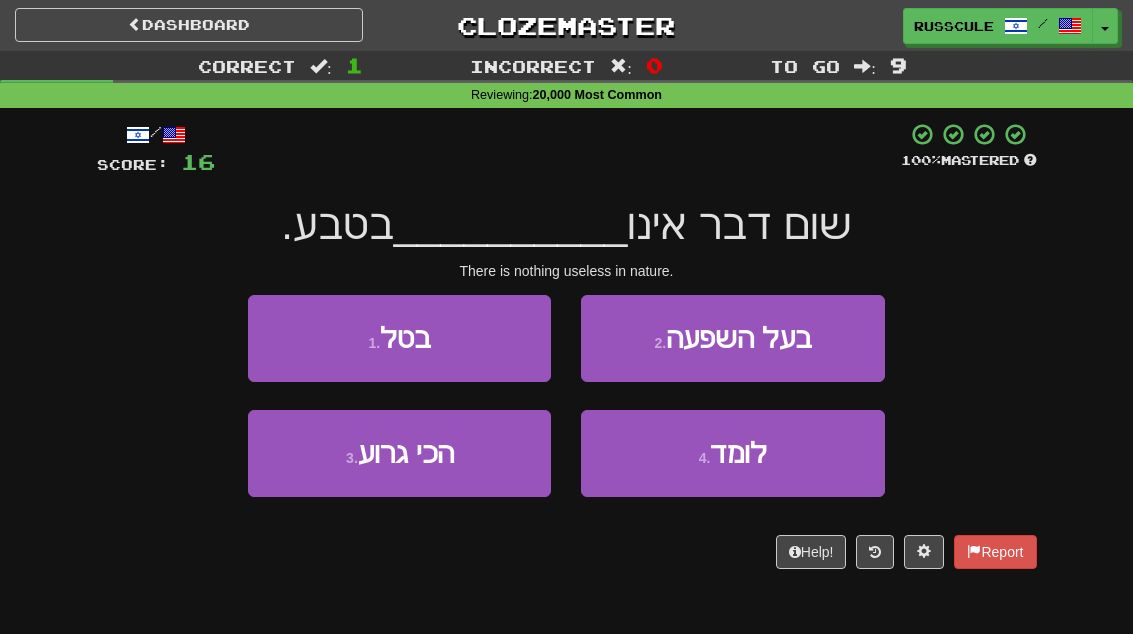 click on "1 .  בטל" at bounding box center (399, 338) 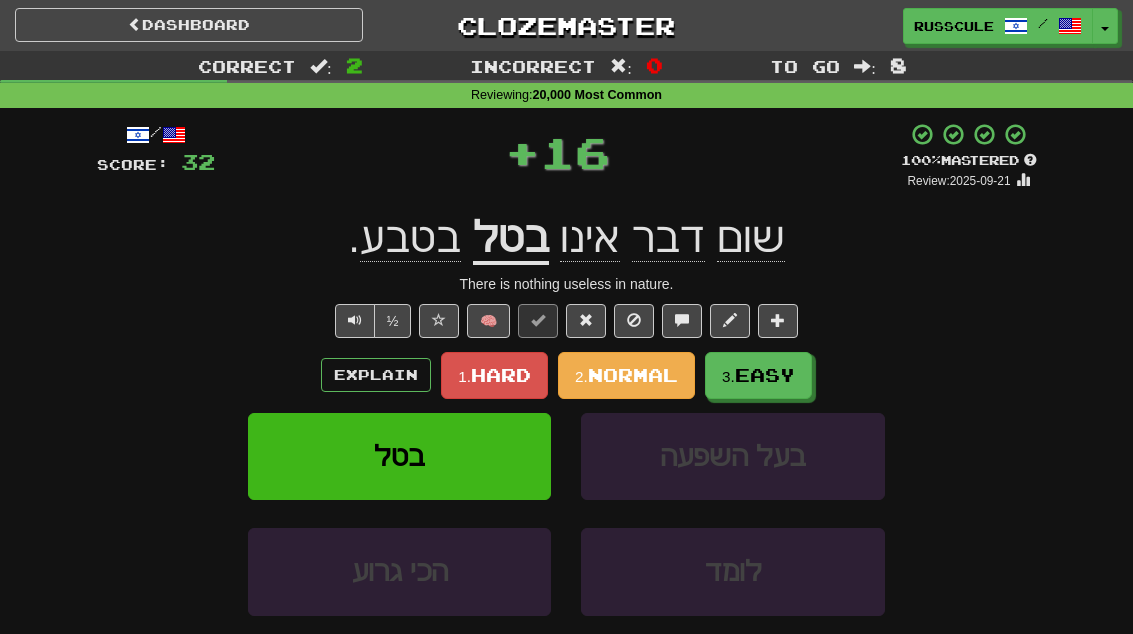 click on "Easy" at bounding box center (765, 375) 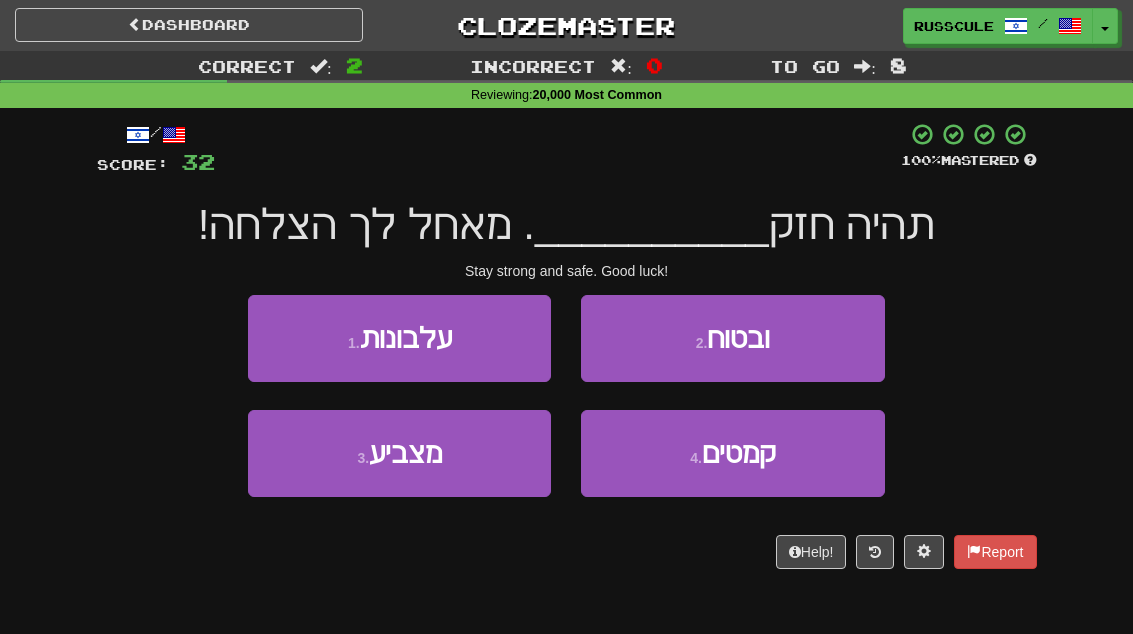 click on "2 .  ובטוח" at bounding box center [732, 338] 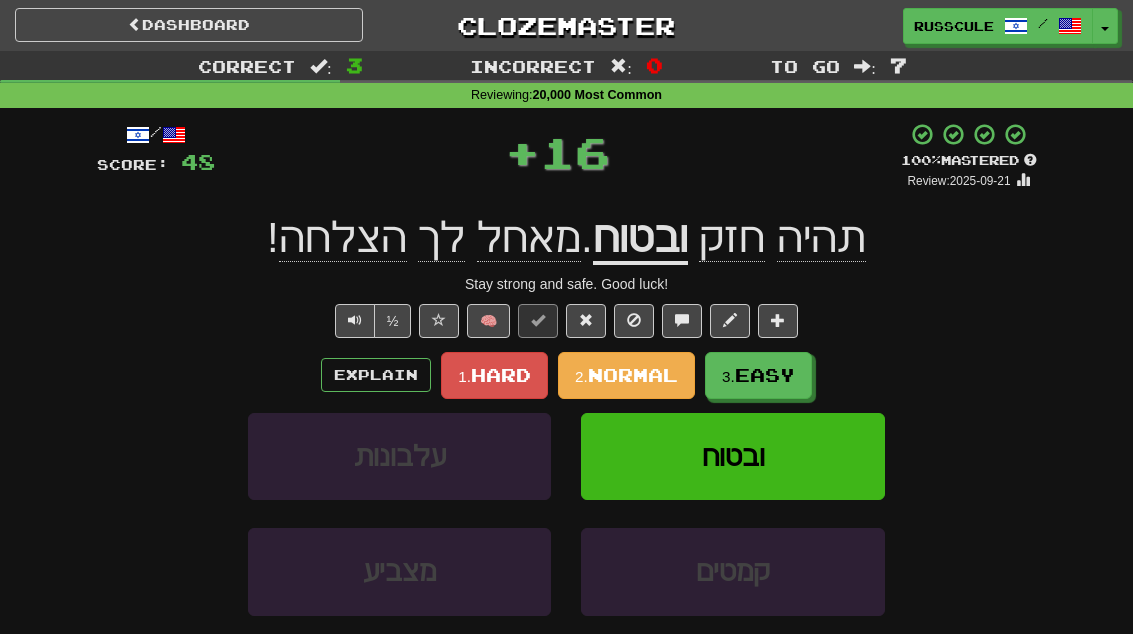 click on "Easy" at bounding box center (765, 375) 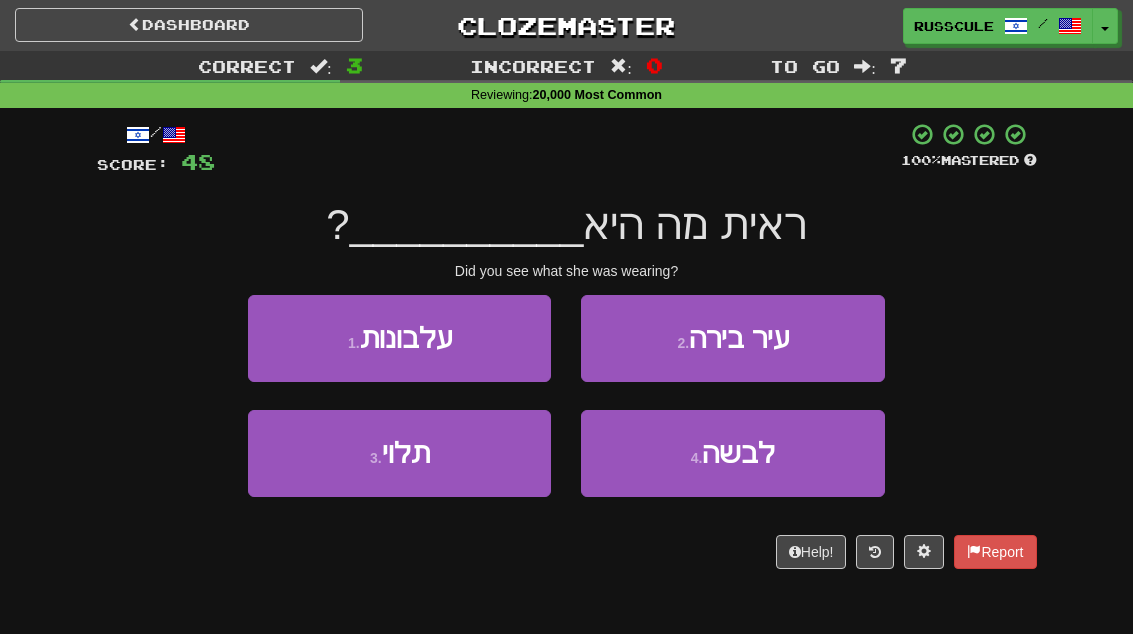 click on "לבשה" at bounding box center (738, 453) 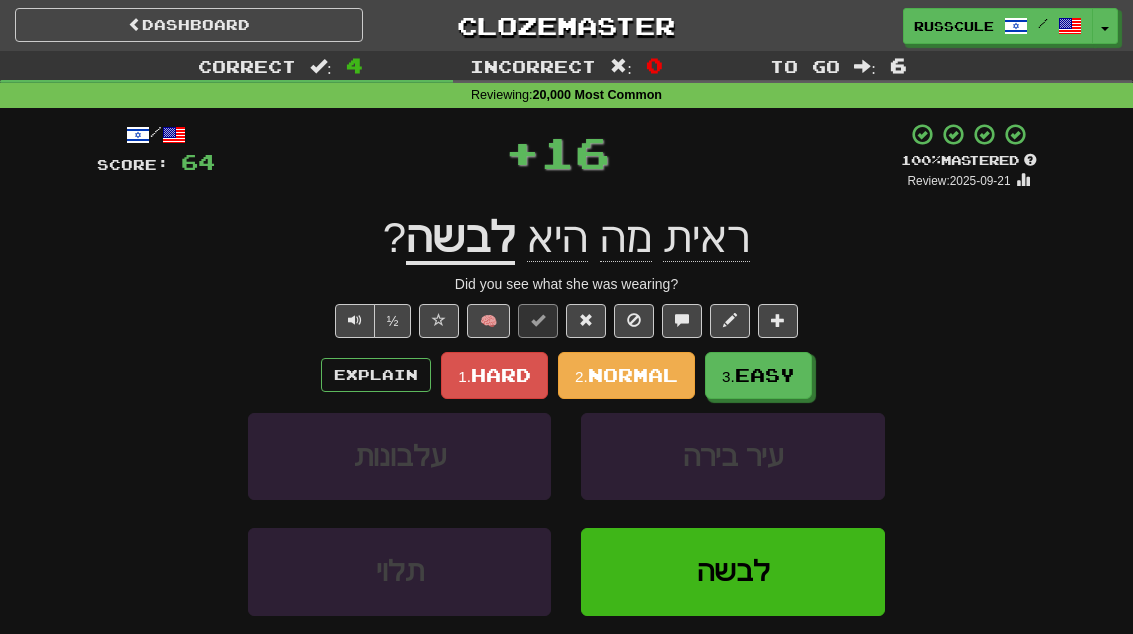 click on "Easy" at bounding box center [765, 375] 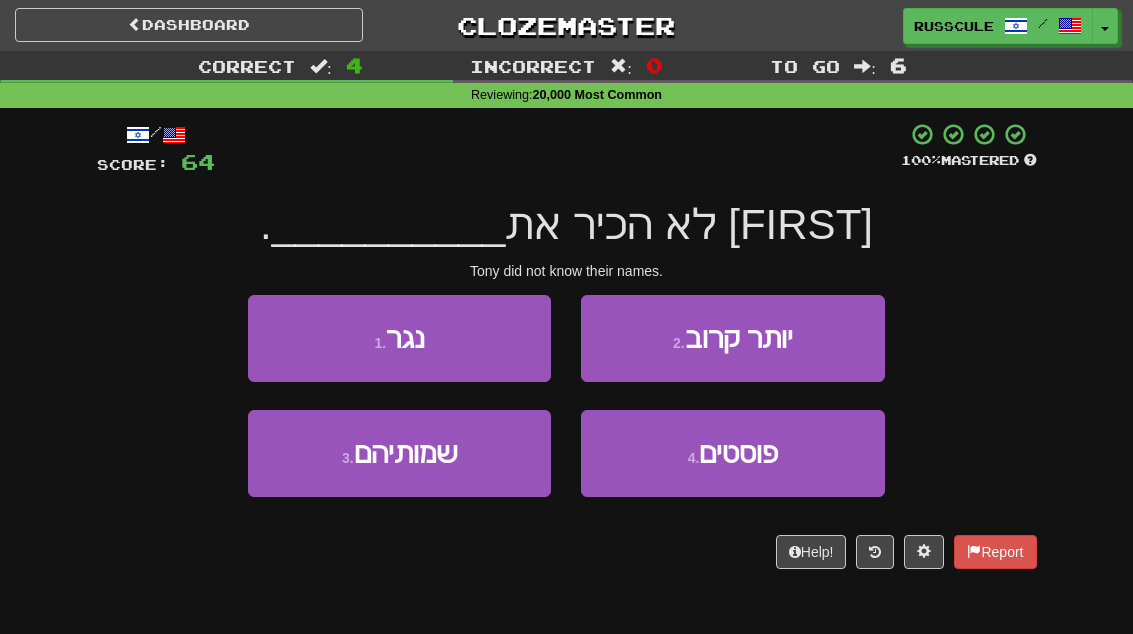 click on "3 .  שמותיהם" at bounding box center [399, 453] 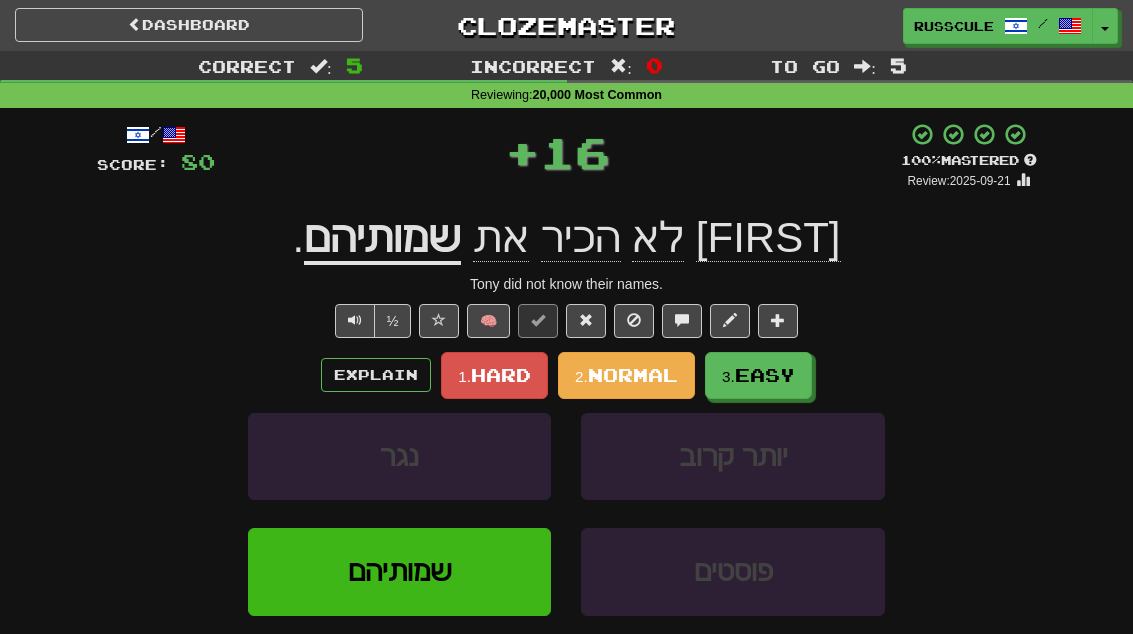 click on "Easy" at bounding box center [765, 375] 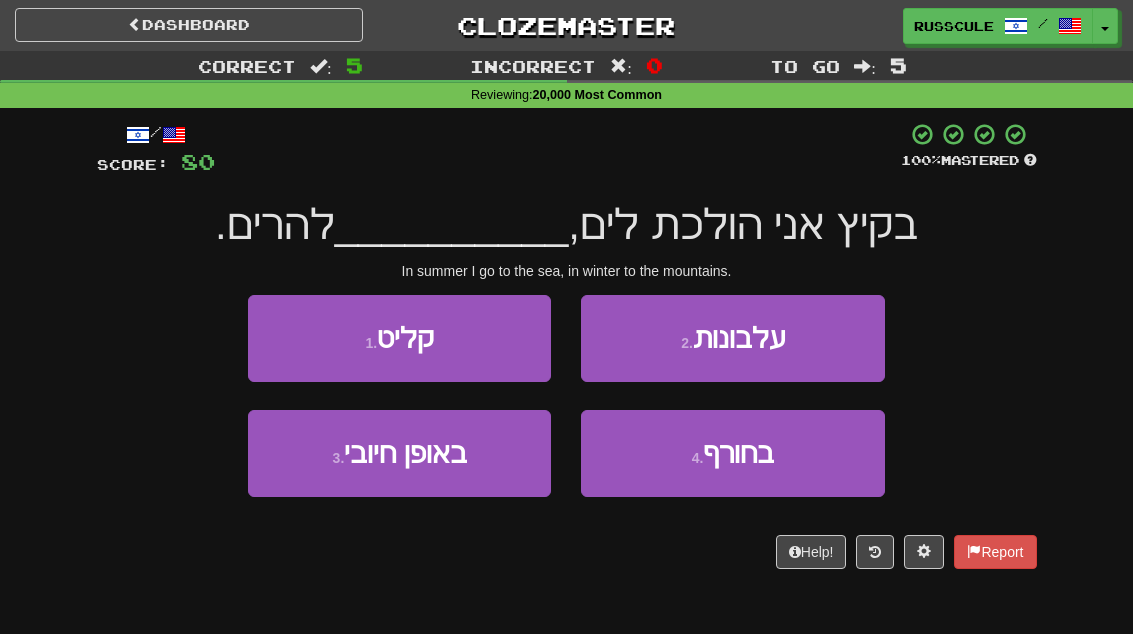 click on "בחורף" at bounding box center (738, 453) 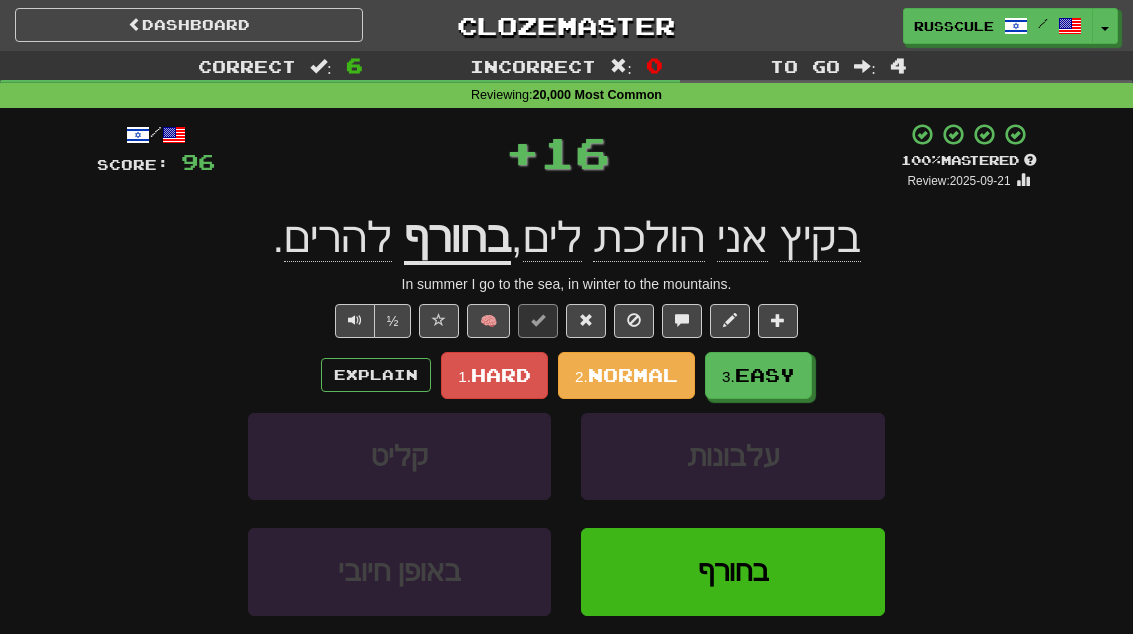 click on "Easy" at bounding box center [765, 375] 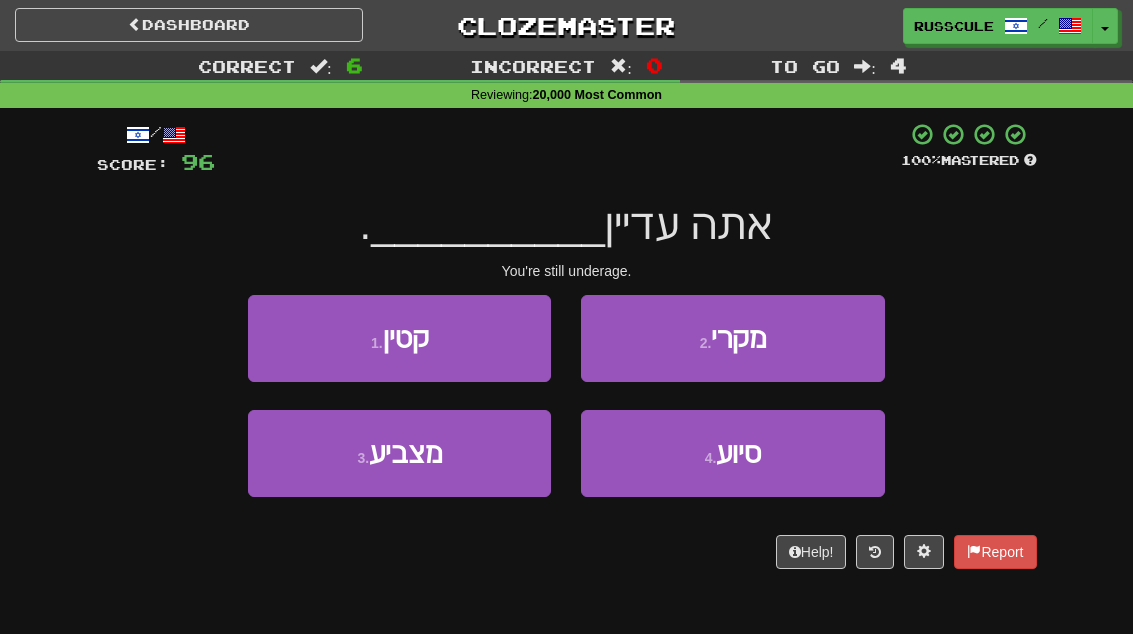 click on "1 .  קטין" at bounding box center [399, 338] 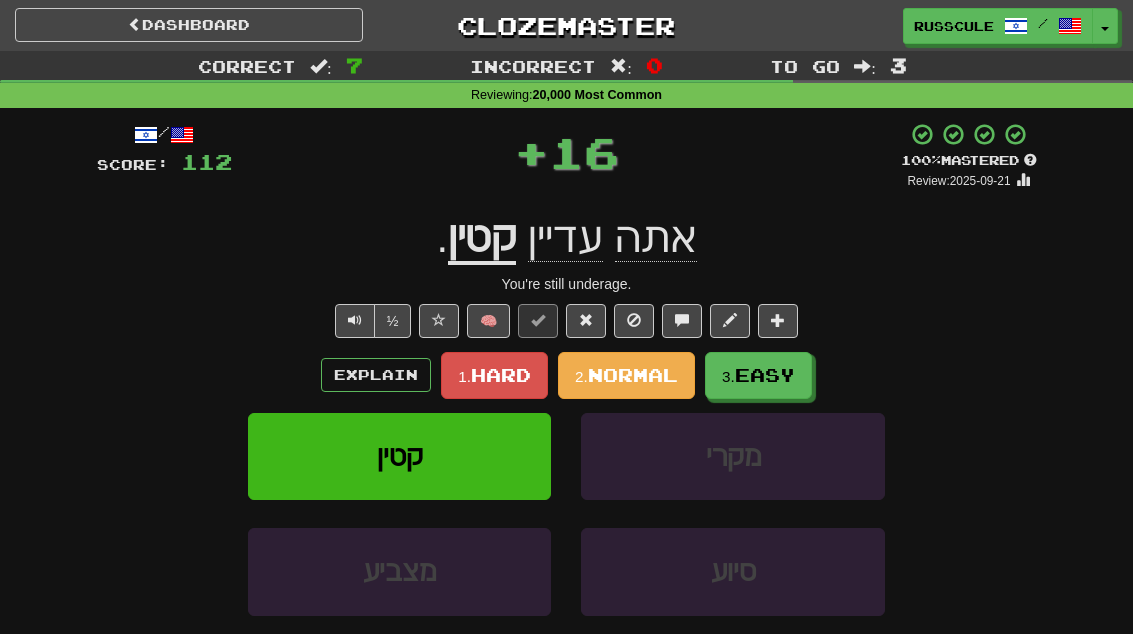 click on "Easy" at bounding box center (765, 375) 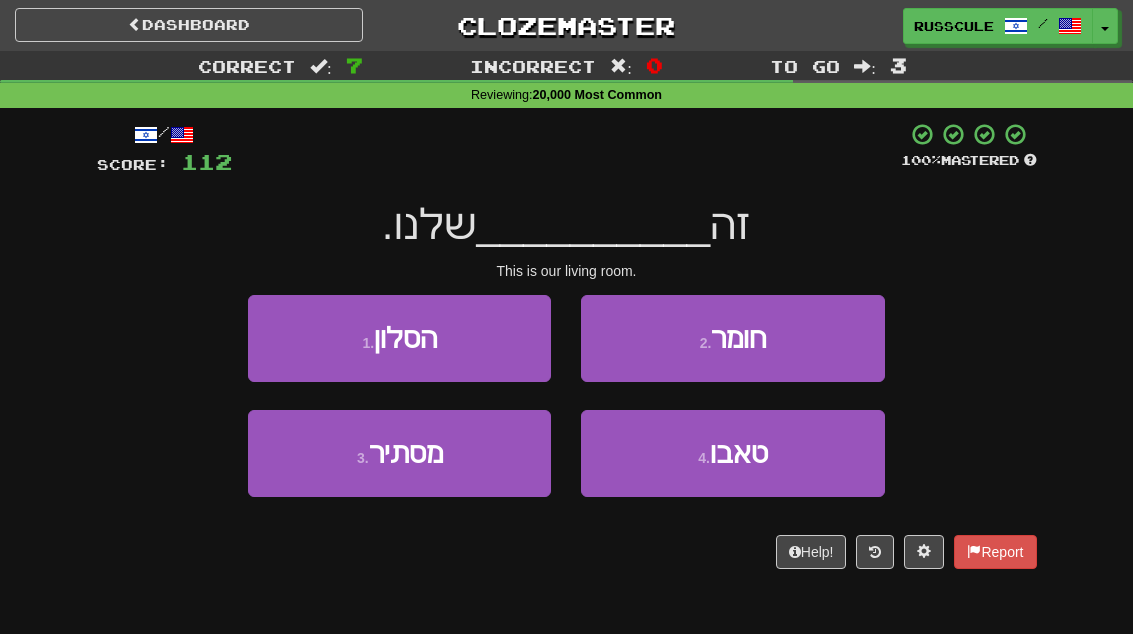 click on "1 .  הסלון" at bounding box center [399, 338] 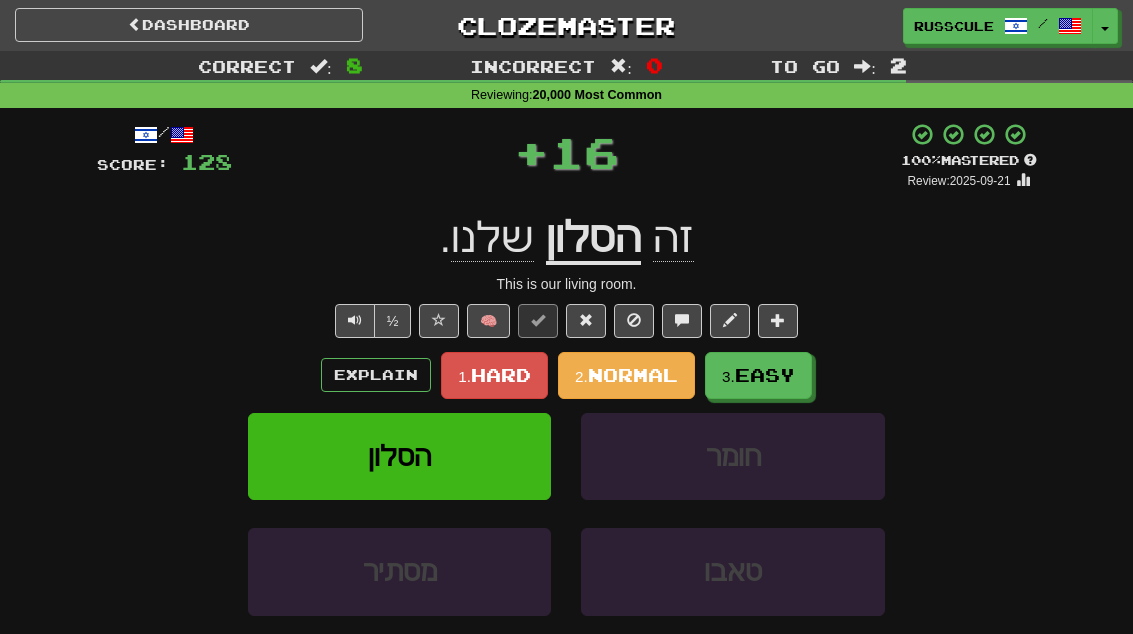 click on "3.  Easy" at bounding box center [758, 375] 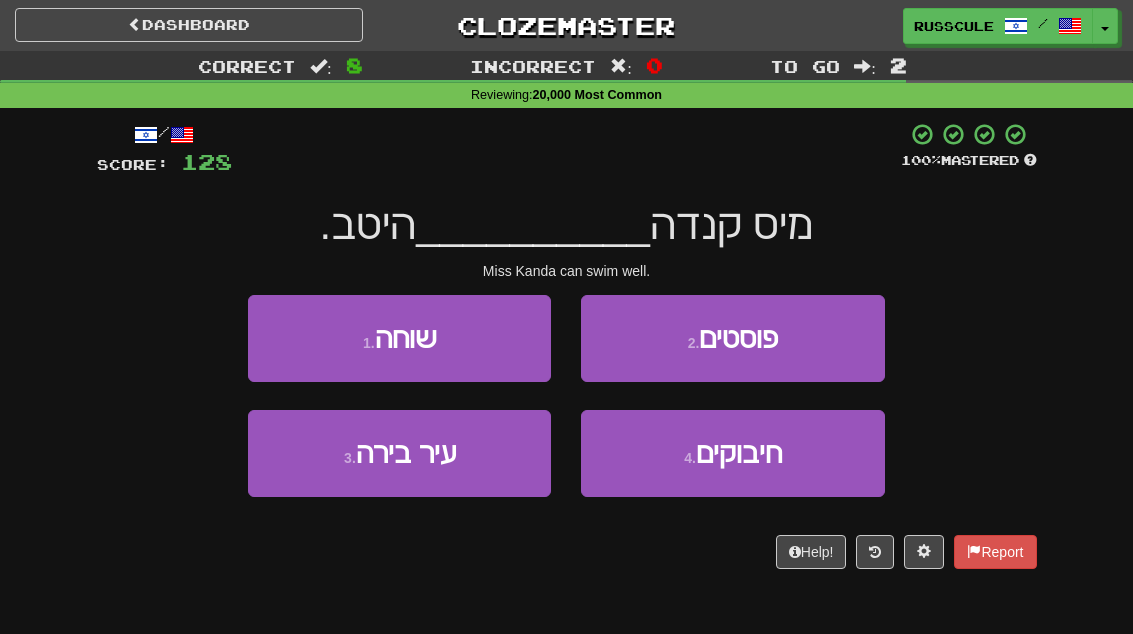 click on "1 .  שוחה" at bounding box center (399, 338) 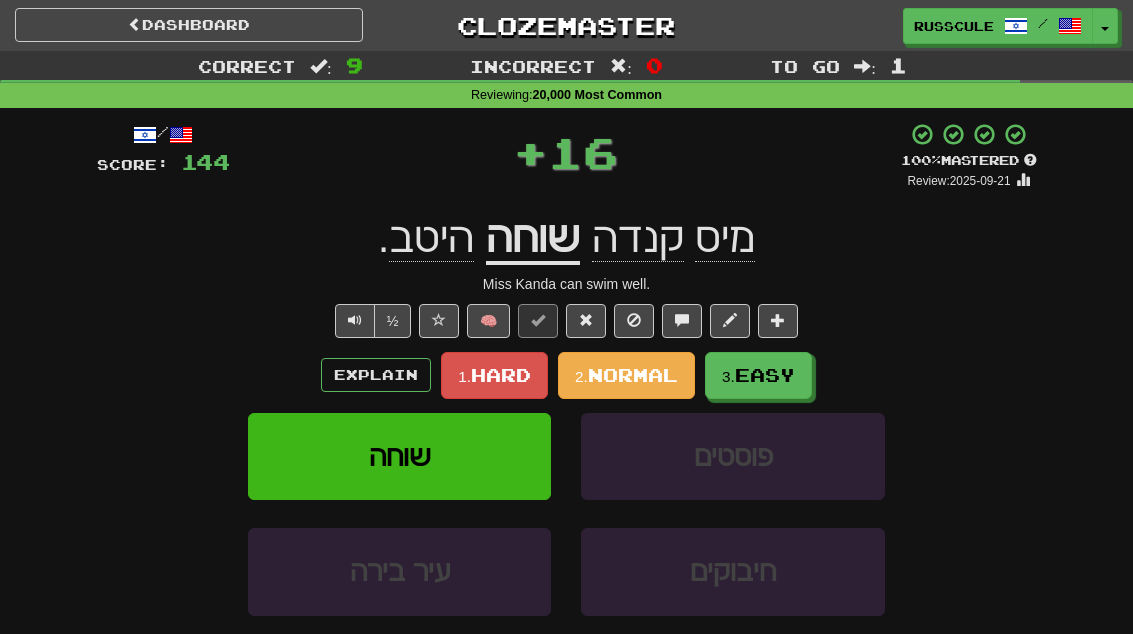 click on "Easy" at bounding box center (765, 375) 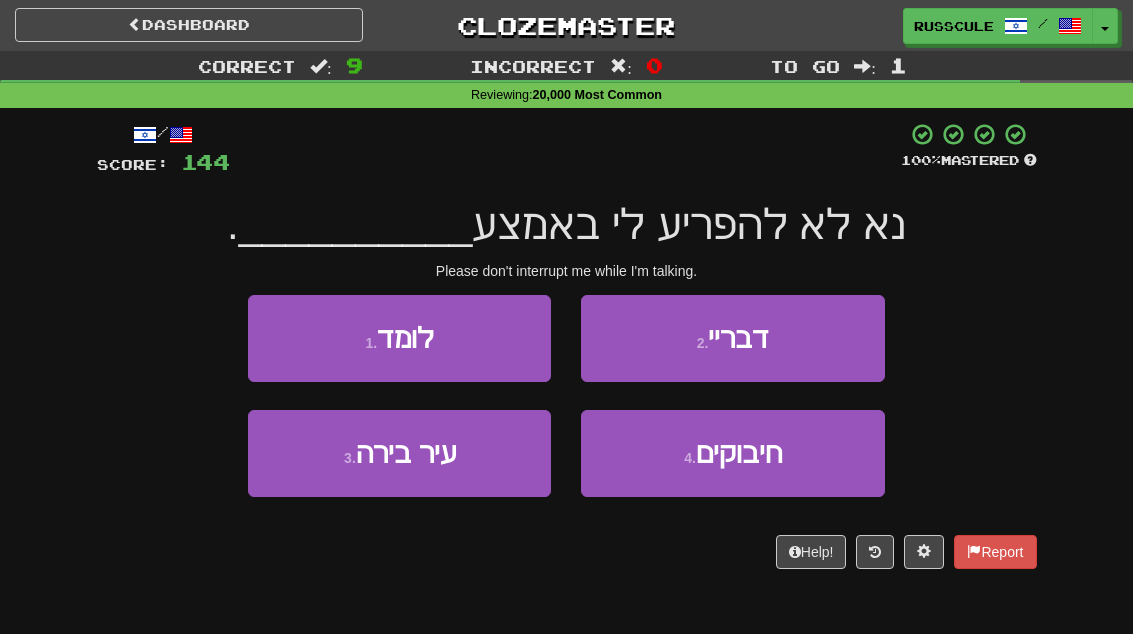 click on "2 .  דבריי" at bounding box center [732, 338] 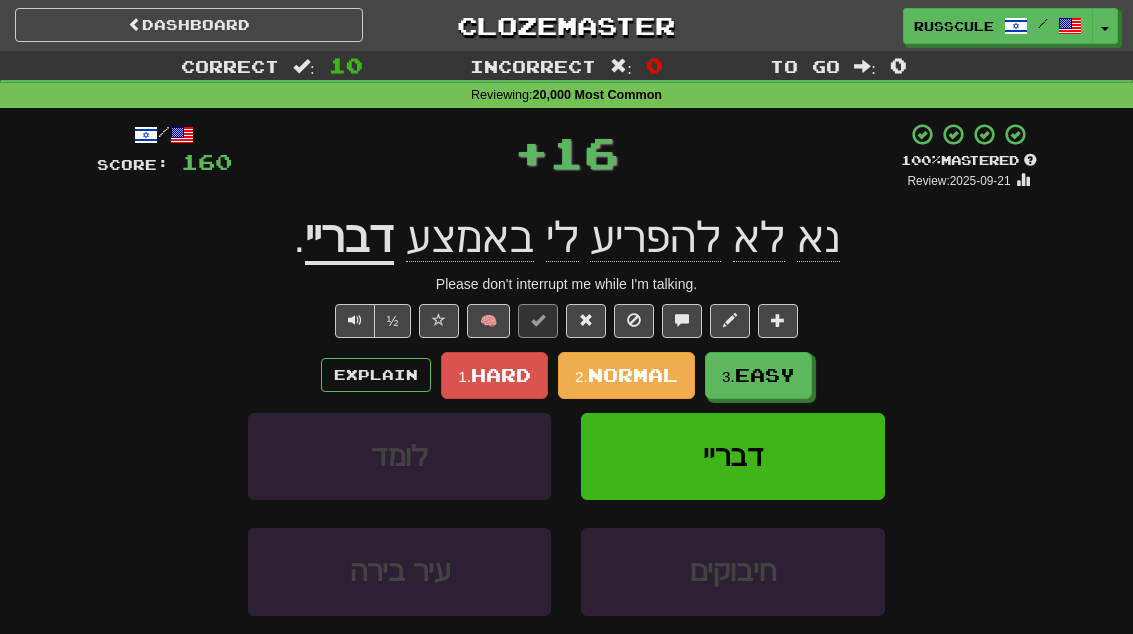 click on "Easy" at bounding box center (765, 375) 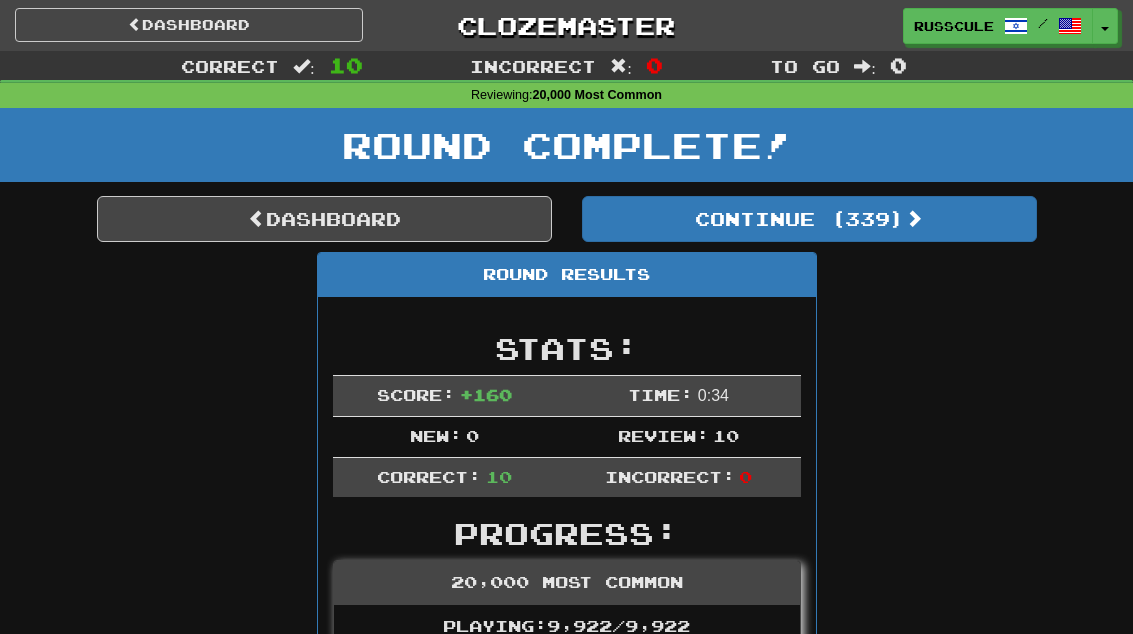 click on "Continue ( 339 )" at bounding box center (809, 219) 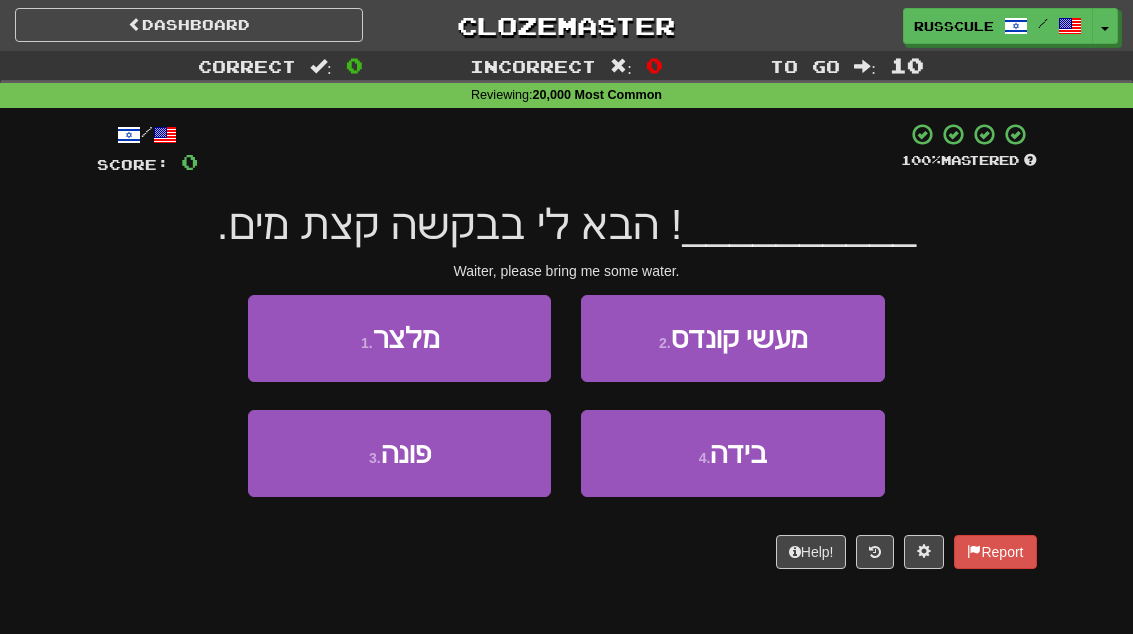 click on "1 .  מלצר" at bounding box center (399, 338) 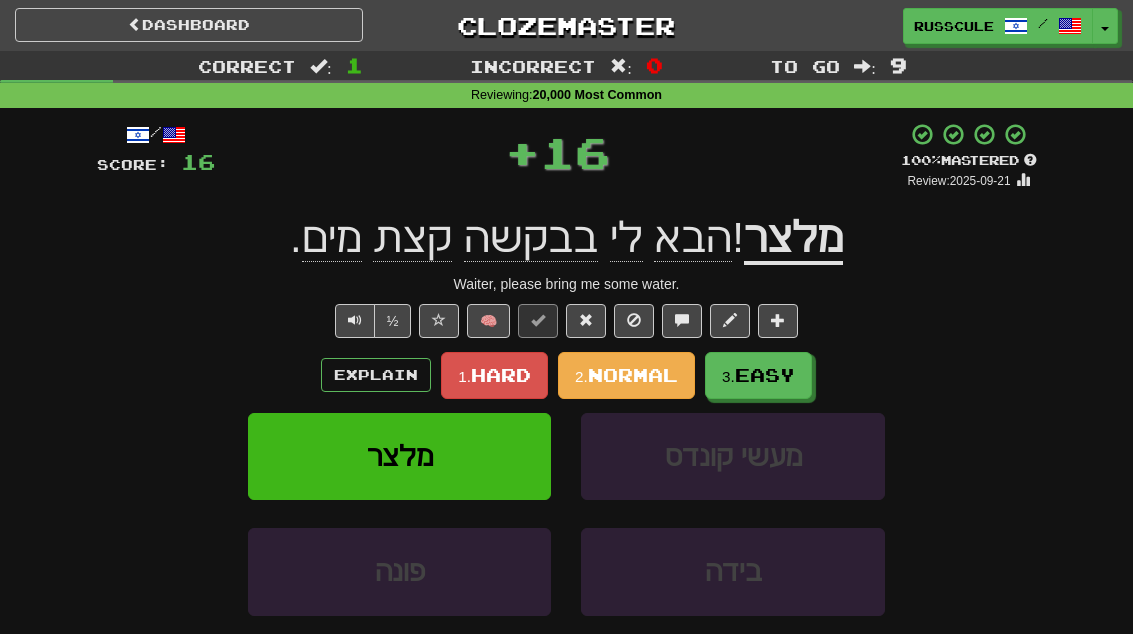 click on "Easy" at bounding box center (765, 375) 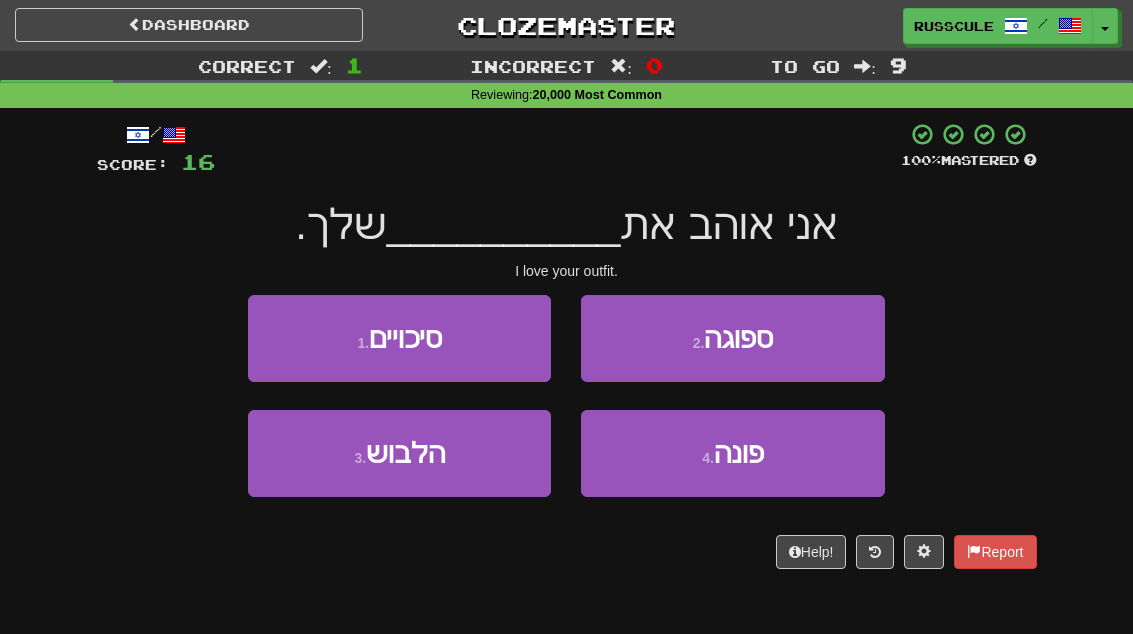 click on "3 .  הלבוש" at bounding box center (399, 453) 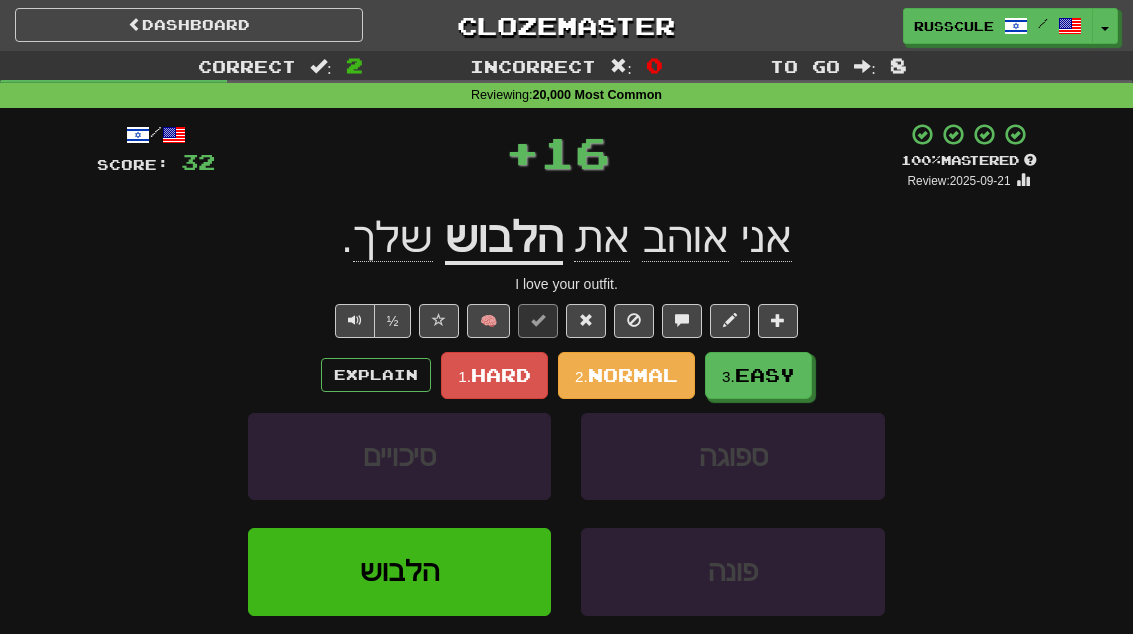 click on "3.  Easy" at bounding box center (758, 375) 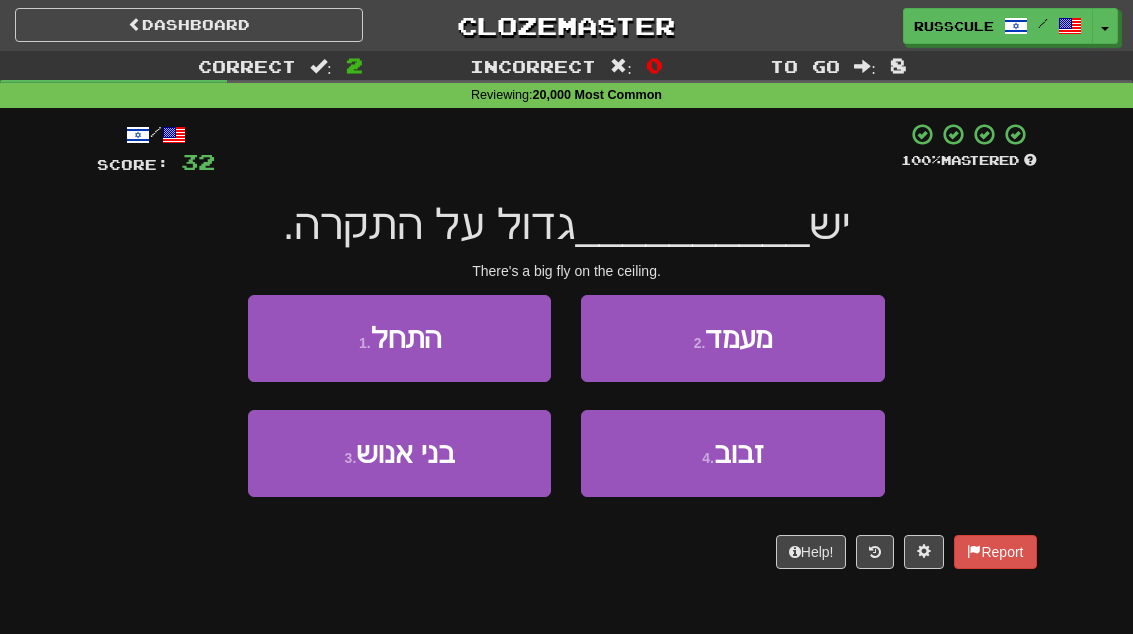 click on "4 .  זבוב" at bounding box center [732, 453] 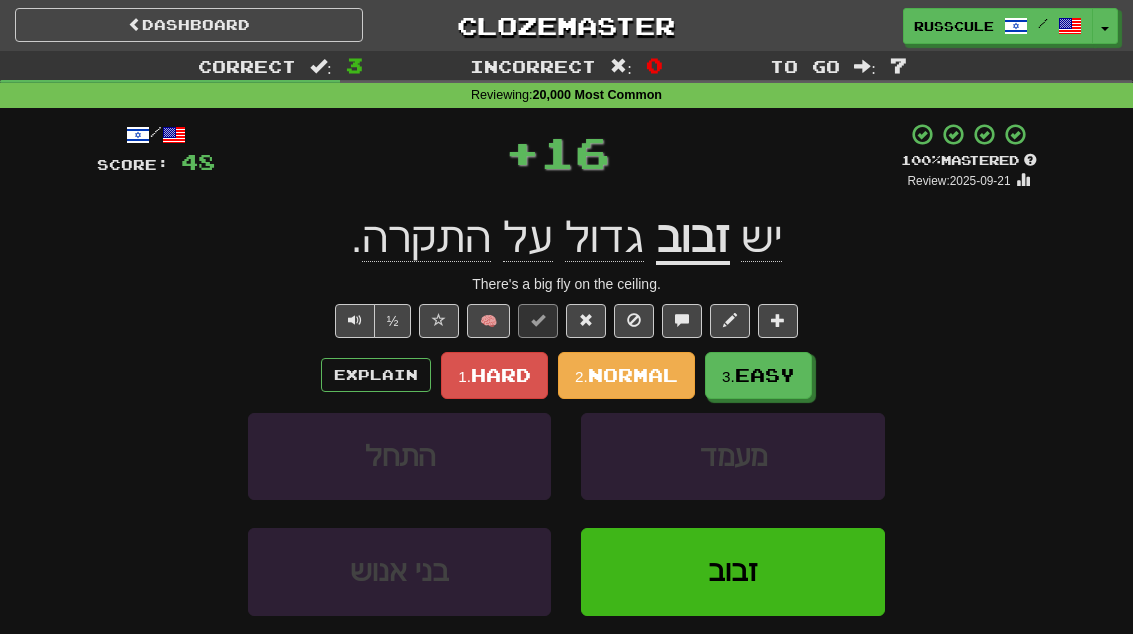 click on "Easy" at bounding box center [765, 375] 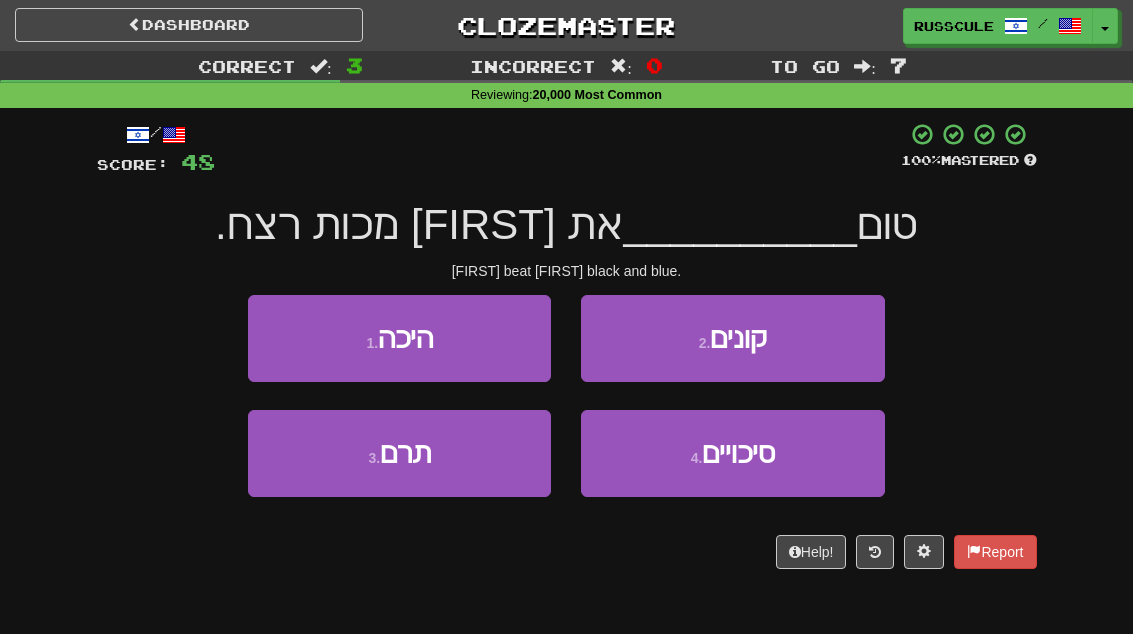 click on "1 .  היכה" at bounding box center [399, 338] 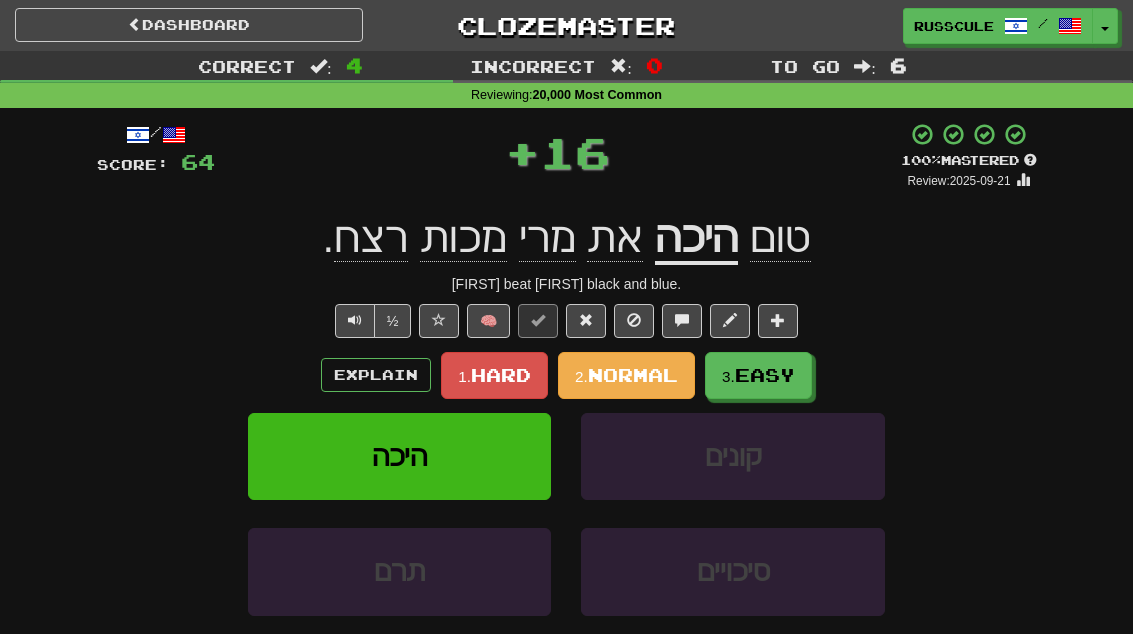 click on "Easy" at bounding box center [765, 375] 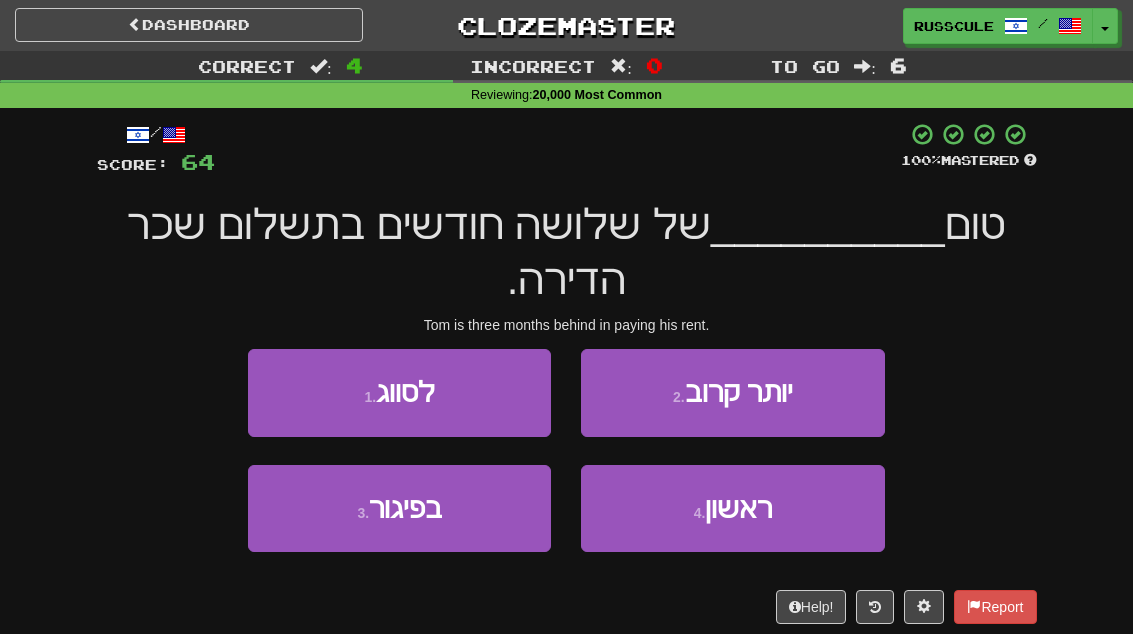 click on "3 .  בפיגור" at bounding box center [399, 508] 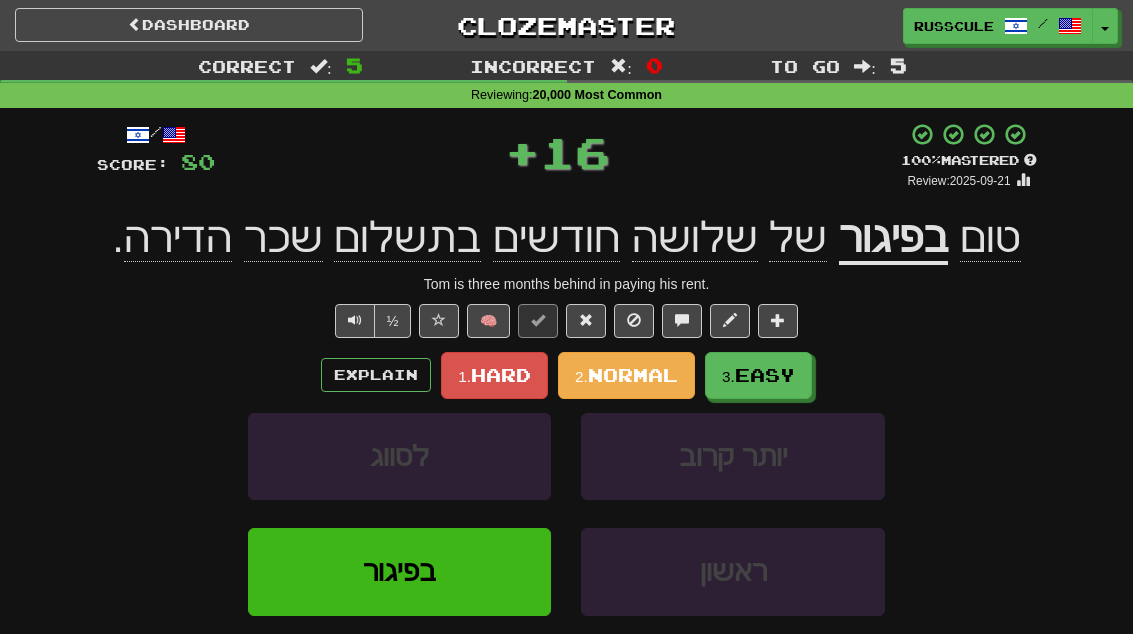 click on "3.  Easy" at bounding box center (758, 375) 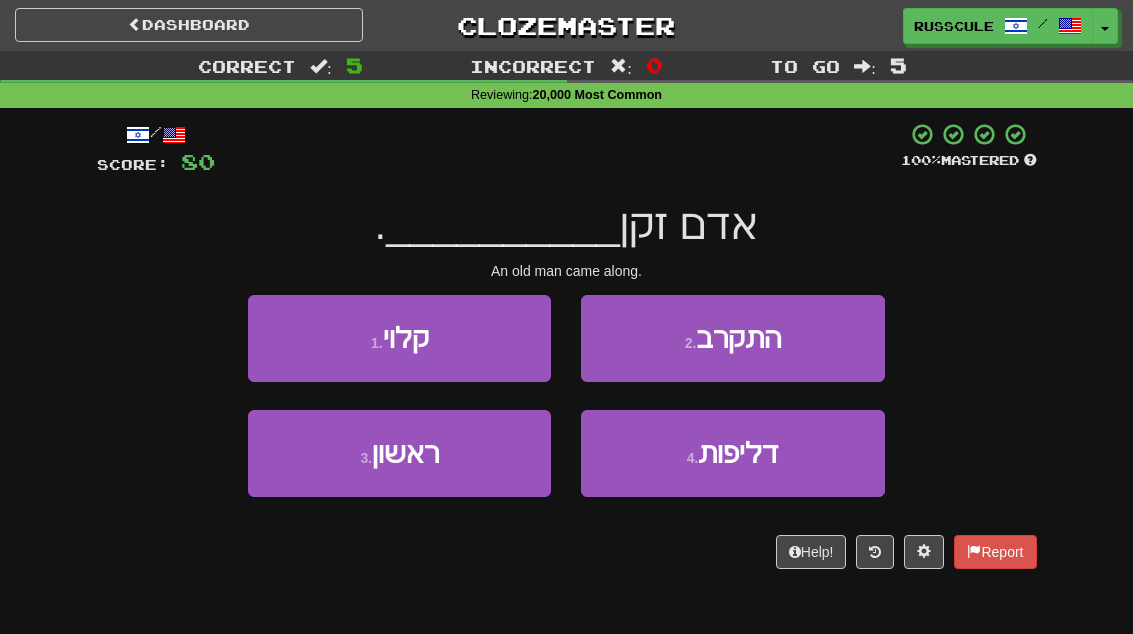 click on "2 .  התקרב" at bounding box center [732, 338] 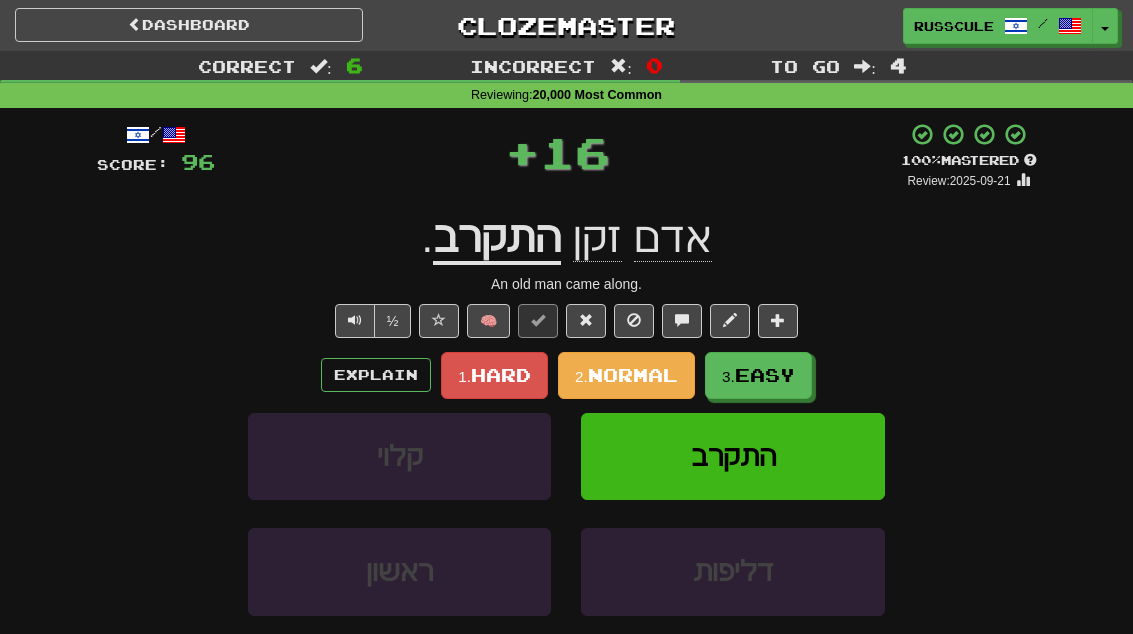 click on "Easy" at bounding box center (765, 375) 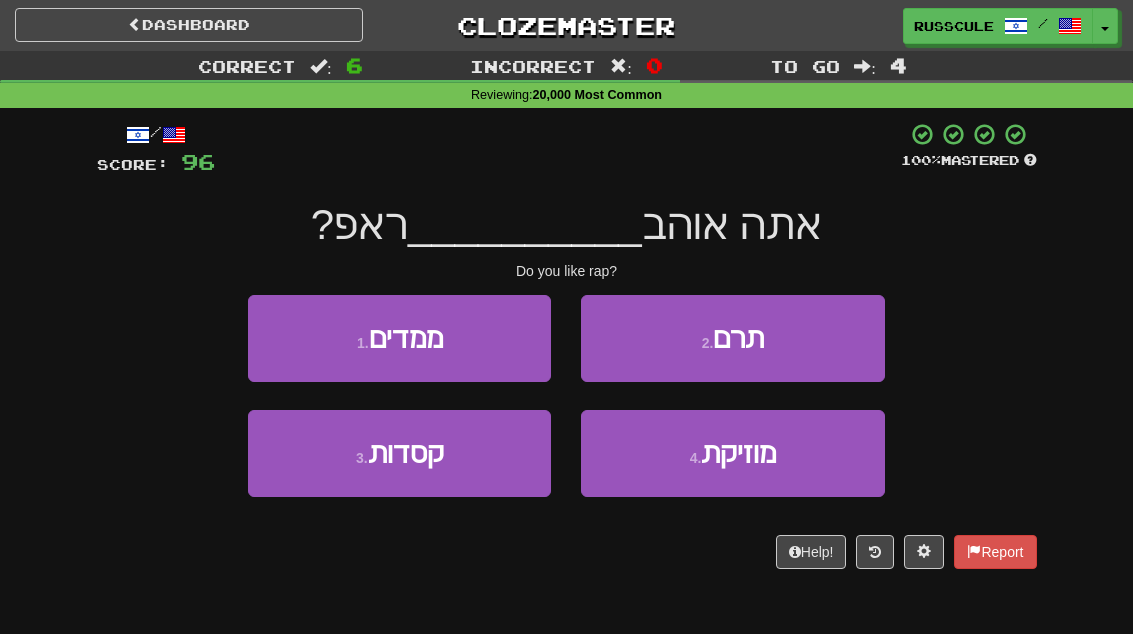click on "מוזיקת" at bounding box center [738, 453] 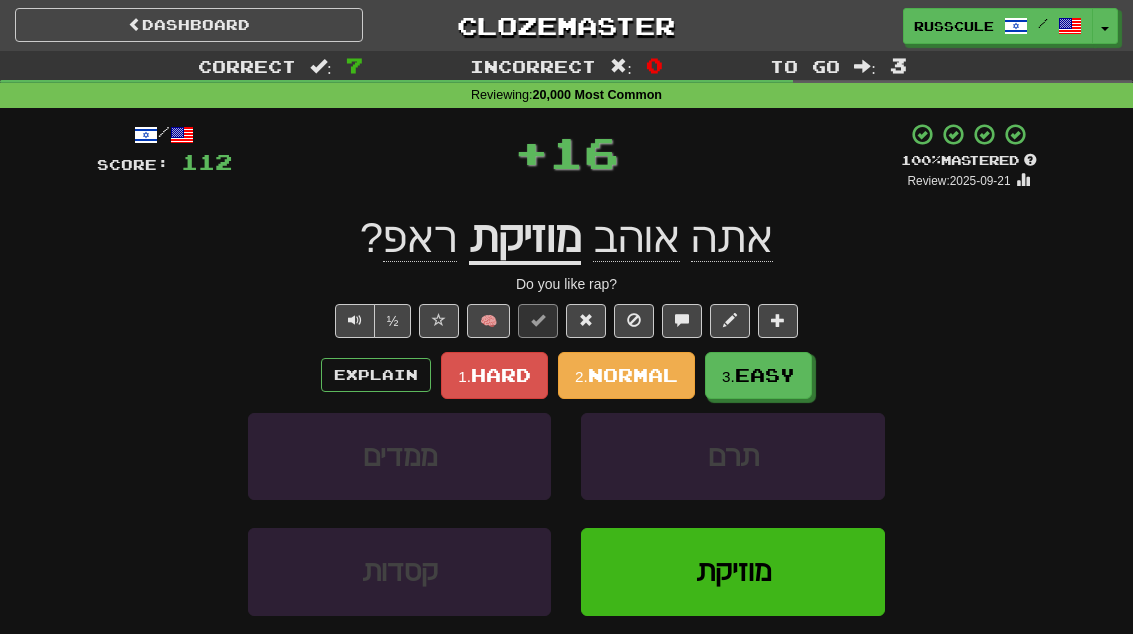 click on "Easy" at bounding box center [765, 375] 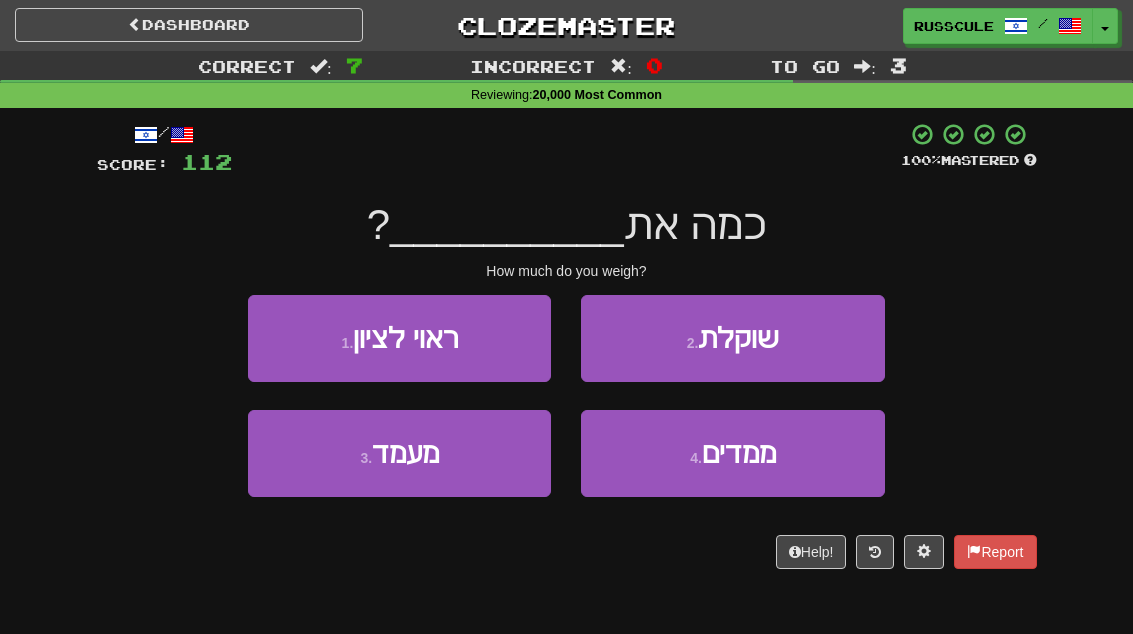 click on "2 .  שוקלת" at bounding box center (732, 338) 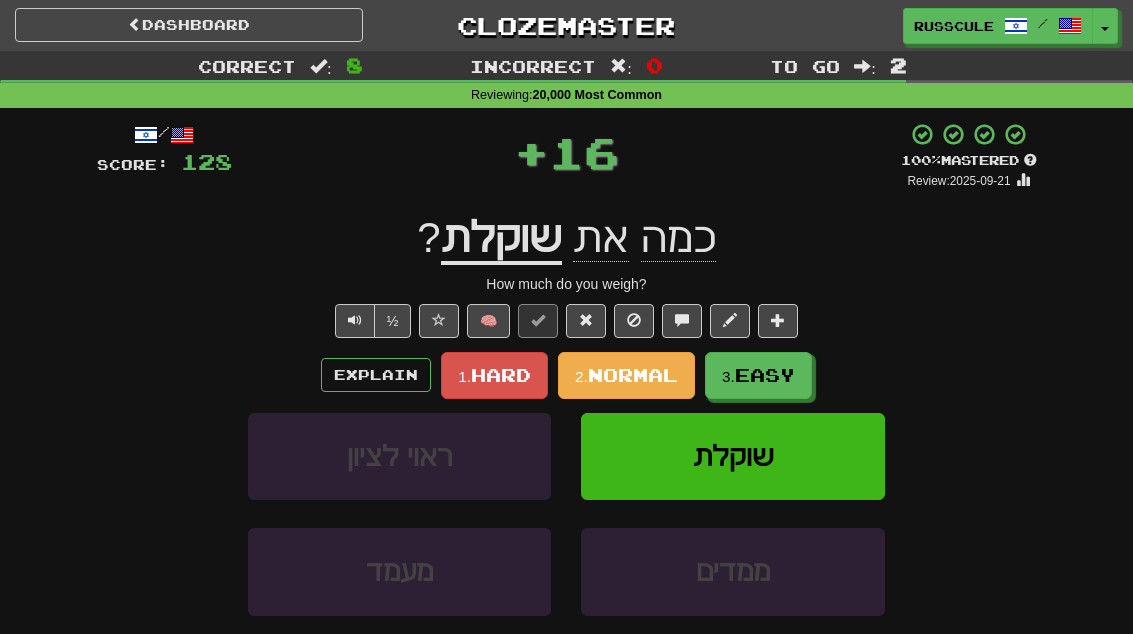 click on "Easy" at bounding box center (765, 375) 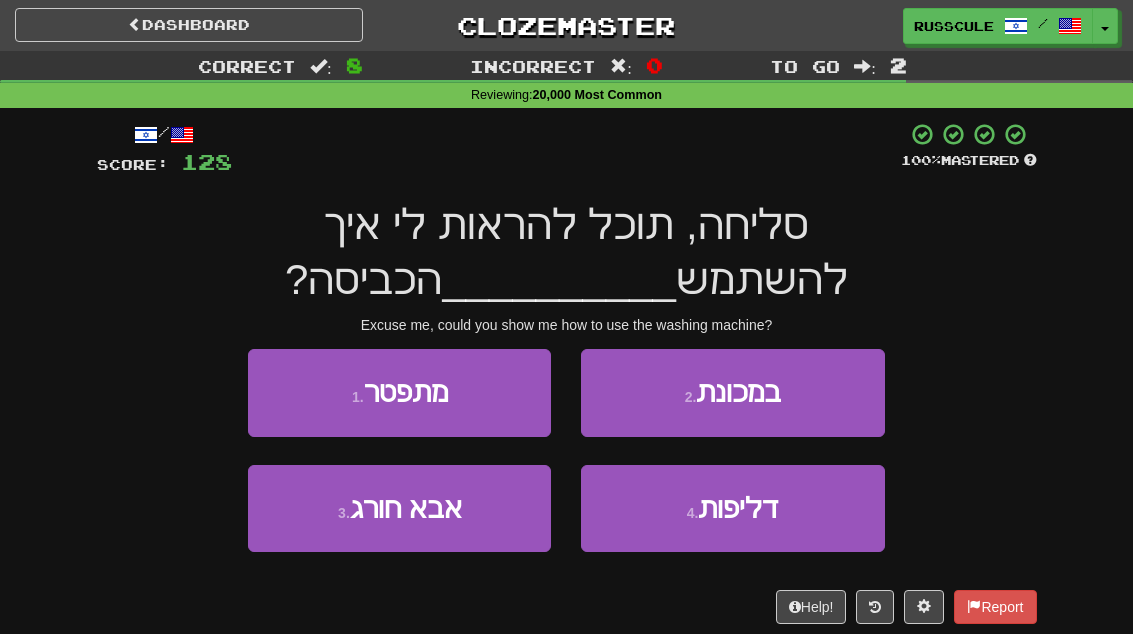 click on "2 .  במכונת" at bounding box center [732, 392] 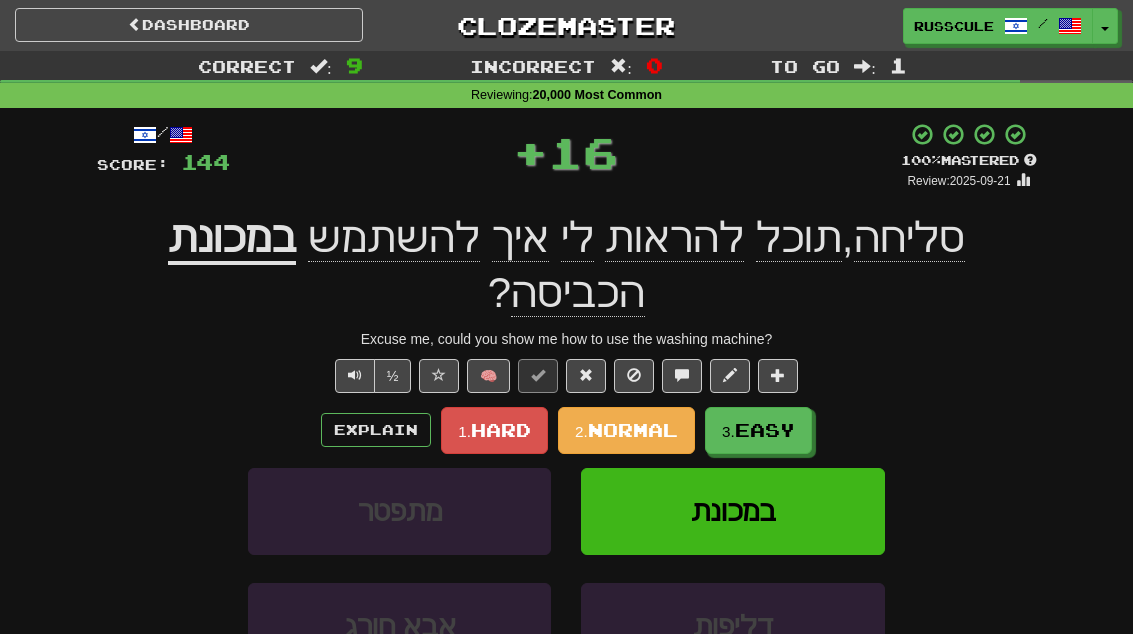 click on "Easy" at bounding box center [765, 430] 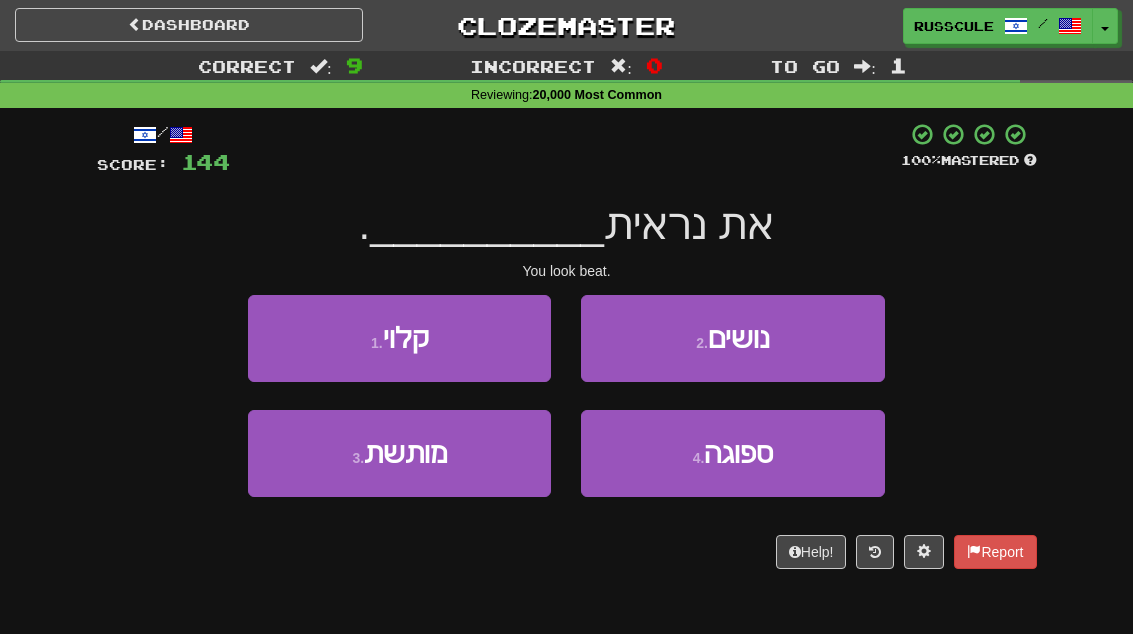 click on "3 .  מותשת" at bounding box center [399, 453] 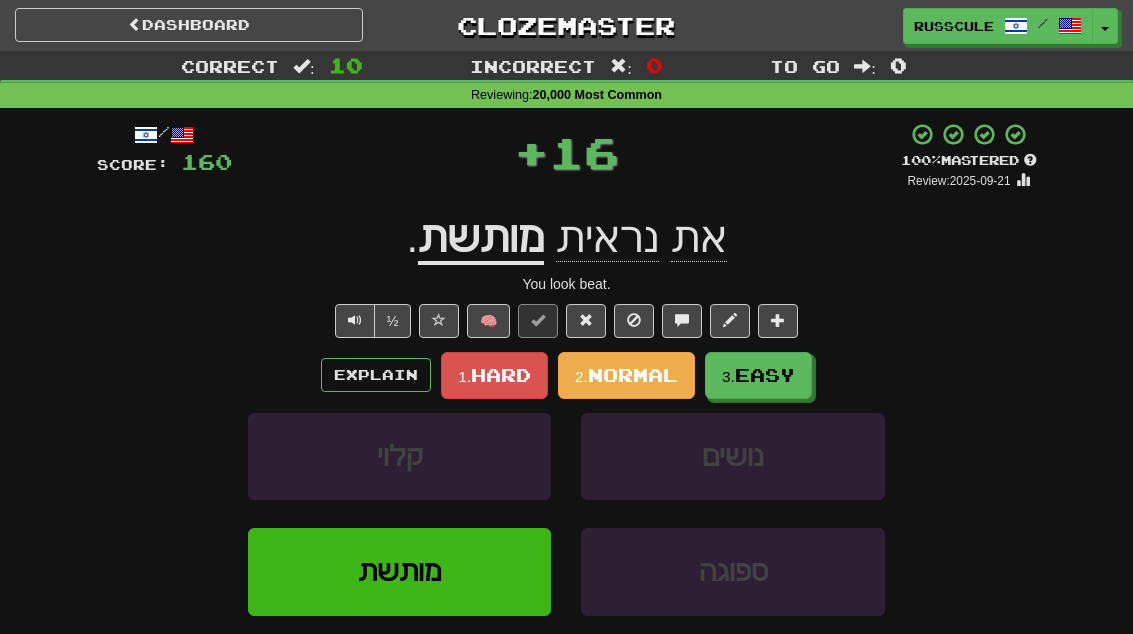 click on "3.  Easy" at bounding box center (758, 375) 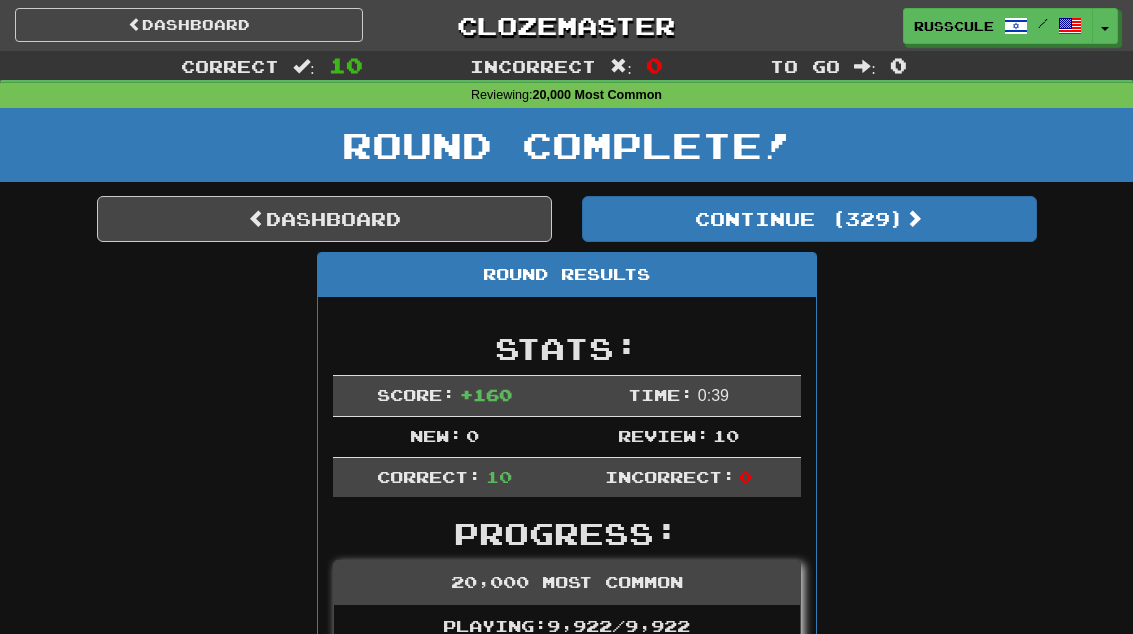 click on "Continue ( 329 )" at bounding box center (809, 219) 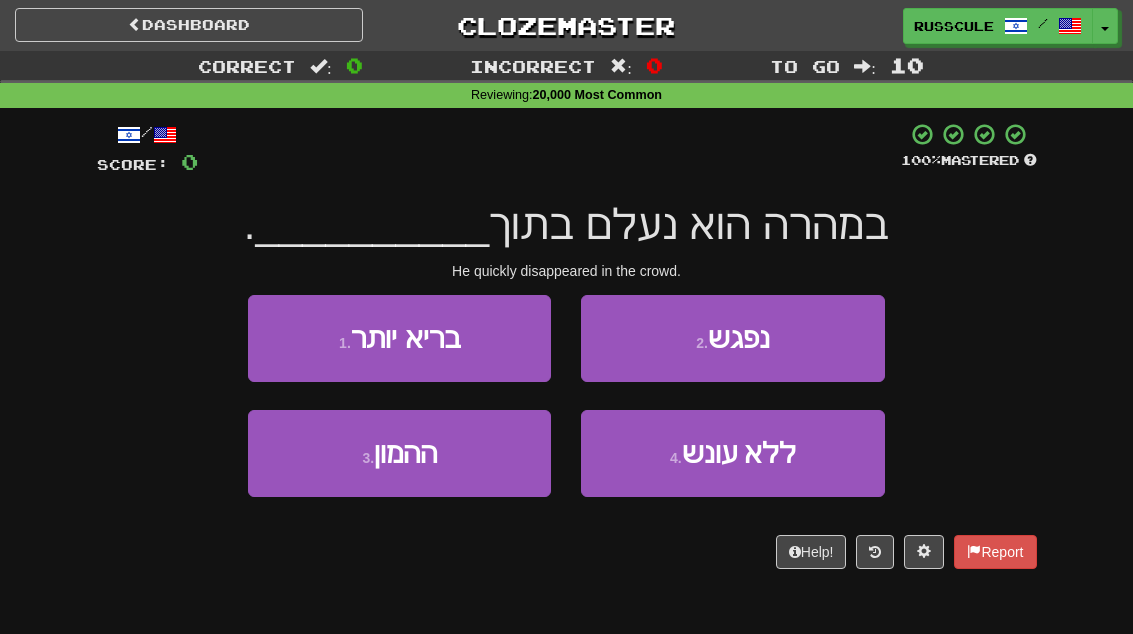 click on "3 .  ההמון" at bounding box center (399, 453) 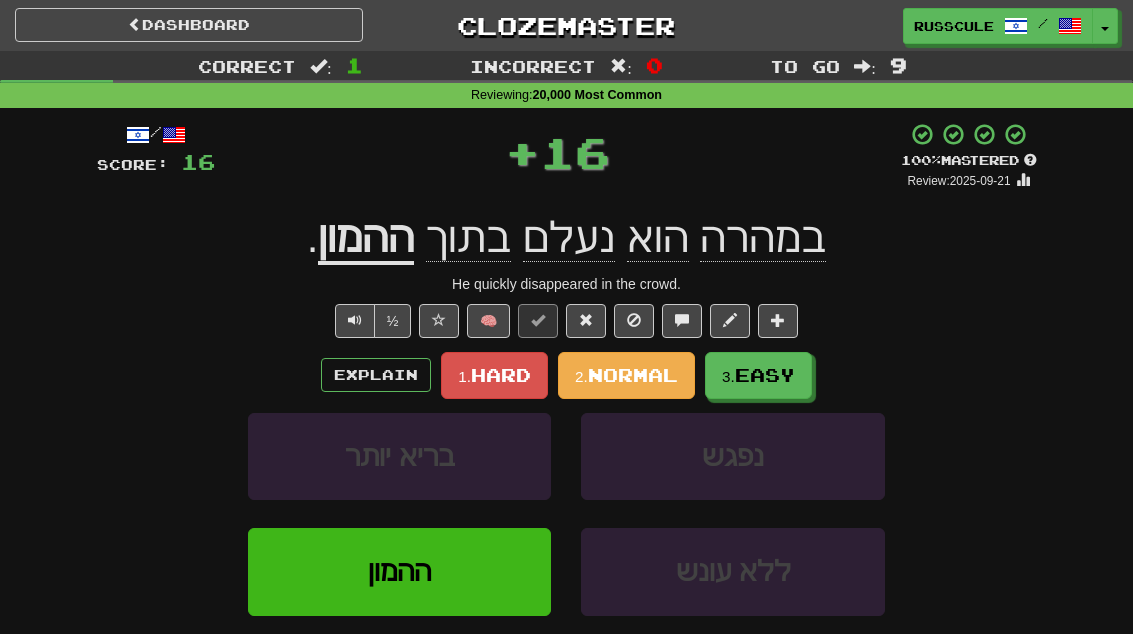 click on "3.  Easy" at bounding box center (758, 375) 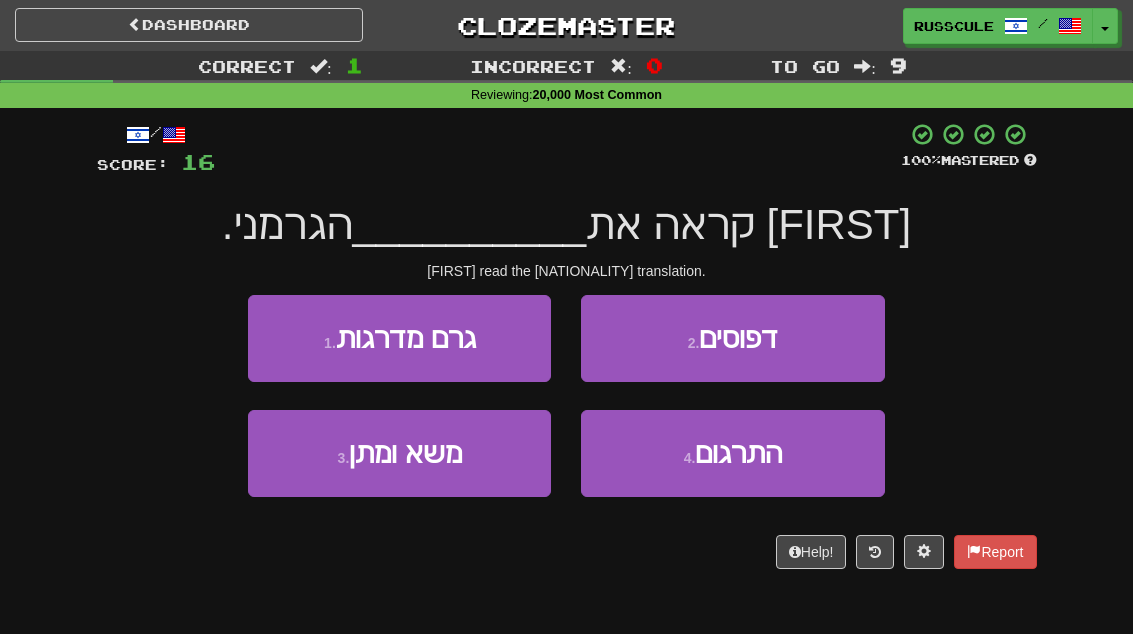 click on "התרגום" at bounding box center [738, 453] 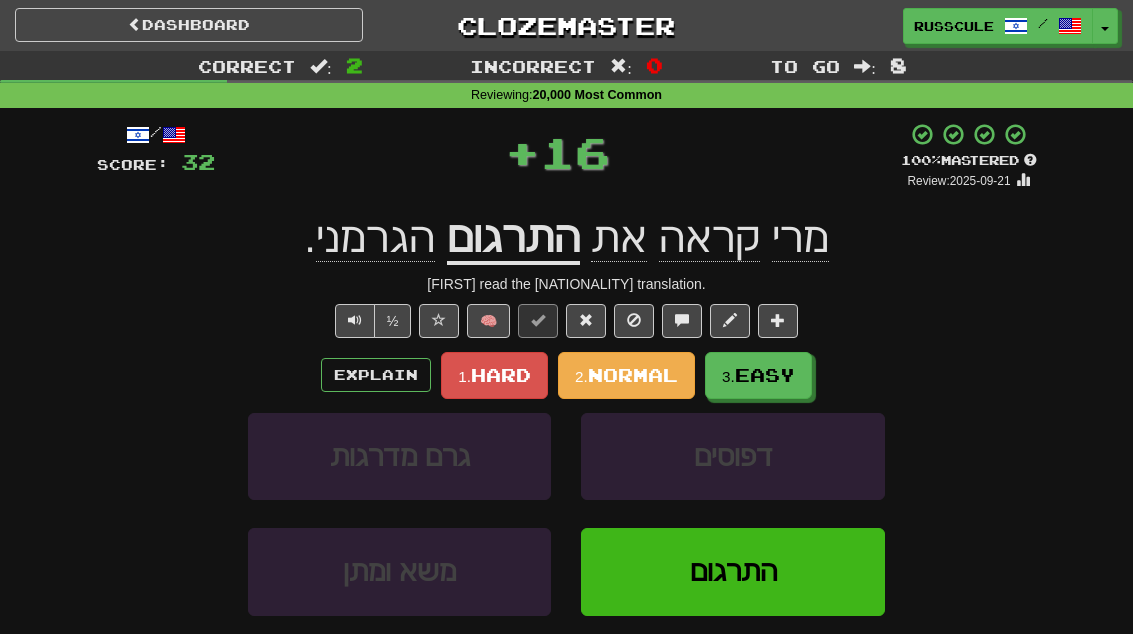 click on "3.  Easy" at bounding box center [758, 375] 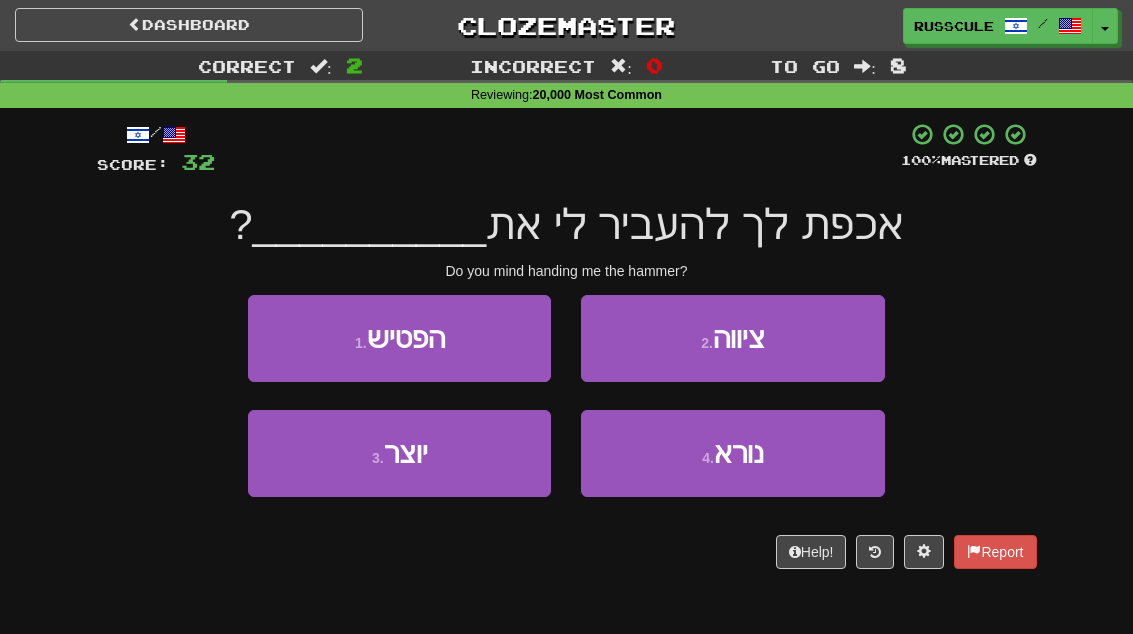 click on "1 .  הפטיש" at bounding box center [399, 338] 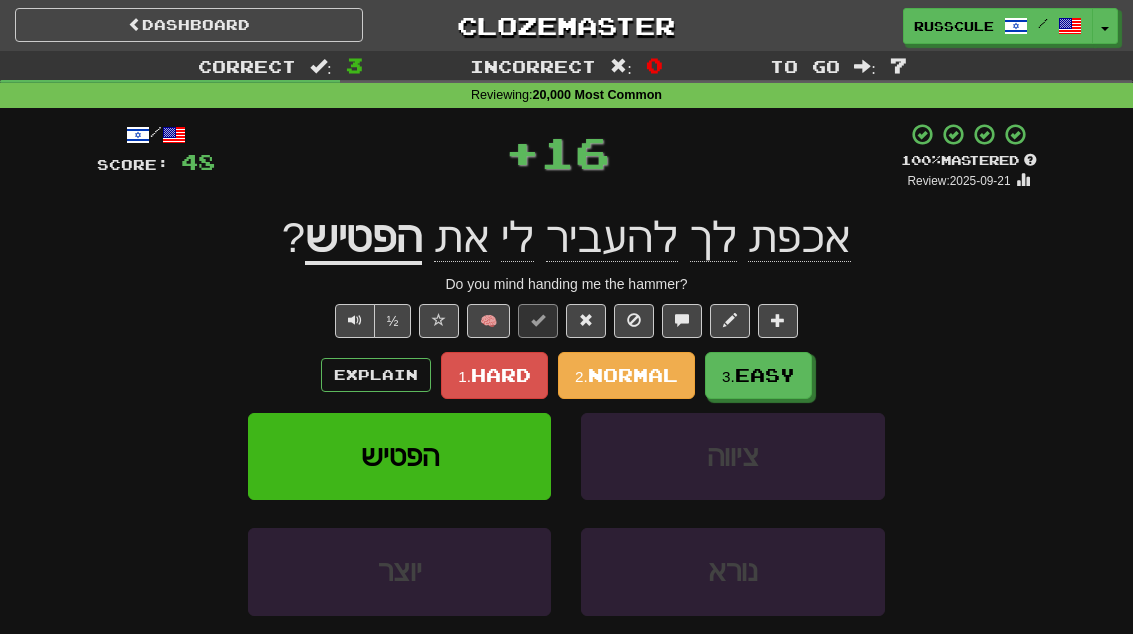 click on "Easy" at bounding box center [765, 375] 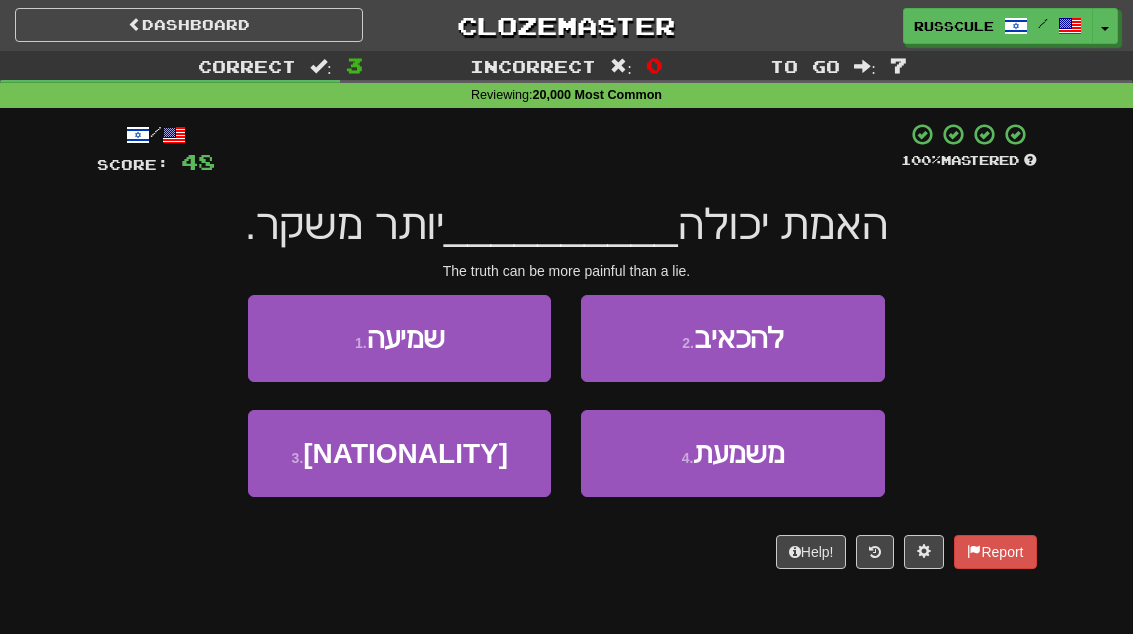 click on "2 .  להכאיב" at bounding box center (732, 338) 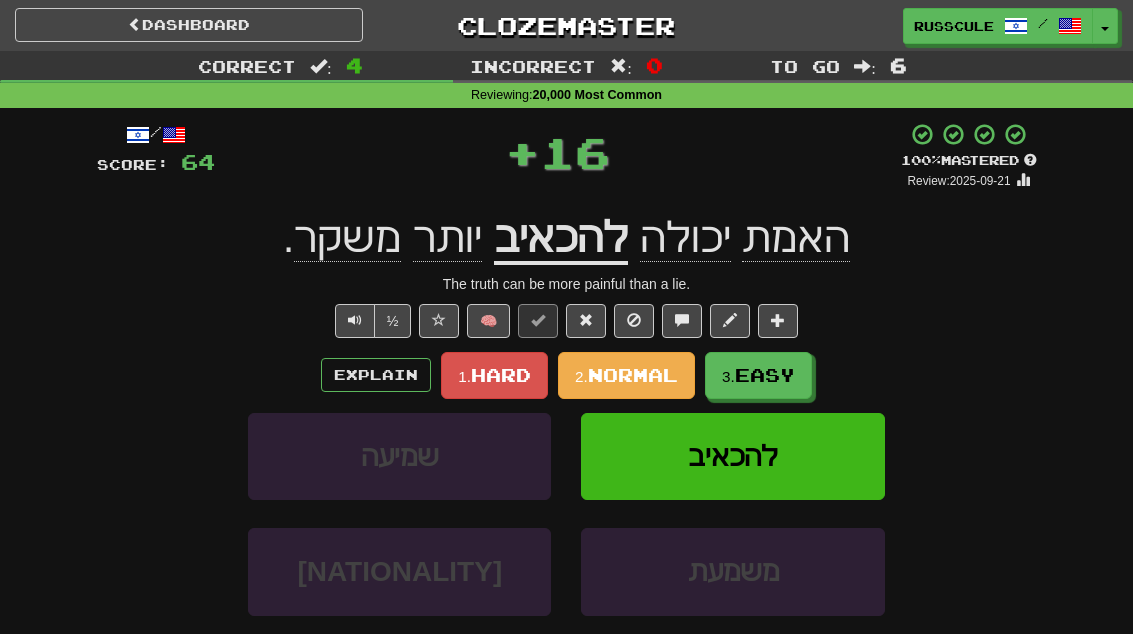 click on "3.  Easy" at bounding box center [758, 375] 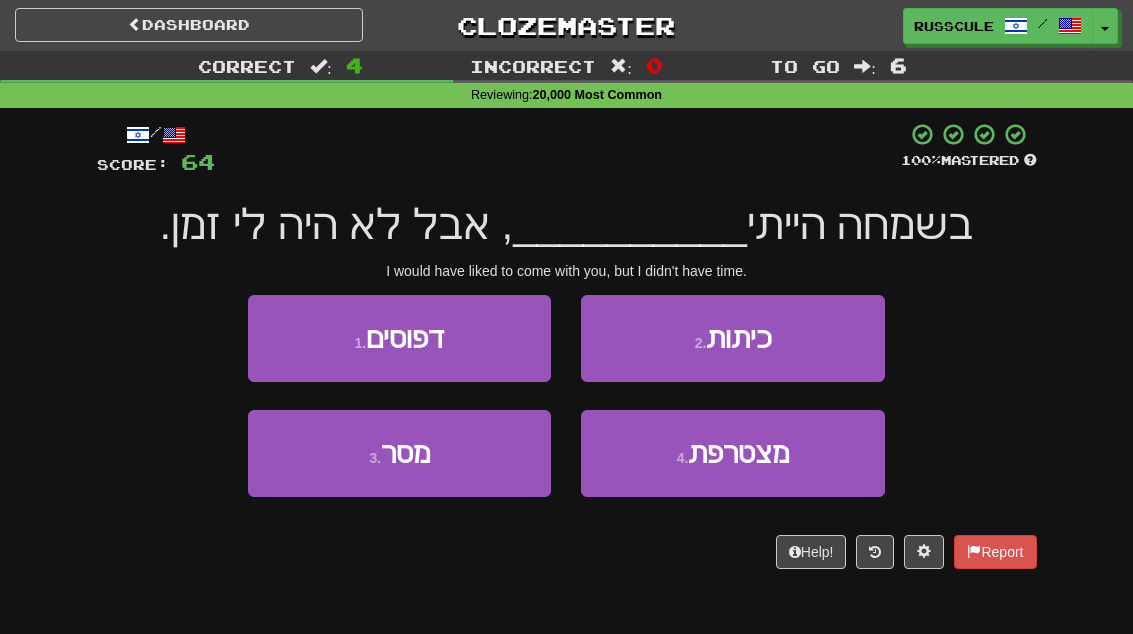 click on "מצטרפת" at bounding box center (738, 453) 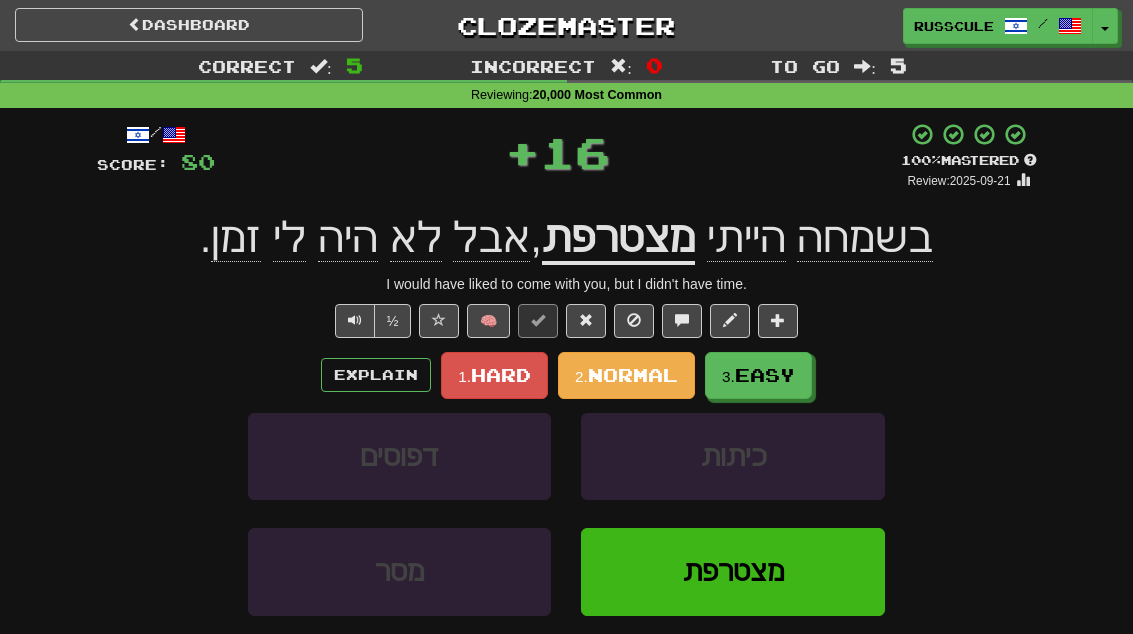 click on "Easy" at bounding box center (765, 375) 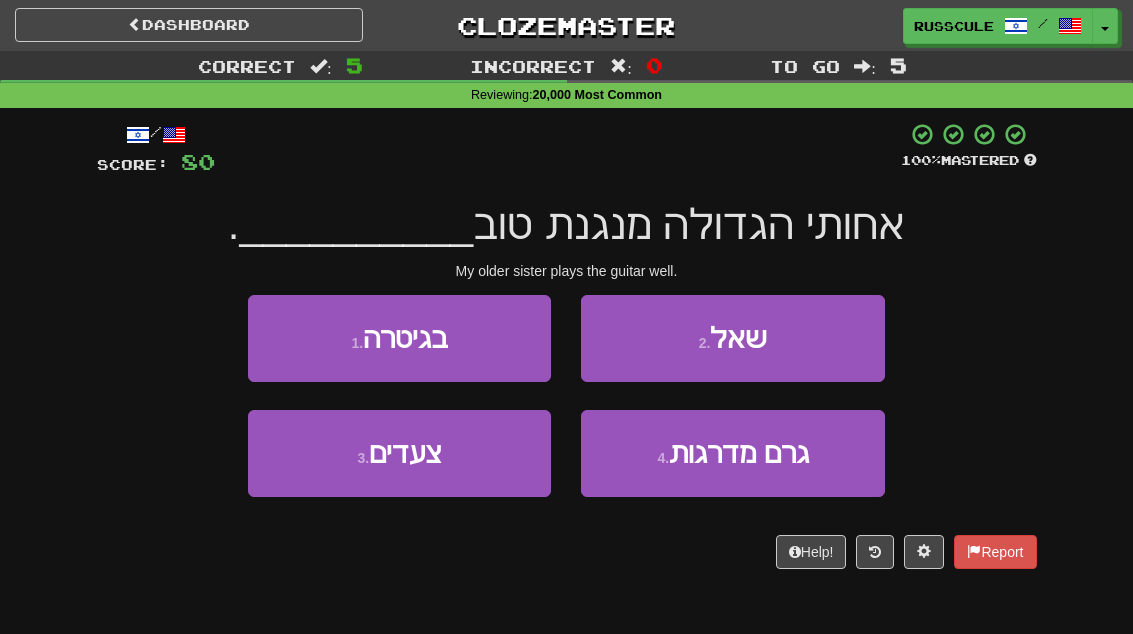 click on "1 .  בגיטרה" at bounding box center (399, 338) 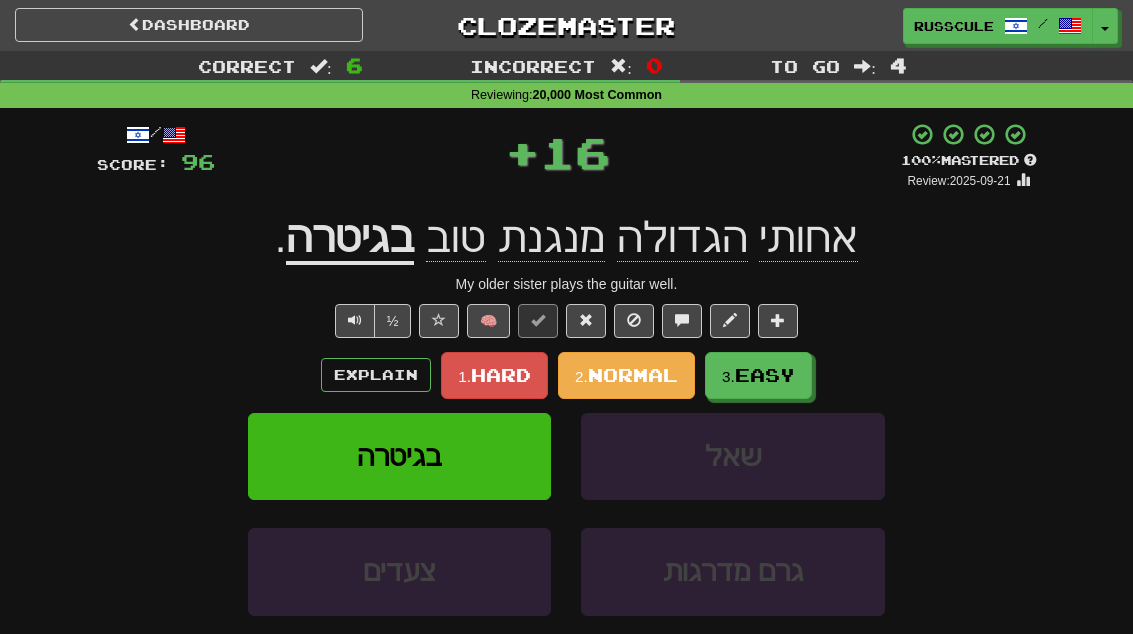 click on "3.  Easy" at bounding box center (758, 375) 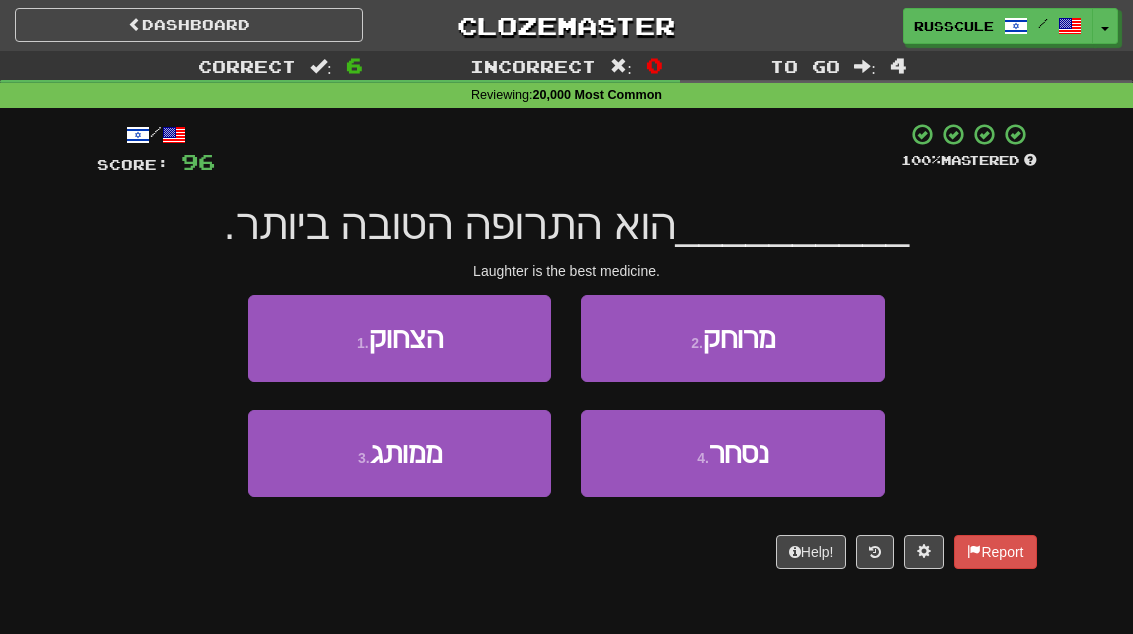click on "1 .  הצחוק" at bounding box center [399, 338] 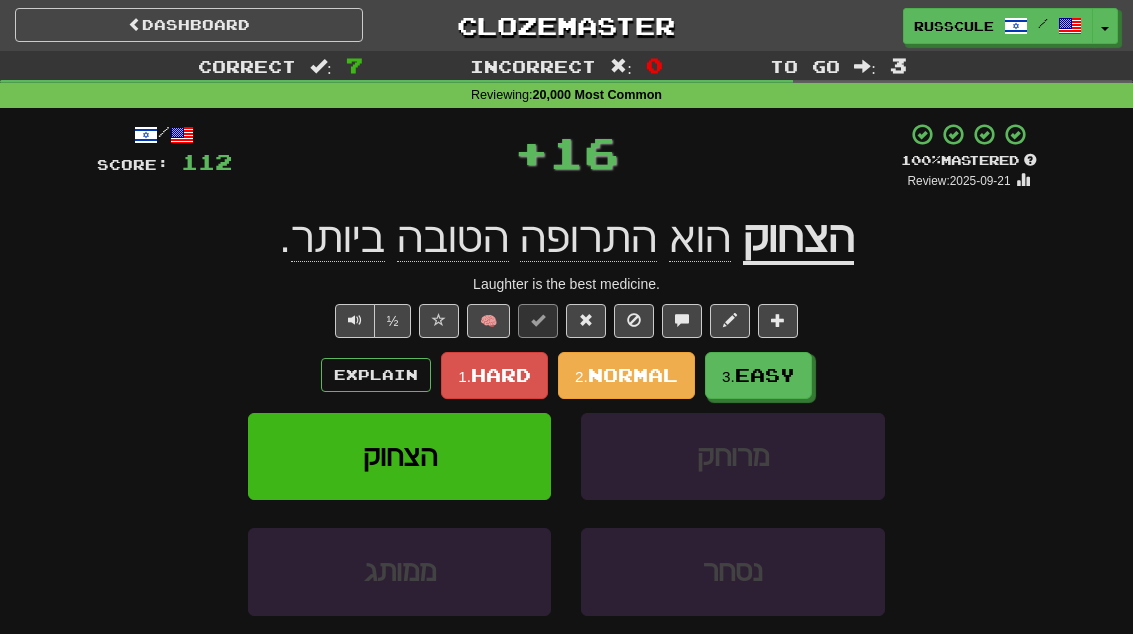 click on "3.  Easy" at bounding box center (758, 375) 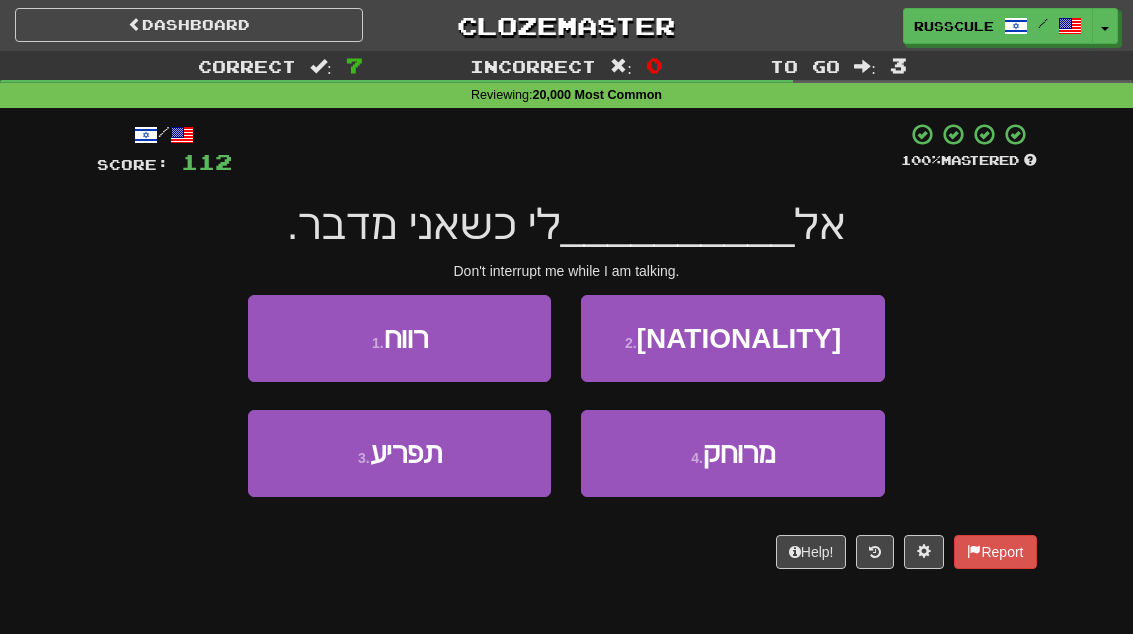 click on "3 .  תפריע" at bounding box center (399, 453) 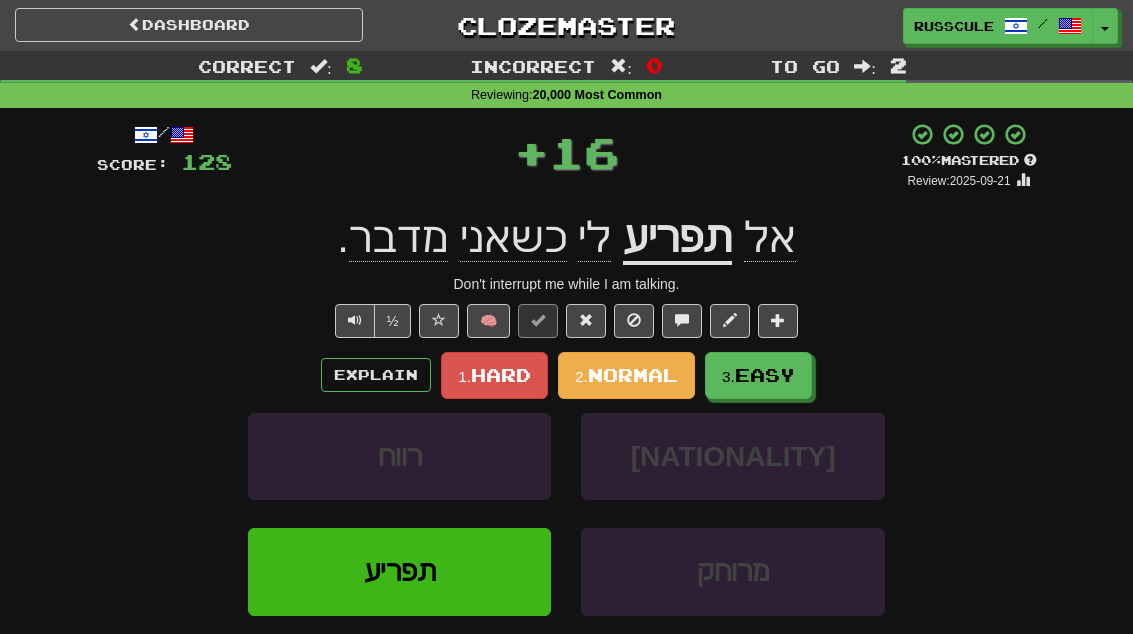 click on "Easy" at bounding box center [765, 375] 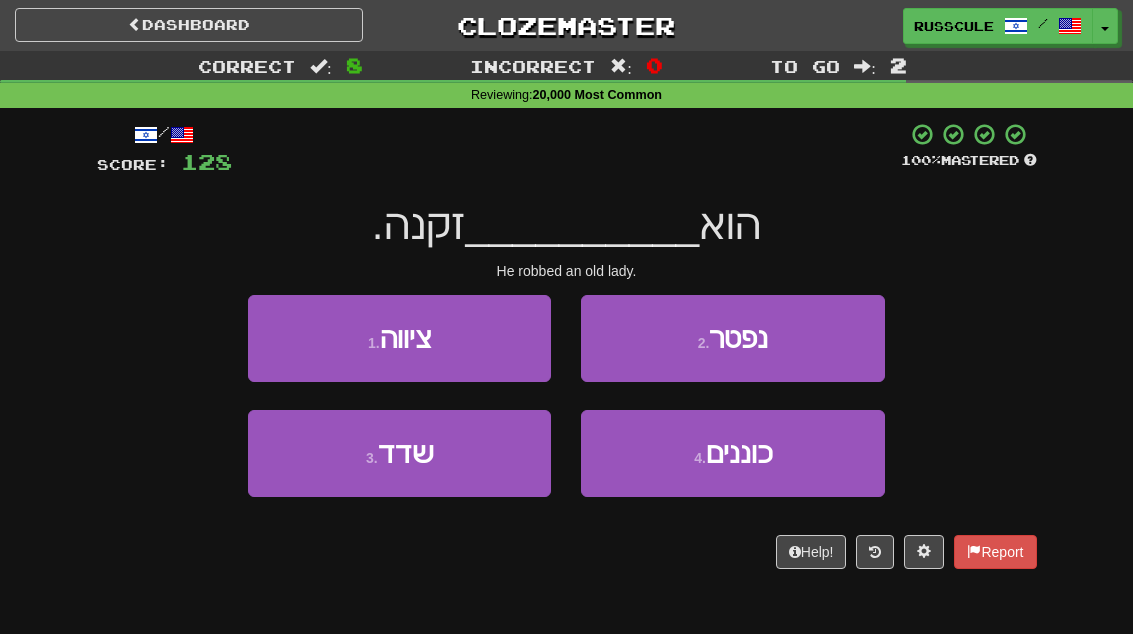 click on "3 .  שדד" at bounding box center [399, 453] 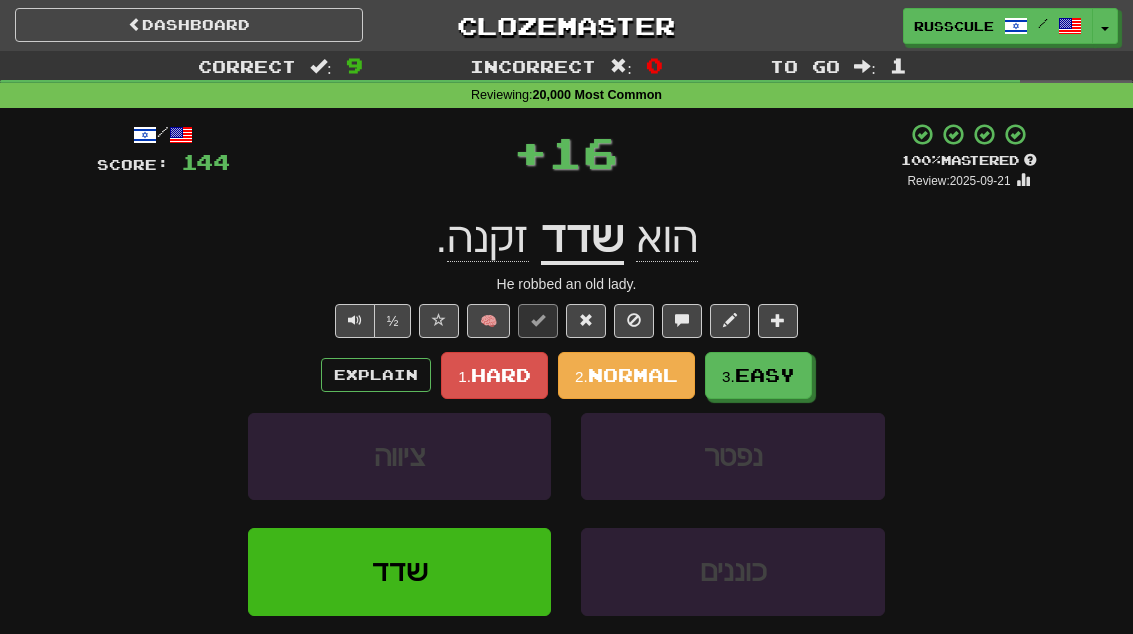 click on "Easy" at bounding box center (765, 375) 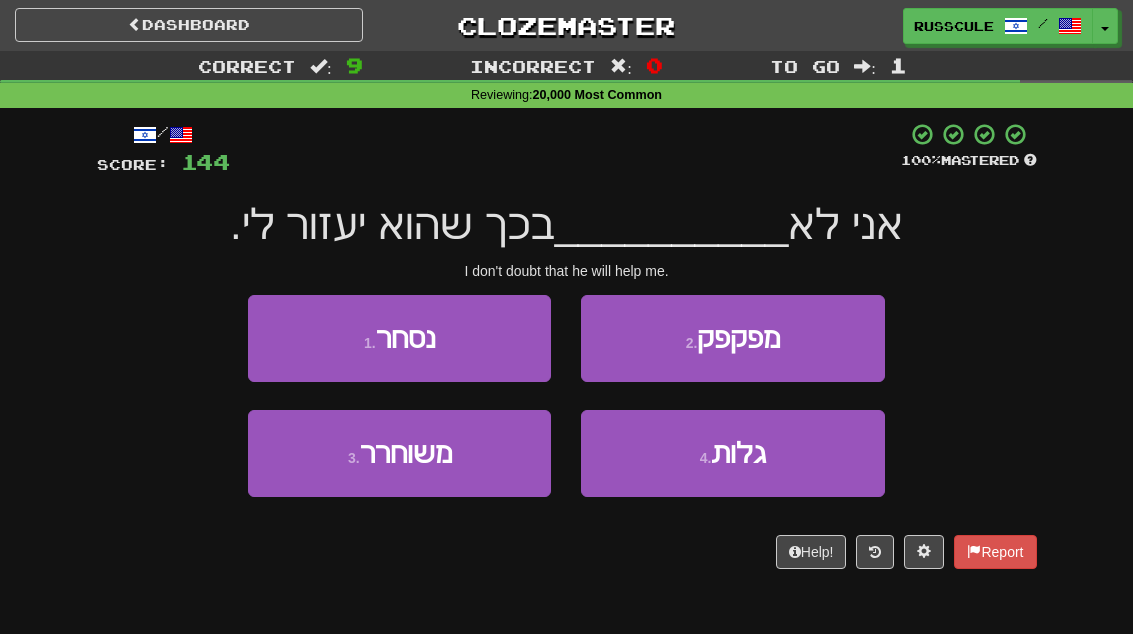 click on "2 .  מפקפק" at bounding box center [732, 338] 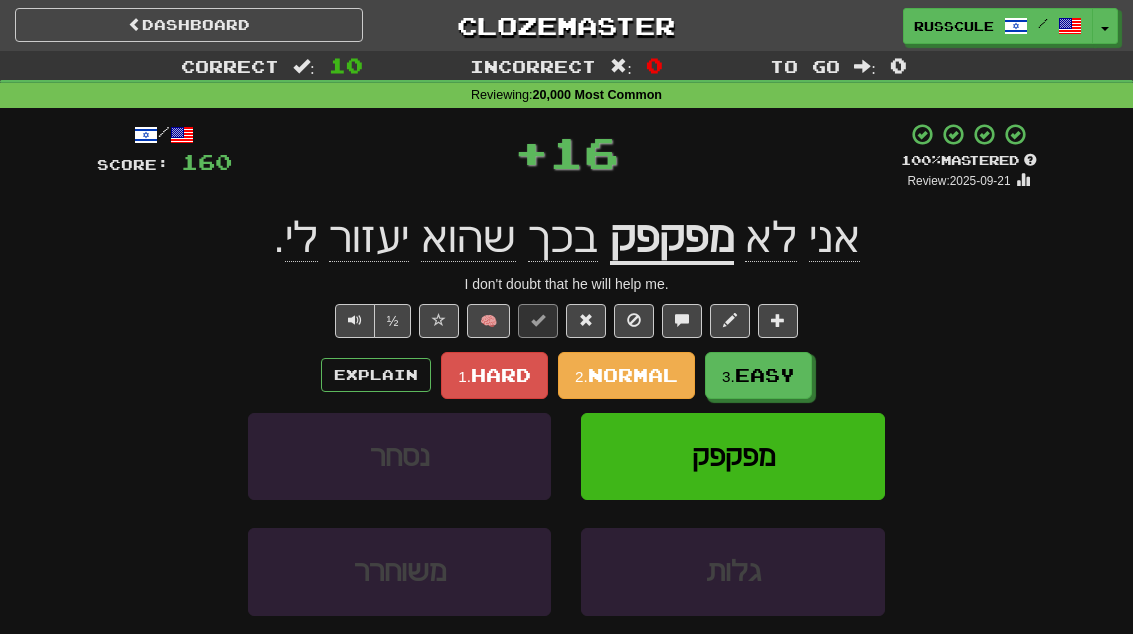 click on "Easy" at bounding box center [765, 375] 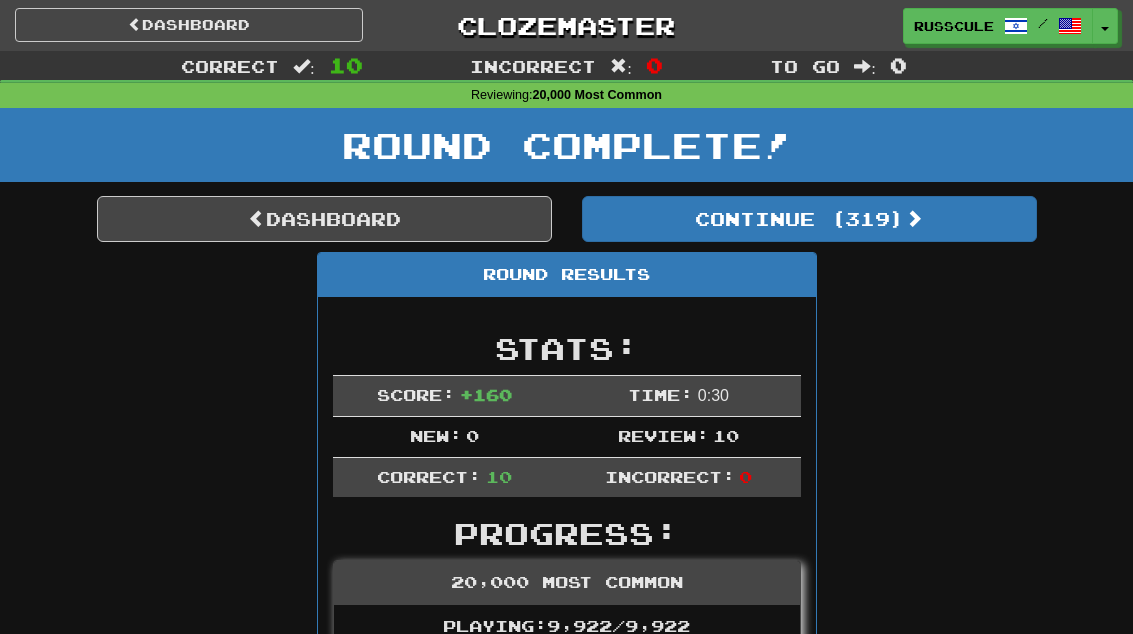 click on "Continue ( 319 )" at bounding box center [809, 219] 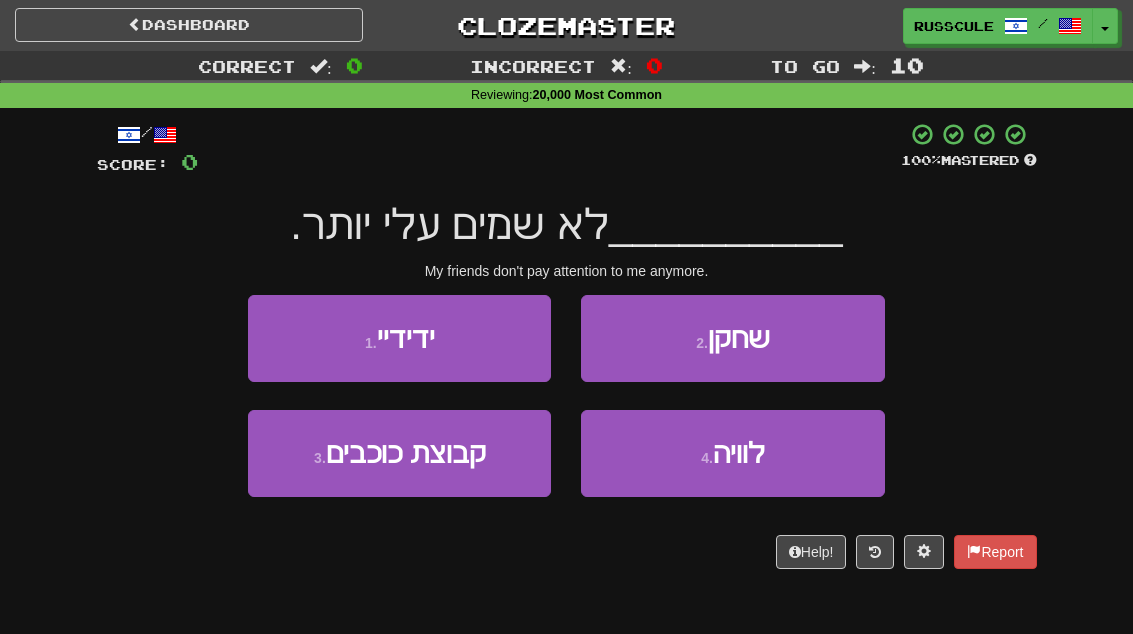 click on "1 .  ידידיי" at bounding box center (399, 338) 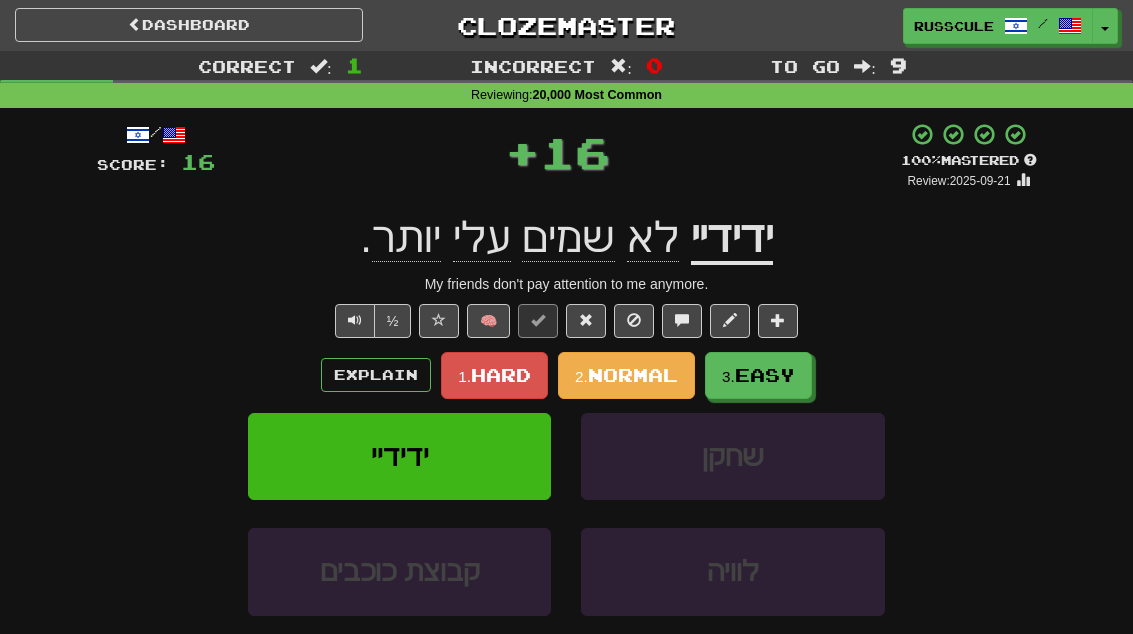 click on "Easy" at bounding box center (765, 375) 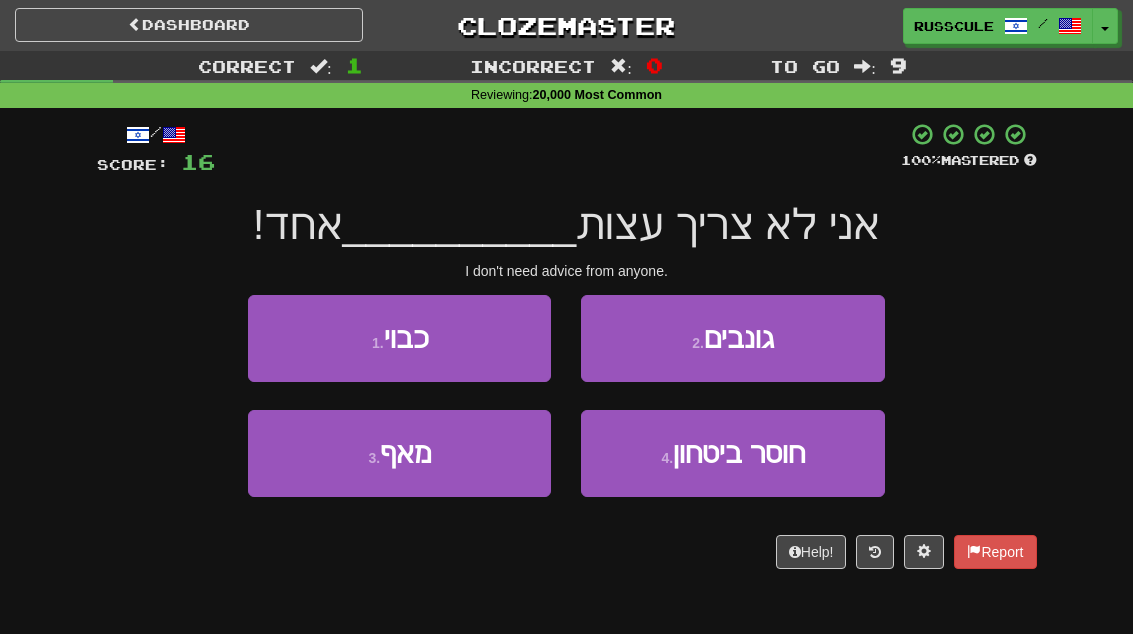 click on "3 .  מאף" at bounding box center (399, 453) 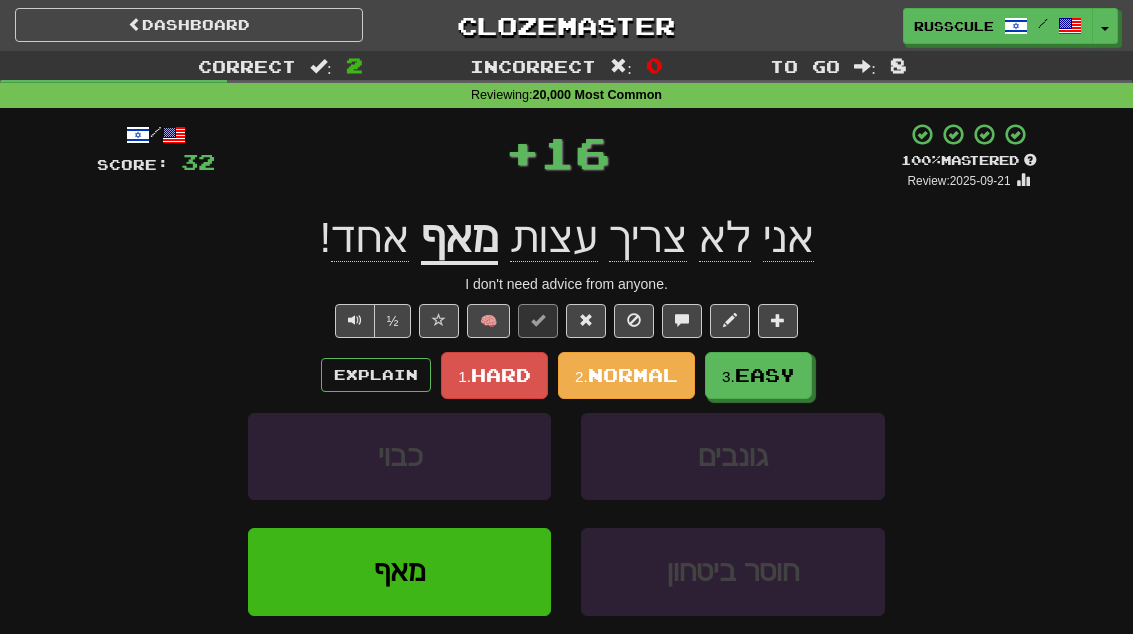 click on "Easy" at bounding box center [765, 375] 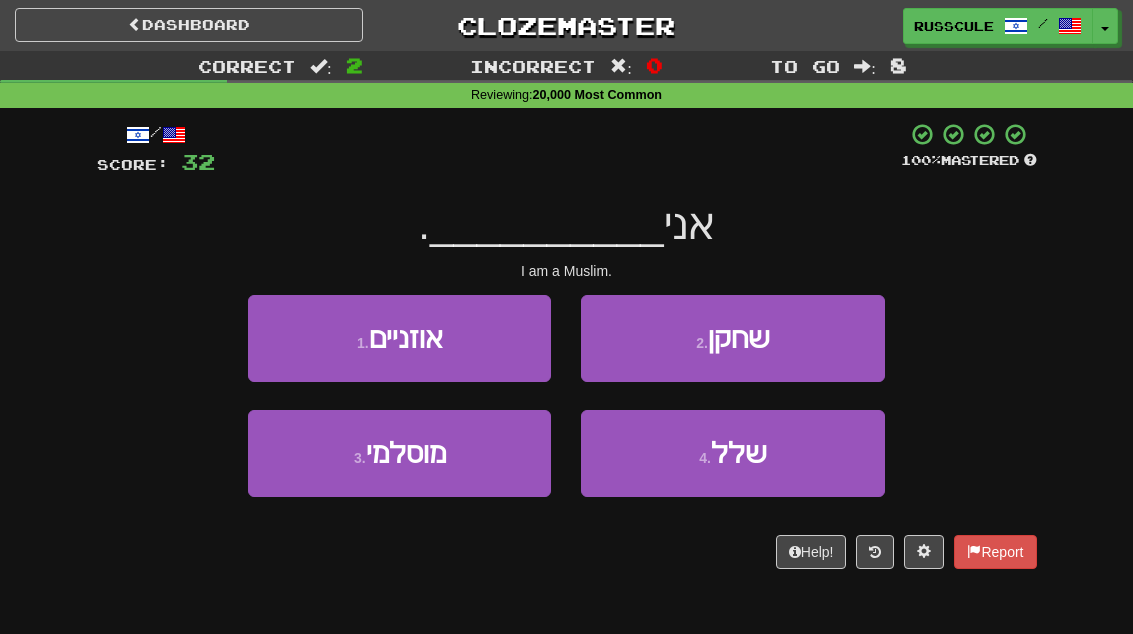 click on "3 .  מוסלמי" at bounding box center (399, 453) 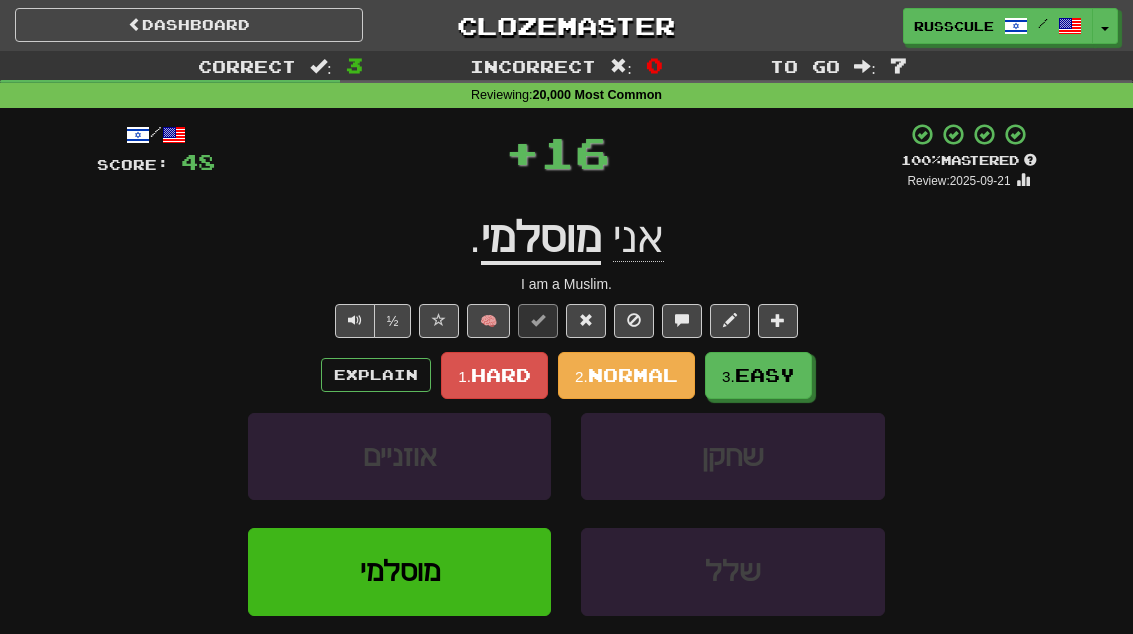 click on "Easy" at bounding box center (765, 375) 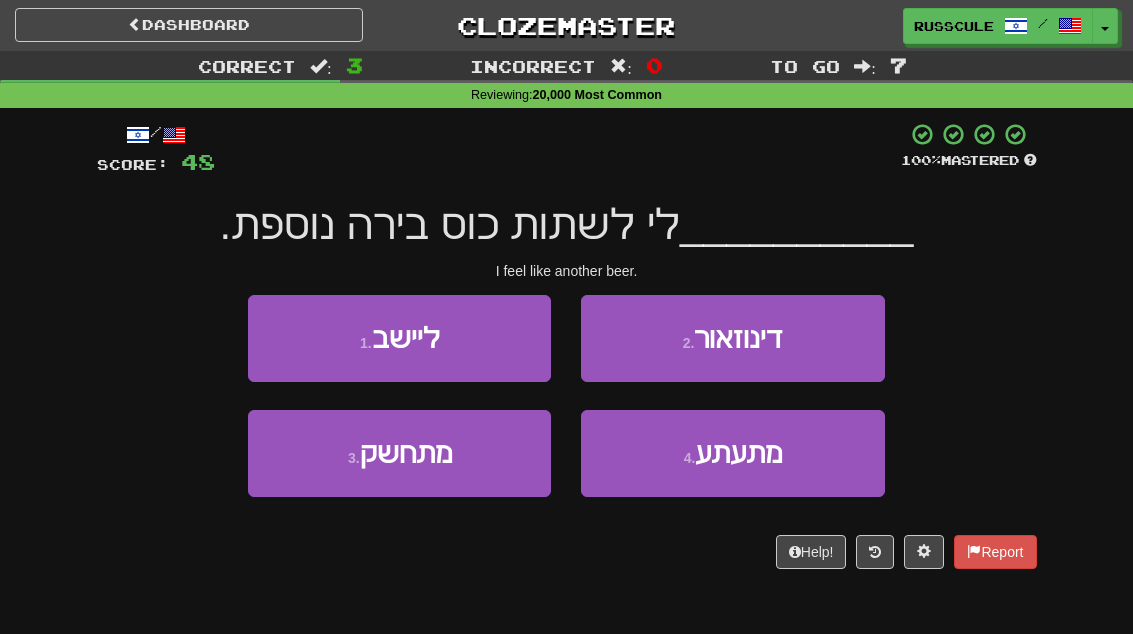 click on "3 .  מתחשק" at bounding box center (399, 453) 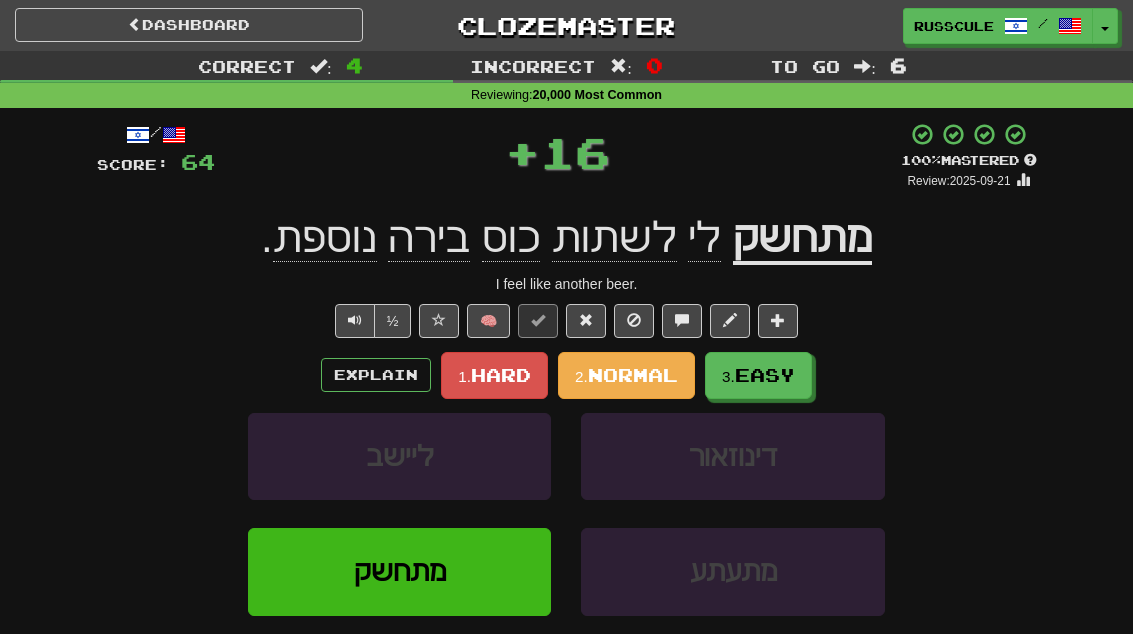 click on "Easy" at bounding box center [765, 375] 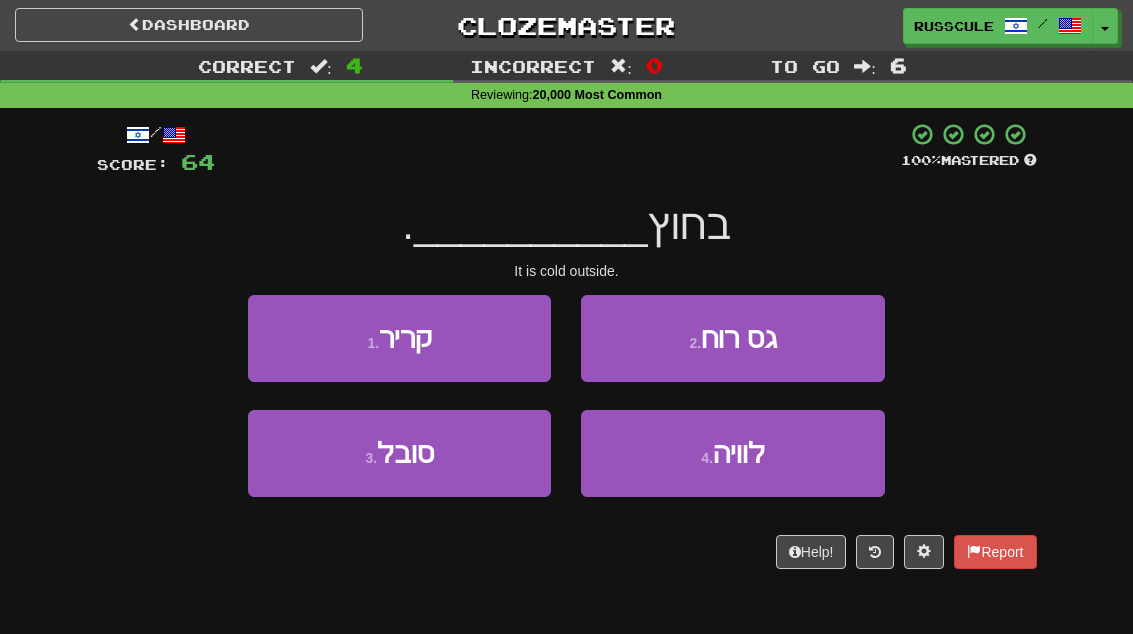 click on "1 .  קריר" at bounding box center [399, 338] 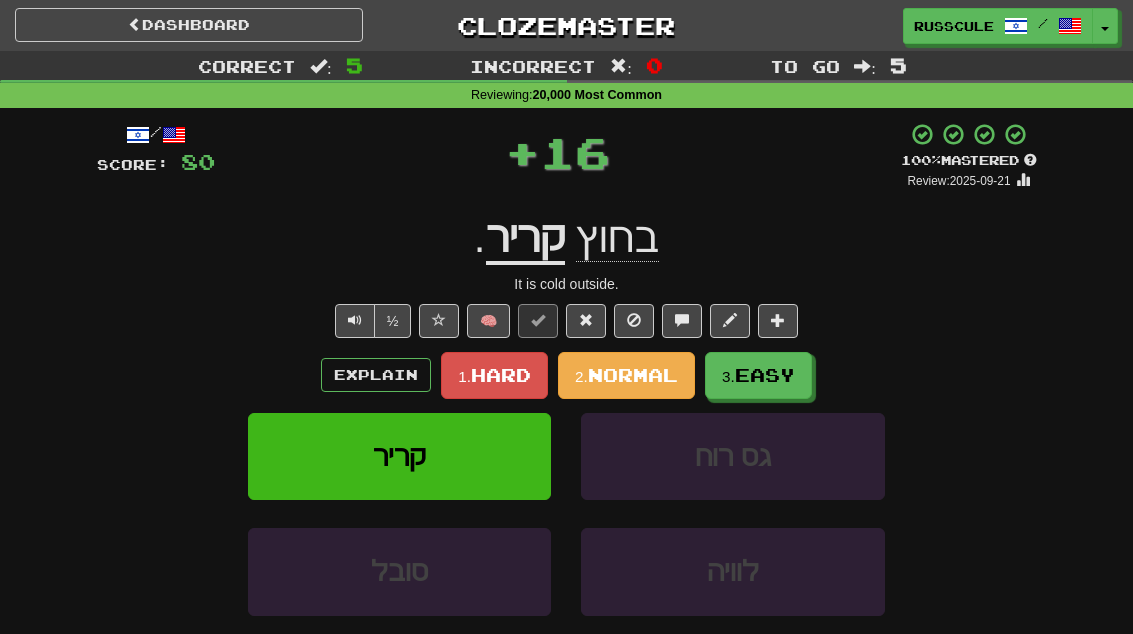 click on "Easy" at bounding box center [765, 375] 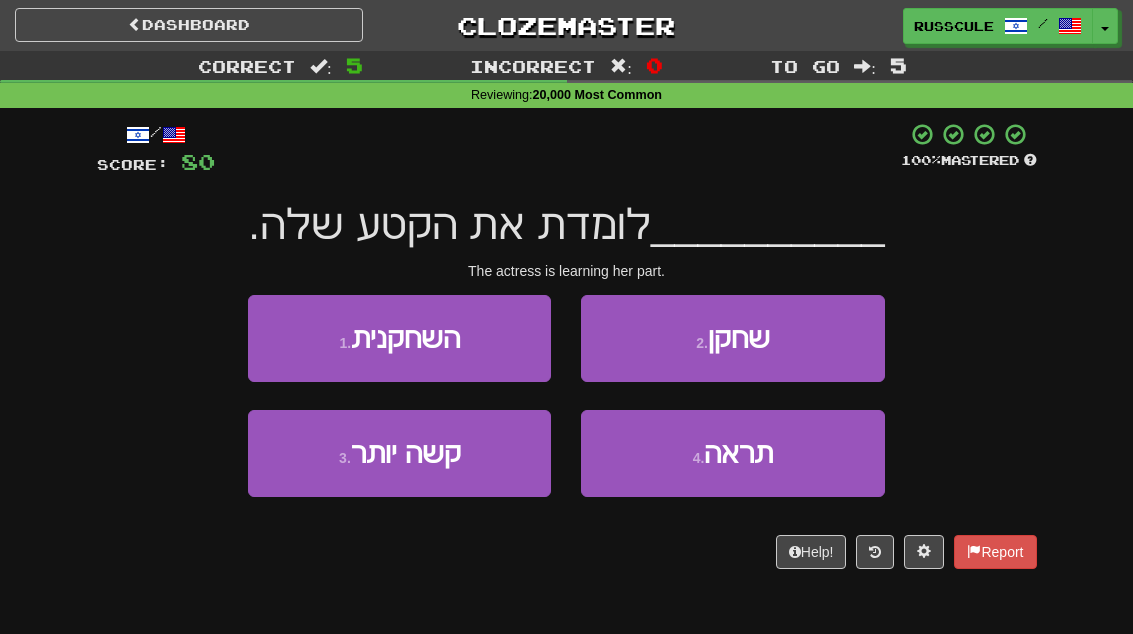 click on "2 .  שחקן" at bounding box center (732, 338) 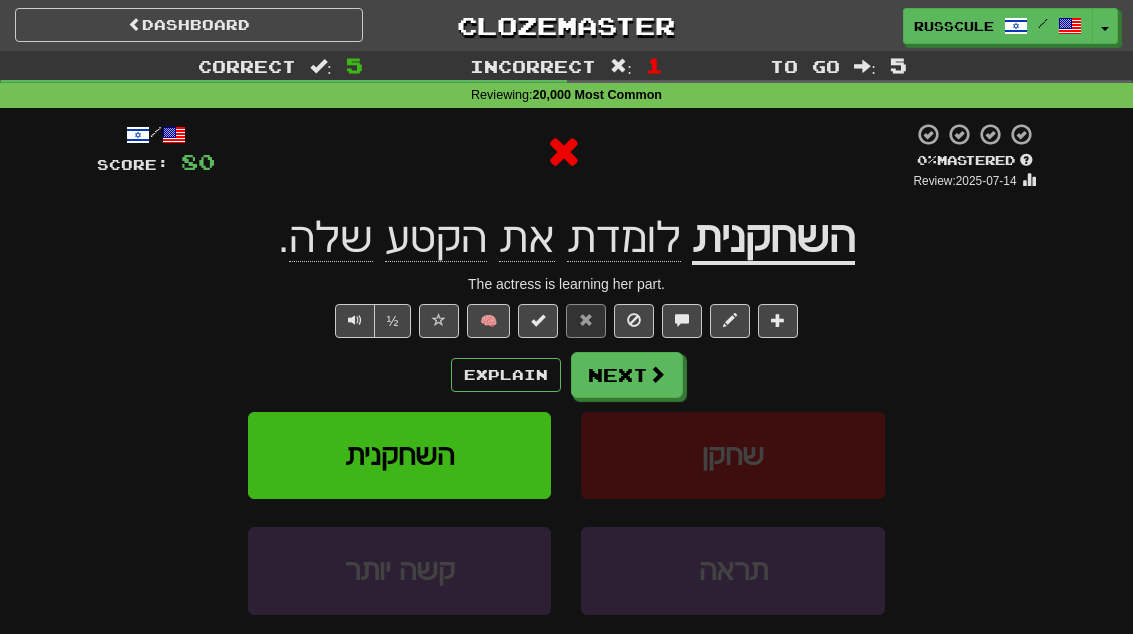 click on "Next" at bounding box center [627, 375] 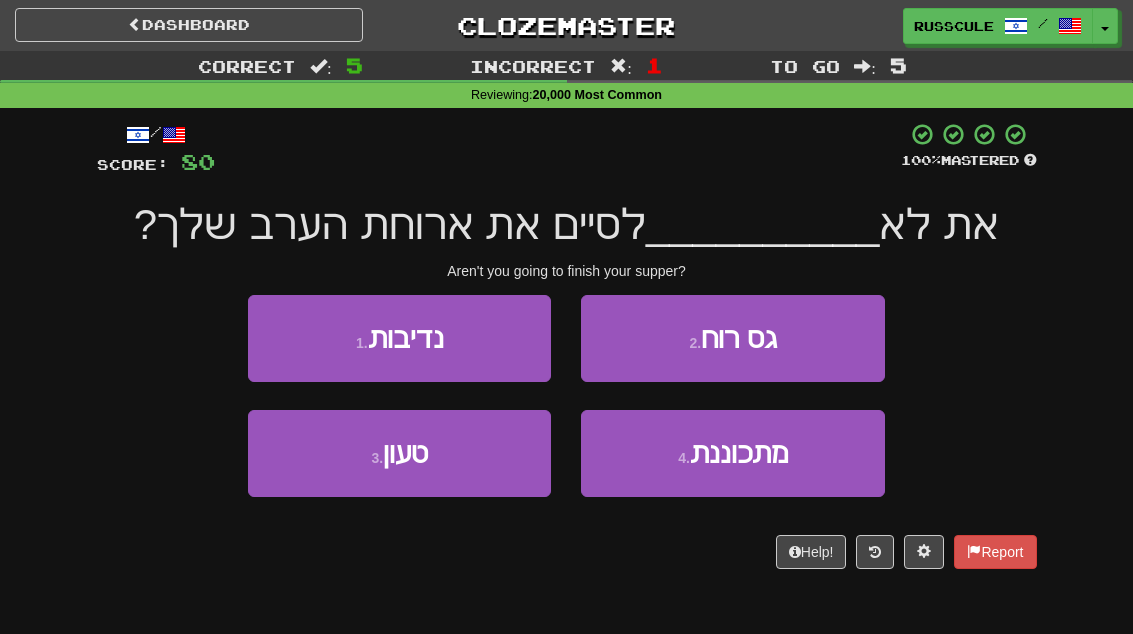 click on "4 .  מתכוננת" at bounding box center (732, 453) 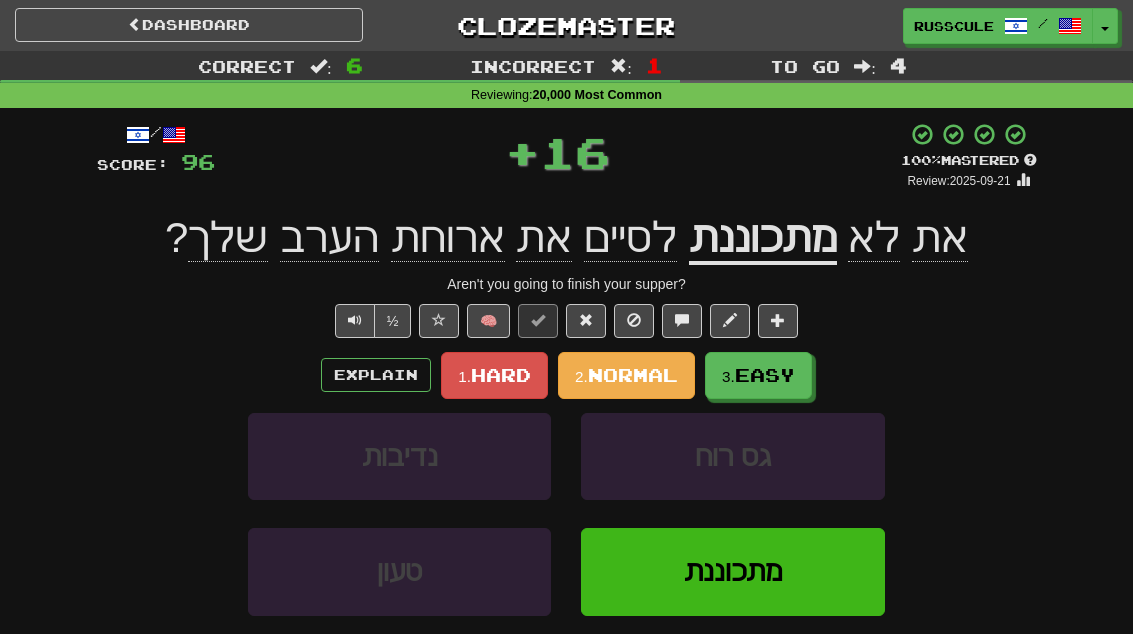 click on "Easy" at bounding box center [765, 375] 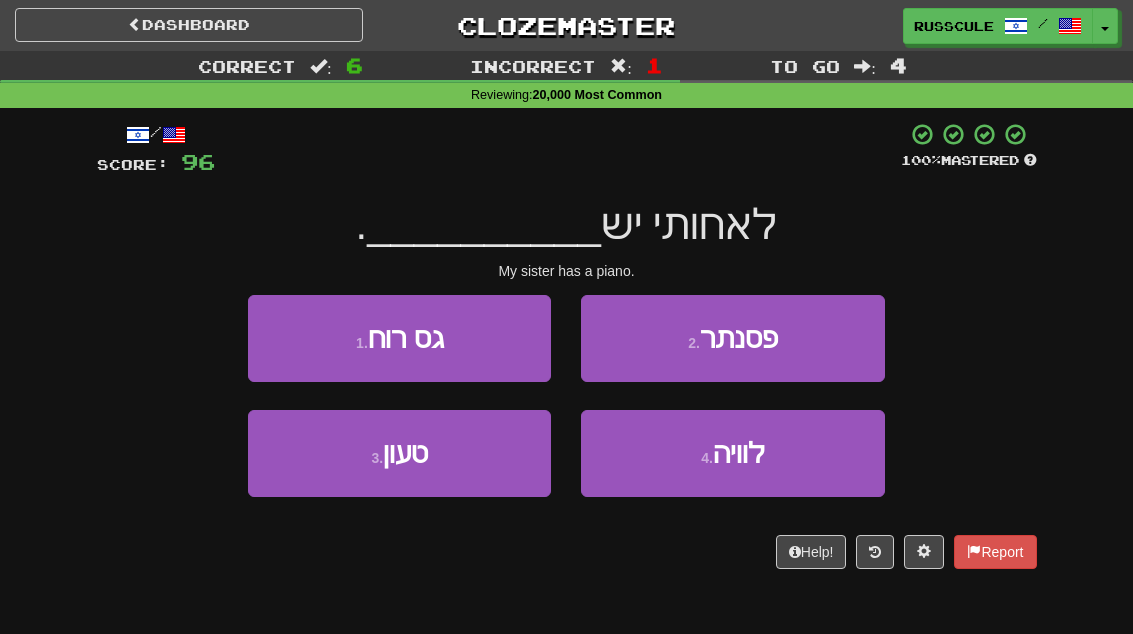 click on "2 .  פסנתר" at bounding box center (732, 338) 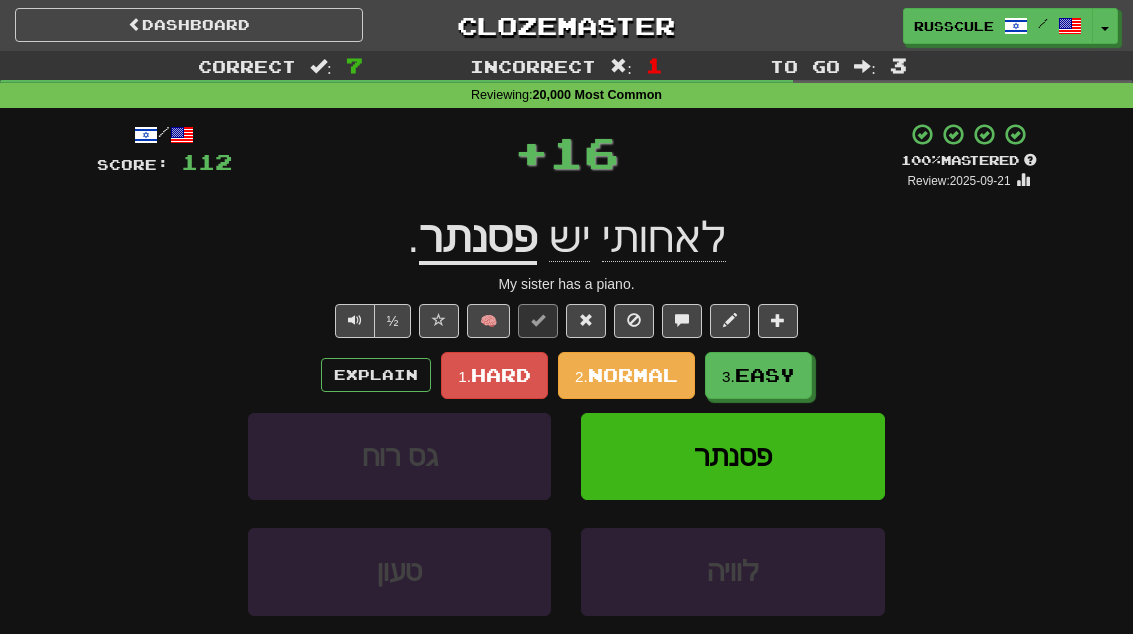 click on "Easy" at bounding box center (765, 375) 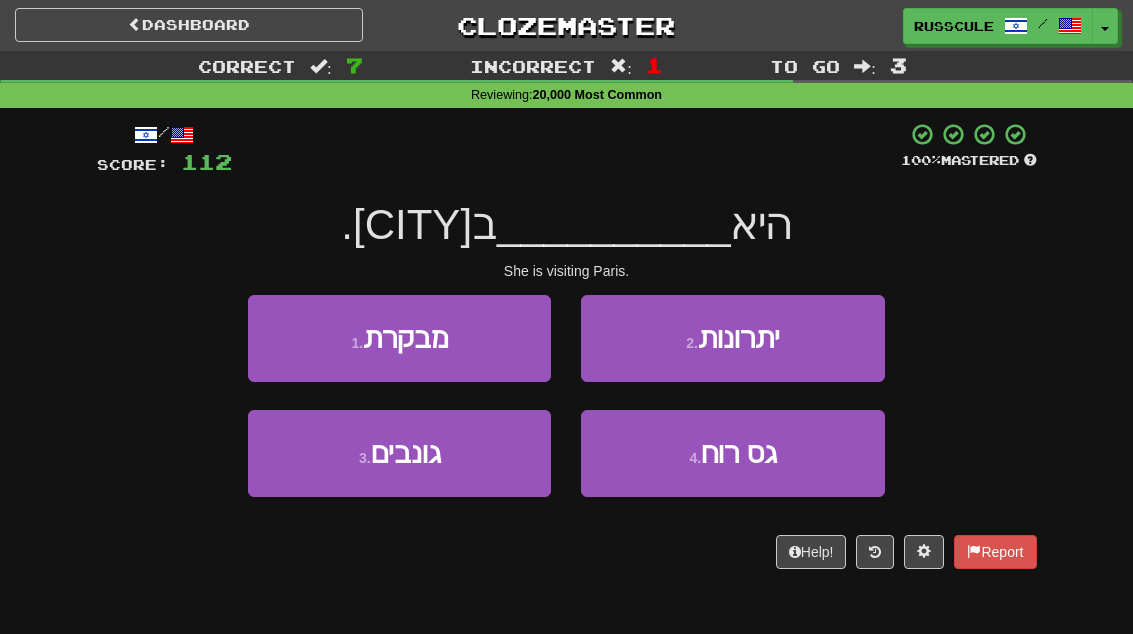 click on "1 .  מבקרת" at bounding box center [399, 338] 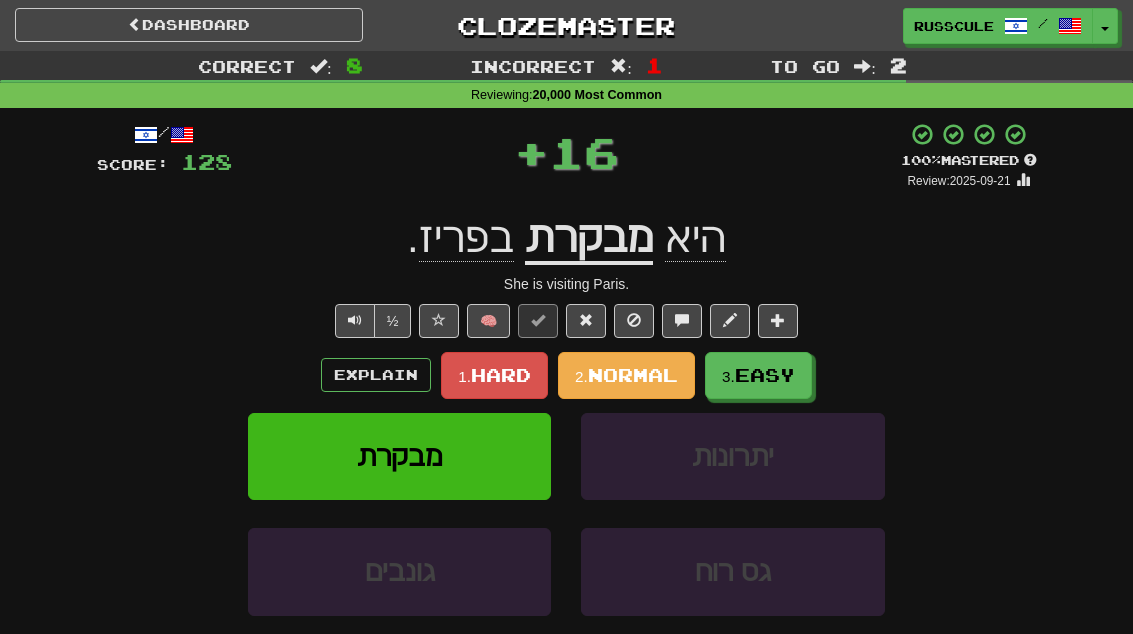 click on "3.  Easy" at bounding box center (758, 375) 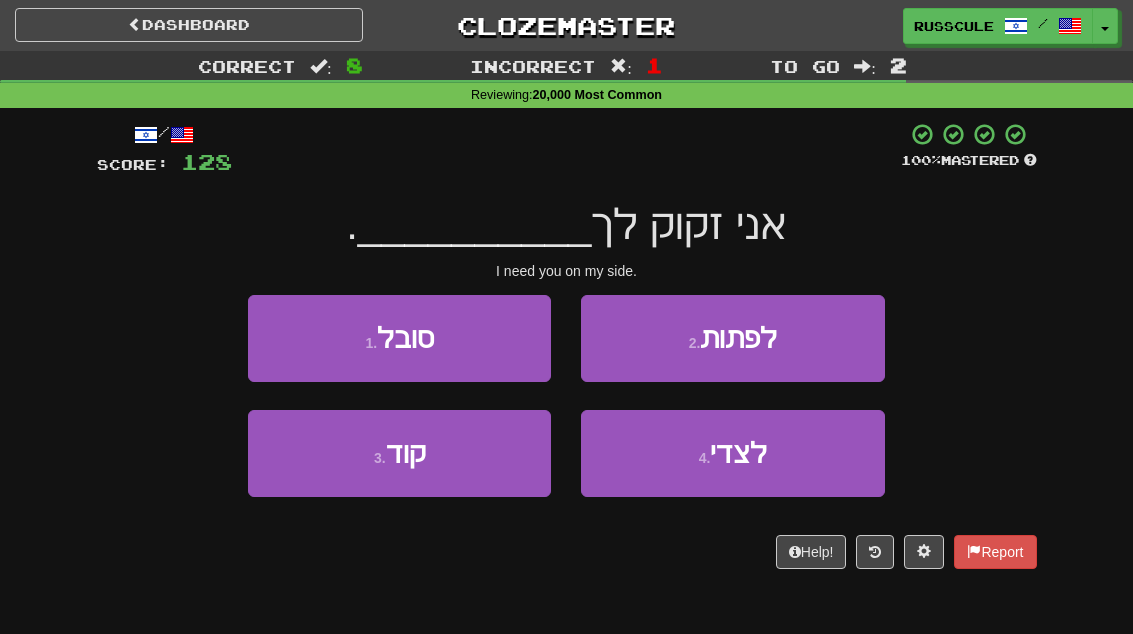 click on "4 .  לצדי" at bounding box center [732, 453] 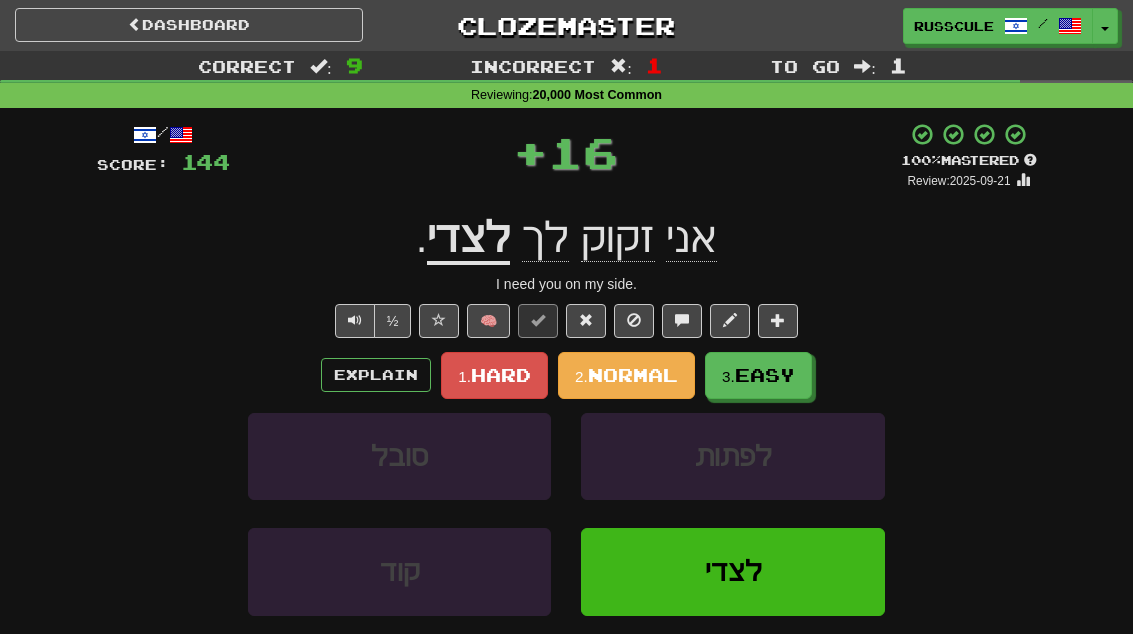 click on "Easy" at bounding box center [765, 375] 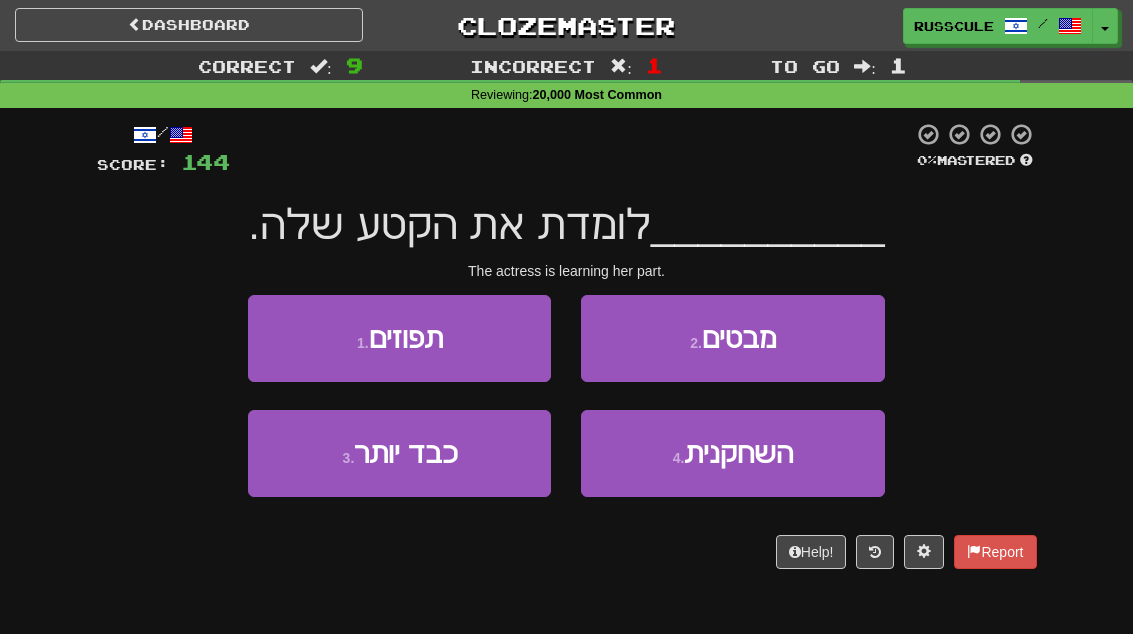 click on "השחקנית" at bounding box center (738, 453) 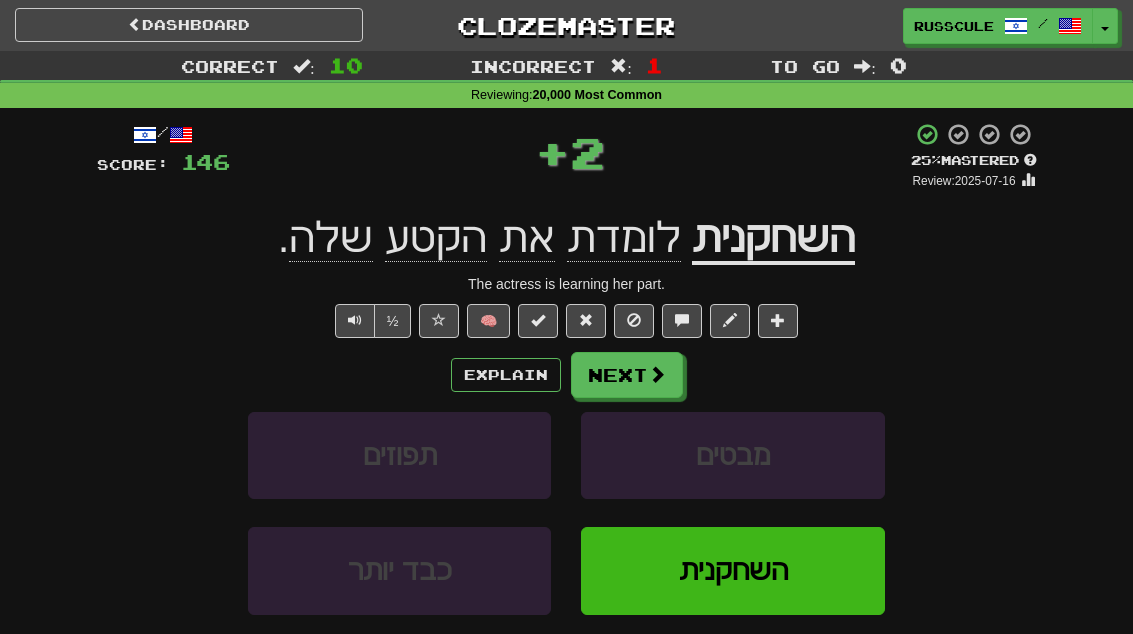 click on "Next" at bounding box center (627, 375) 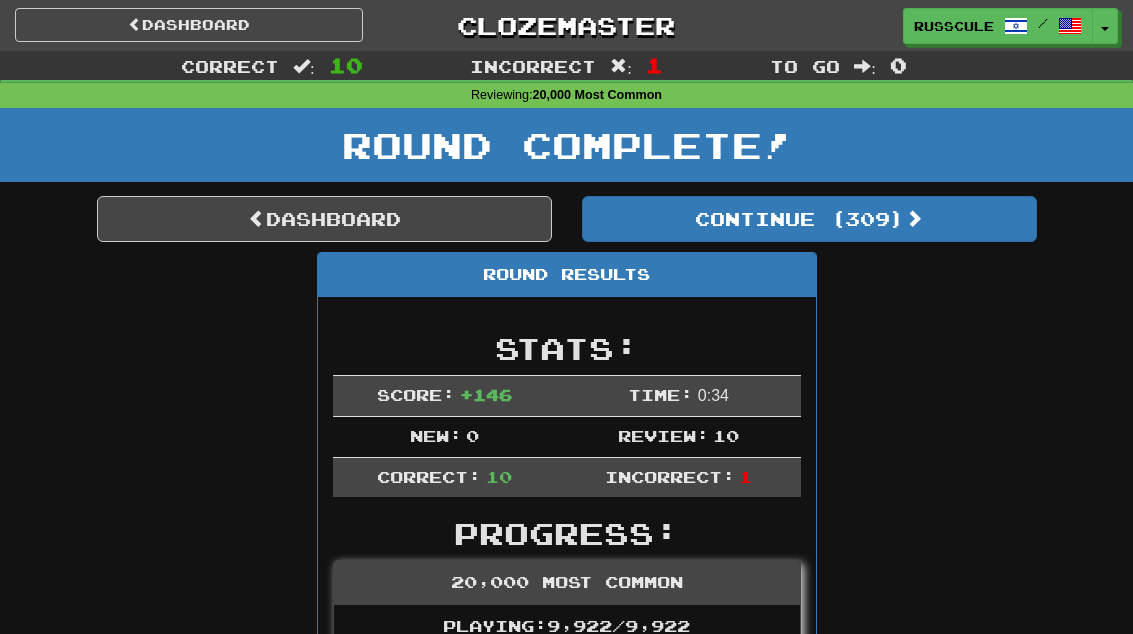 click on "Continue ( 309 )" at bounding box center [809, 219] 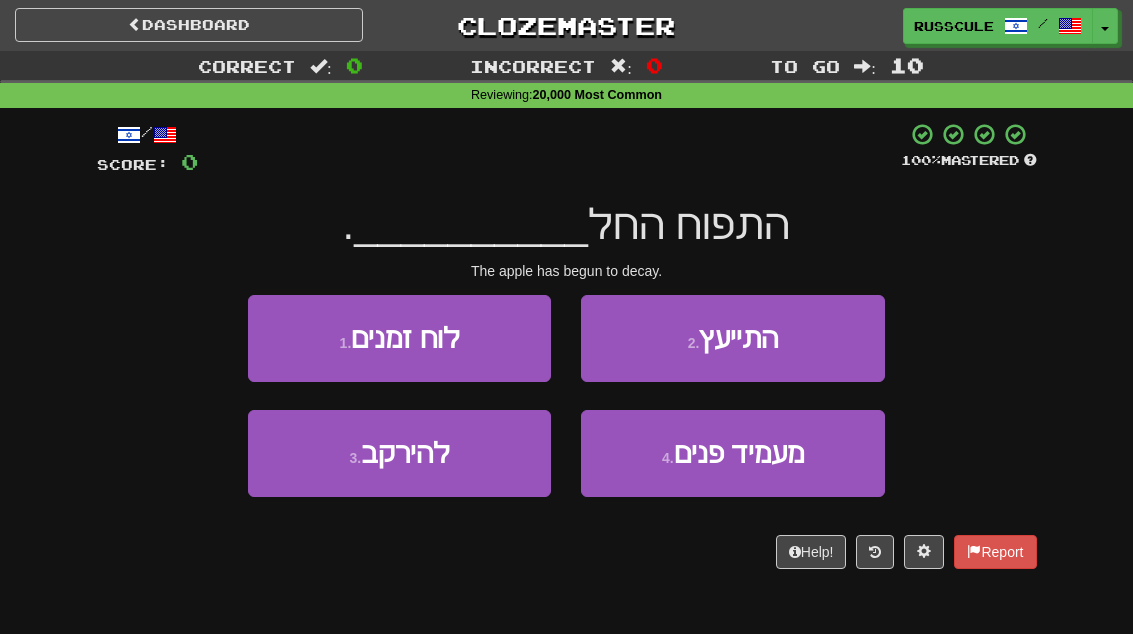 click on "3 .  להירקב" at bounding box center [399, 453] 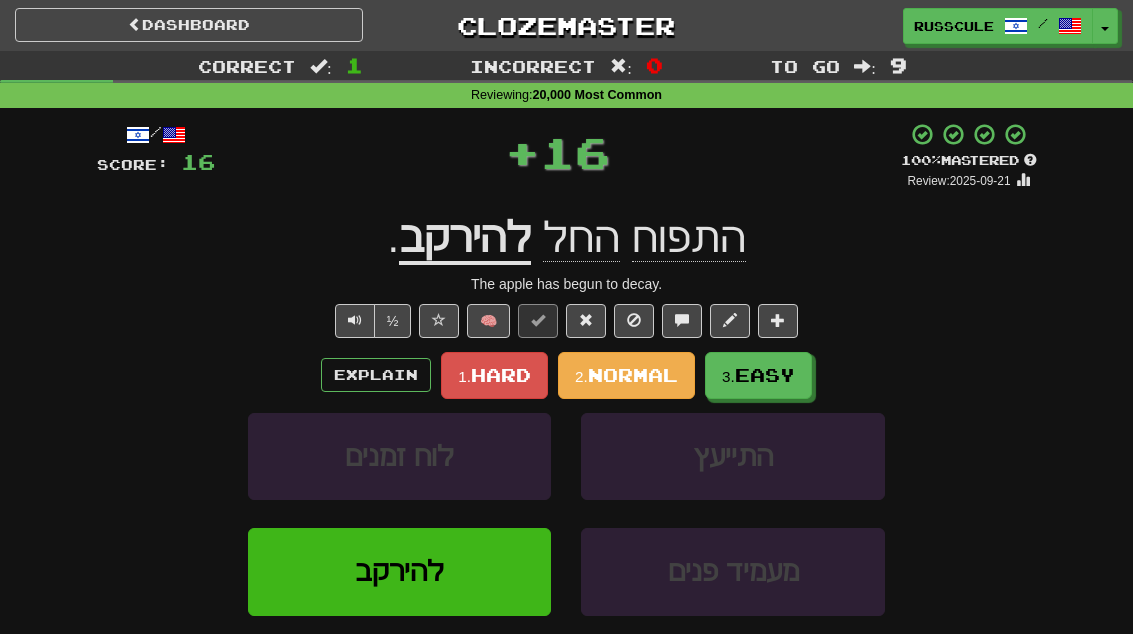 click on "3.  Easy" at bounding box center (758, 375) 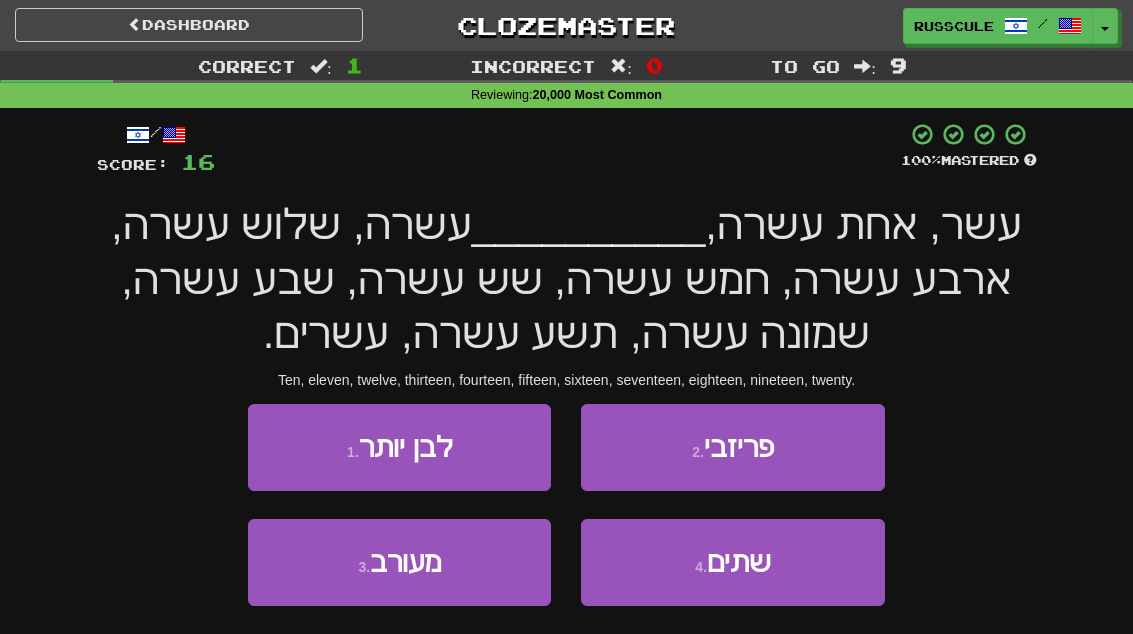 click on "שתים" at bounding box center [739, 562] 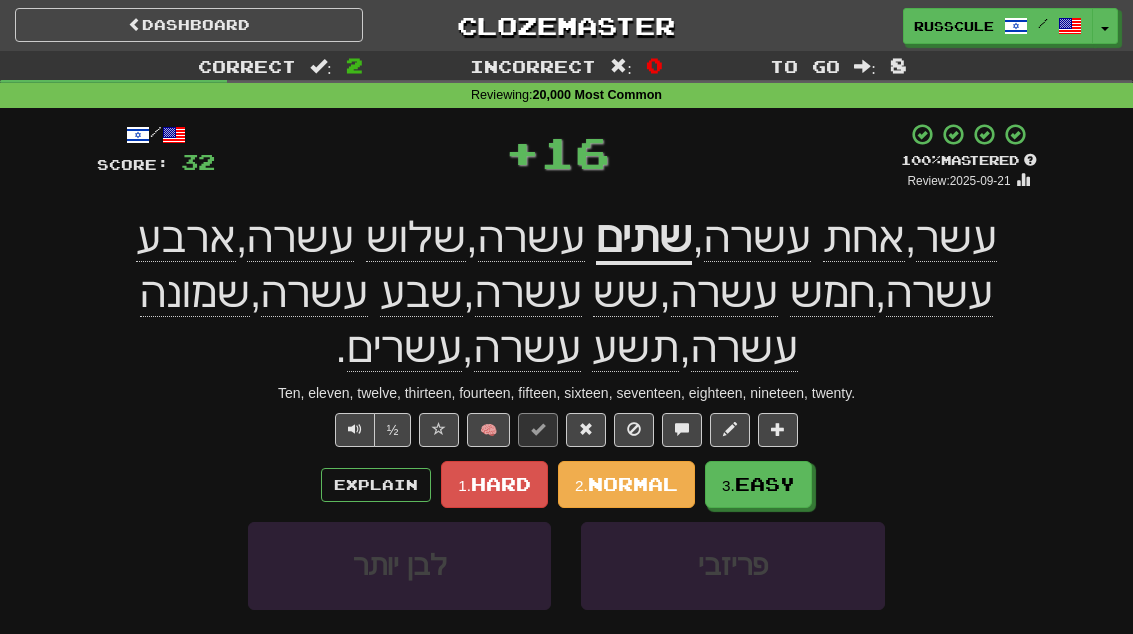 click on "3.  Easy" at bounding box center [758, 484] 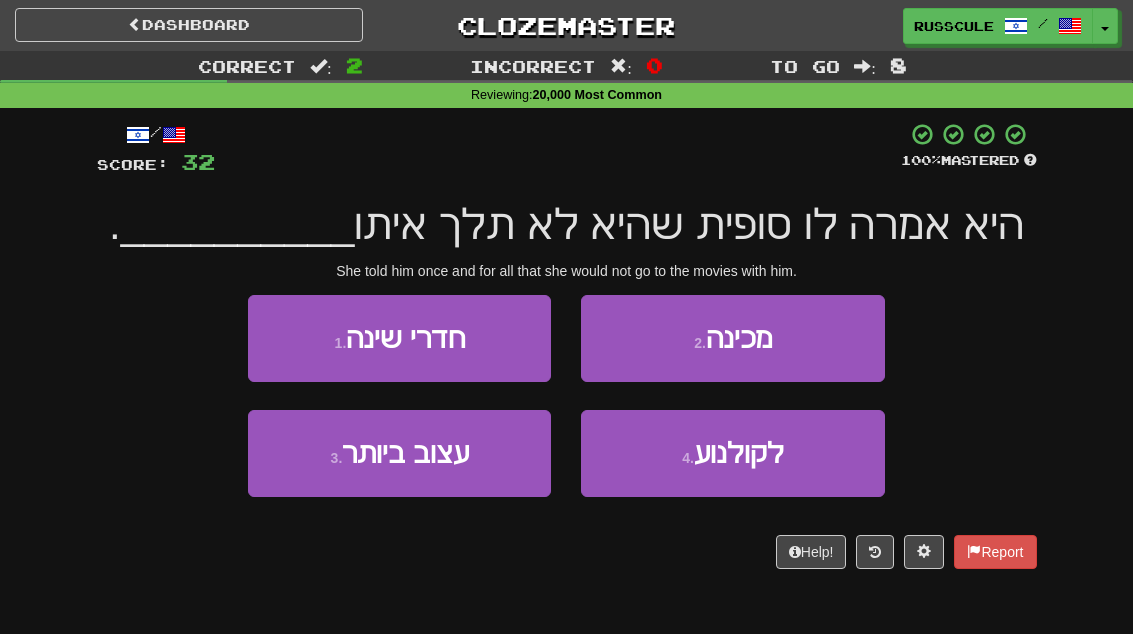 click on "לקולנוע" at bounding box center (739, 453) 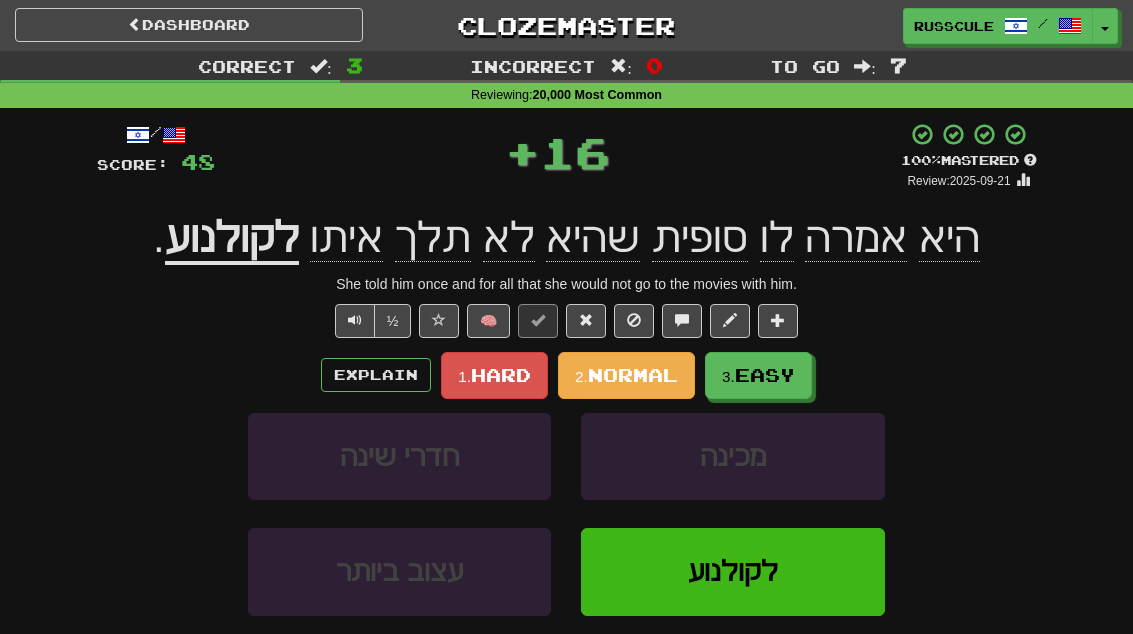 click on "Easy" at bounding box center [765, 375] 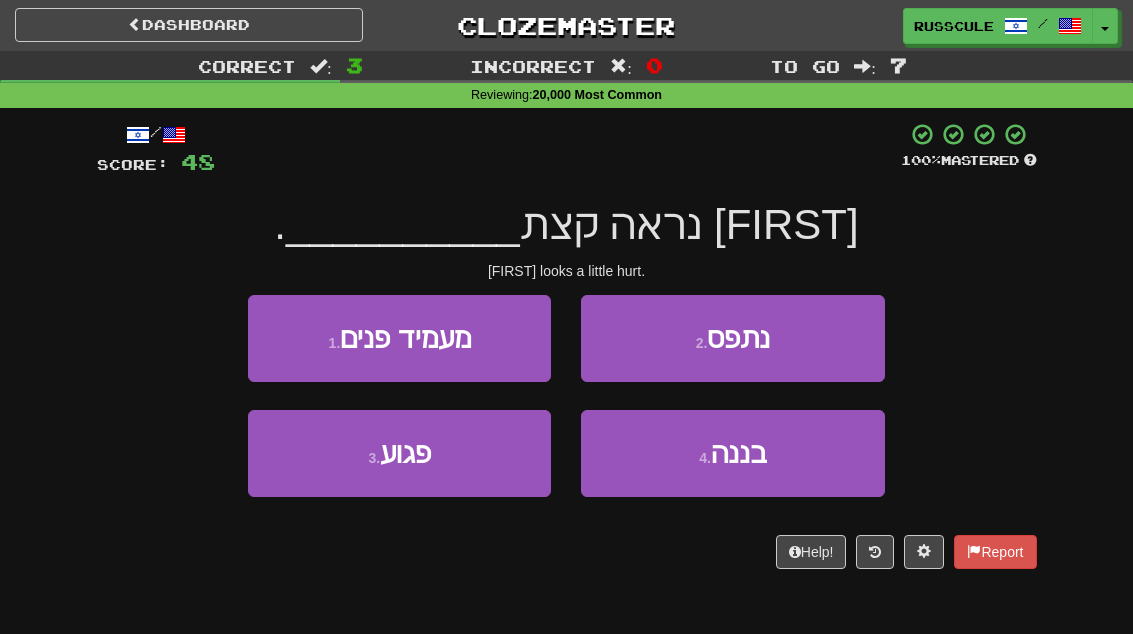 click on "3 .  פגוע" at bounding box center (399, 453) 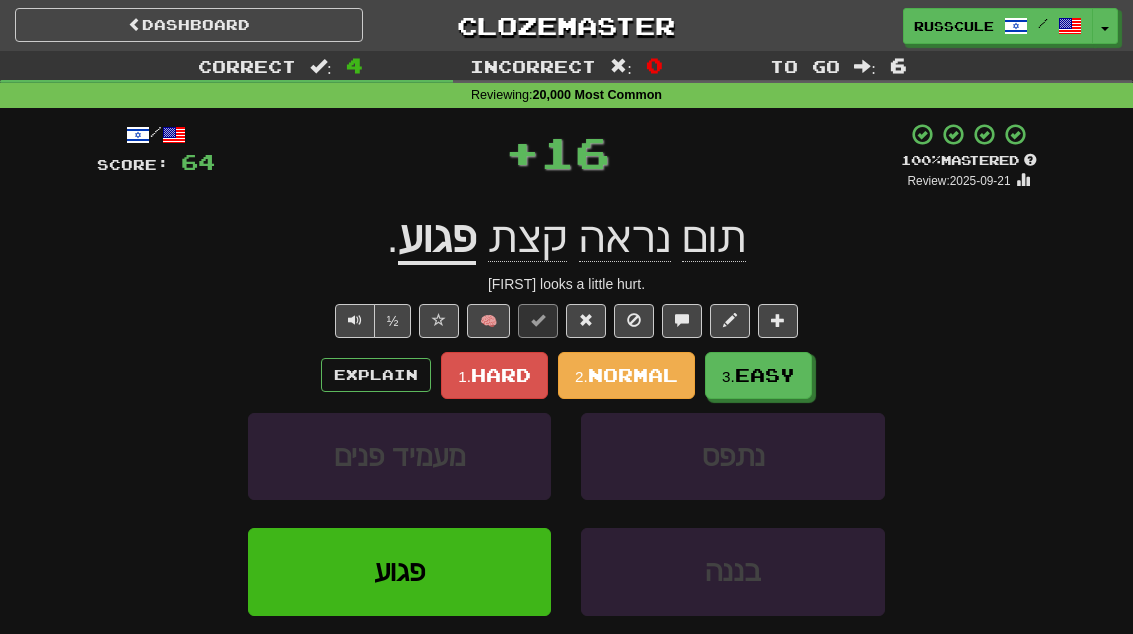 click on "Easy" at bounding box center [765, 375] 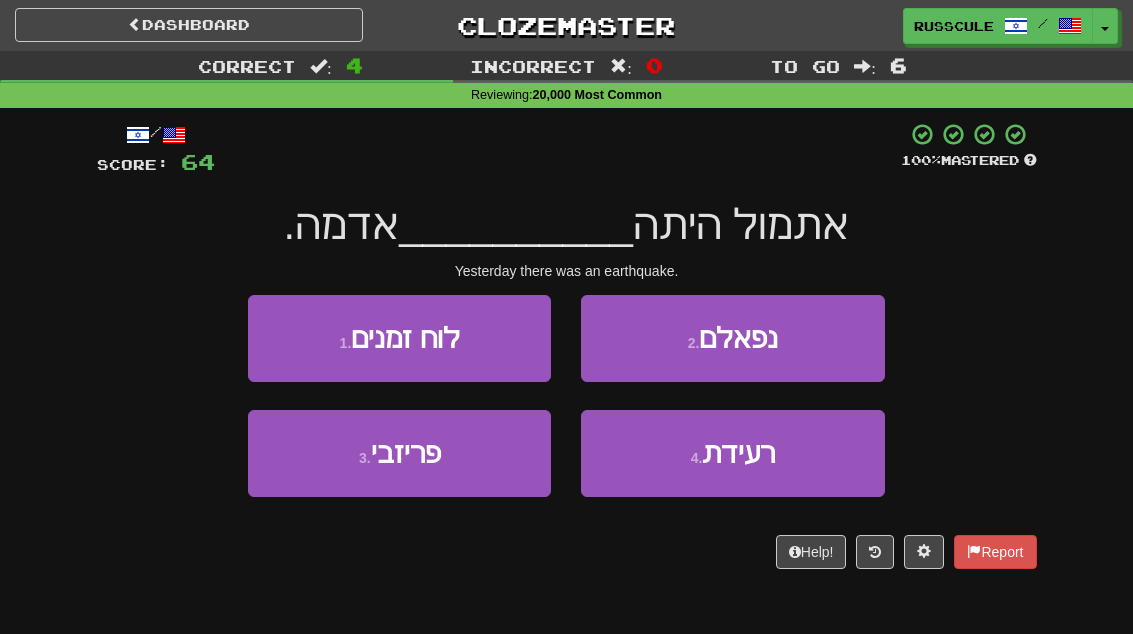 click on "רעידת" at bounding box center (738, 453) 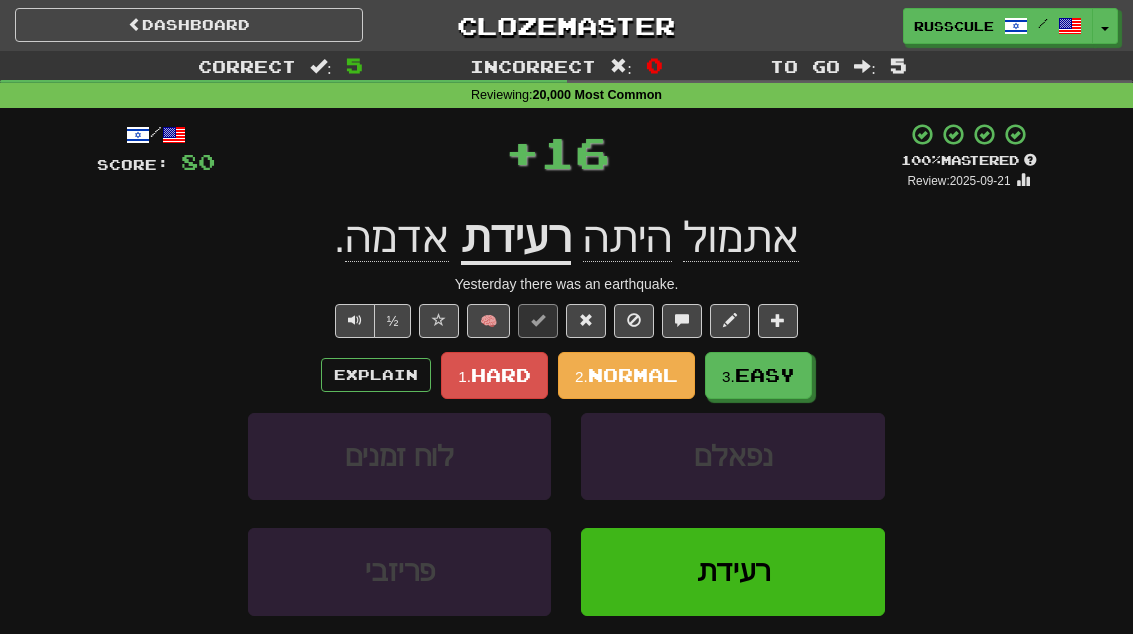 click on "Easy" at bounding box center [765, 375] 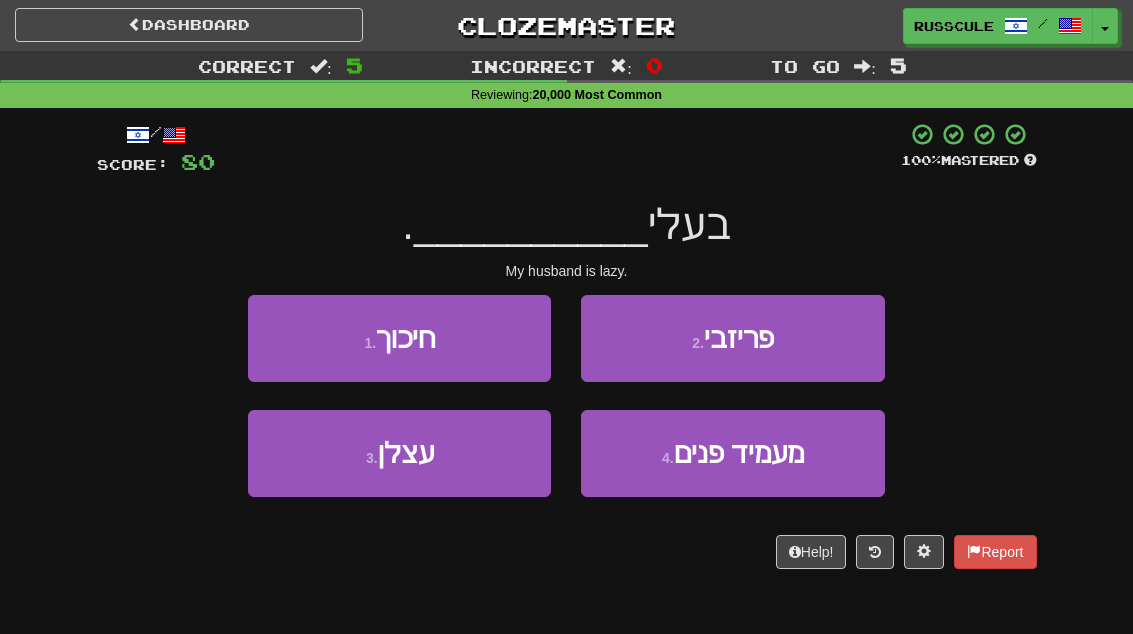 click on "3 .  עצלן" at bounding box center [399, 453] 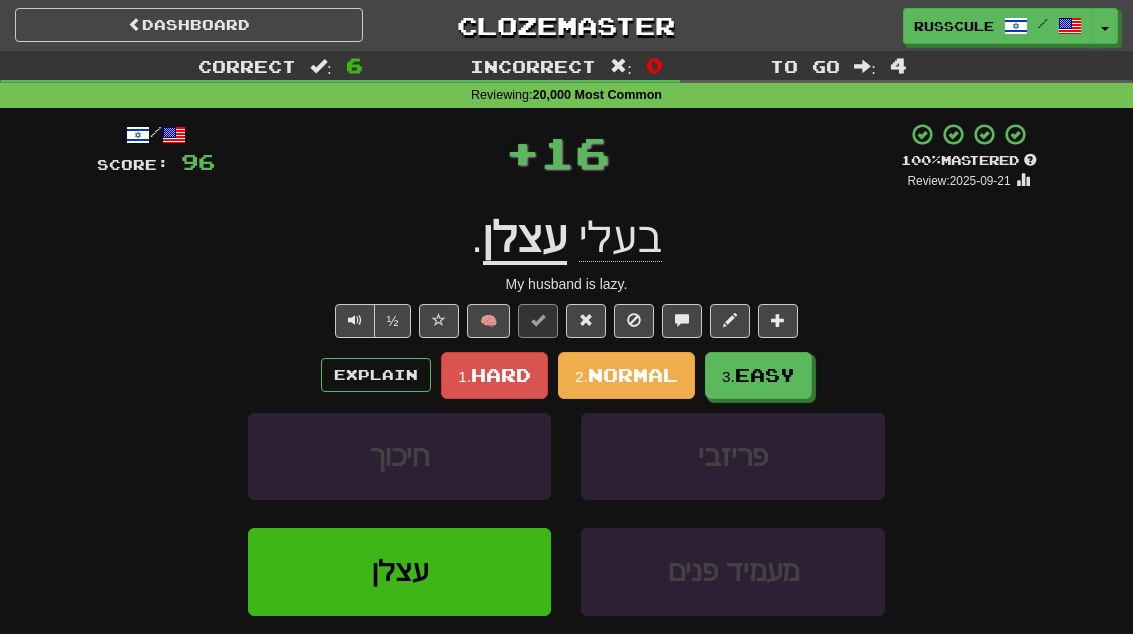 click on "Easy" at bounding box center (765, 375) 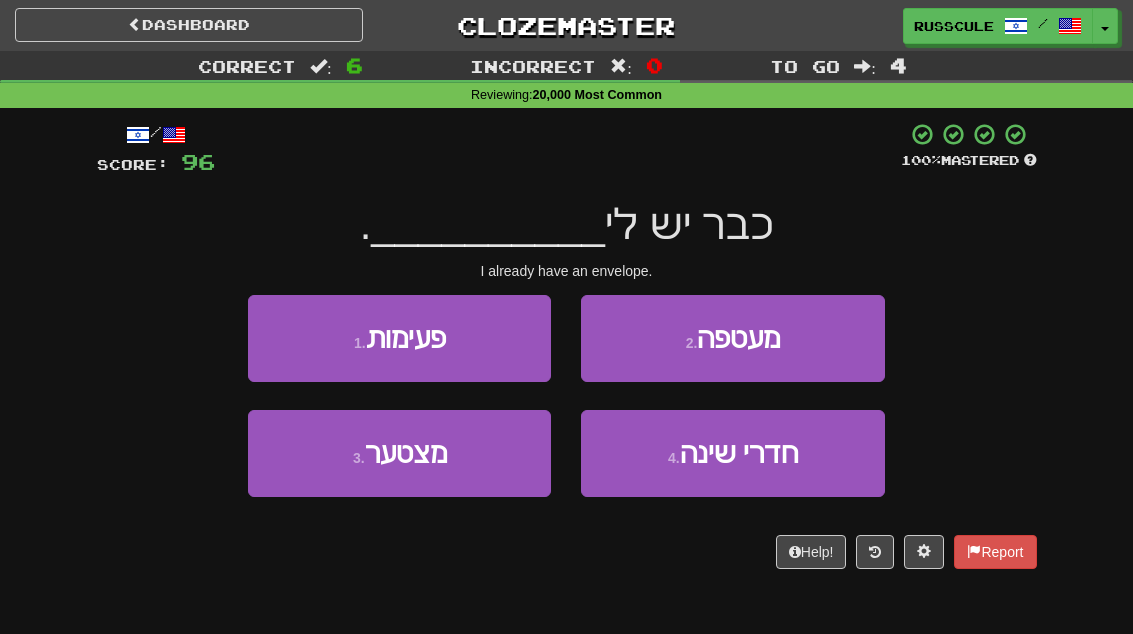 click on "2 .  מעטפה" at bounding box center (732, 338) 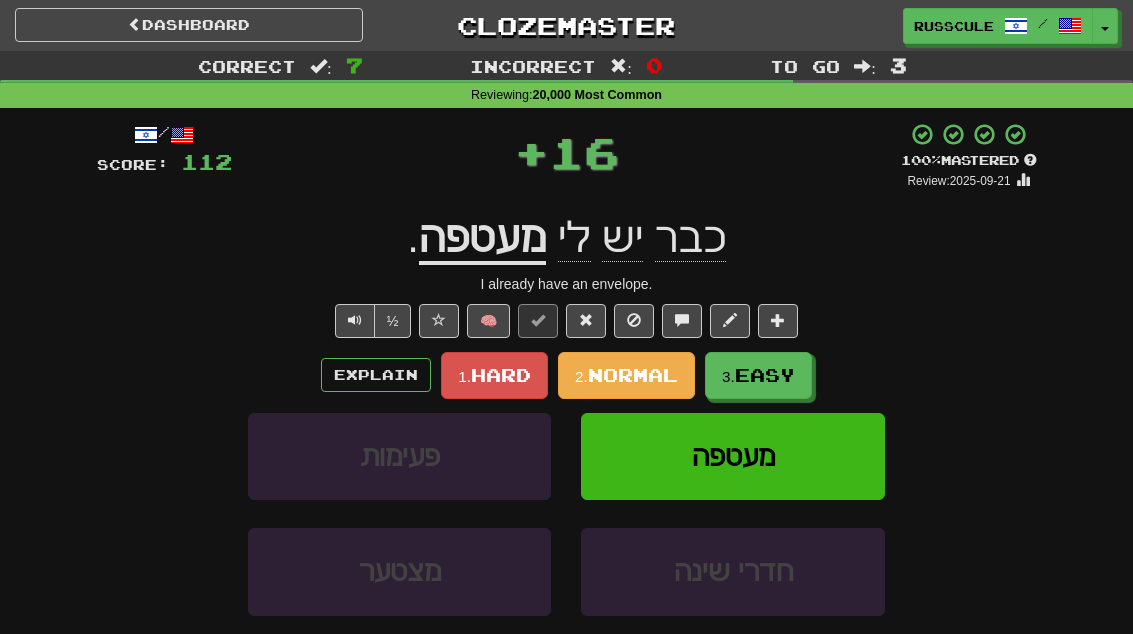 click on "Easy" at bounding box center (765, 375) 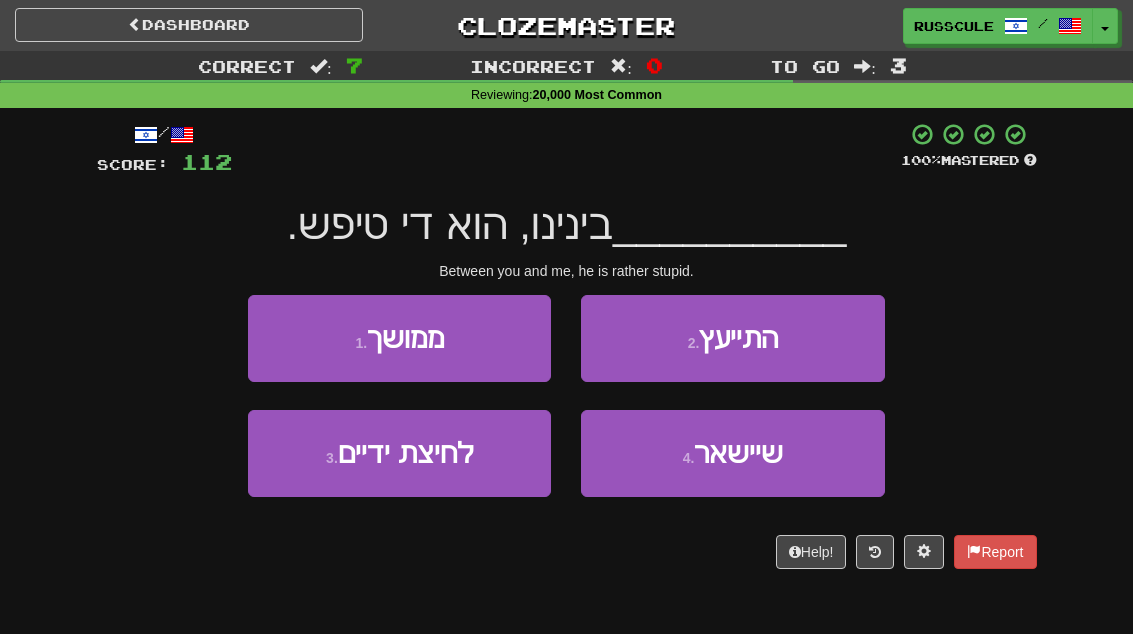 click on "שיישאר" at bounding box center [738, 453] 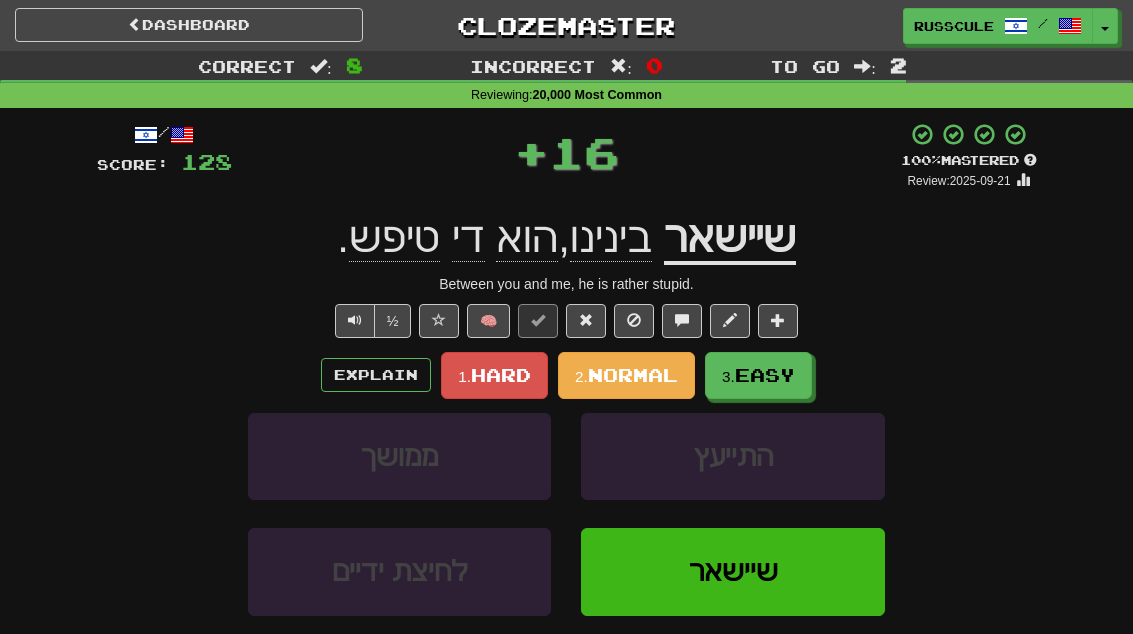 click on "Easy" at bounding box center [765, 375] 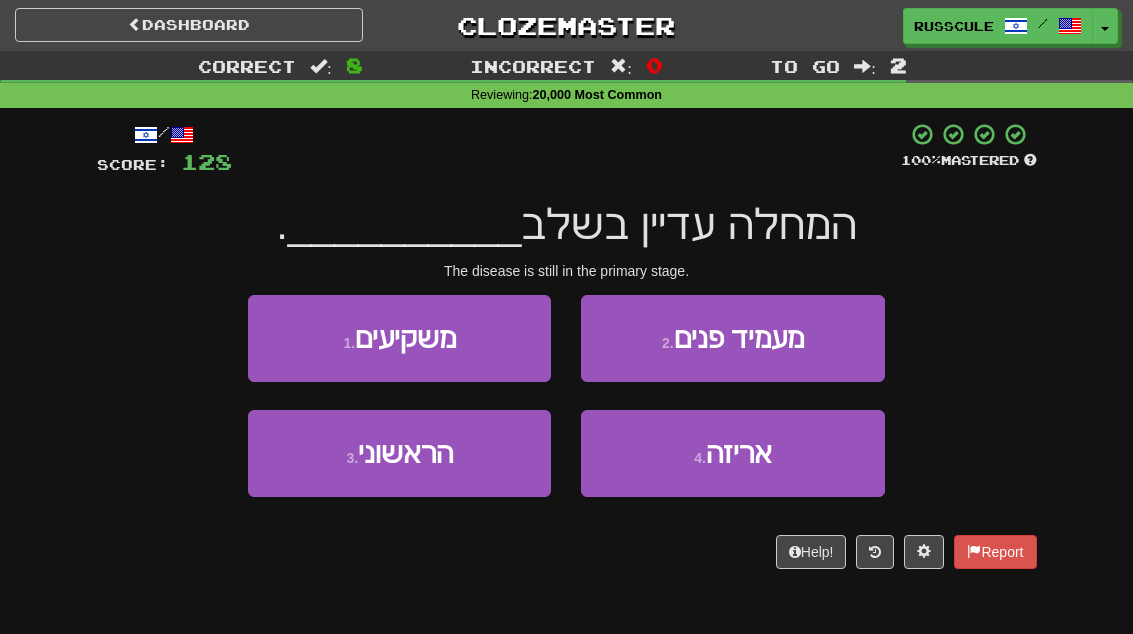click on "3 .  הראשוני" at bounding box center (399, 453) 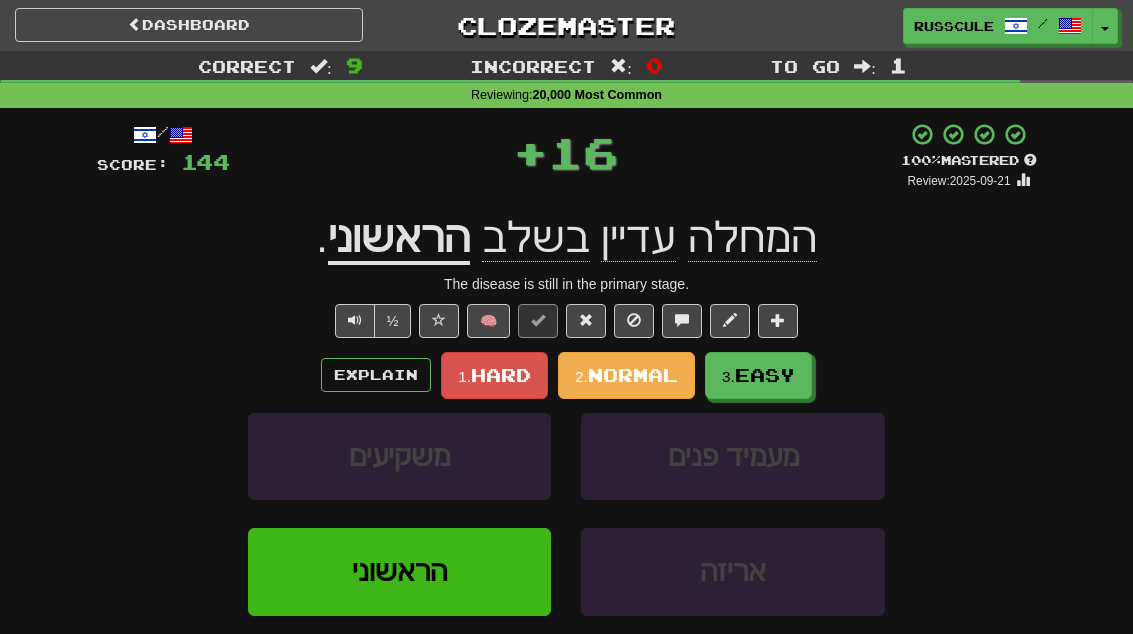 click on "3.  Easy" at bounding box center (758, 375) 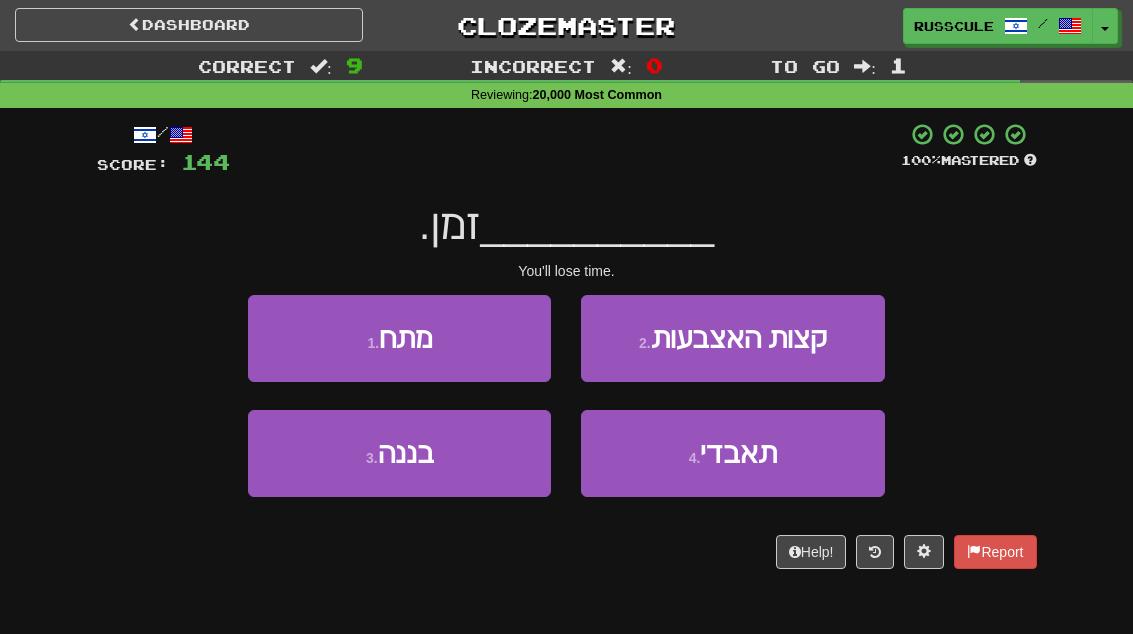 click on "תאבדי" at bounding box center (738, 453) 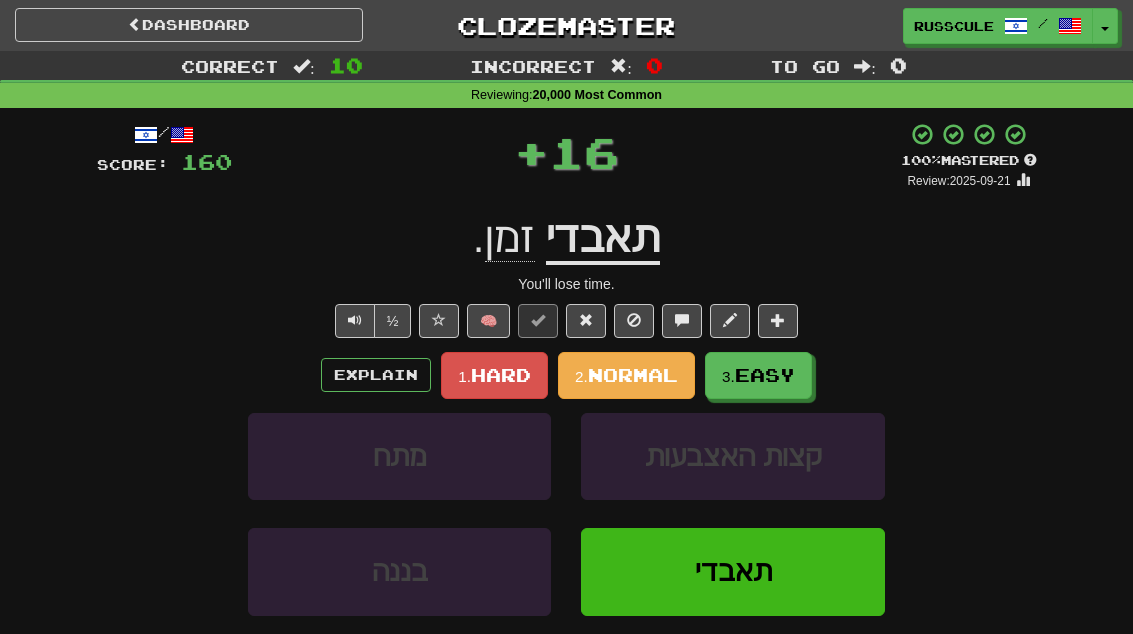 click on "Easy" at bounding box center [765, 375] 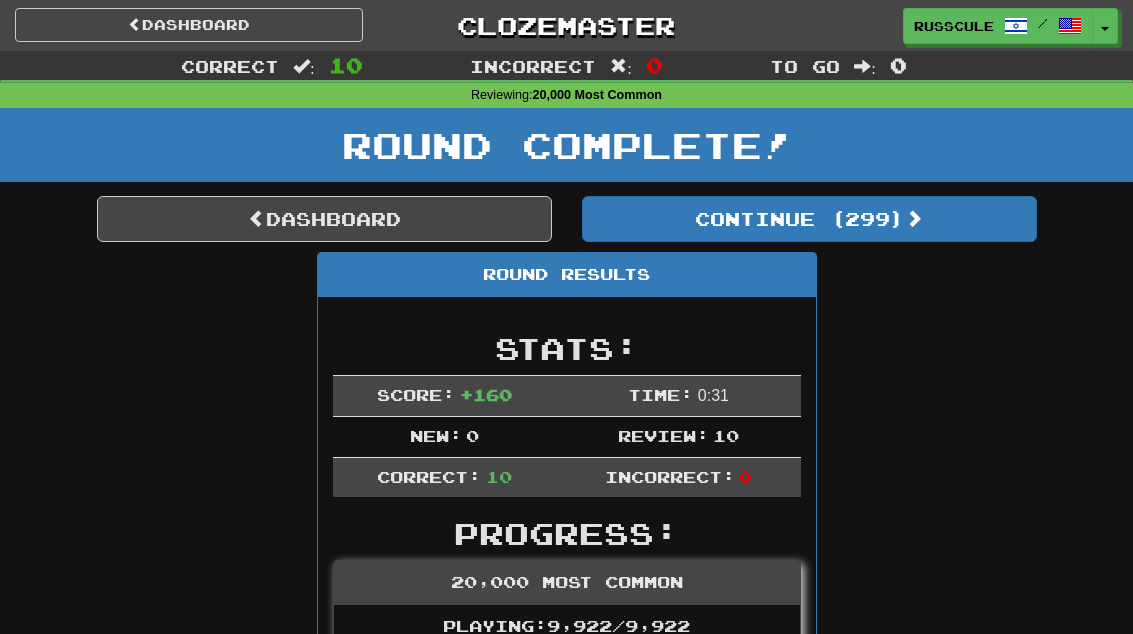 click on "Dashboard" at bounding box center (324, 219) 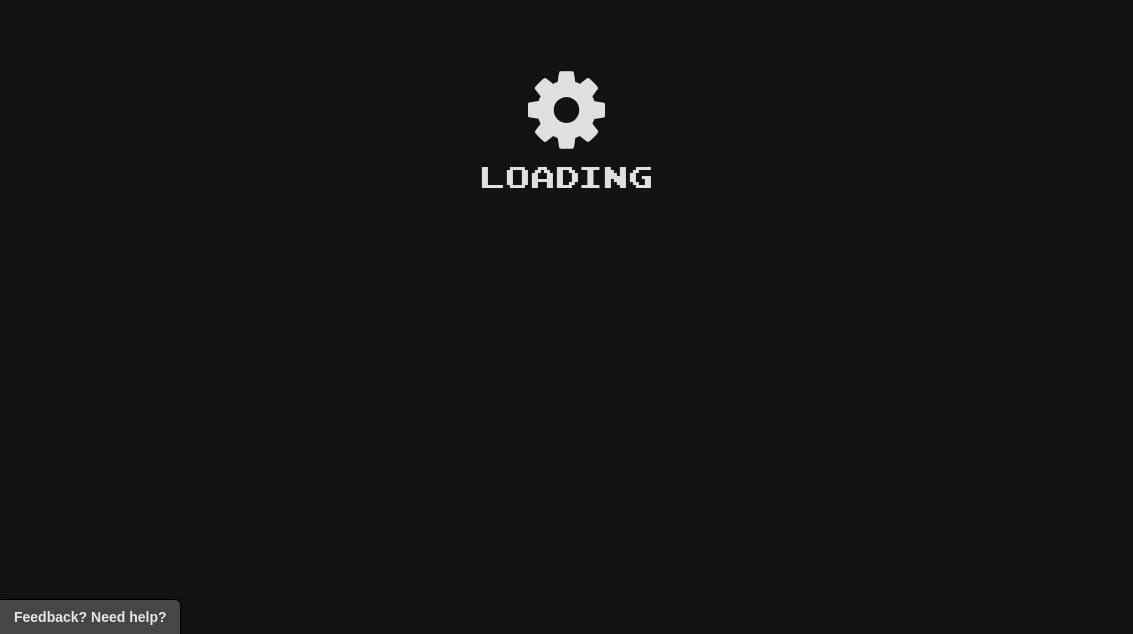 scroll, scrollTop: 0, scrollLeft: 0, axis: both 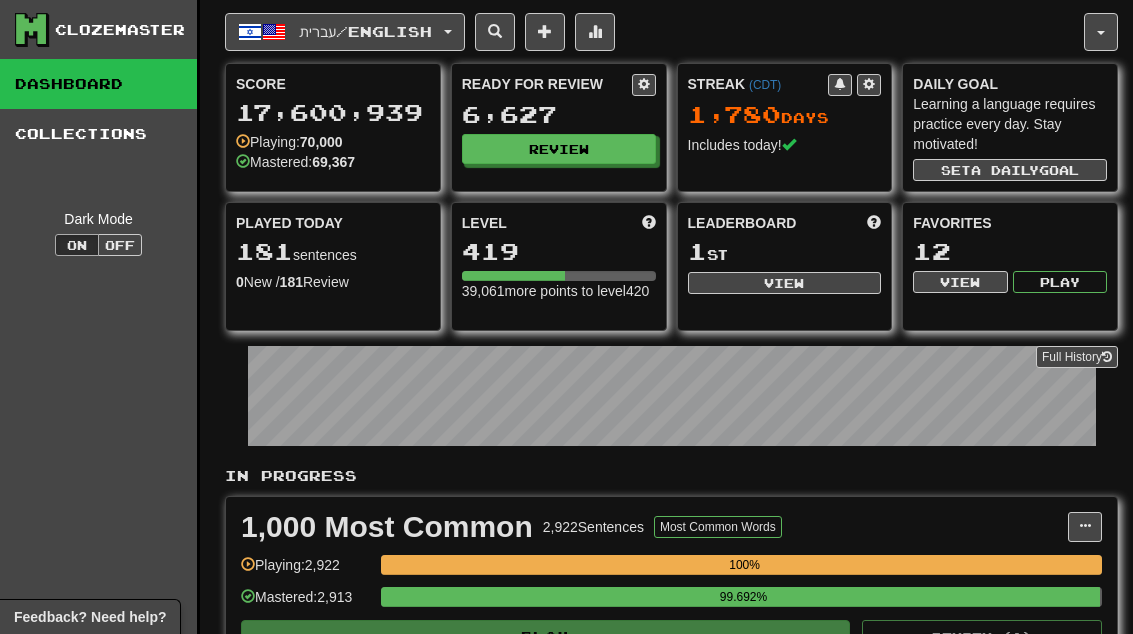 click on "Review" at bounding box center [559, 149] 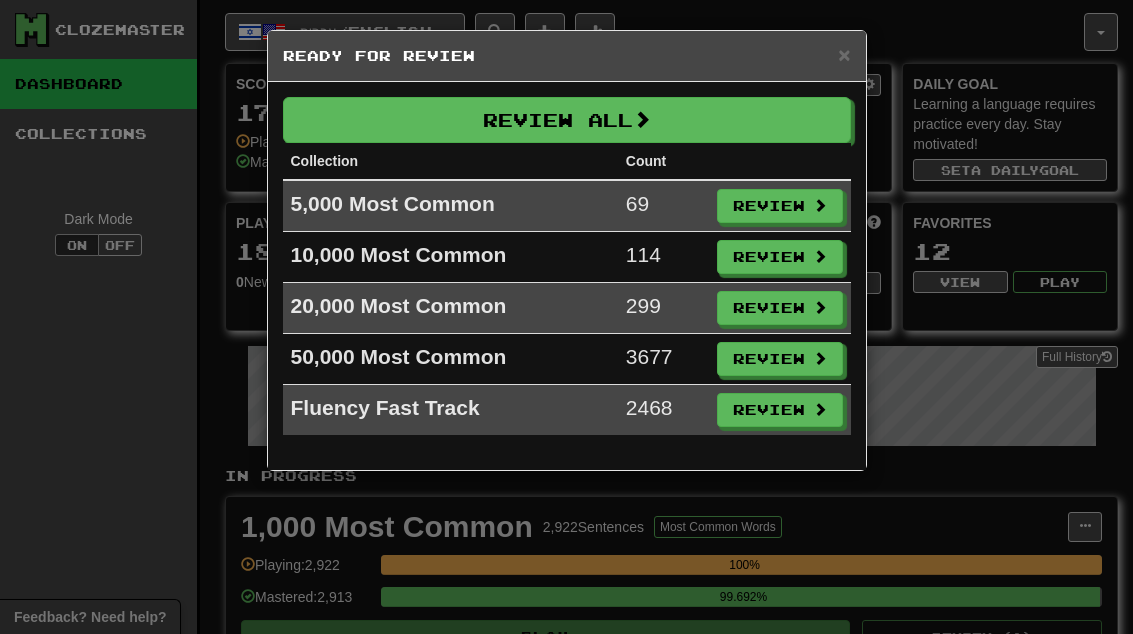 click on "Review" at bounding box center (780, 206) 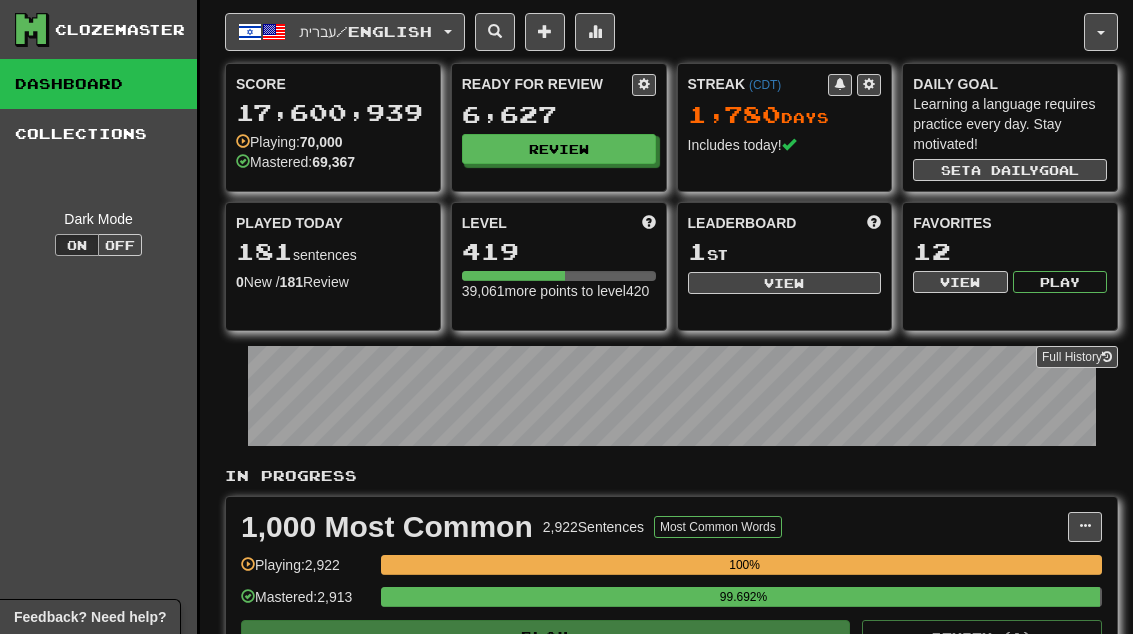 select on "**" 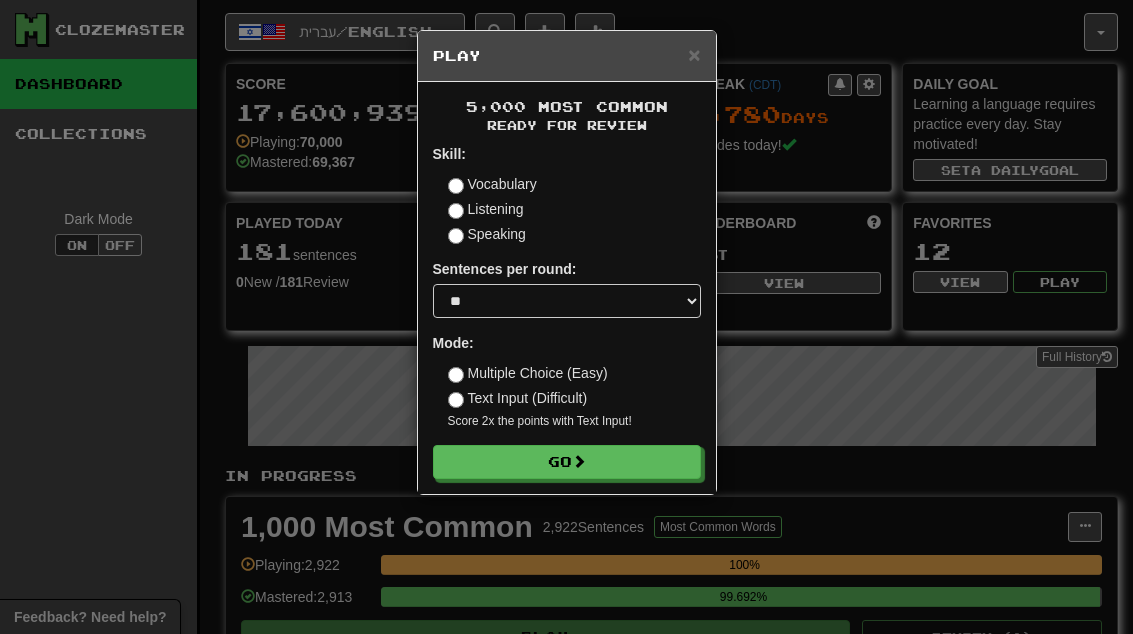 click on "Go" at bounding box center (567, 462) 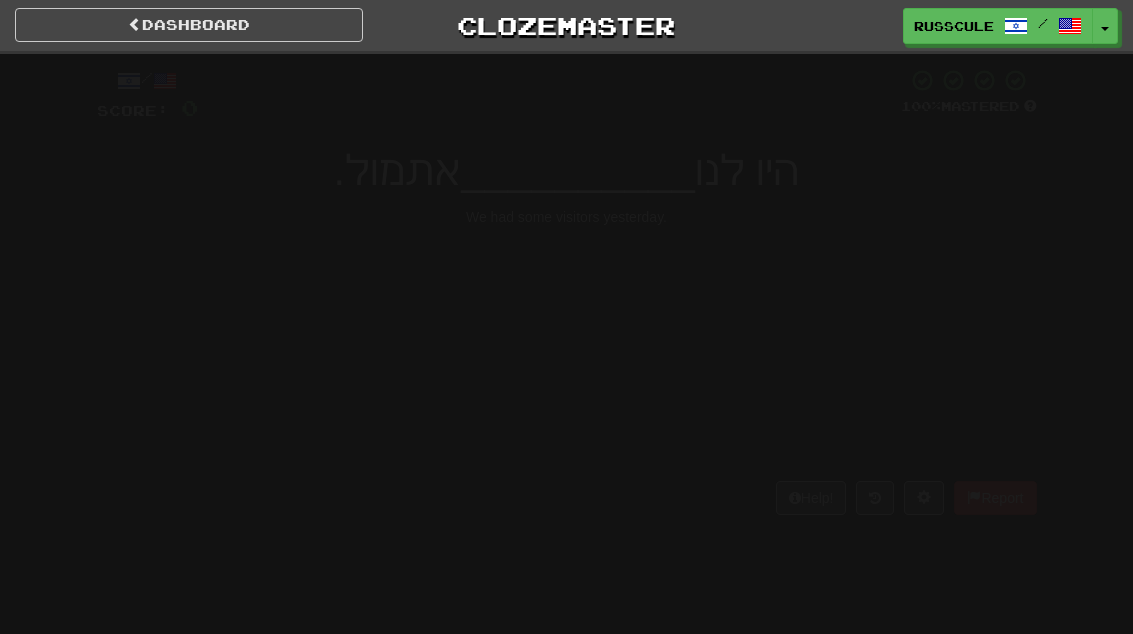 scroll, scrollTop: 0, scrollLeft: 0, axis: both 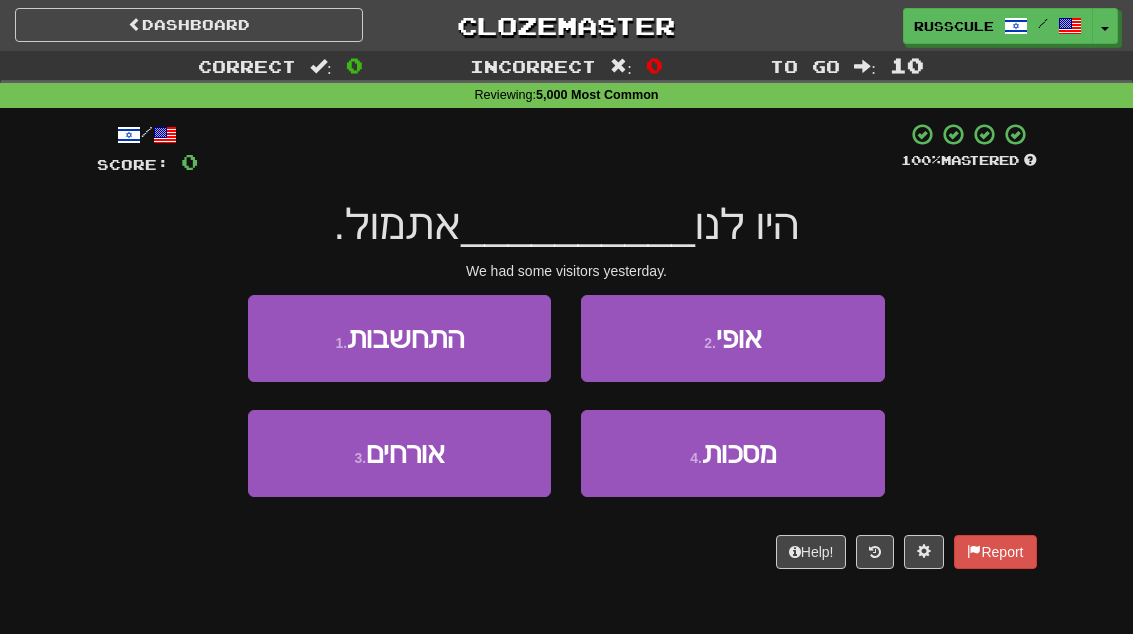 click on "3 .  אורחים" at bounding box center (399, 453) 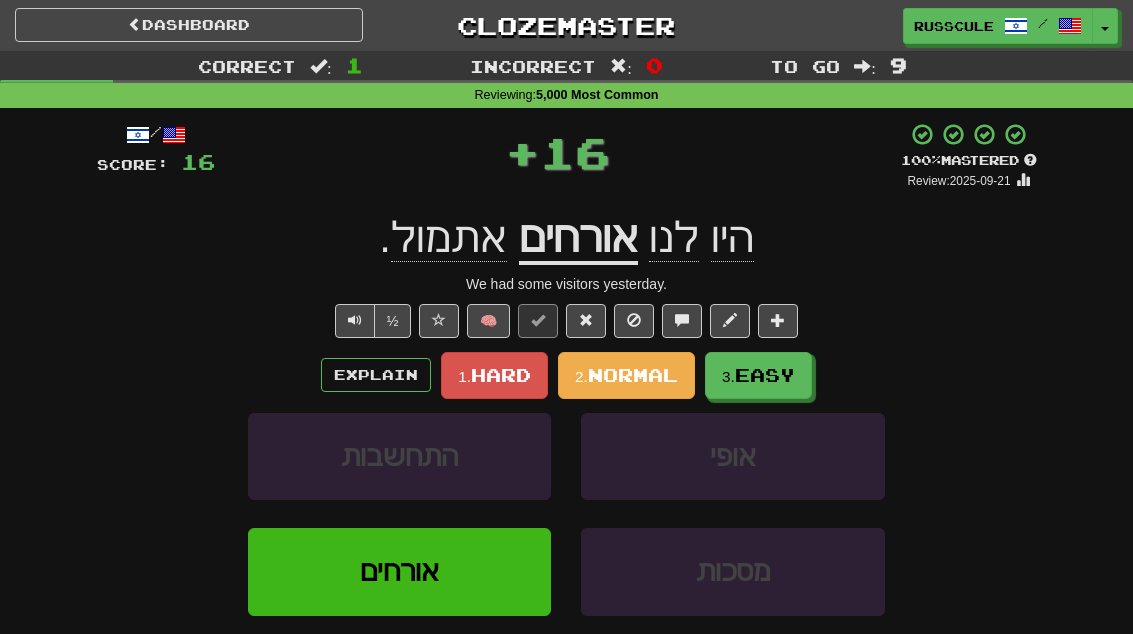 click on "Easy" at bounding box center [765, 375] 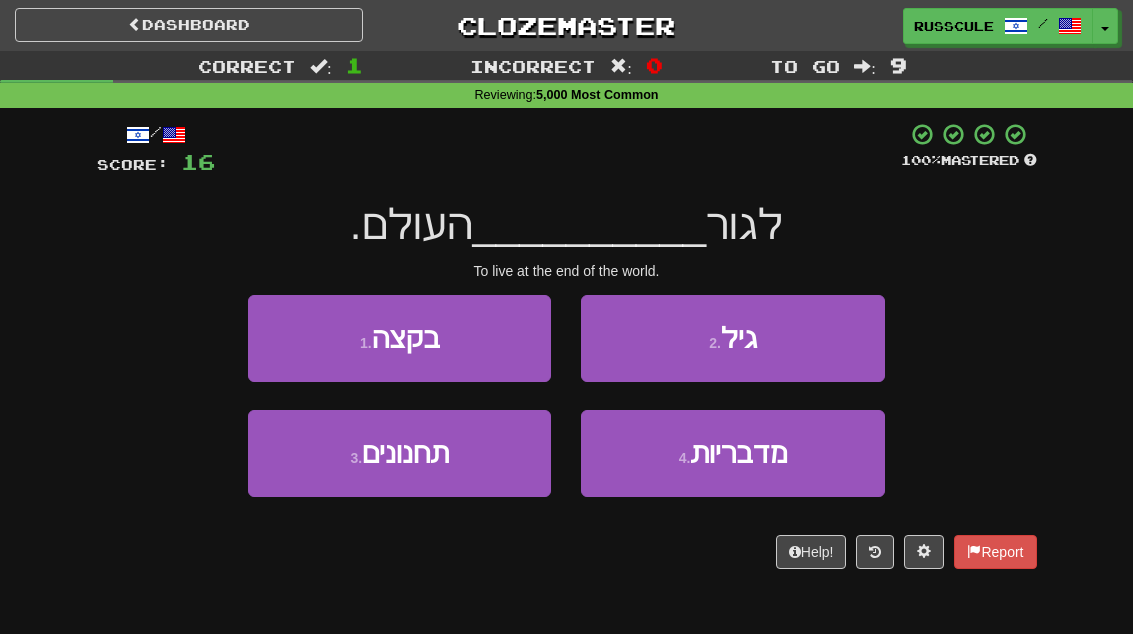 click on "1 .  בקצה" at bounding box center (399, 338) 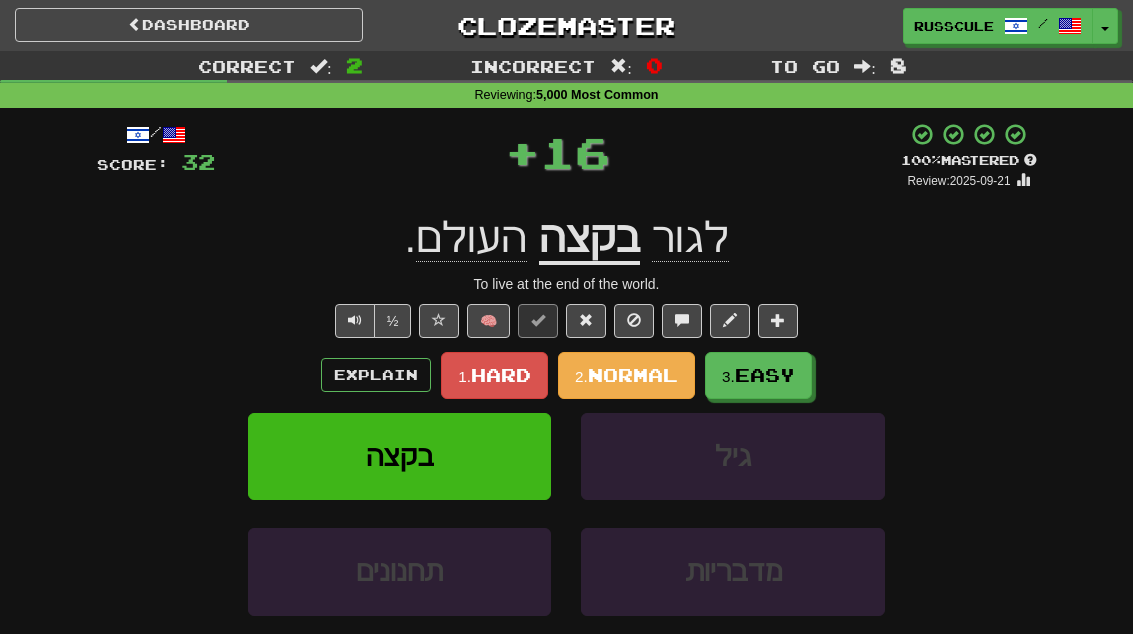 click on "Easy" at bounding box center (765, 375) 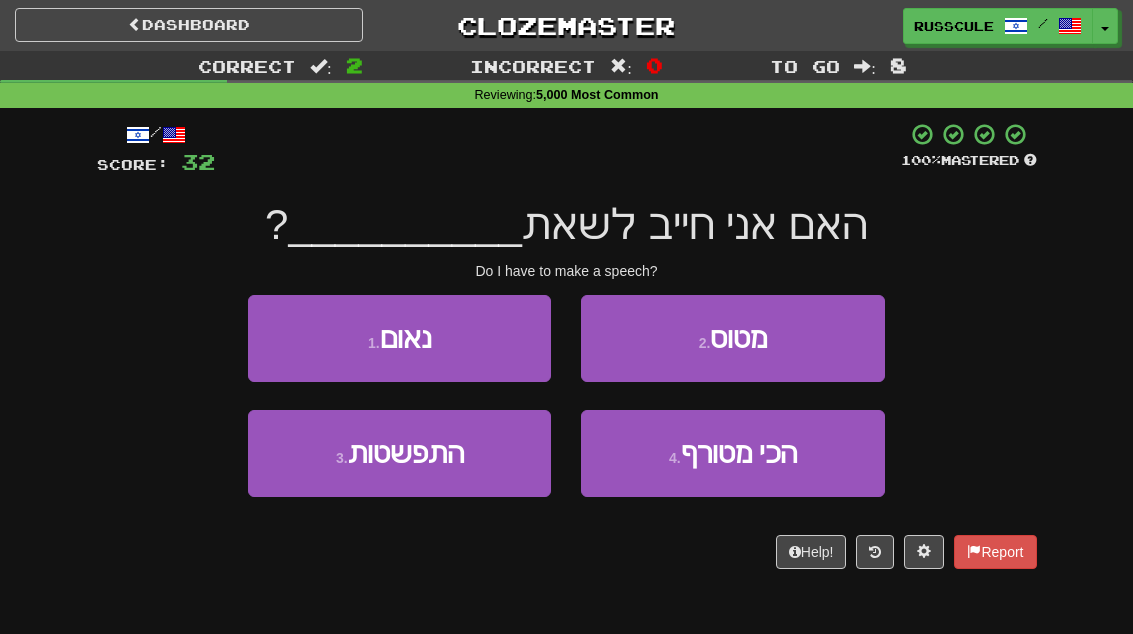 click on "1 .  נאום" at bounding box center (399, 338) 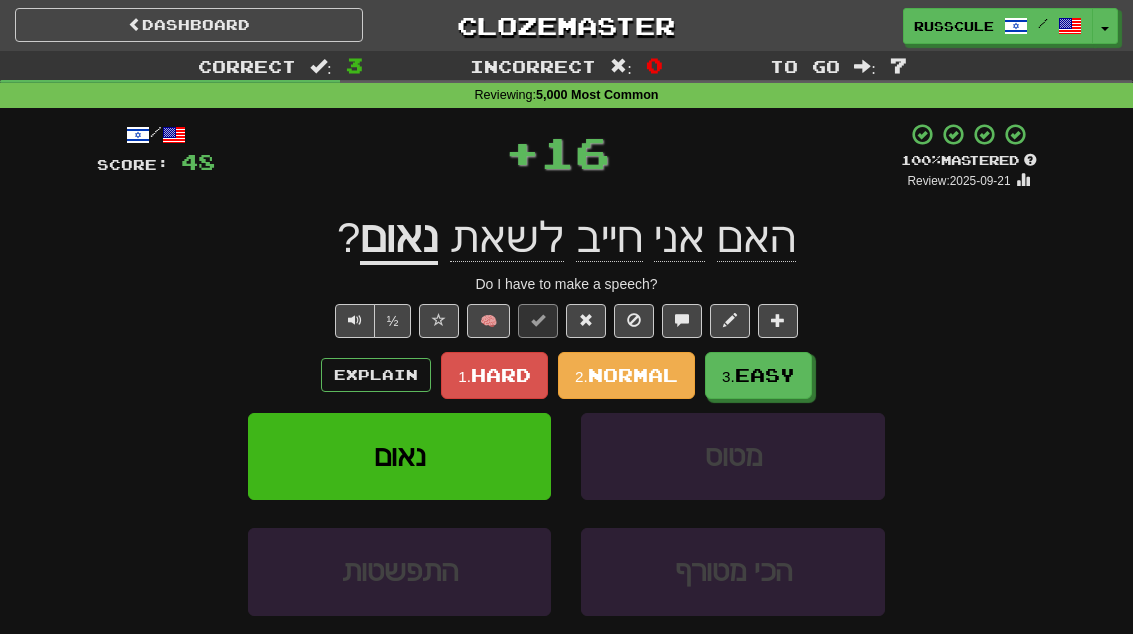 click on "Easy" at bounding box center [765, 375] 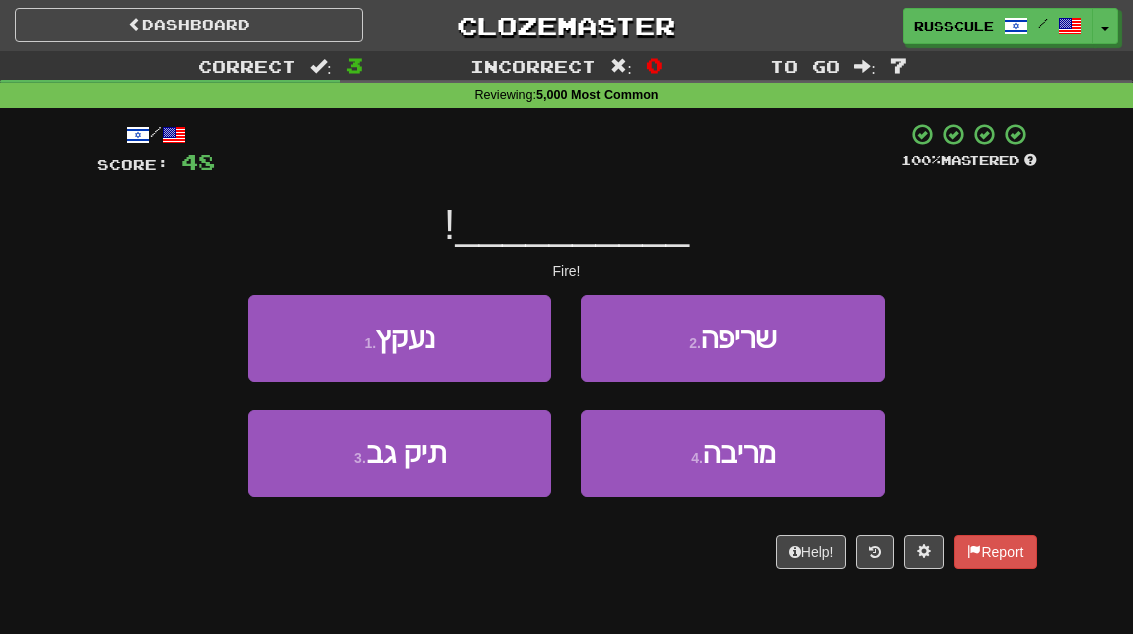 click on "2 .  שריפה" at bounding box center [732, 338] 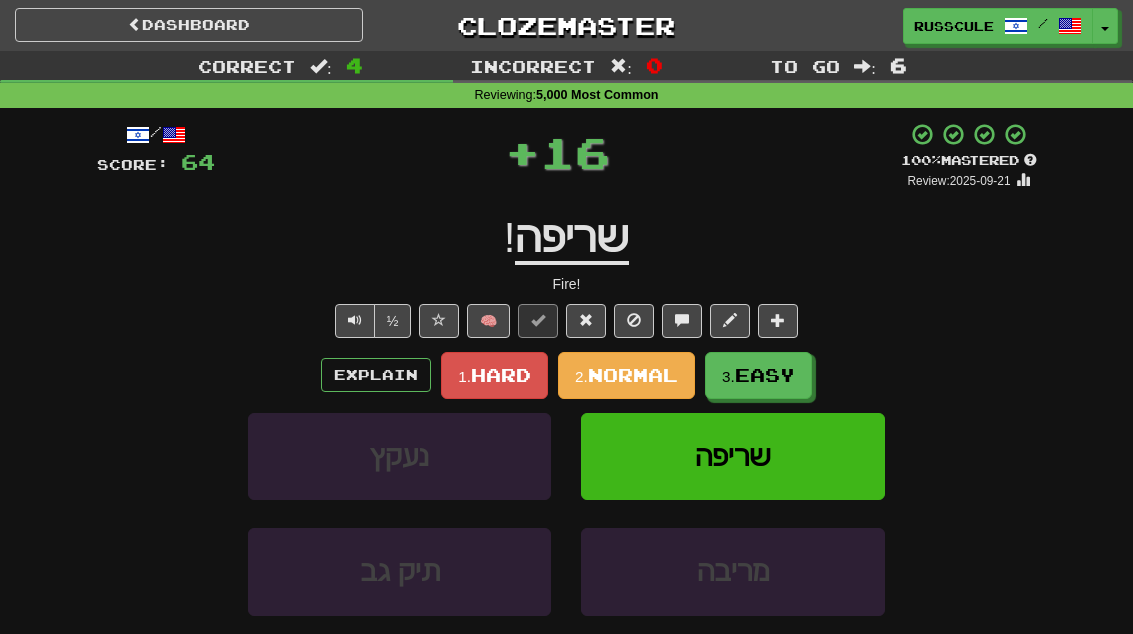 click on "Easy" at bounding box center [765, 375] 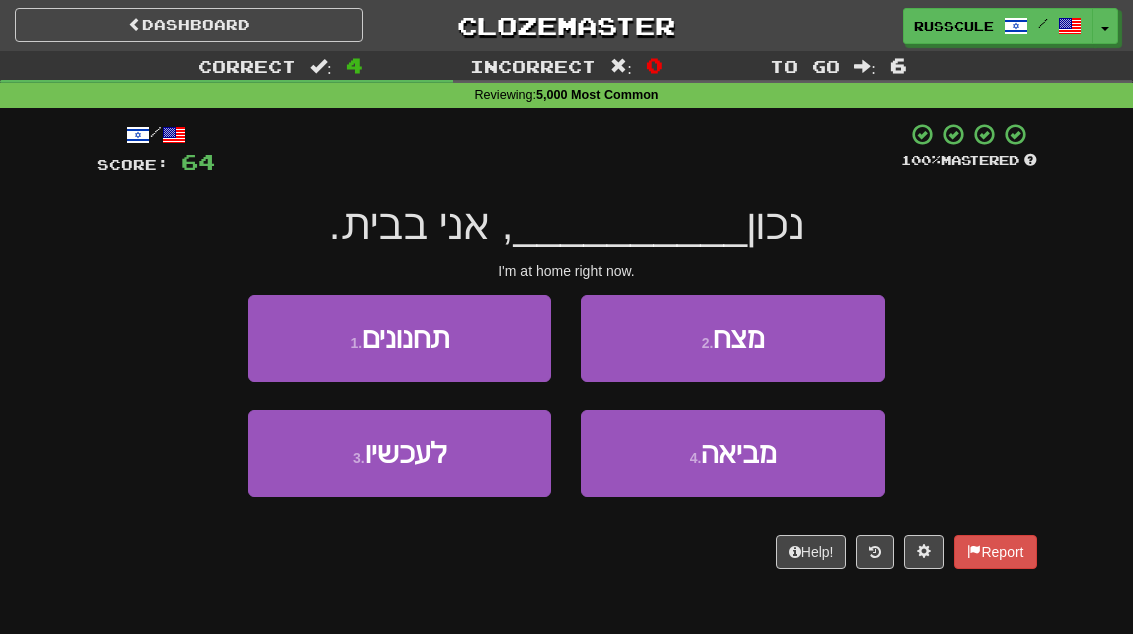 click on "מביאה" at bounding box center (738, 453) 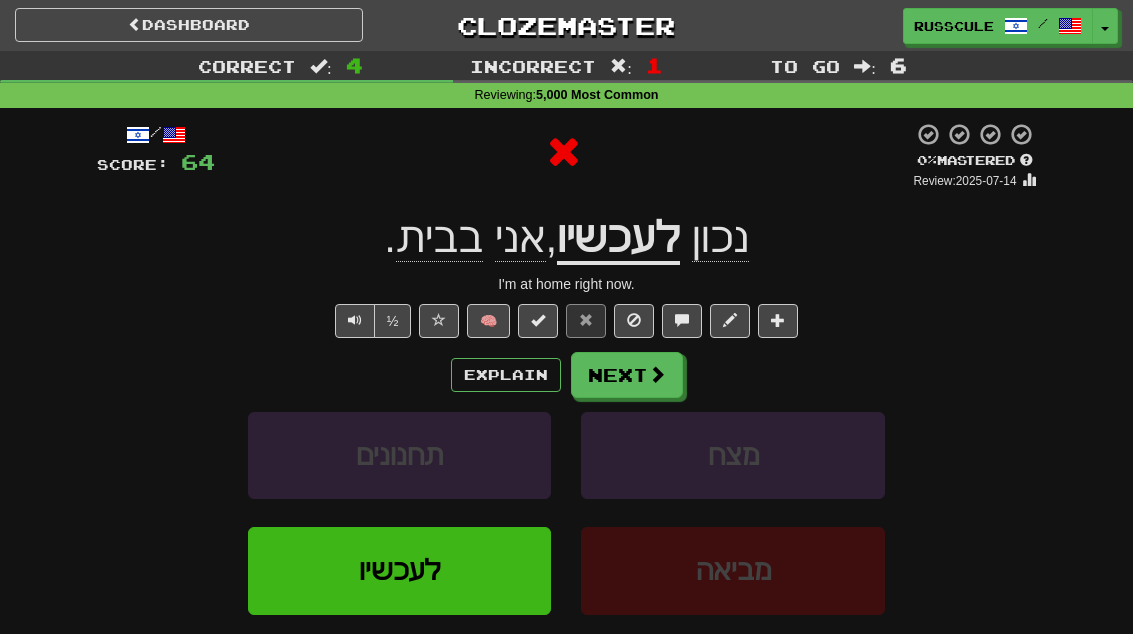 click on "Next" at bounding box center [627, 375] 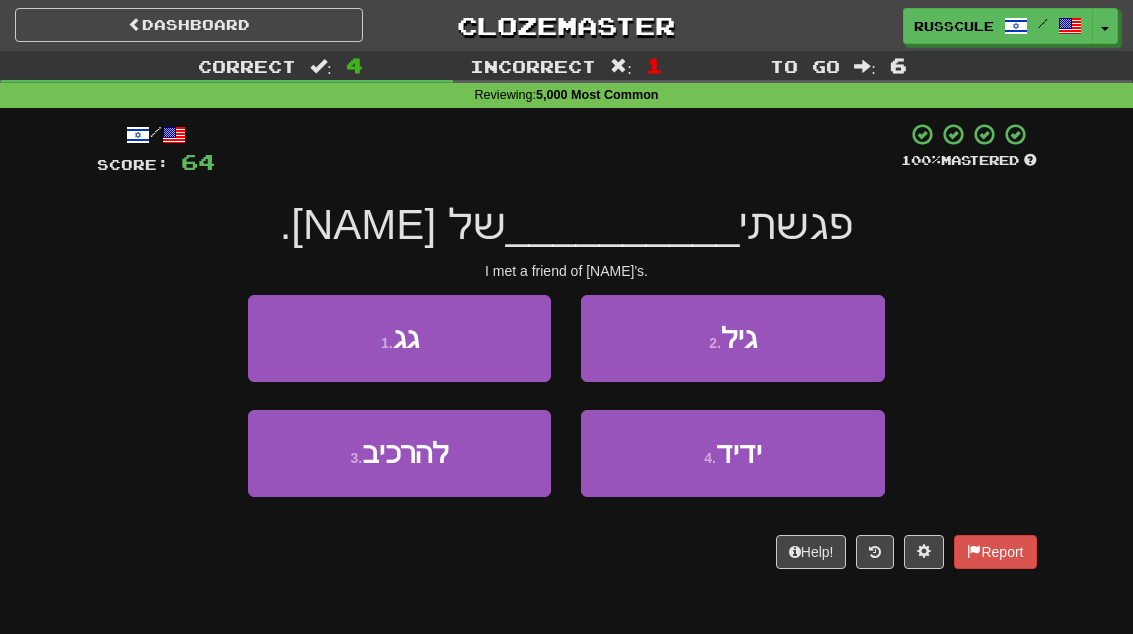 click on "4 .  ידיד" at bounding box center (732, 453) 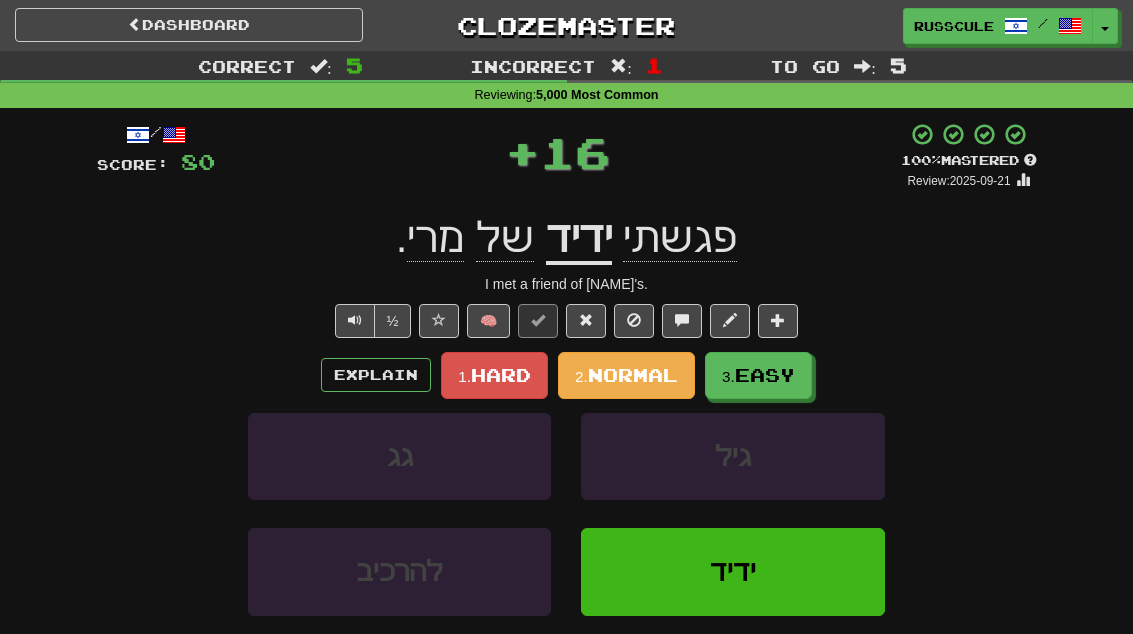 click on "Easy" at bounding box center [765, 375] 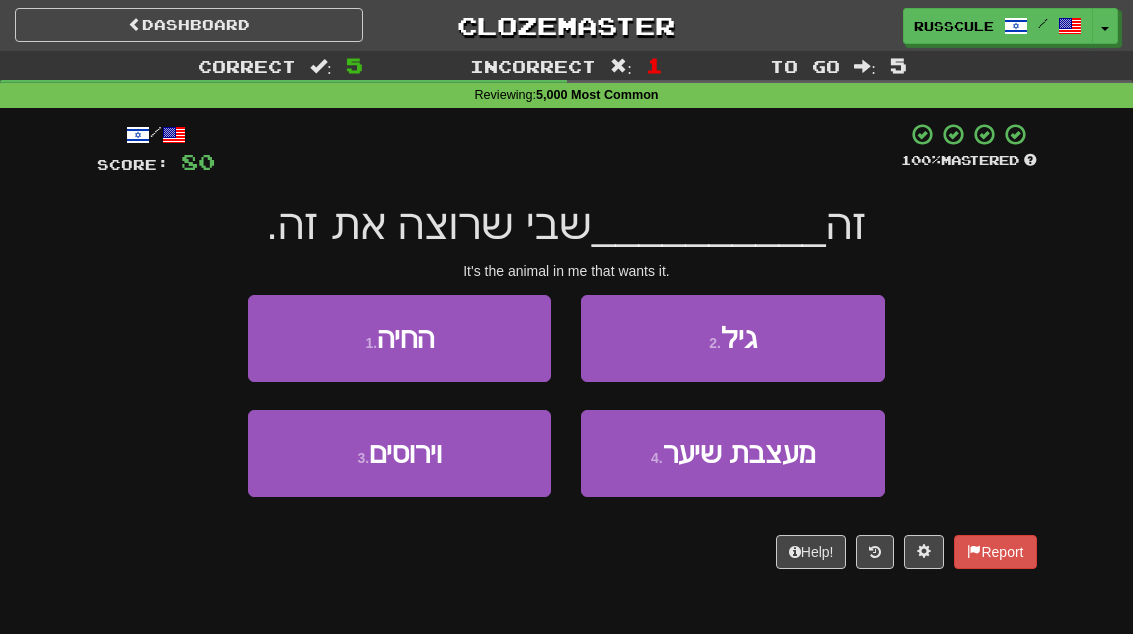 click on "1 .  החיה" at bounding box center (399, 338) 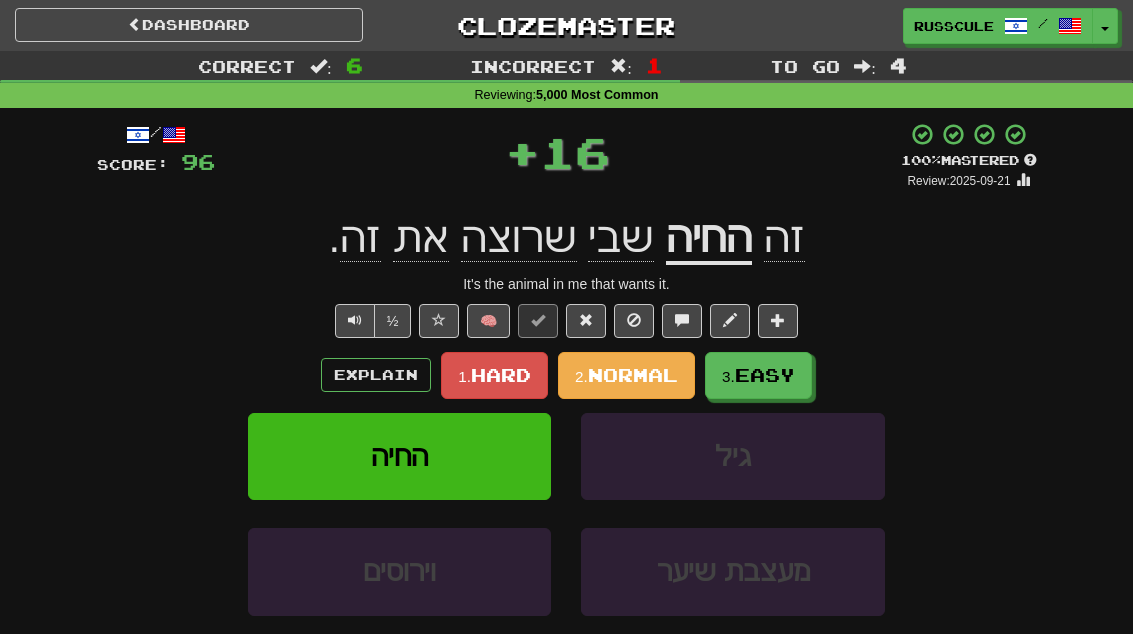 click on "3.  Easy" at bounding box center [758, 375] 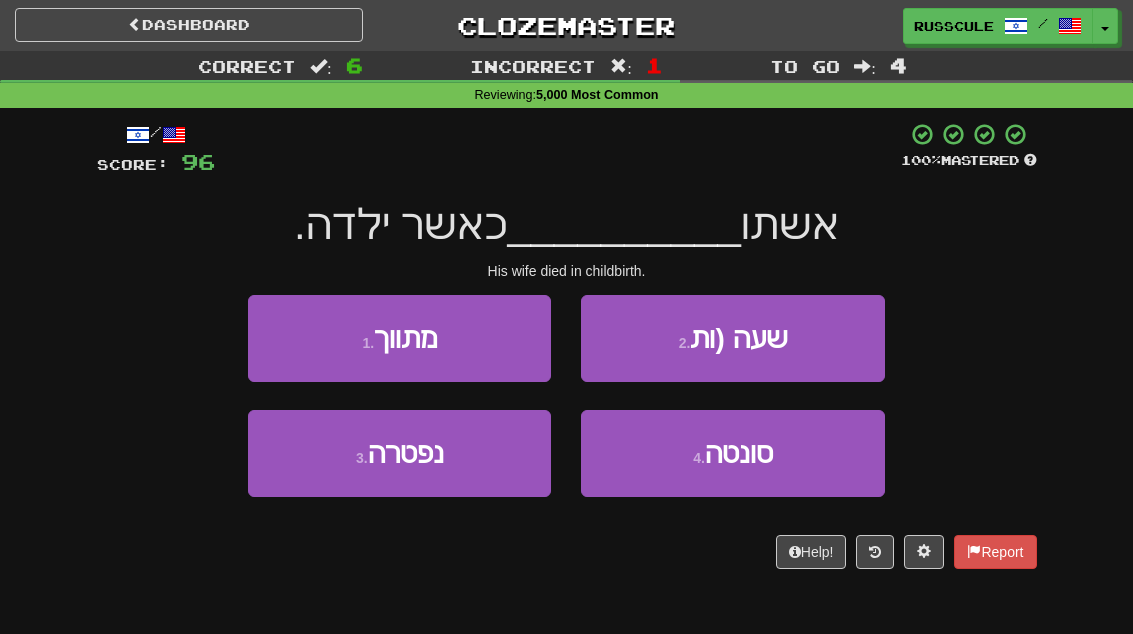 click on "3 .  נפטרה" at bounding box center [399, 453] 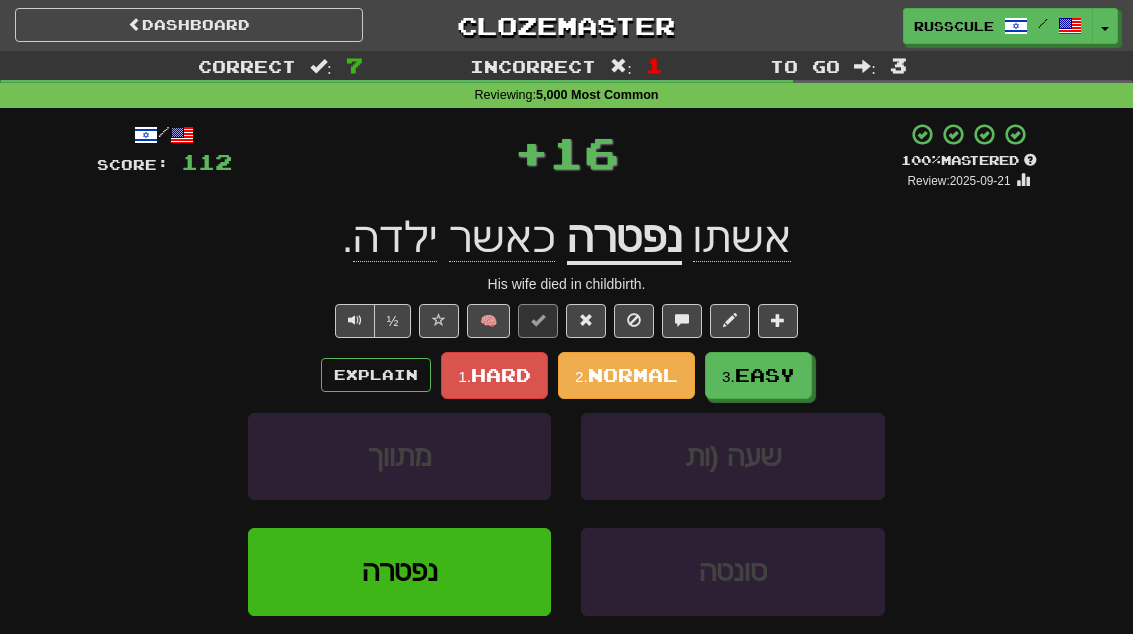 click on "Easy" at bounding box center [765, 375] 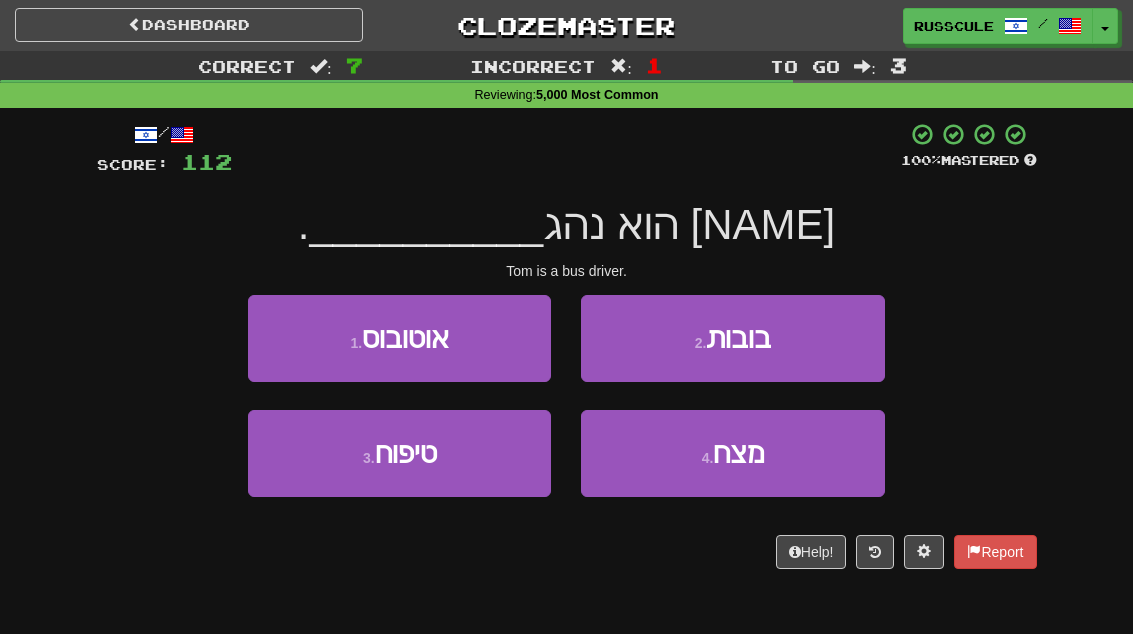 click on "1 .  אוטובוס" at bounding box center (399, 338) 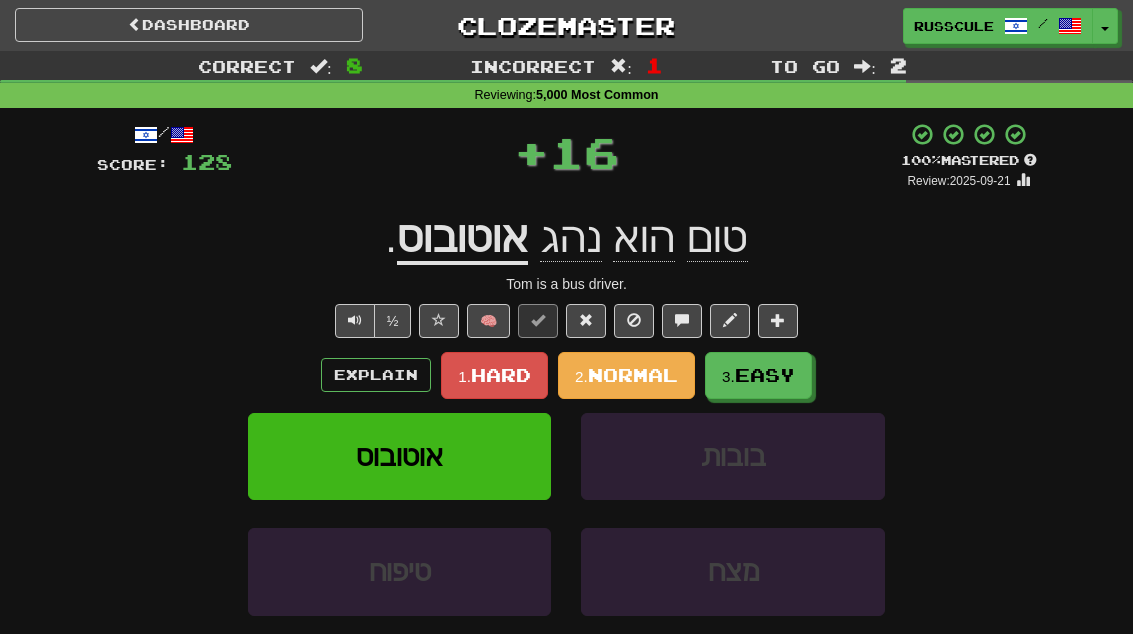 click on "Easy" at bounding box center [765, 375] 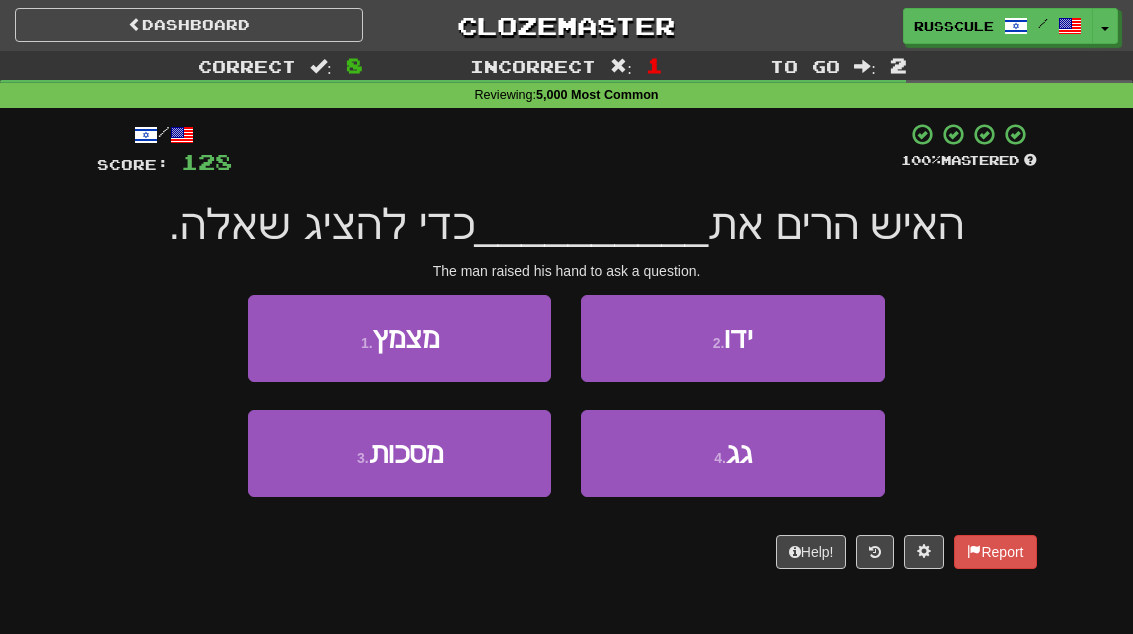 click on "2 .  ידו" at bounding box center [732, 338] 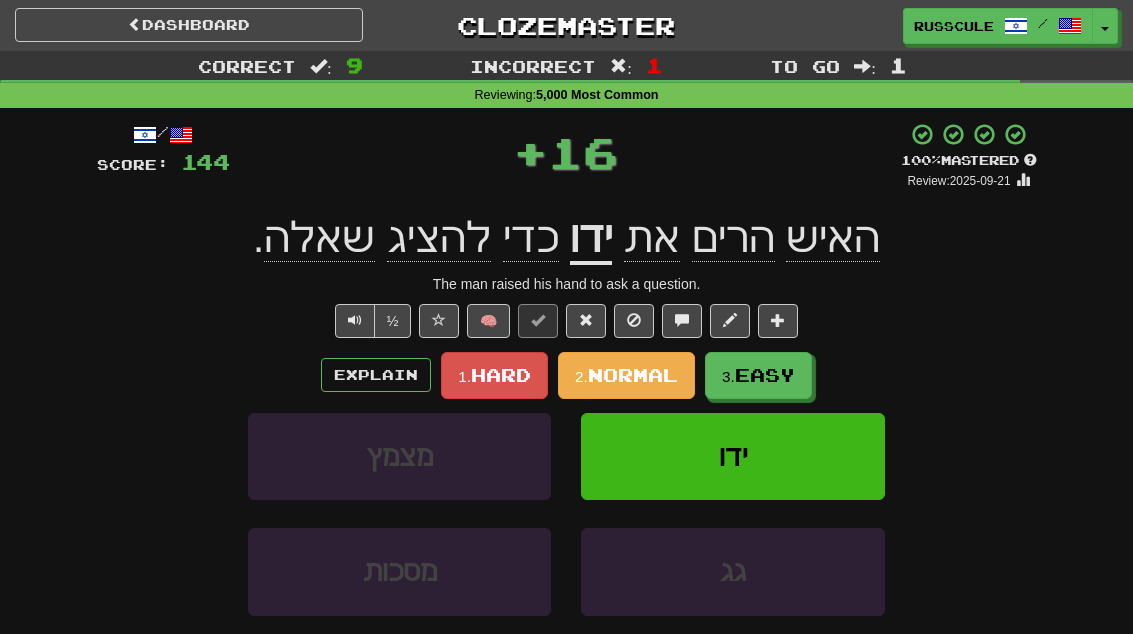 click on "Easy" at bounding box center (765, 375) 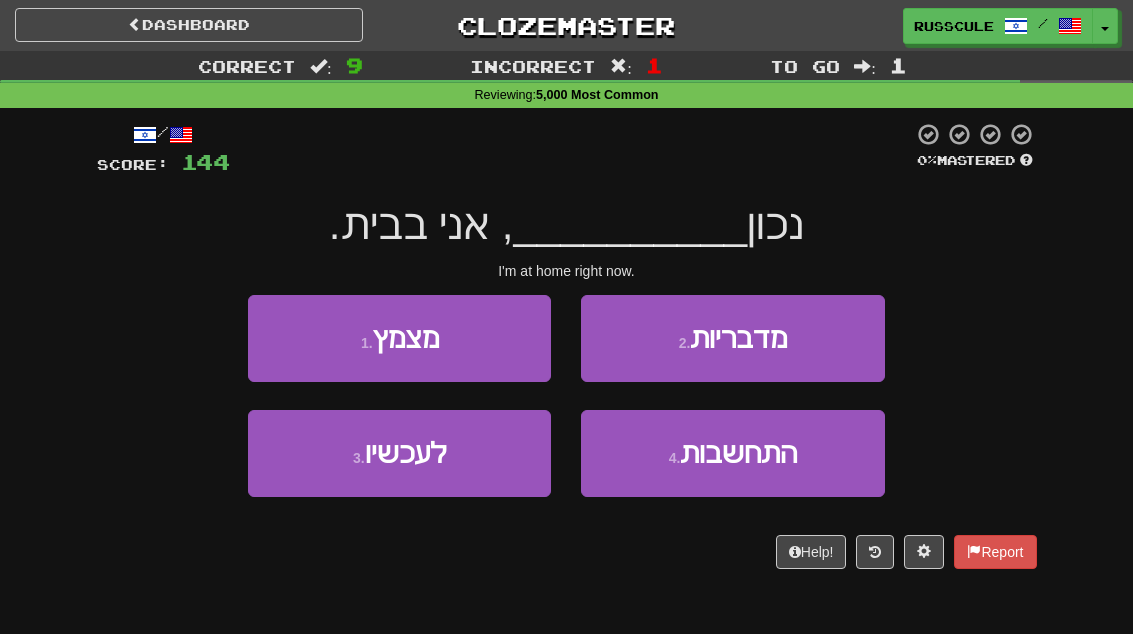 click on "3 .  לעכשיו" at bounding box center [399, 453] 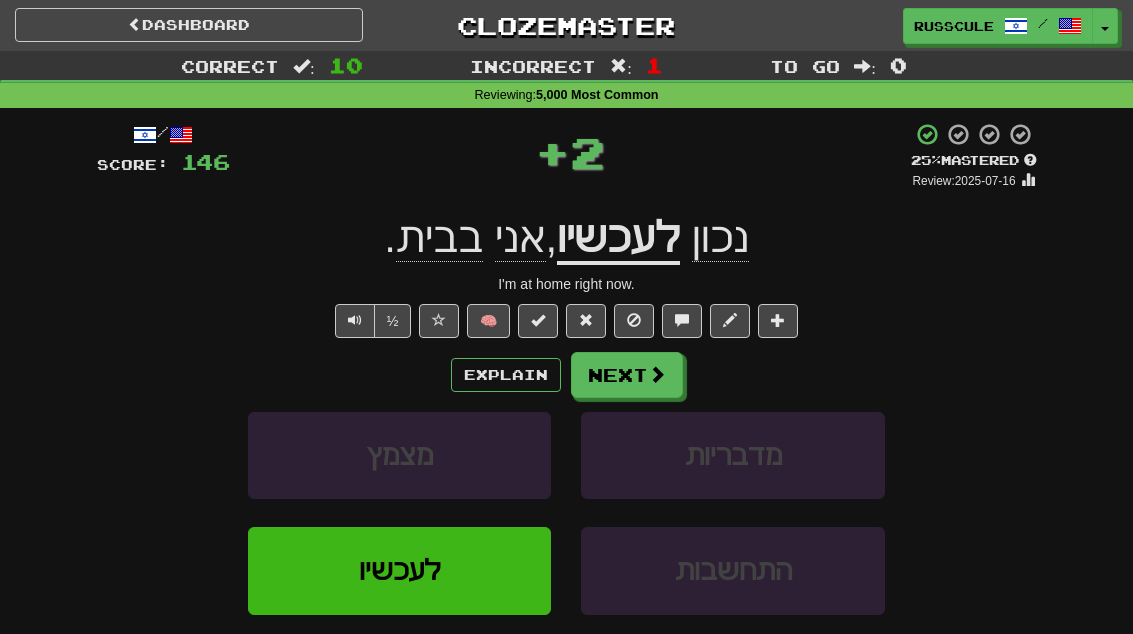 click on "Next" at bounding box center (627, 375) 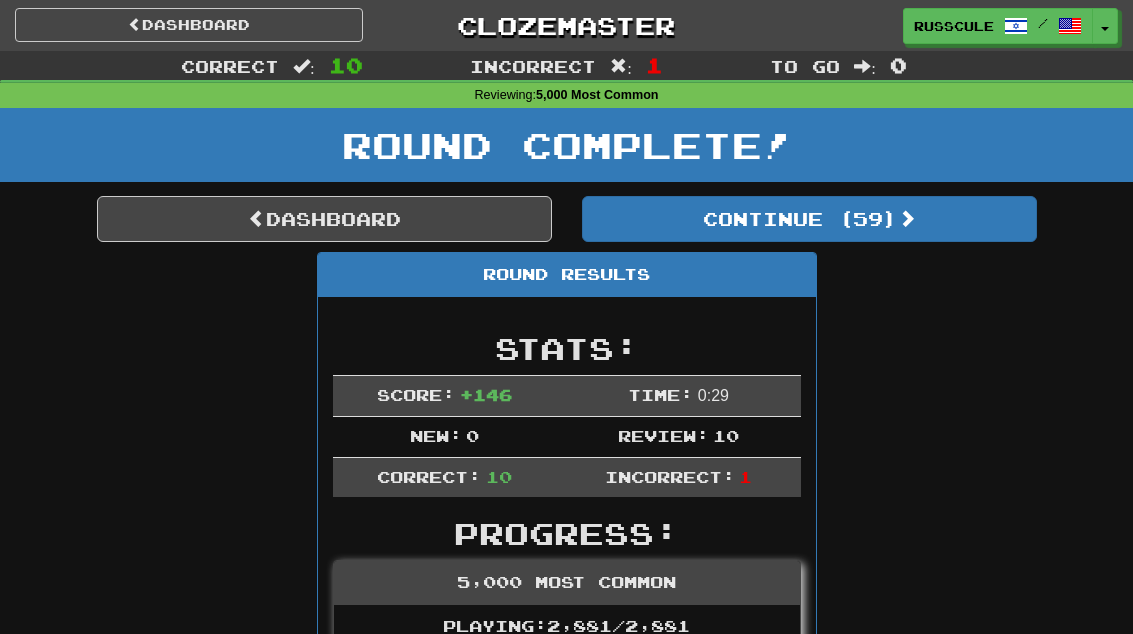 click on "Continue ( 59 )" at bounding box center [809, 219] 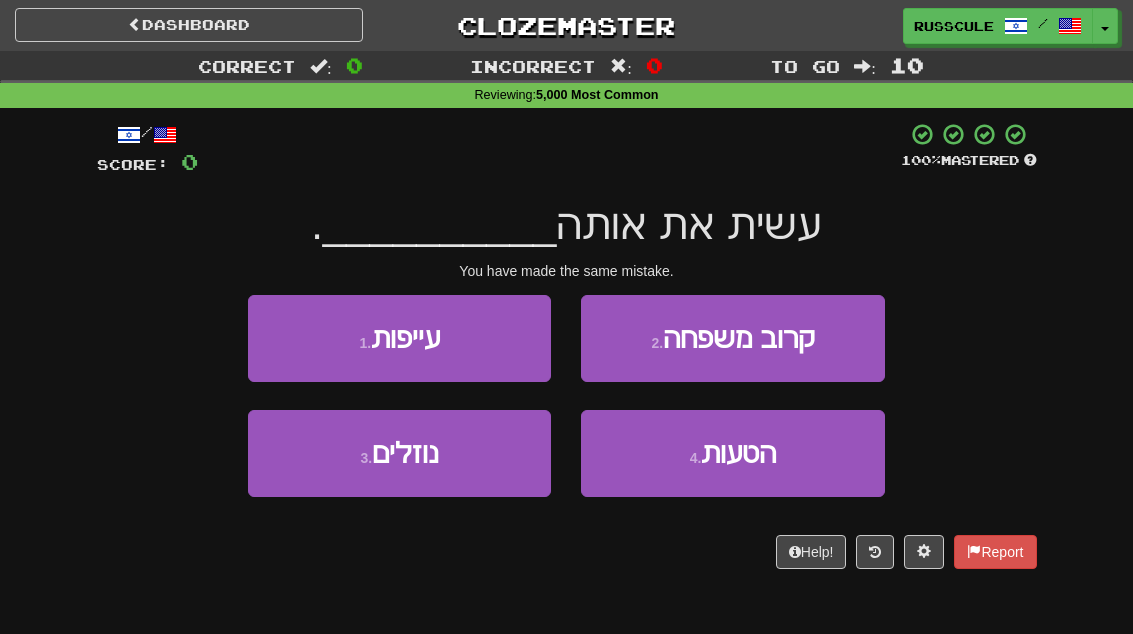 click on "הטעות" at bounding box center [738, 453] 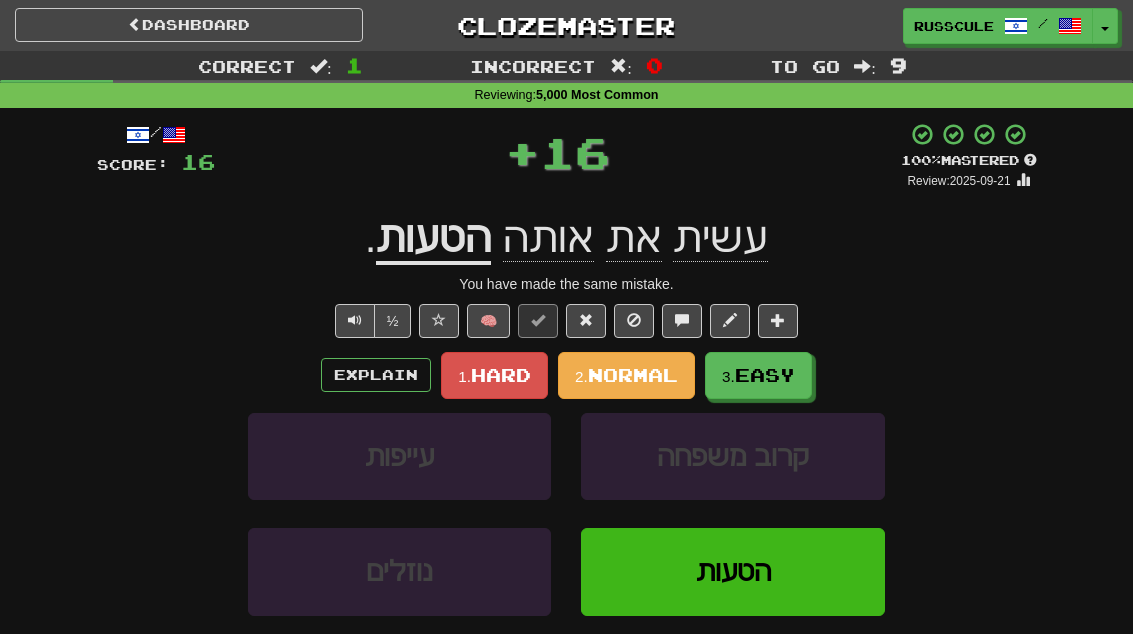 click on "Easy" at bounding box center (765, 375) 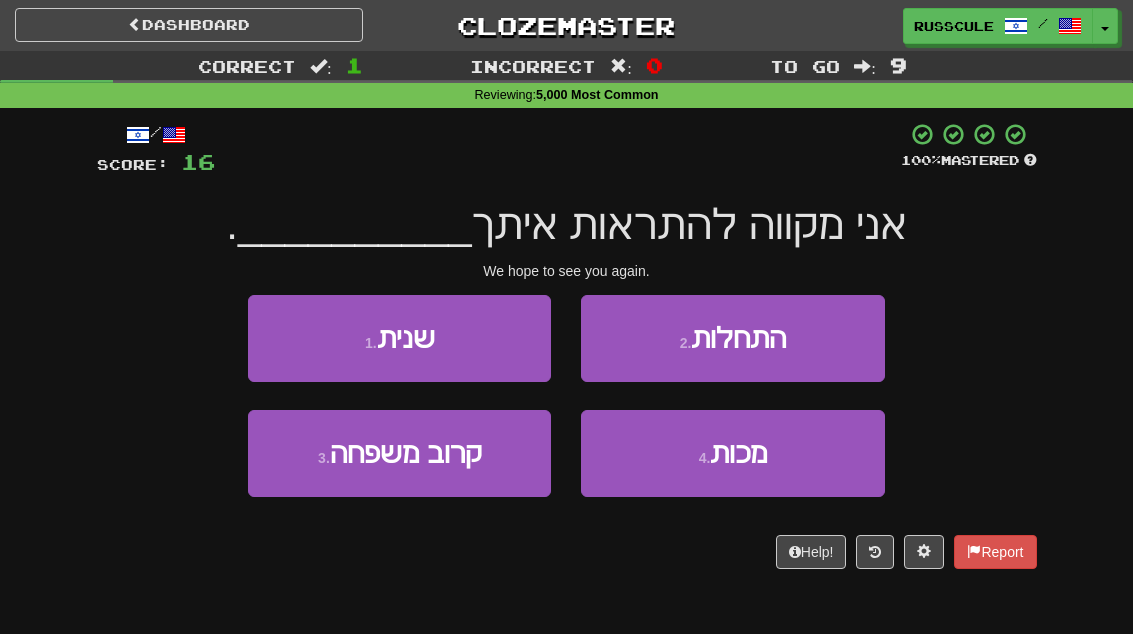 click on "1 .  שנית" at bounding box center (399, 338) 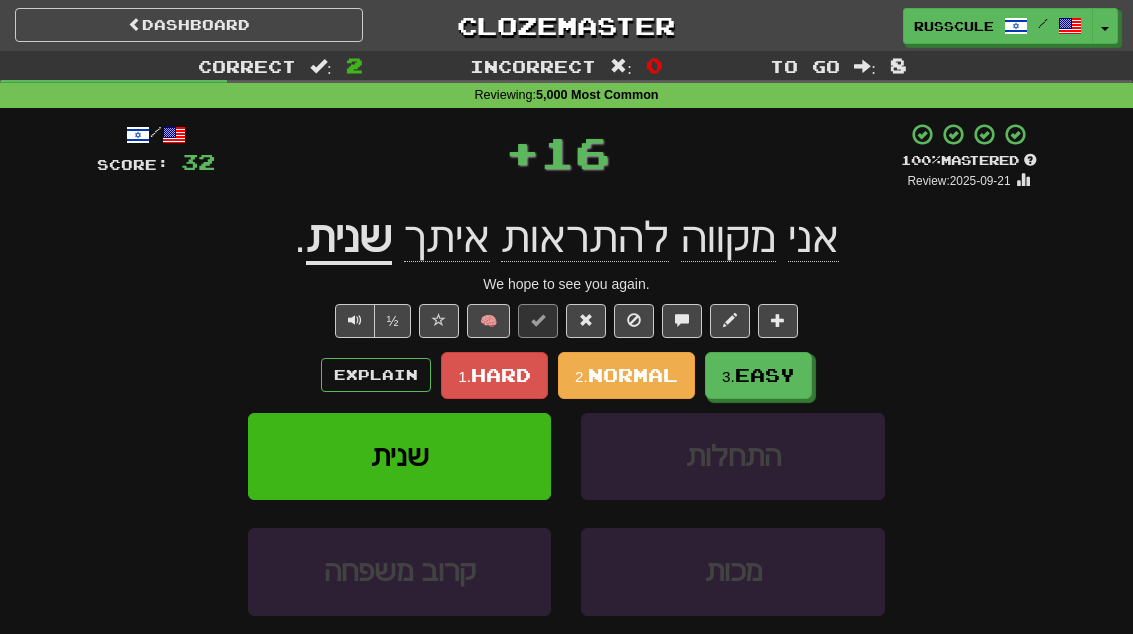 click on "3.  Easy" at bounding box center [758, 375] 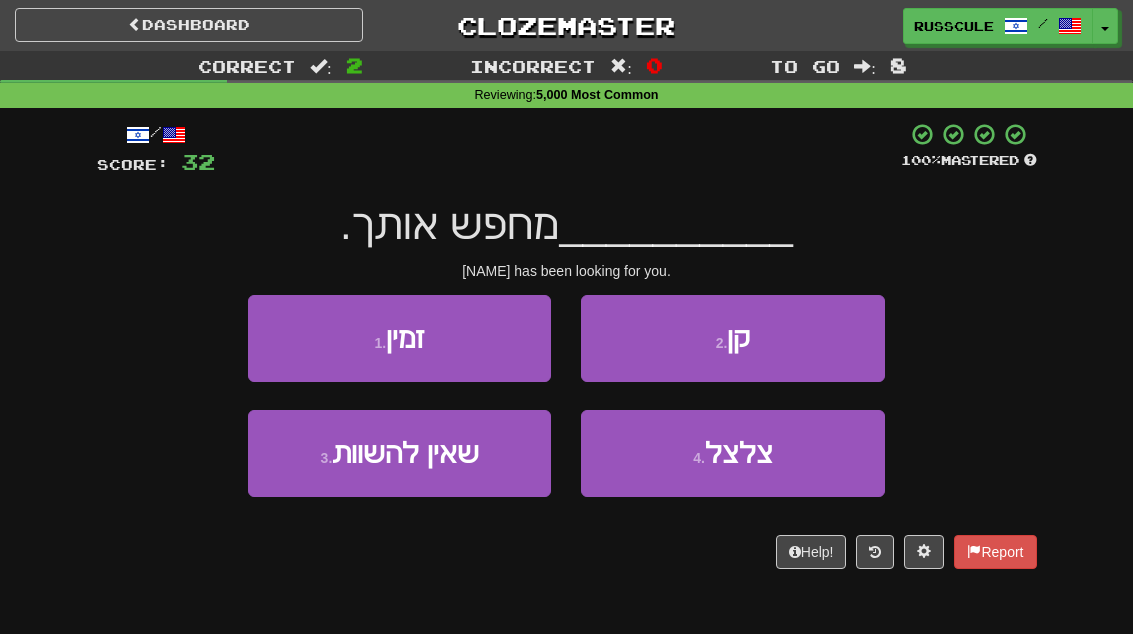 click on "2 .  קן" at bounding box center [732, 338] 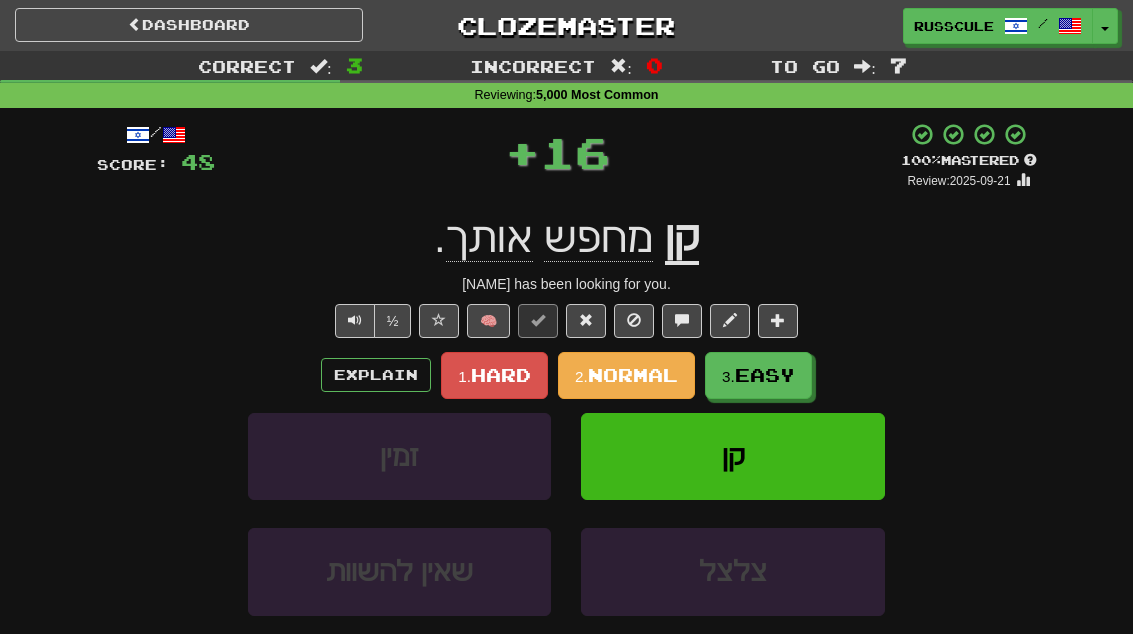click on "Easy" at bounding box center [765, 375] 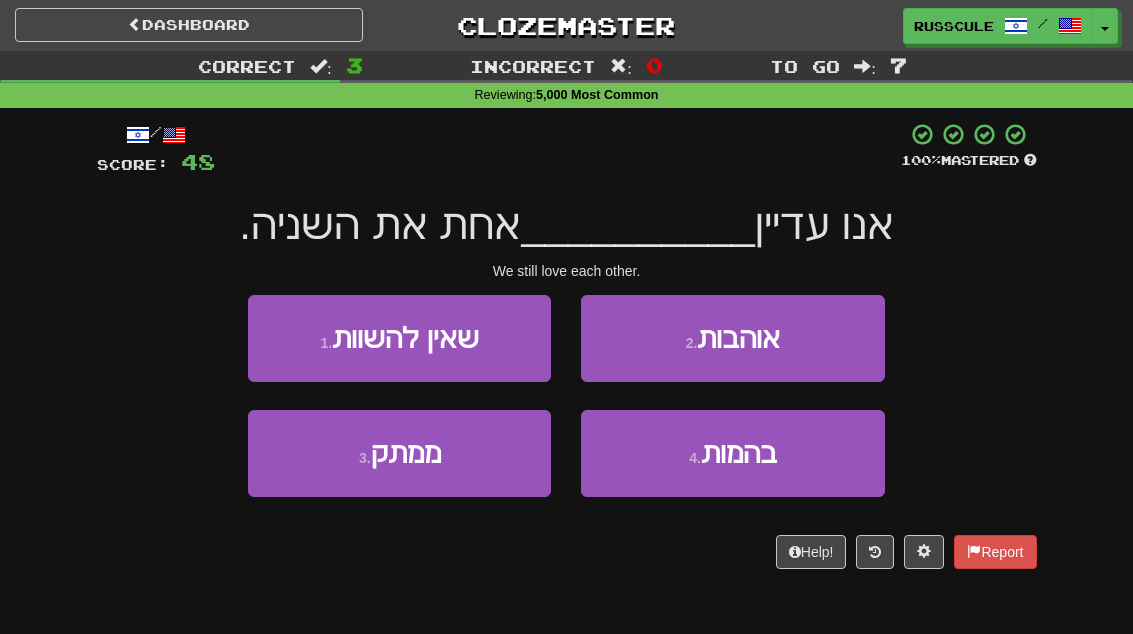 click on "2 .  אוהבות" at bounding box center [732, 338] 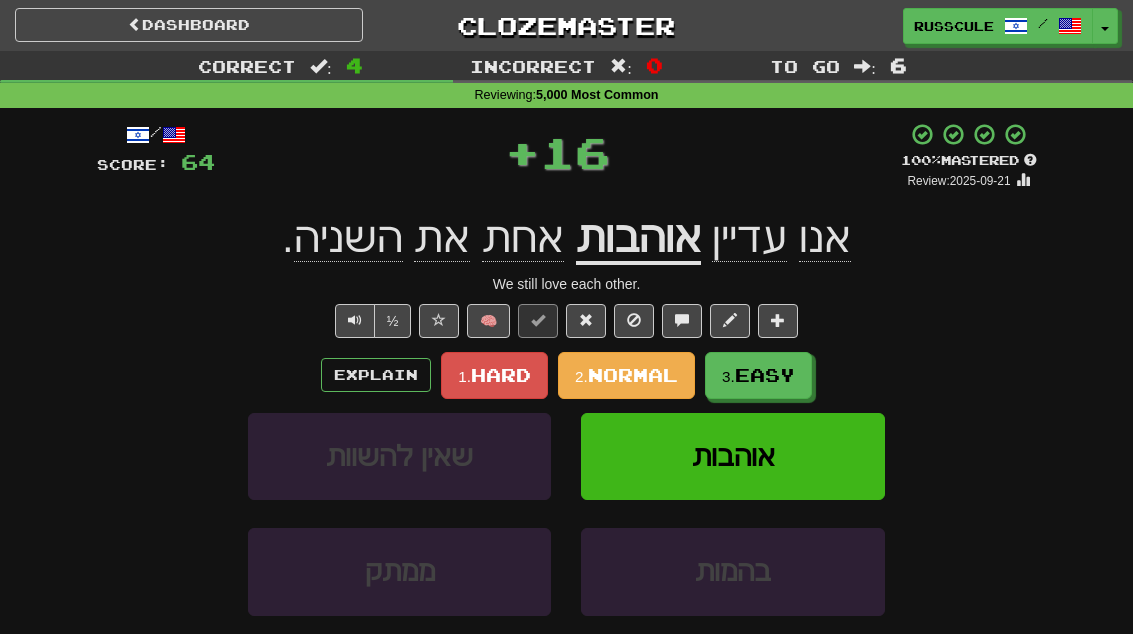 click on "Easy" at bounding box center (765, 375) 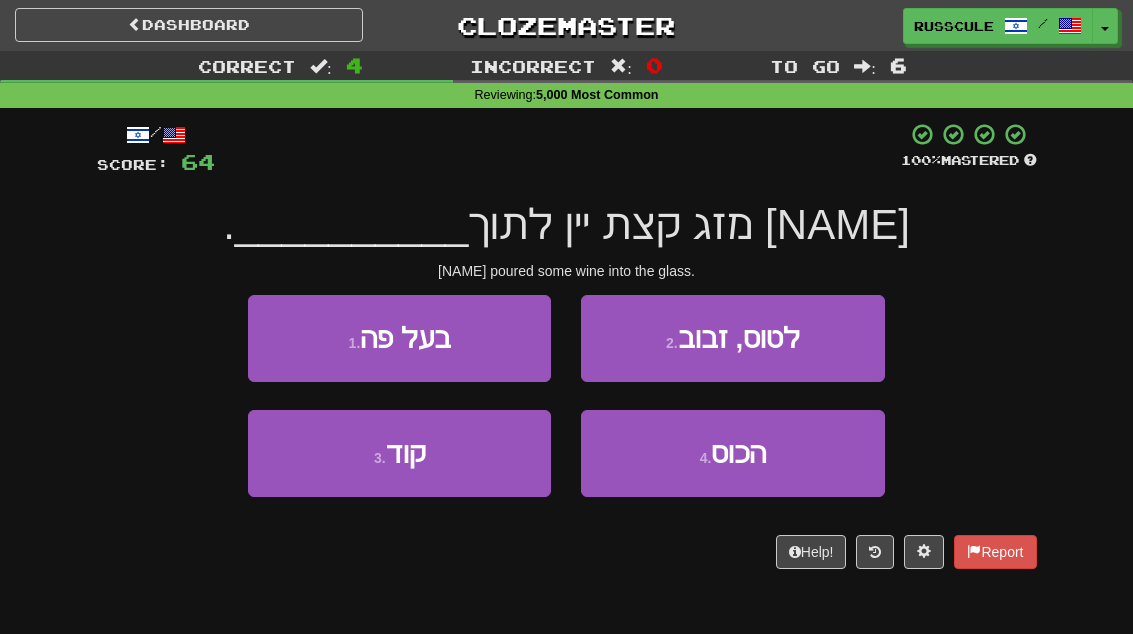 click on "הכוס" at bounding box center (738, 453) 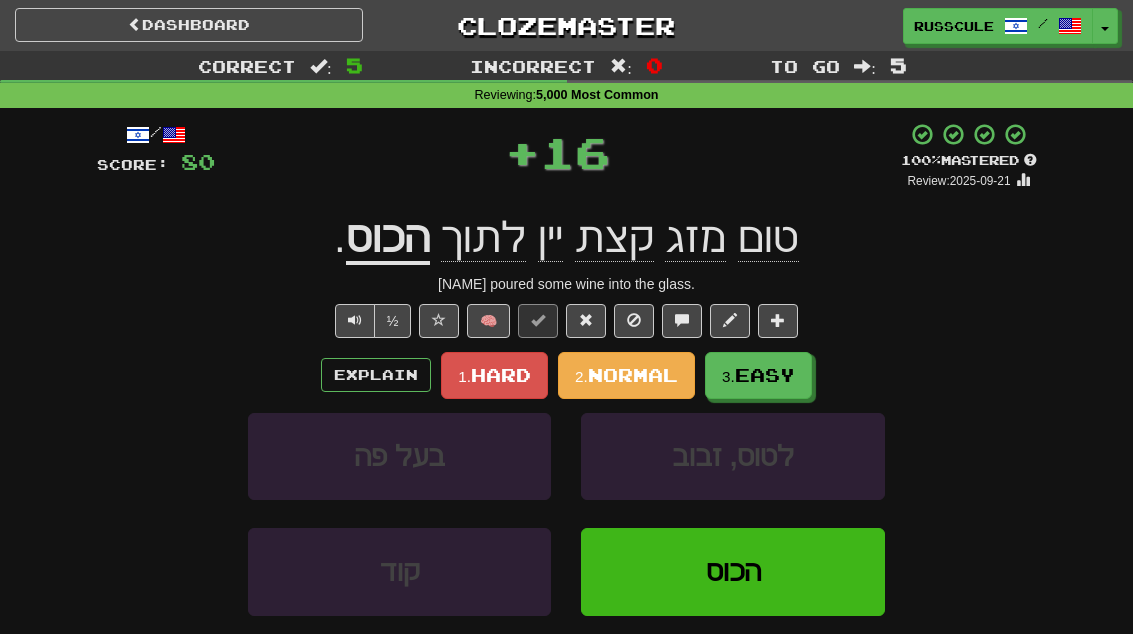 click on "3.  Easy" at bounding box center [758, 375] 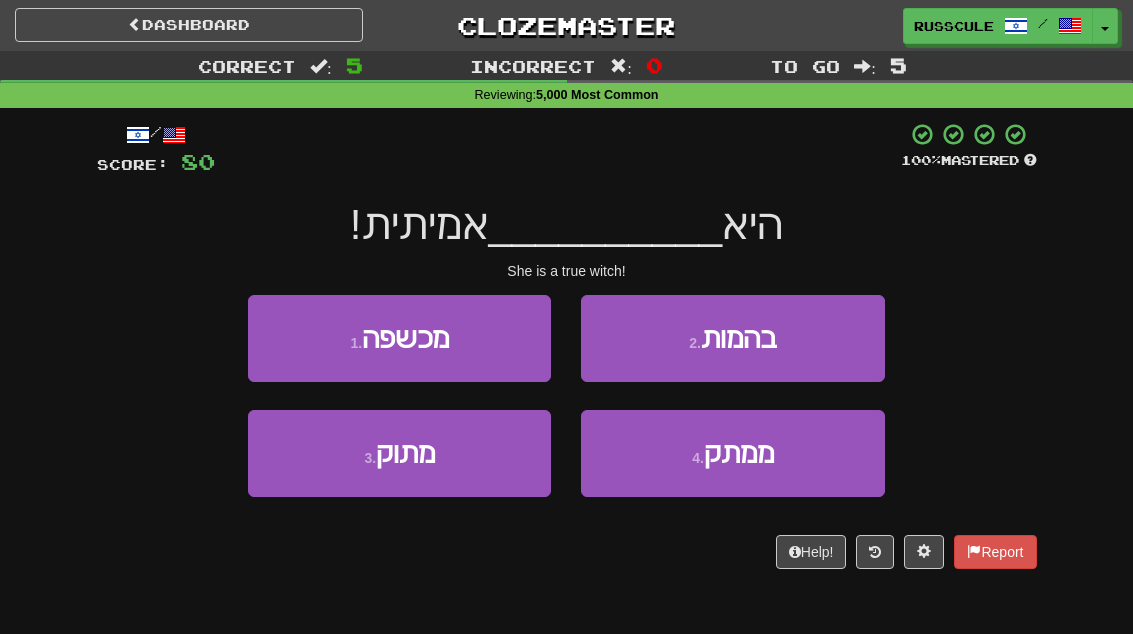 click on "1 .  מכשפה" at bounding box center (399, 338) 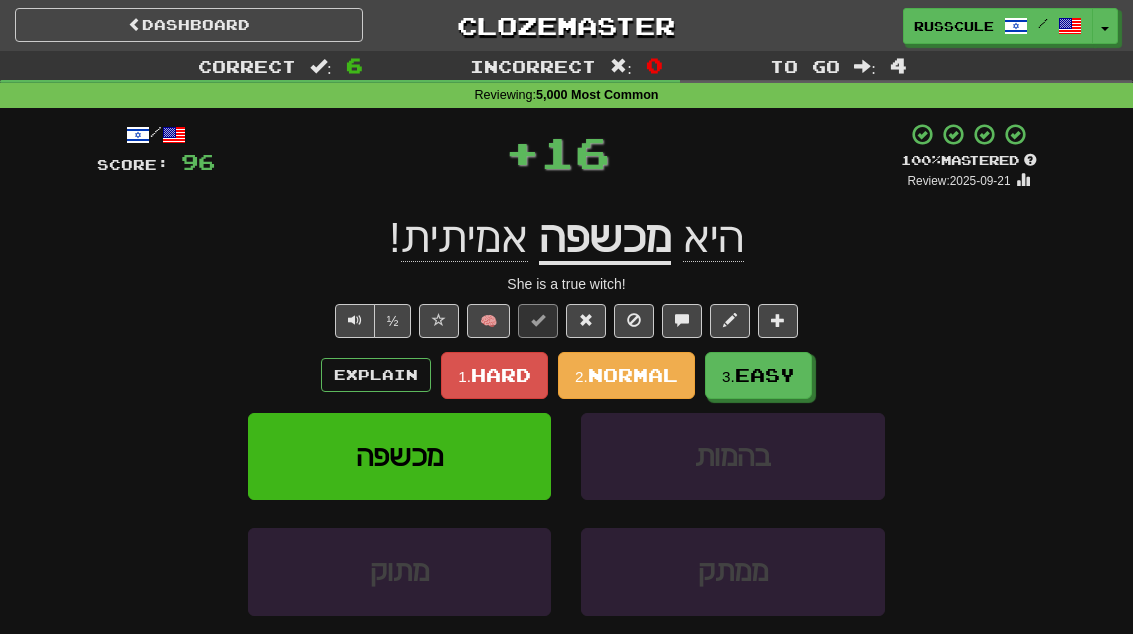 click on "3.  Easy" at bounding box center [758, 375] 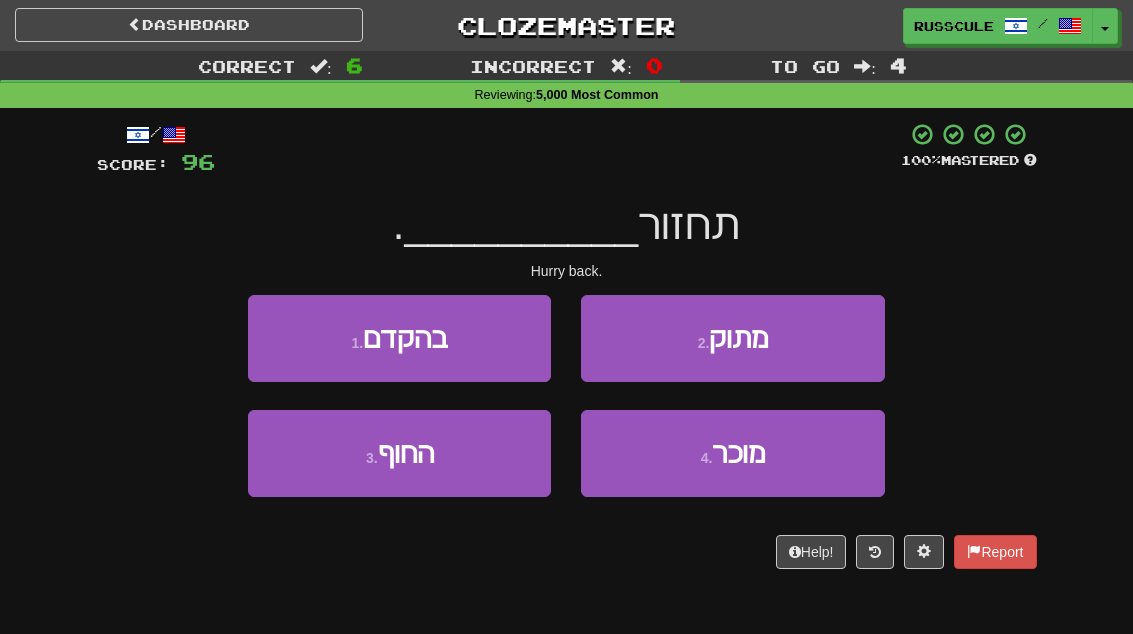 click on "1 .  בהקדם" at bounding box center [399, 338] 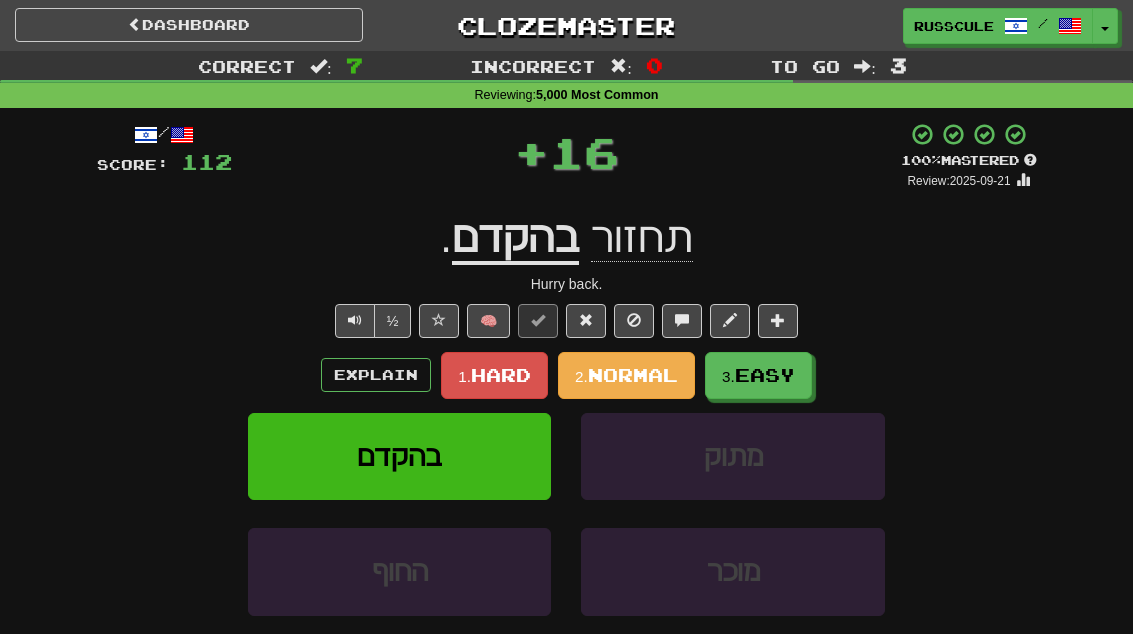 click on "Easy" at bounding box center [765, 375] 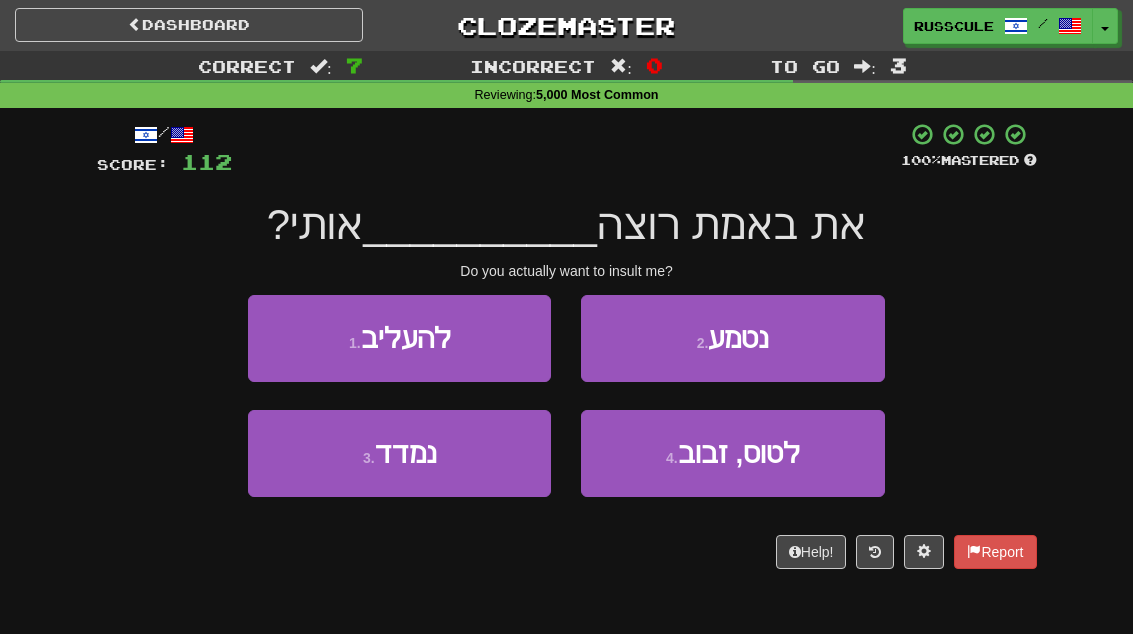 click on "1 .  להעליב" at bounding box center [399, 338] 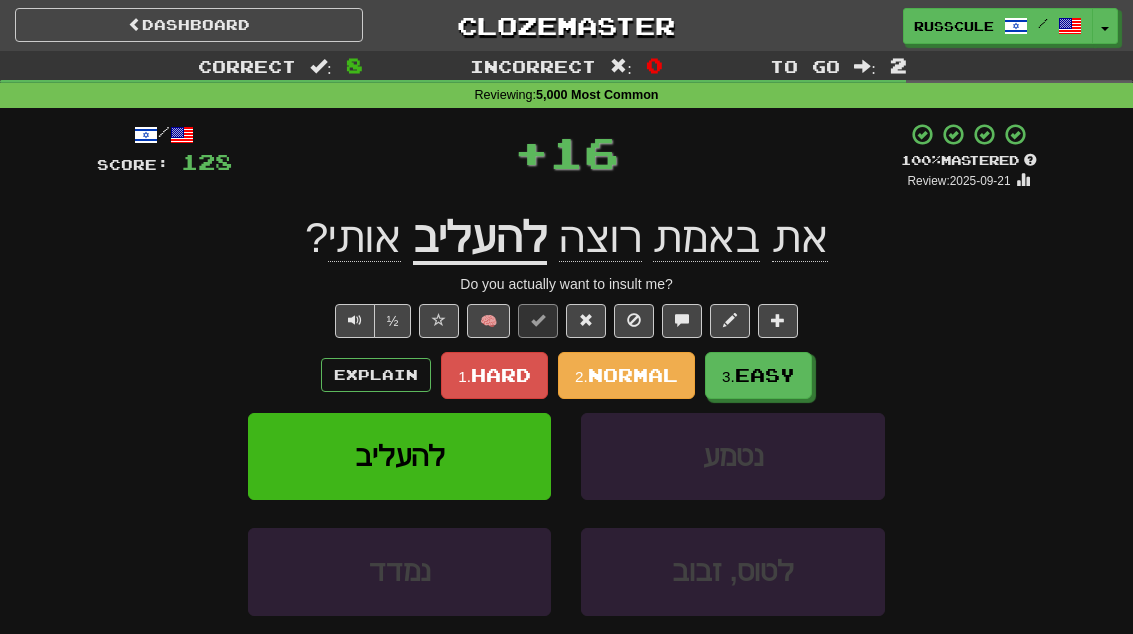 click on "Easy" at bounding box center (765, 375) 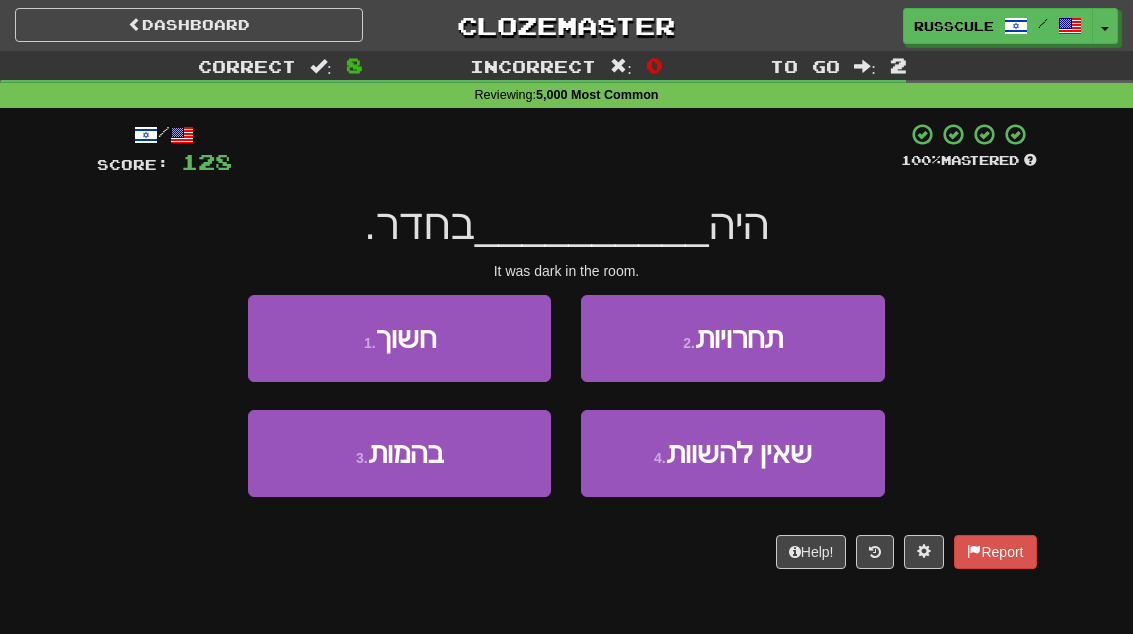click on "1 .  חשוך" at bounding box center (399, 338) 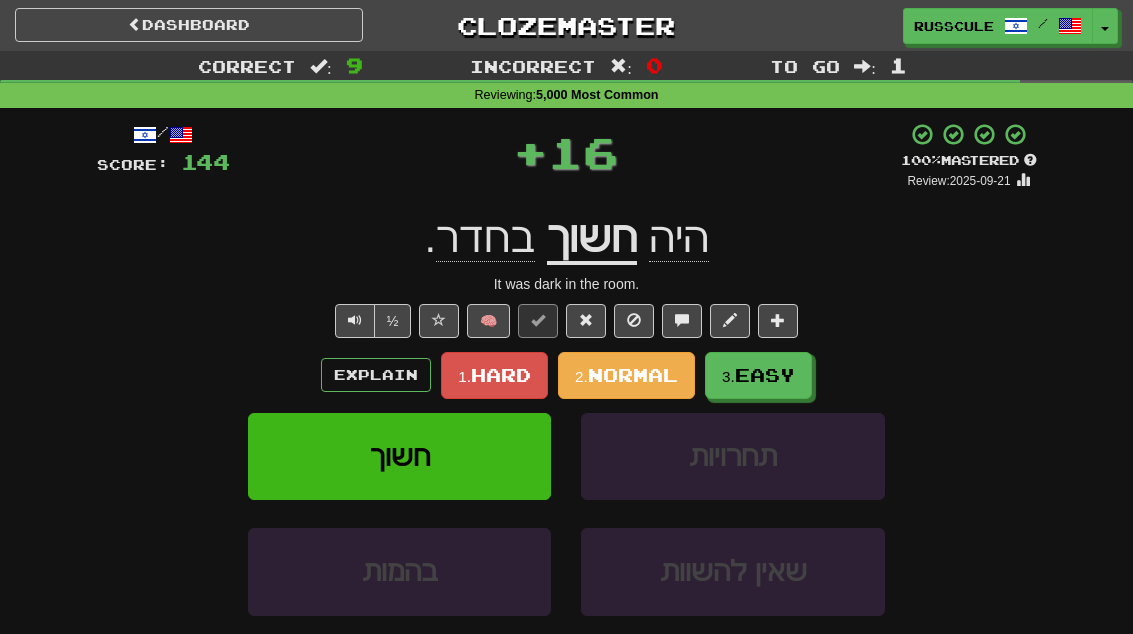 click on "3.  Easy" at bounding box center (758, 375) 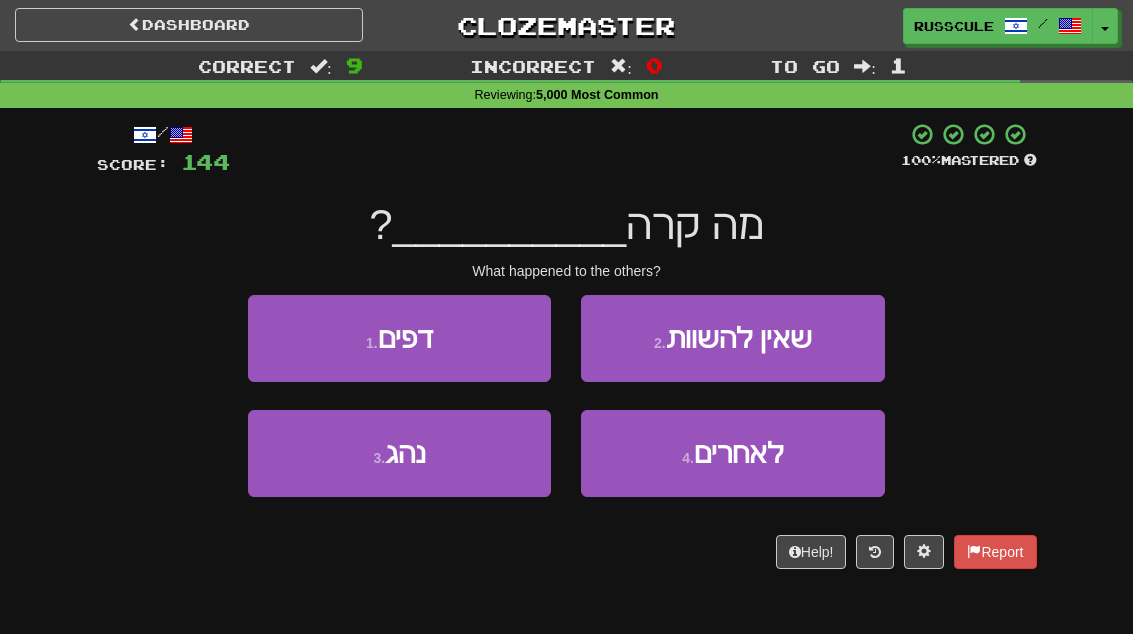 click on "4 .  לאחרים" at bounding box center [732, 453] 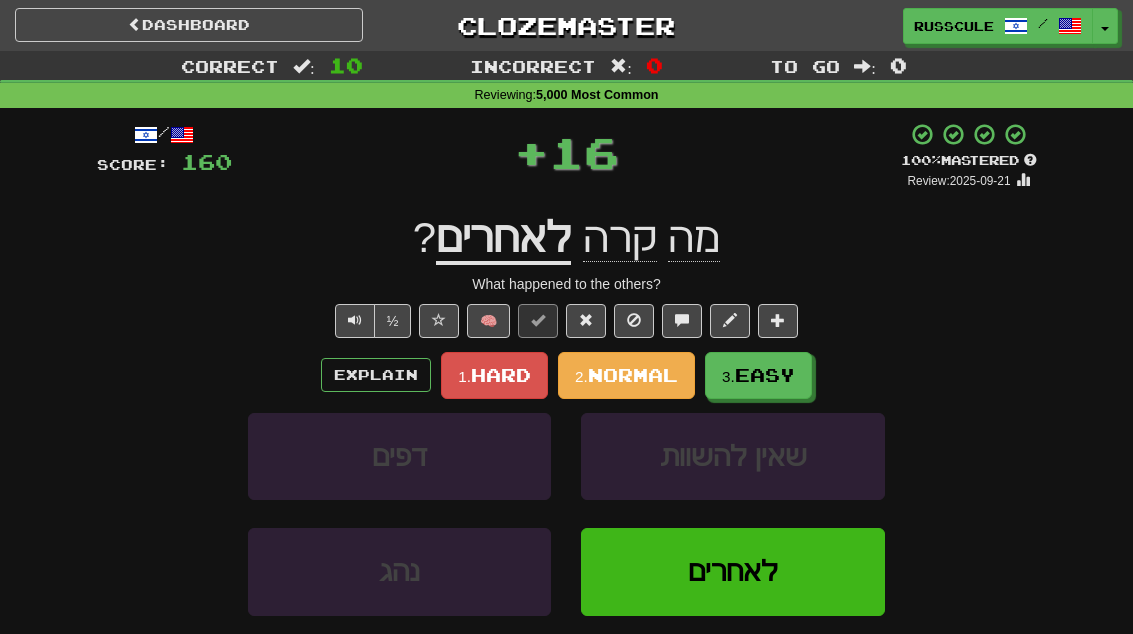 click on "Easy" at bounding box center (765, 375) 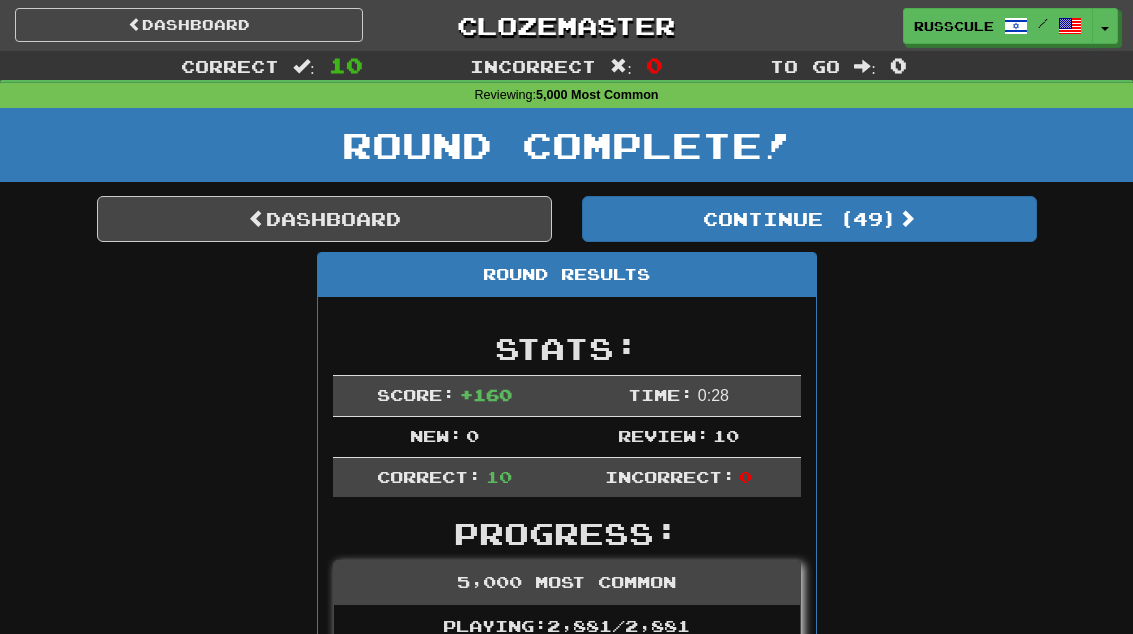 click on "Dashboard" at bounding box center [324, 219] 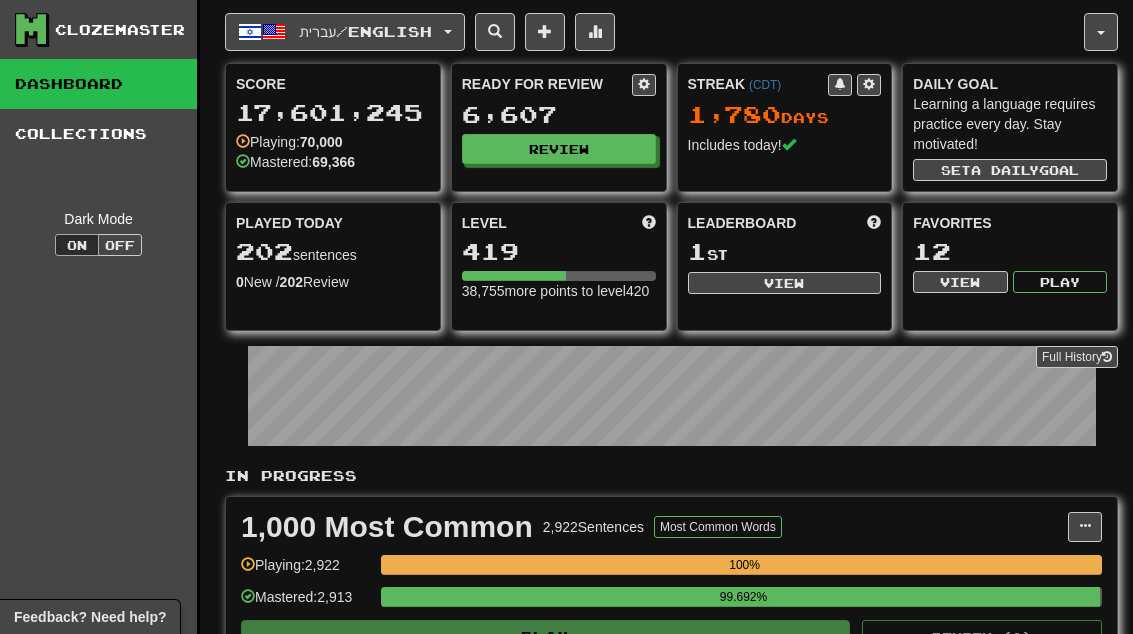 scroll, scrollTop: 0, scrollLeft: 0, axis: both 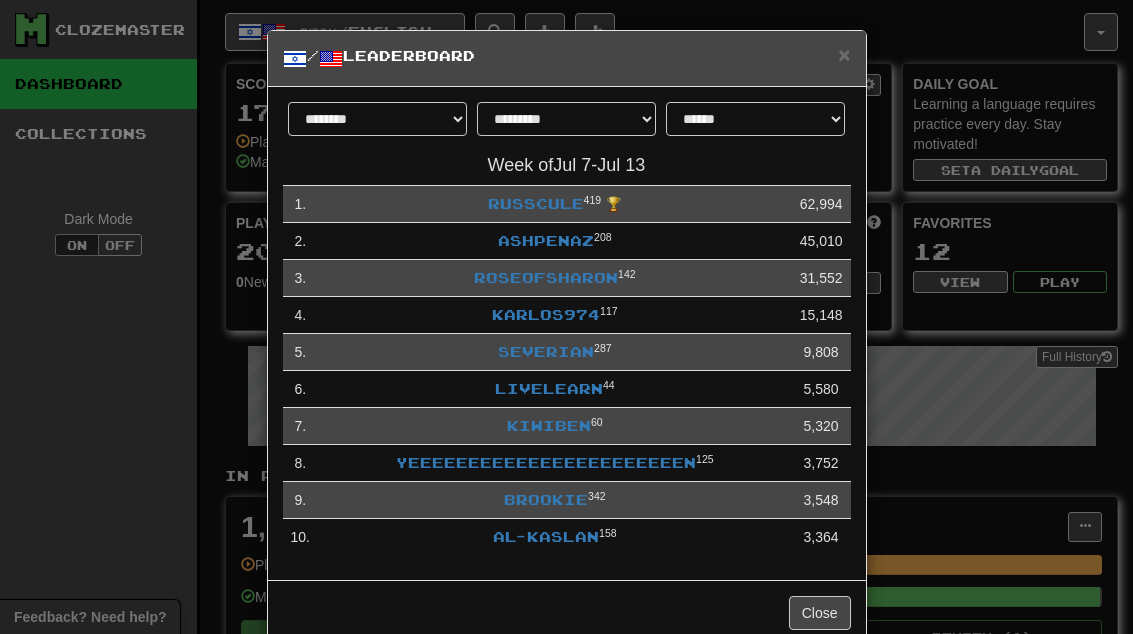 click on "Close" at bounding box center [820, 613] 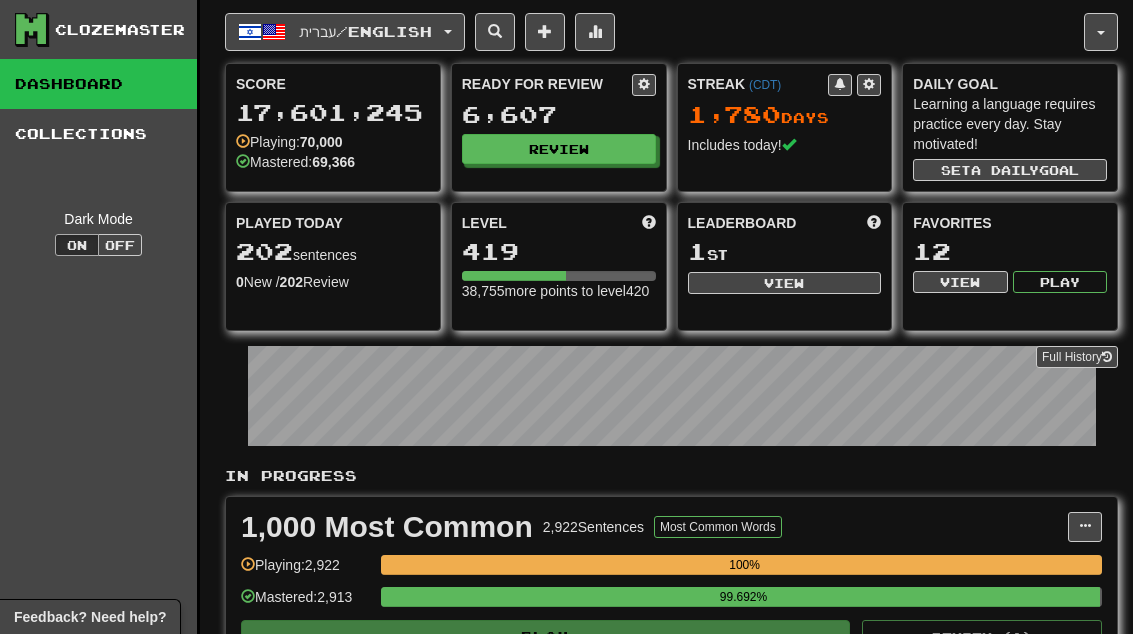 click on "Review" at bounding box center (559, 149) 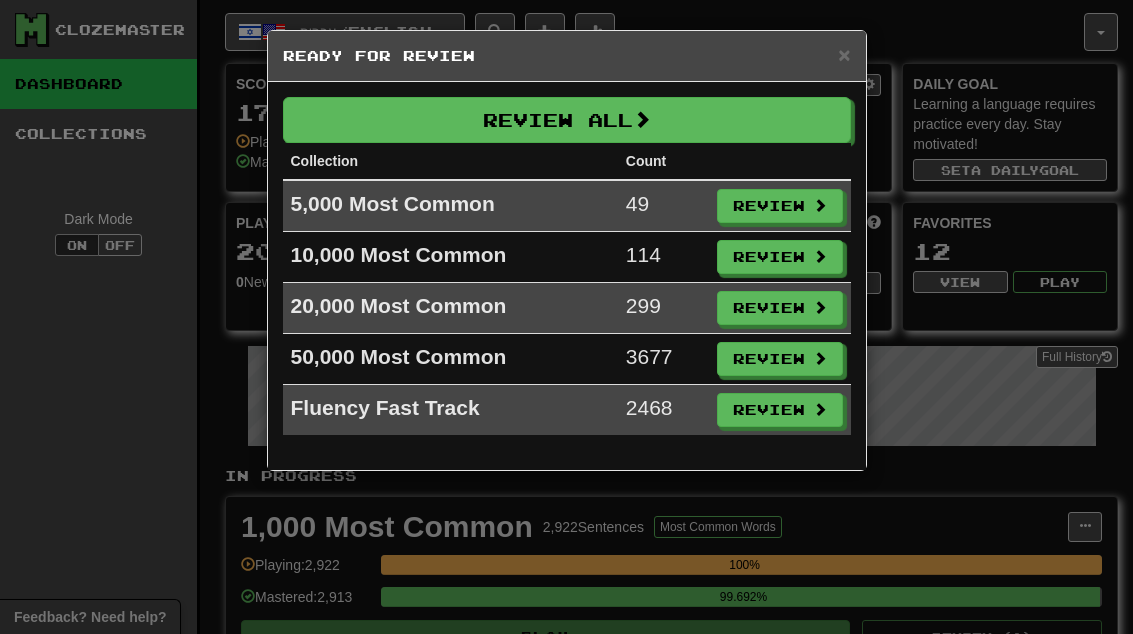 click on "Review" at bounding box center [780, 206] 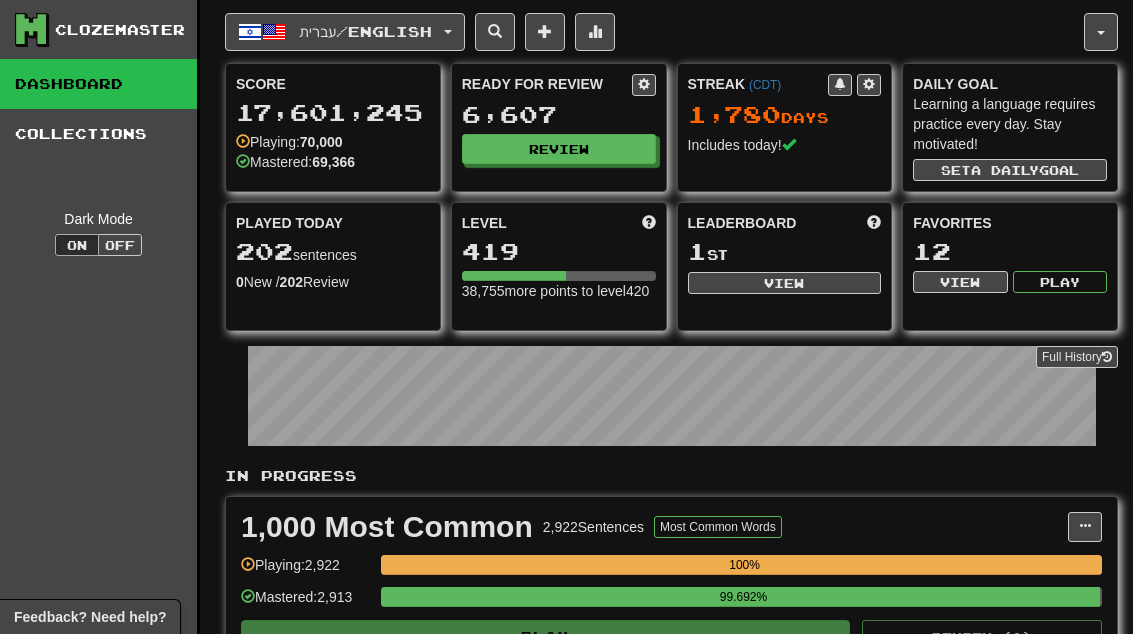select on "**" 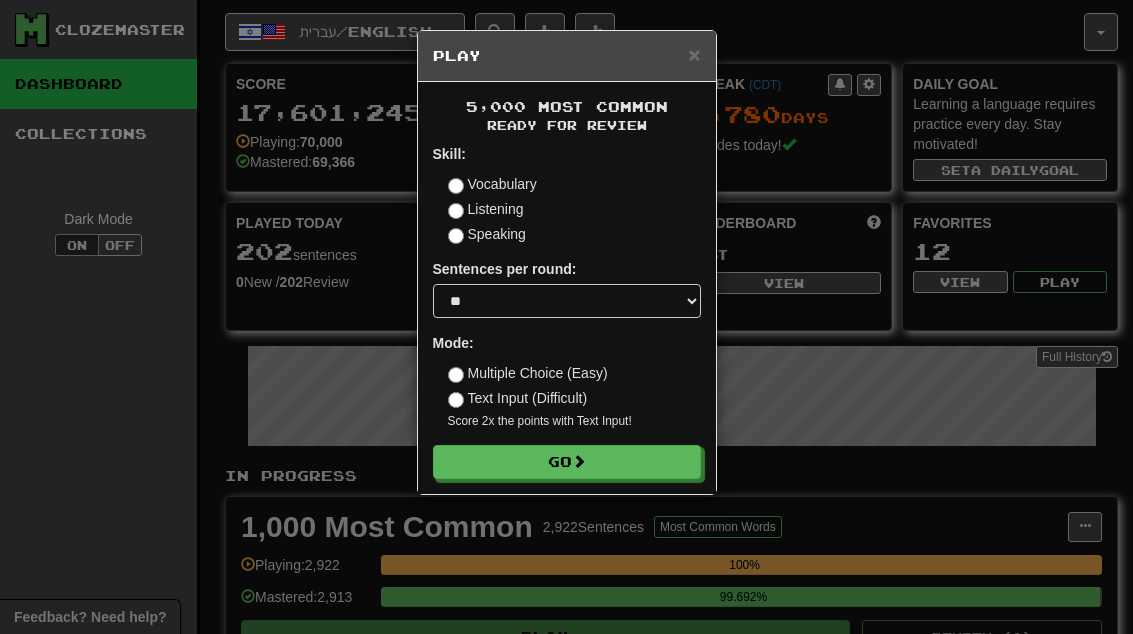 click on "Go" at bounding box center [567, 462] 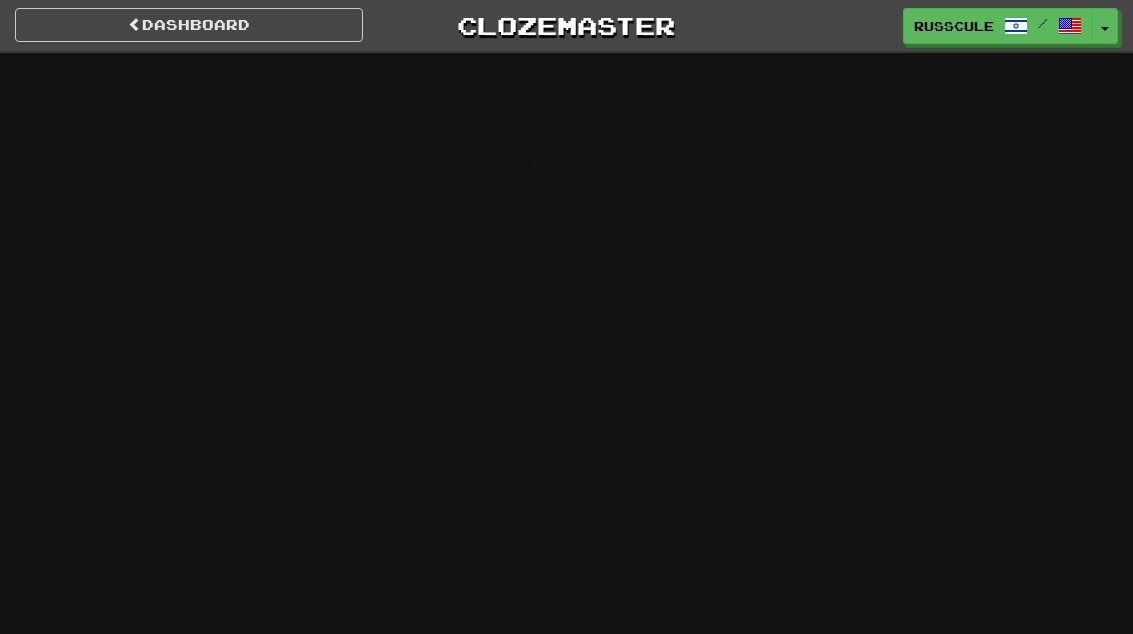 scroll, scrollTop: 0, scrollLeft: 0, axis: both 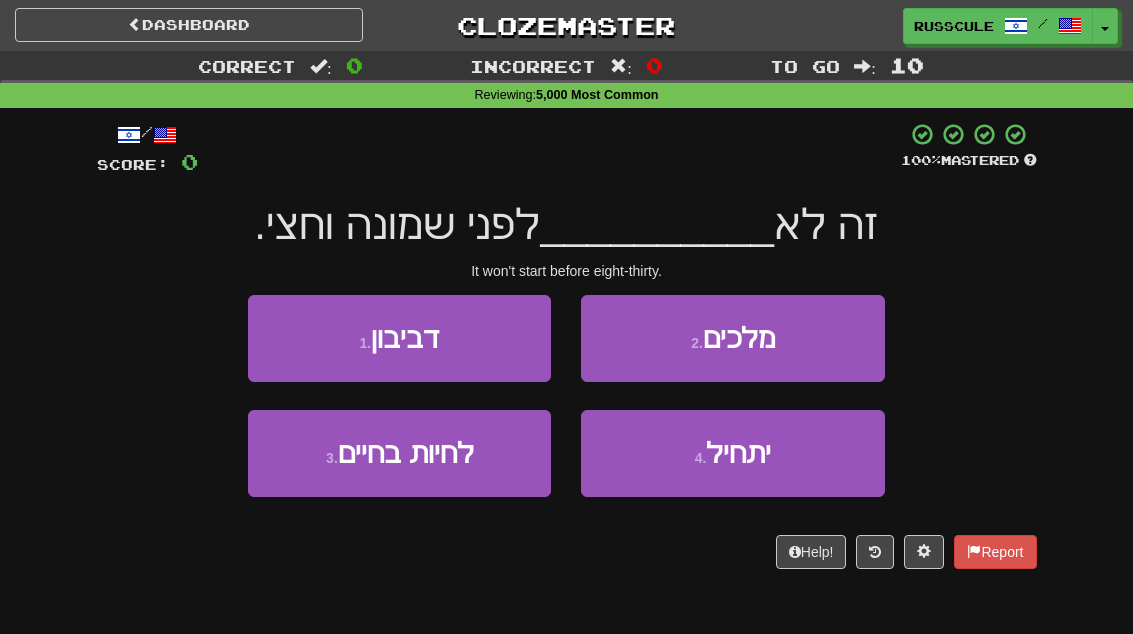 click on "יתחיל" at bounding box center (738, 453) 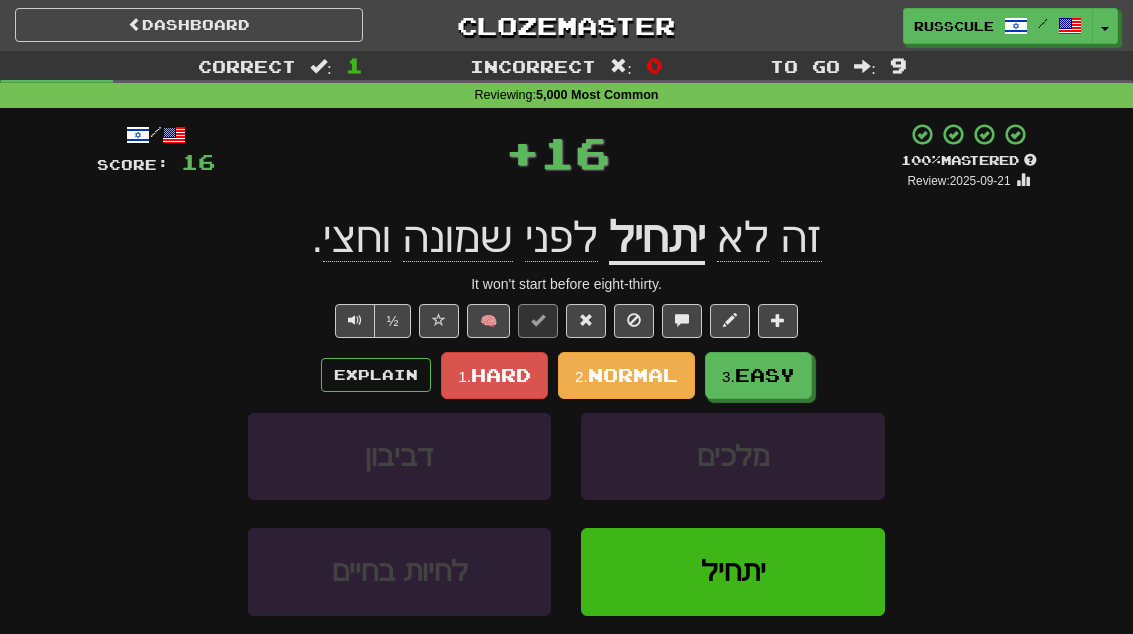 click on "Easy" at bounding box center (765, 375) 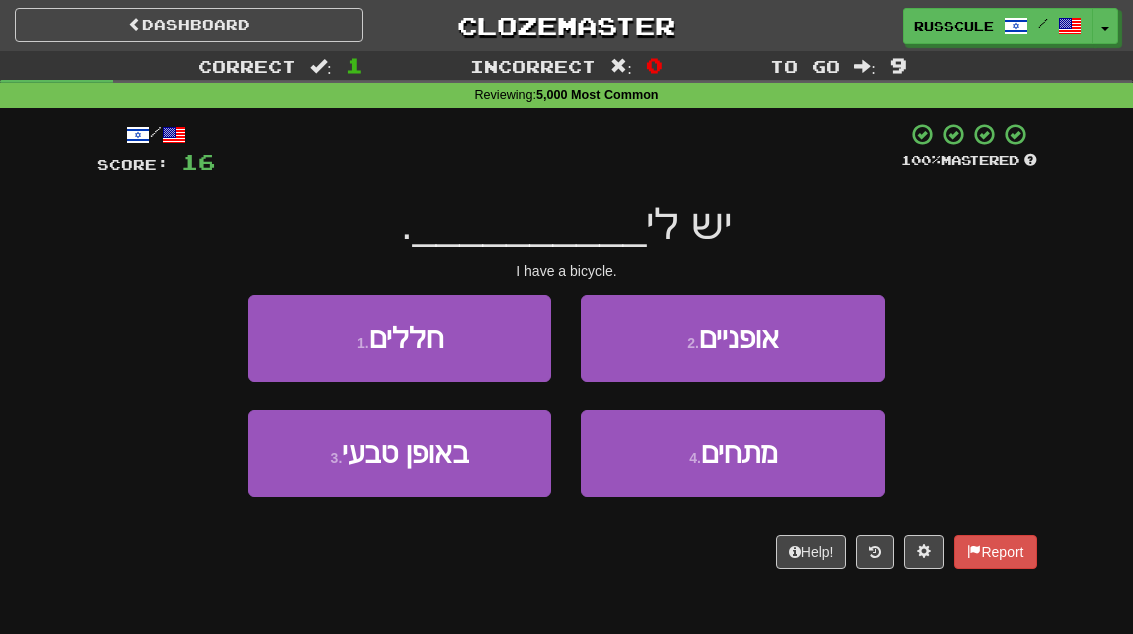 click on "2 .  אופניים" at bounding box center (732, 338) 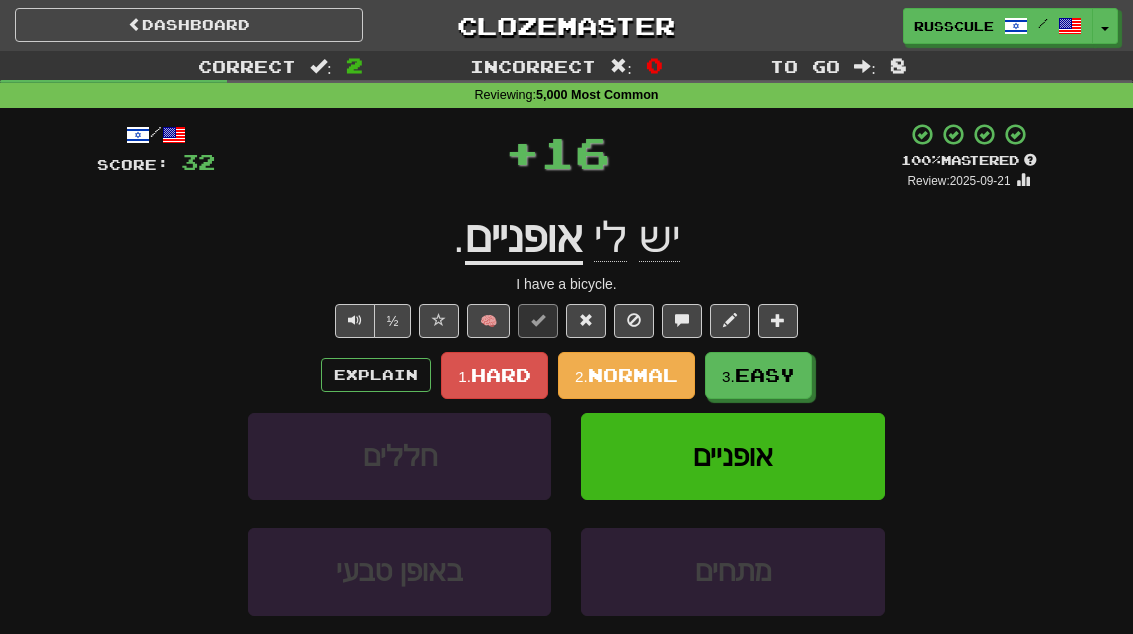 click on "Easy" at bounding box center (765, 375) 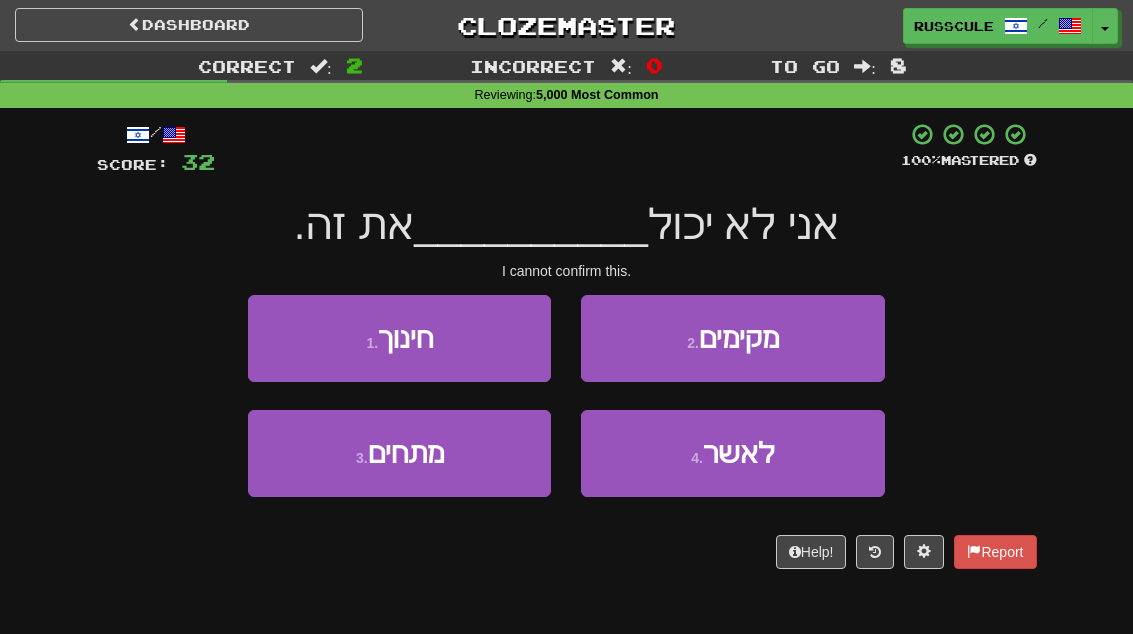 click on "לאשר" at bounding box center (739, 453) 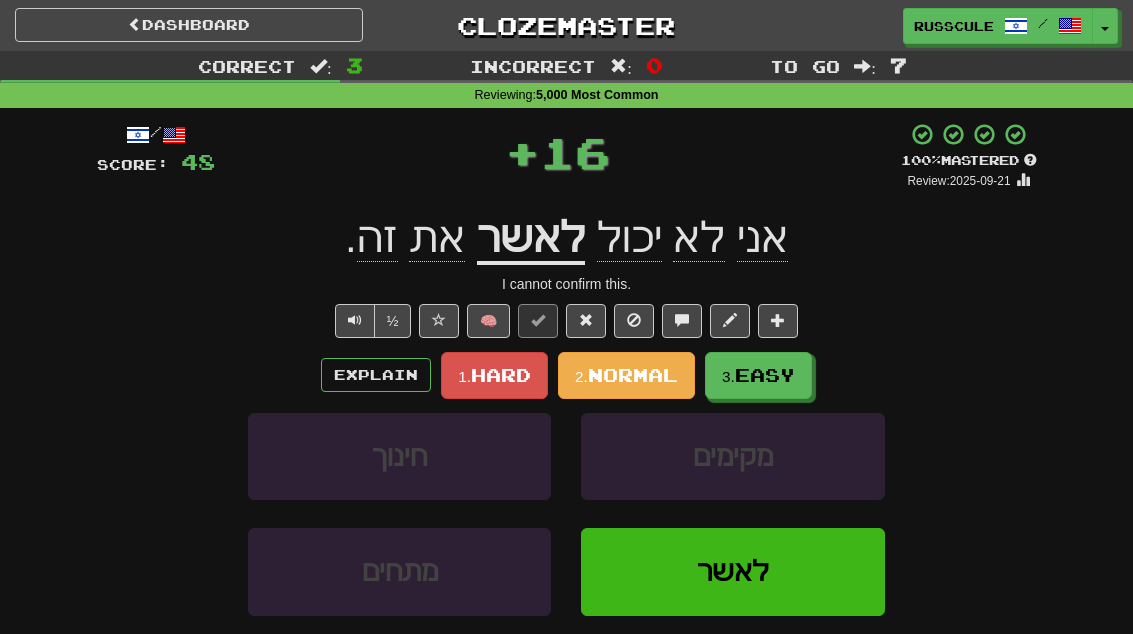 click on "Easy" at bounding box center (765, 375) 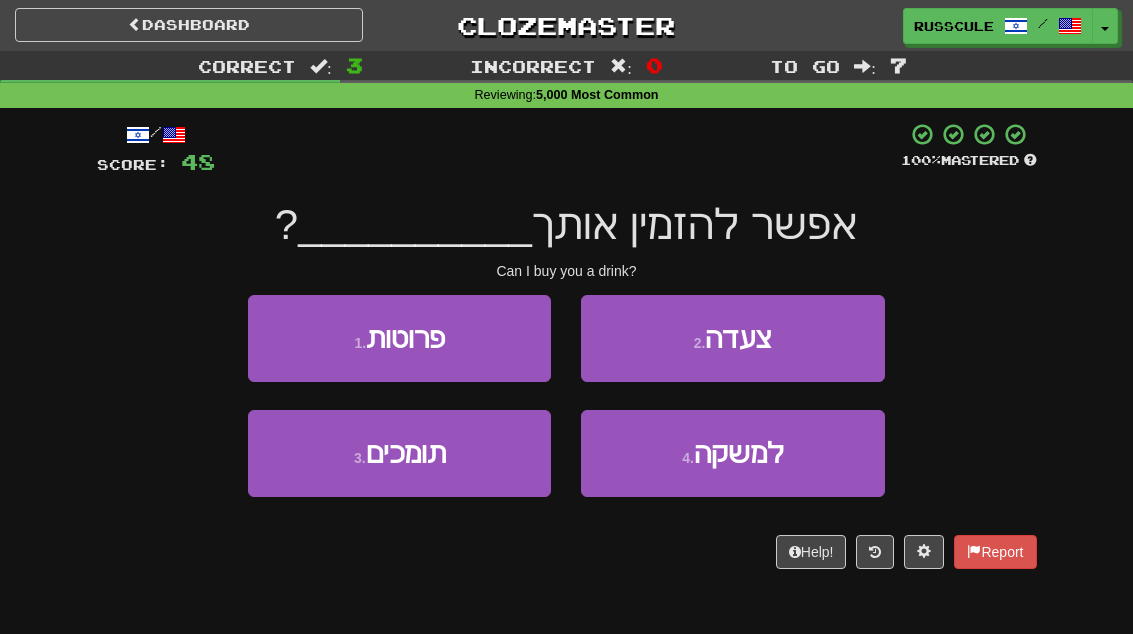 click on "למשקה" at bounding box center (739, 453) 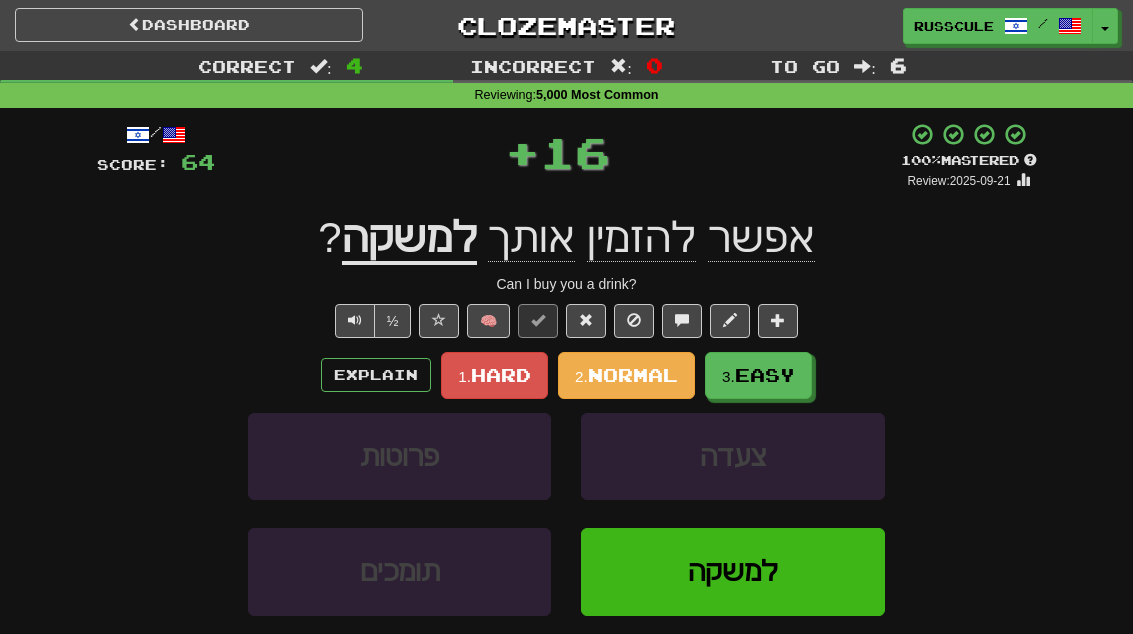 click on "Easy" at bounding box center [765, 375] 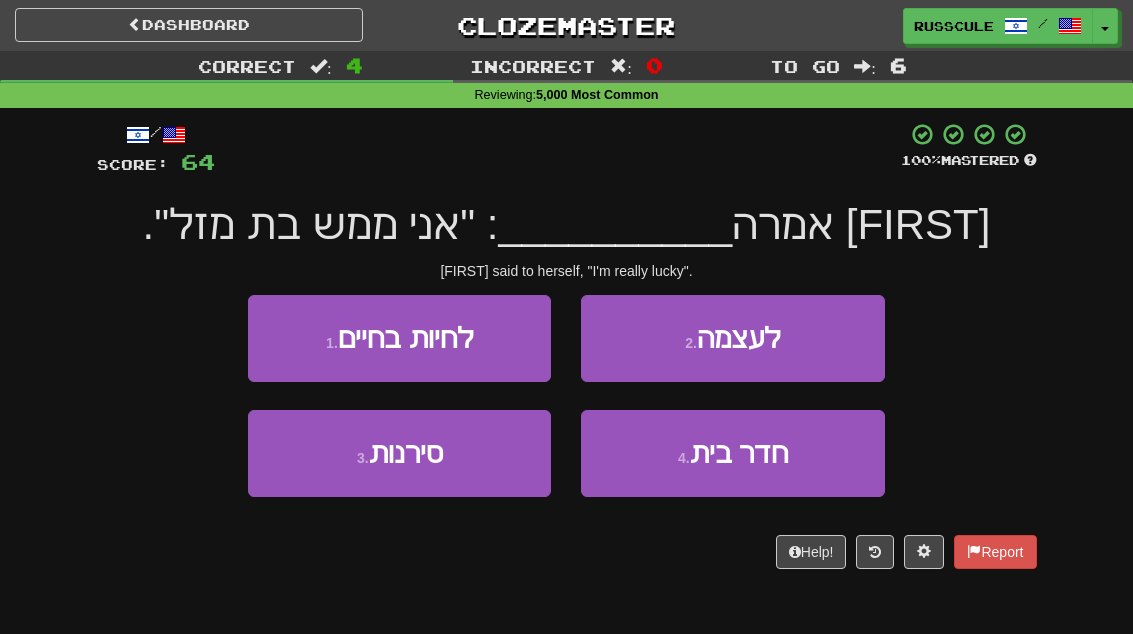 click on "2 .  לעצמה" at bounding box center (732, 338) 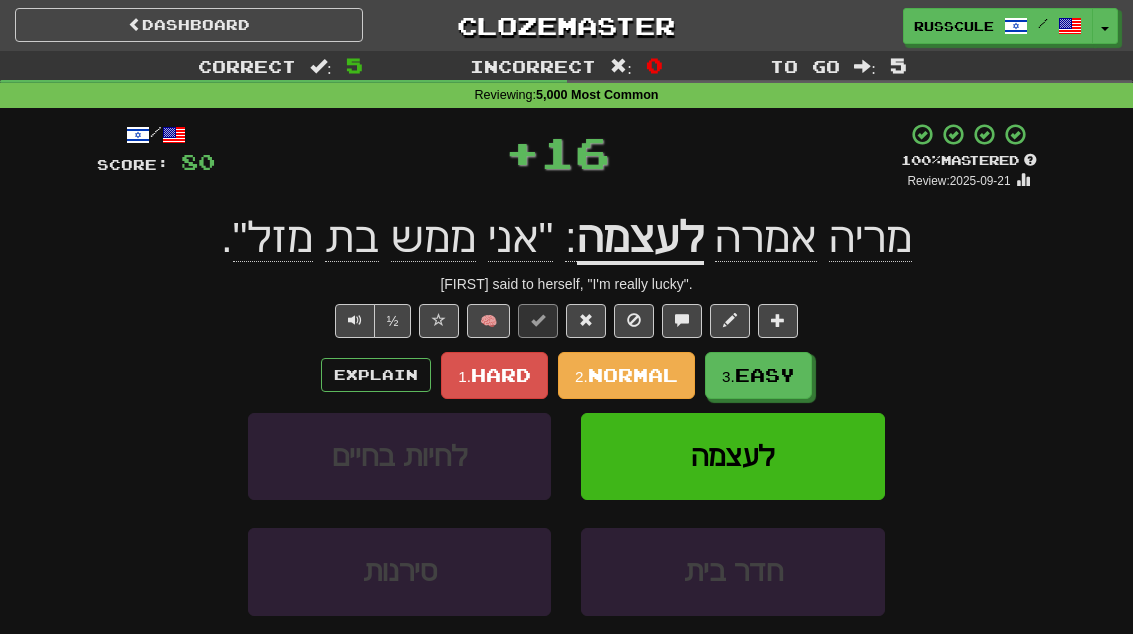 click on "3.  Easy" at bounding box center (758, 375) 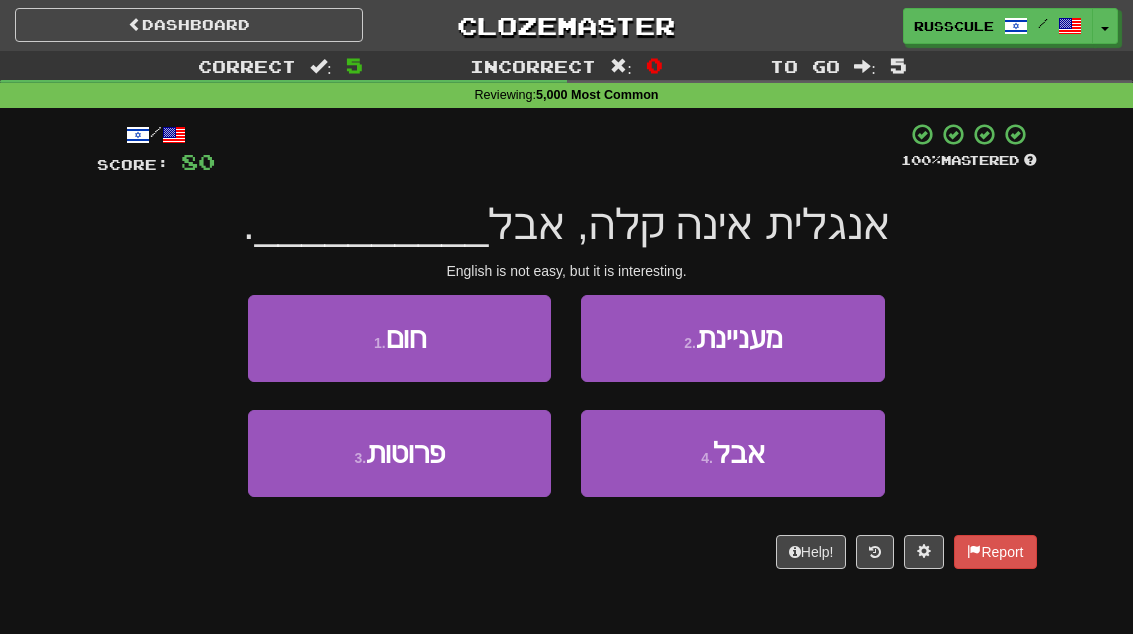click on "2 .  מעניינת" at bounding box center [732, 338] 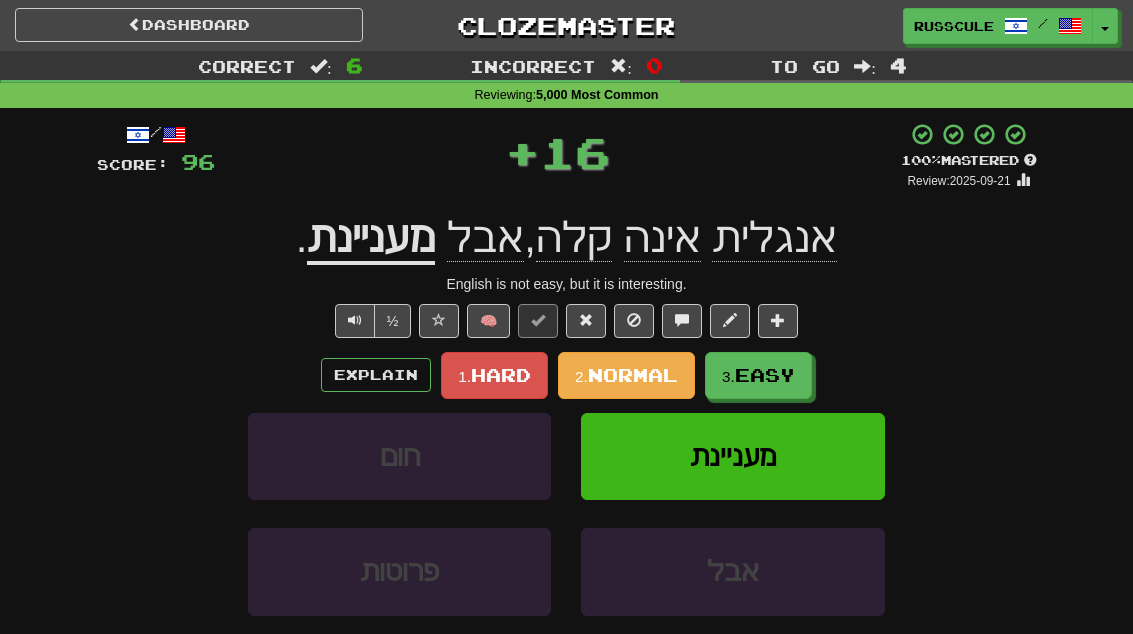 click on "Easy" at bounding box center (765, 375) 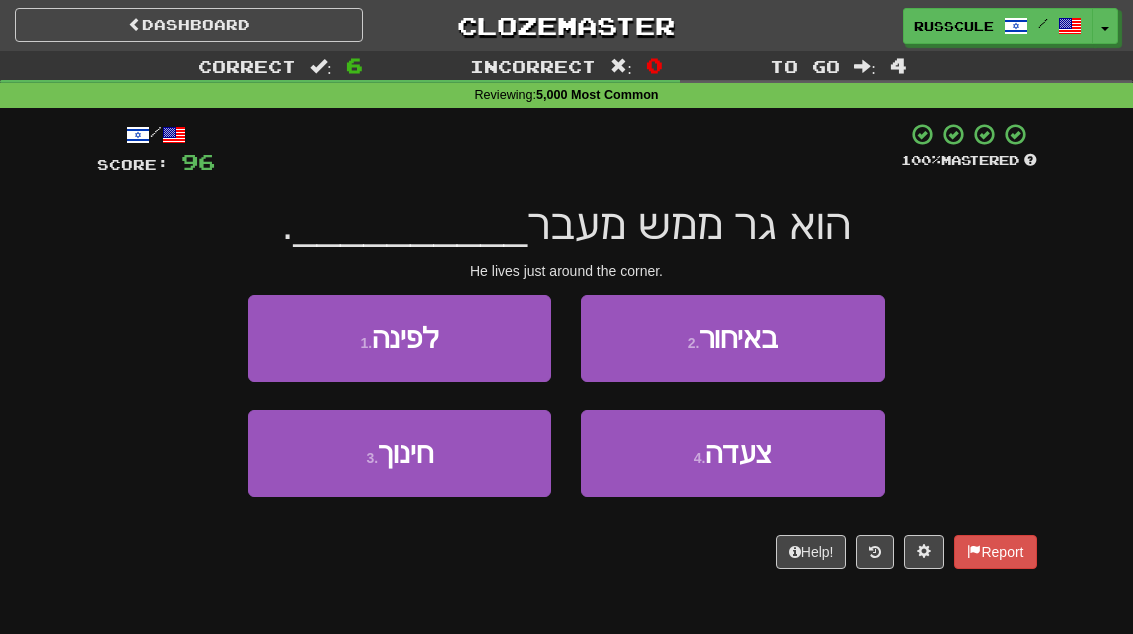 click on "1 .  לפינה" at bounding box center [399, 338] 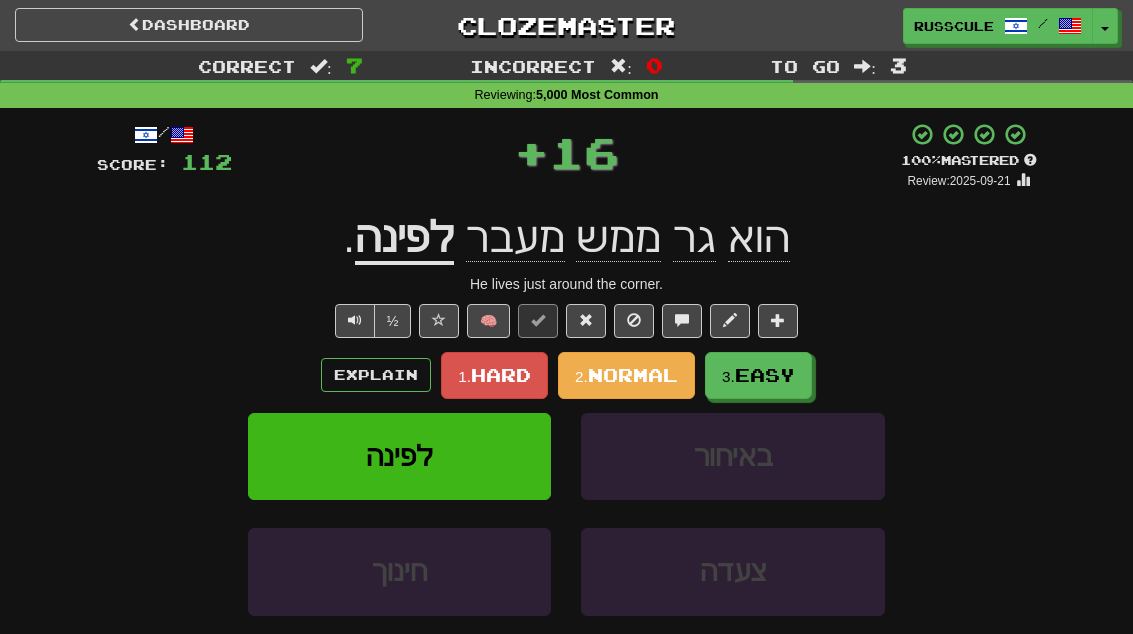 click on "Easy" at bounding box center [765, 375] 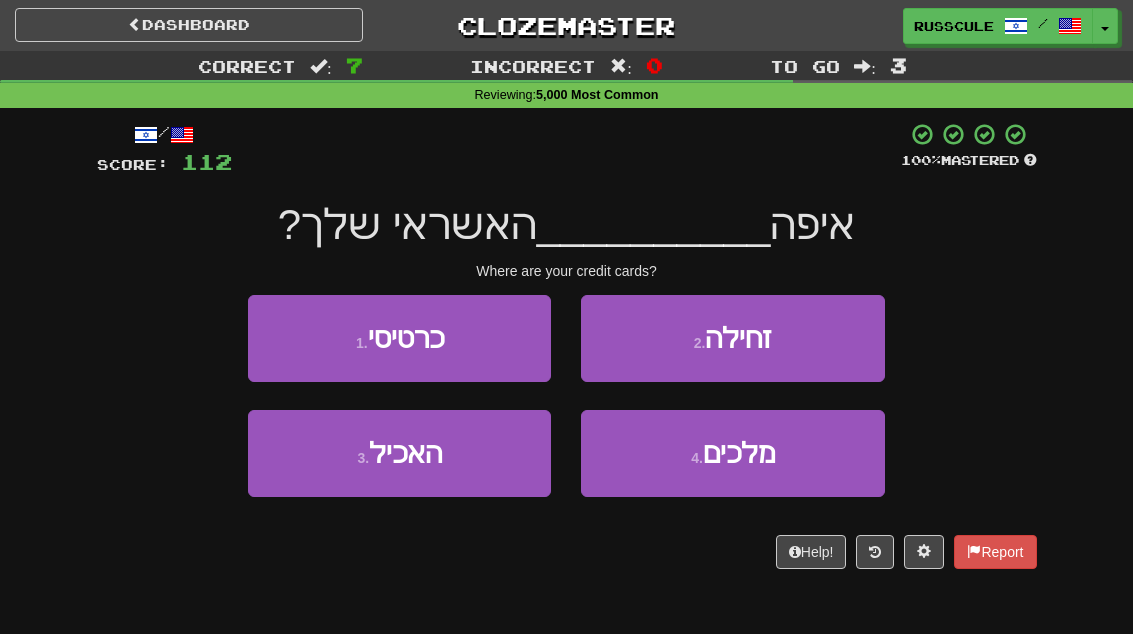 click on "1 .  כרטיסי" at bounding box center [399, 338] 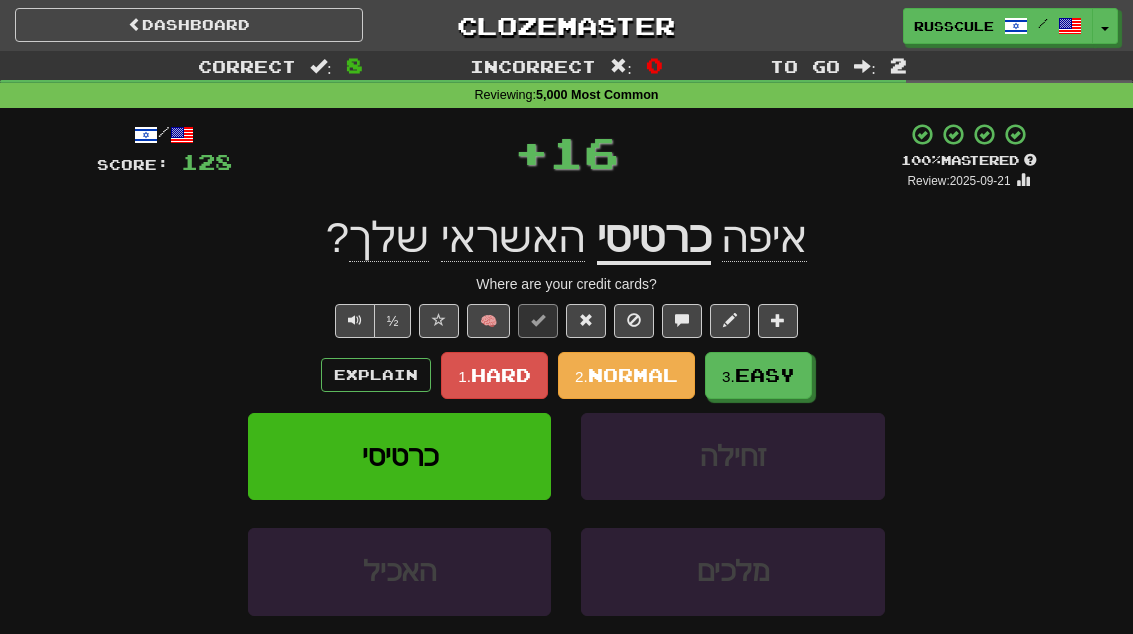 click on "Easy" at bounding box center [765, 375] 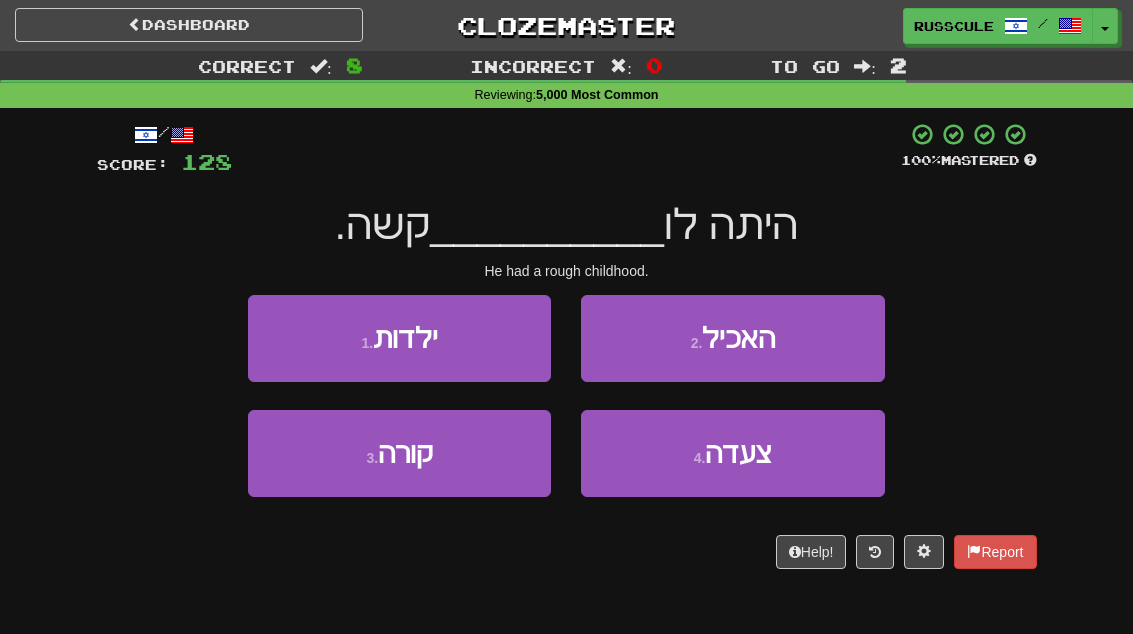 click on "1 .  ילדות" at bounding box center (399, 338) 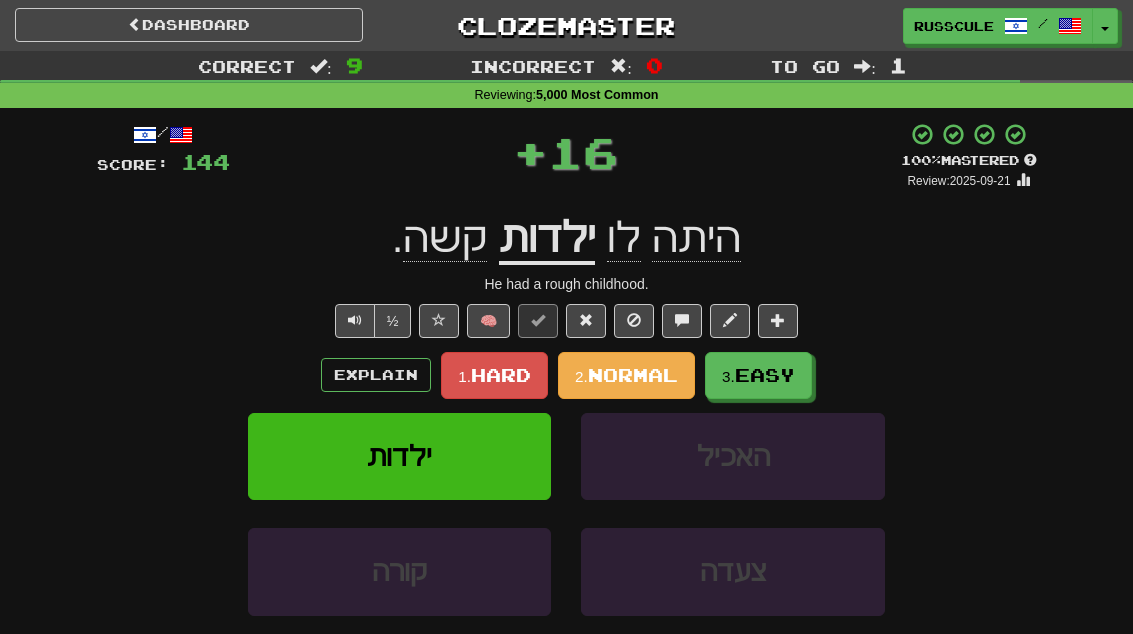 click on "Easy" at bounding box center (765, 375) 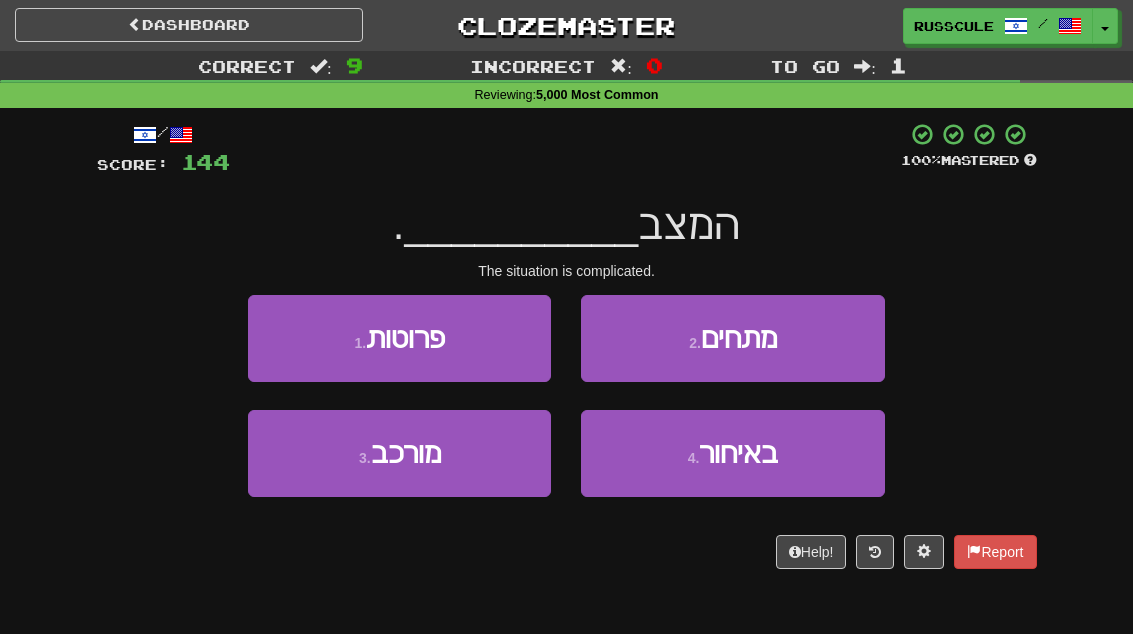 click on "3 .  מורכב" at bounding box center (399, 453) 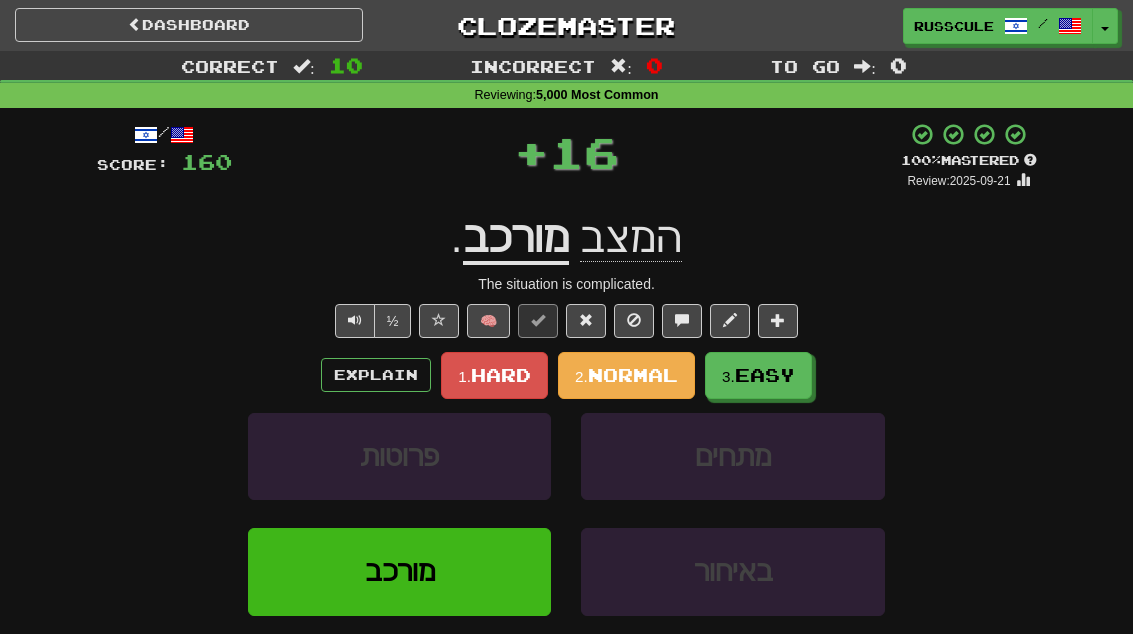 click on "Easy" at bounding box center [765, 375] 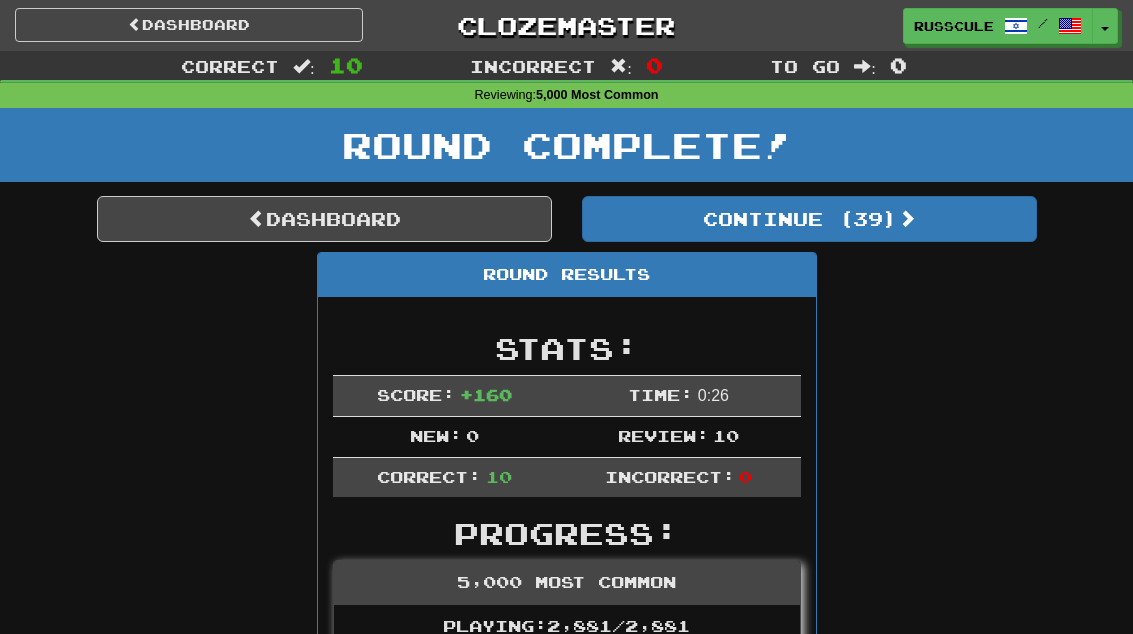 click on "Dashboard" at bounding box center [324, 219] 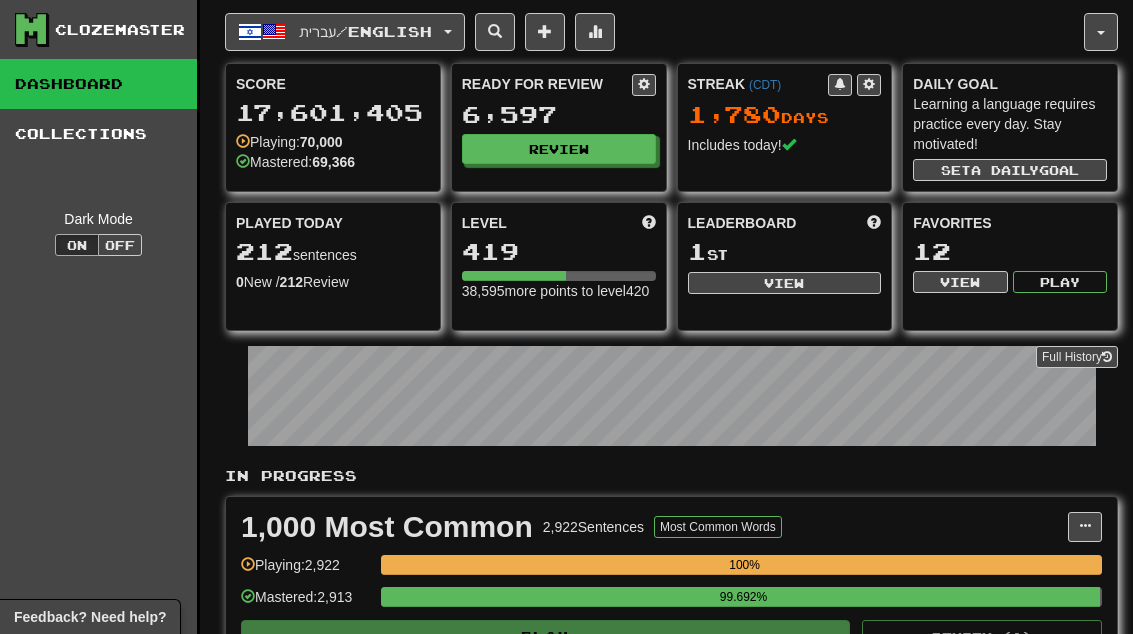 scroll, scrollTop: 0, scrollLeft: 0, axis: both 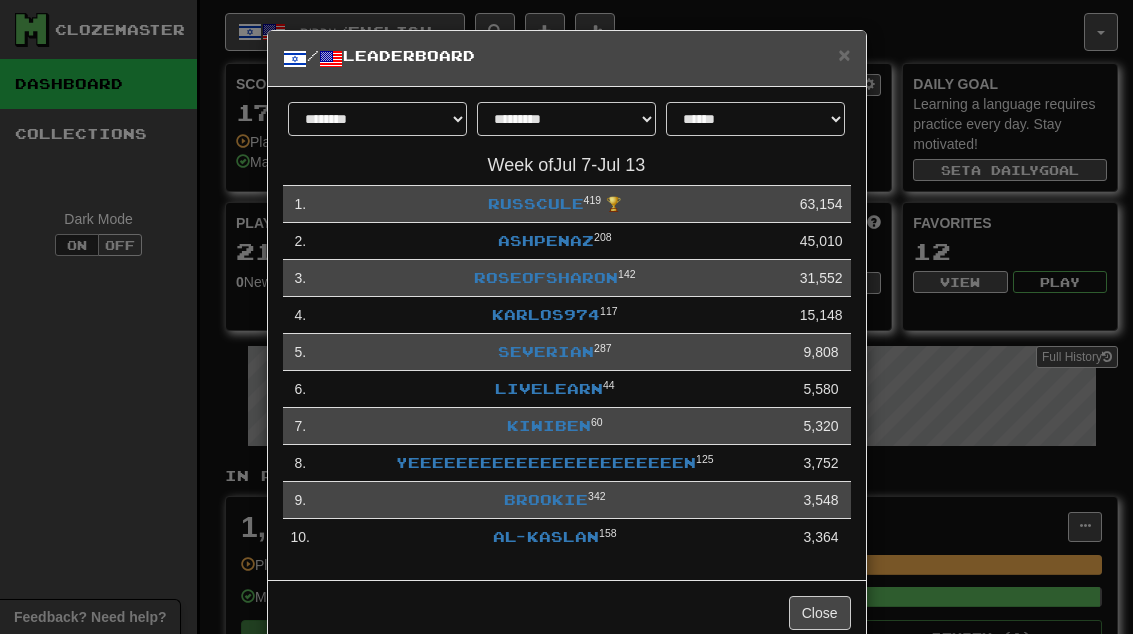 click on "Close" at bounding box center (820, 613) 